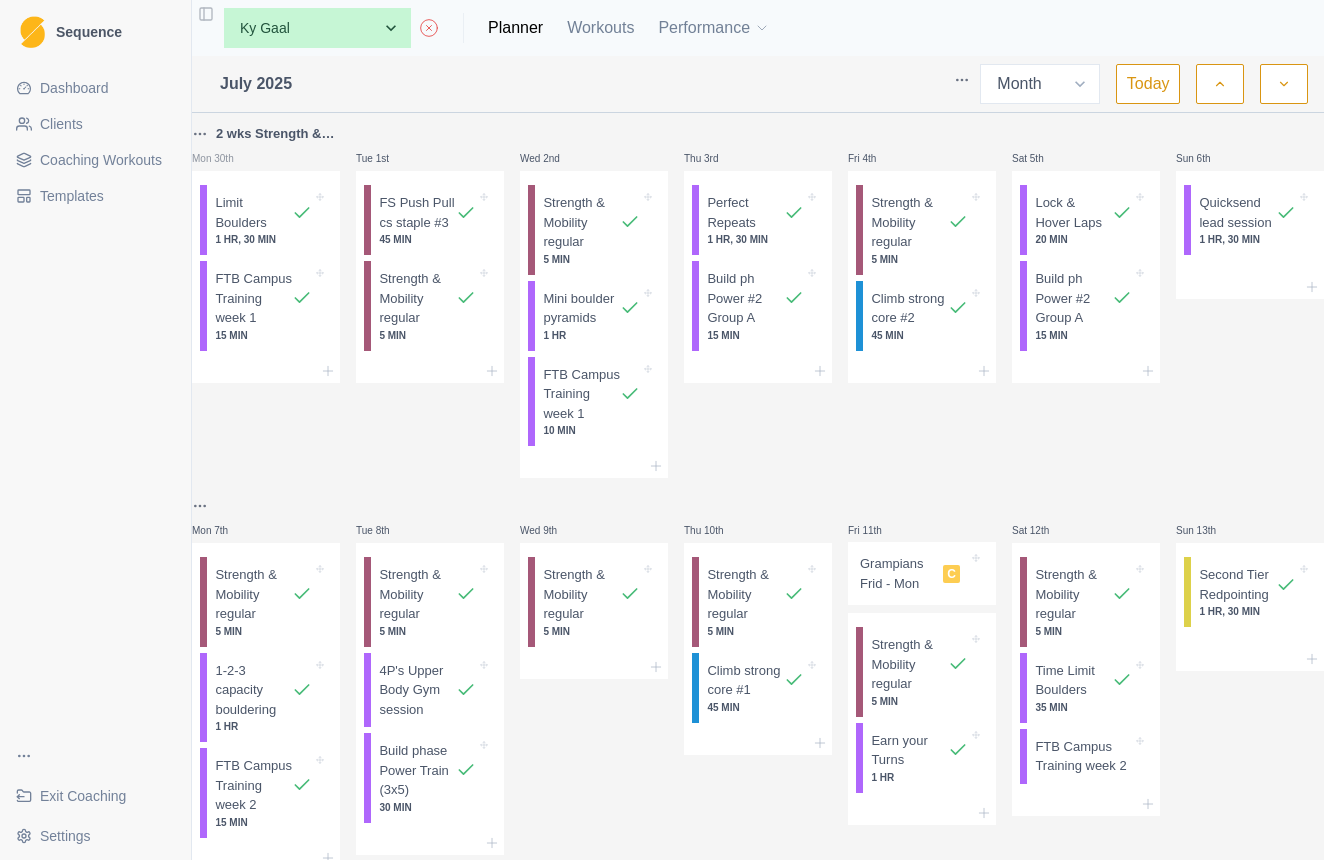 select on "month" 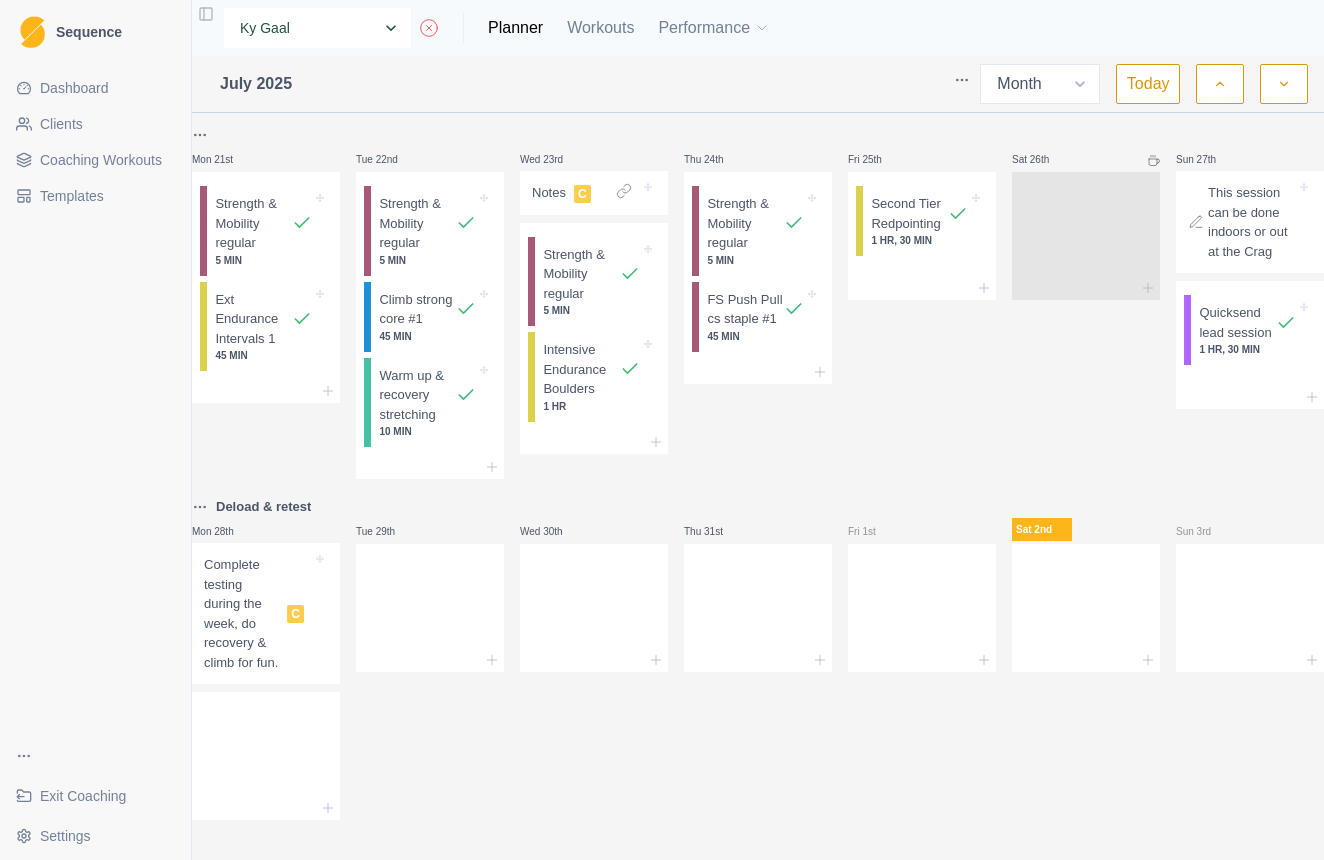 click on "[FIRST] [LAST] [FIRST] [FIRST] [FIRST] [FIRST] [FIRST] [FIRST]" at bounding box center [317, 28] 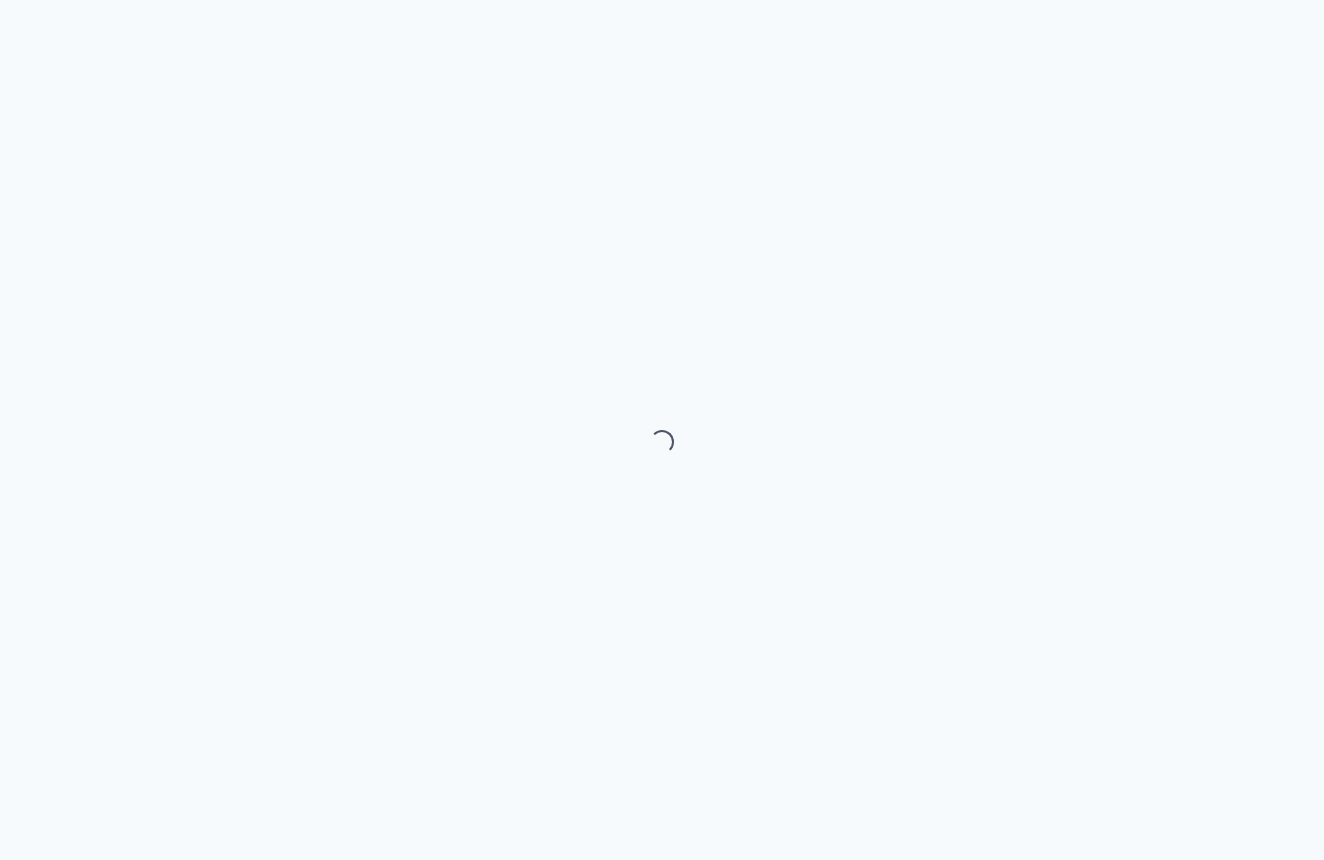 scroll, scrollTop: 0, scrollLeft: 0, axis: both 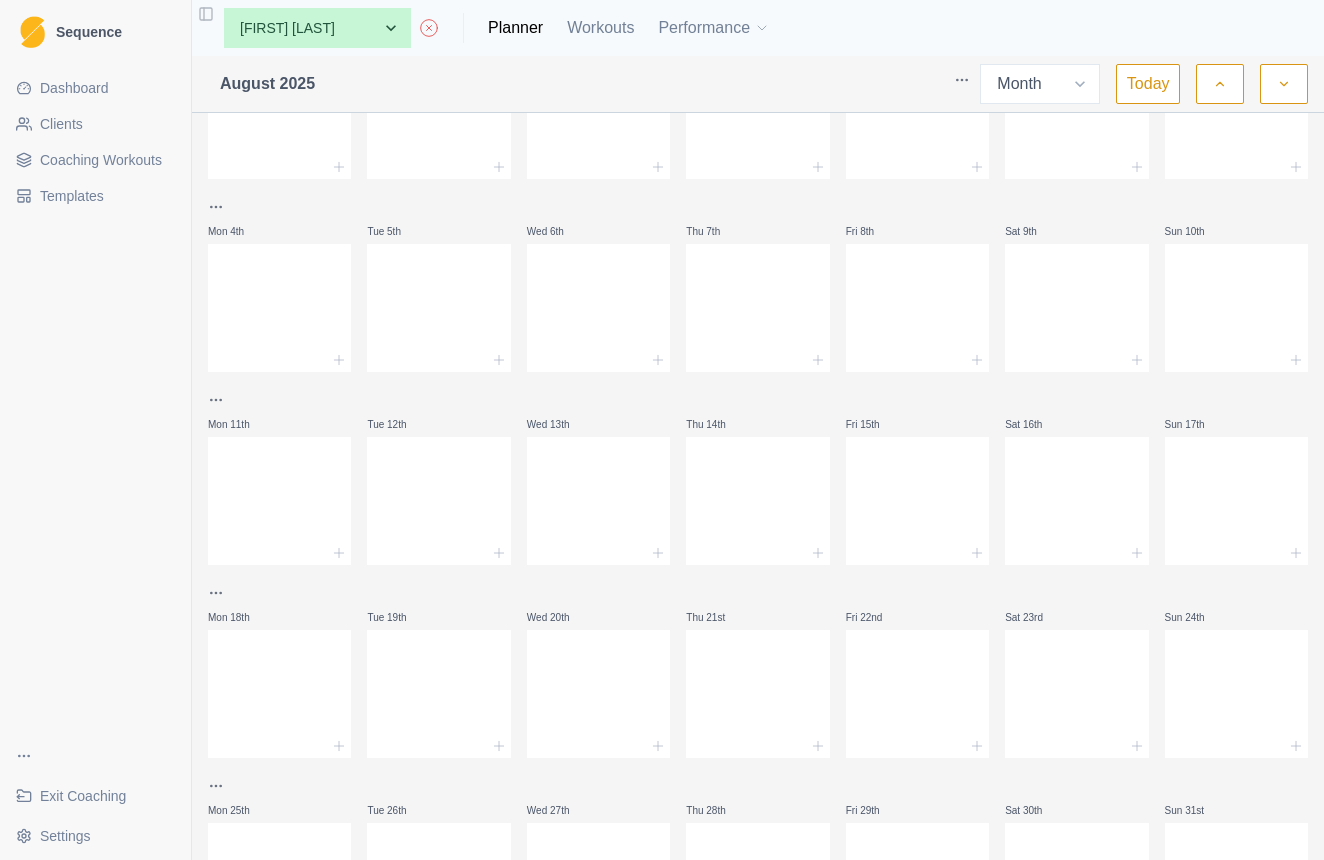 click on "Templates" at bounding box center (72, 196) 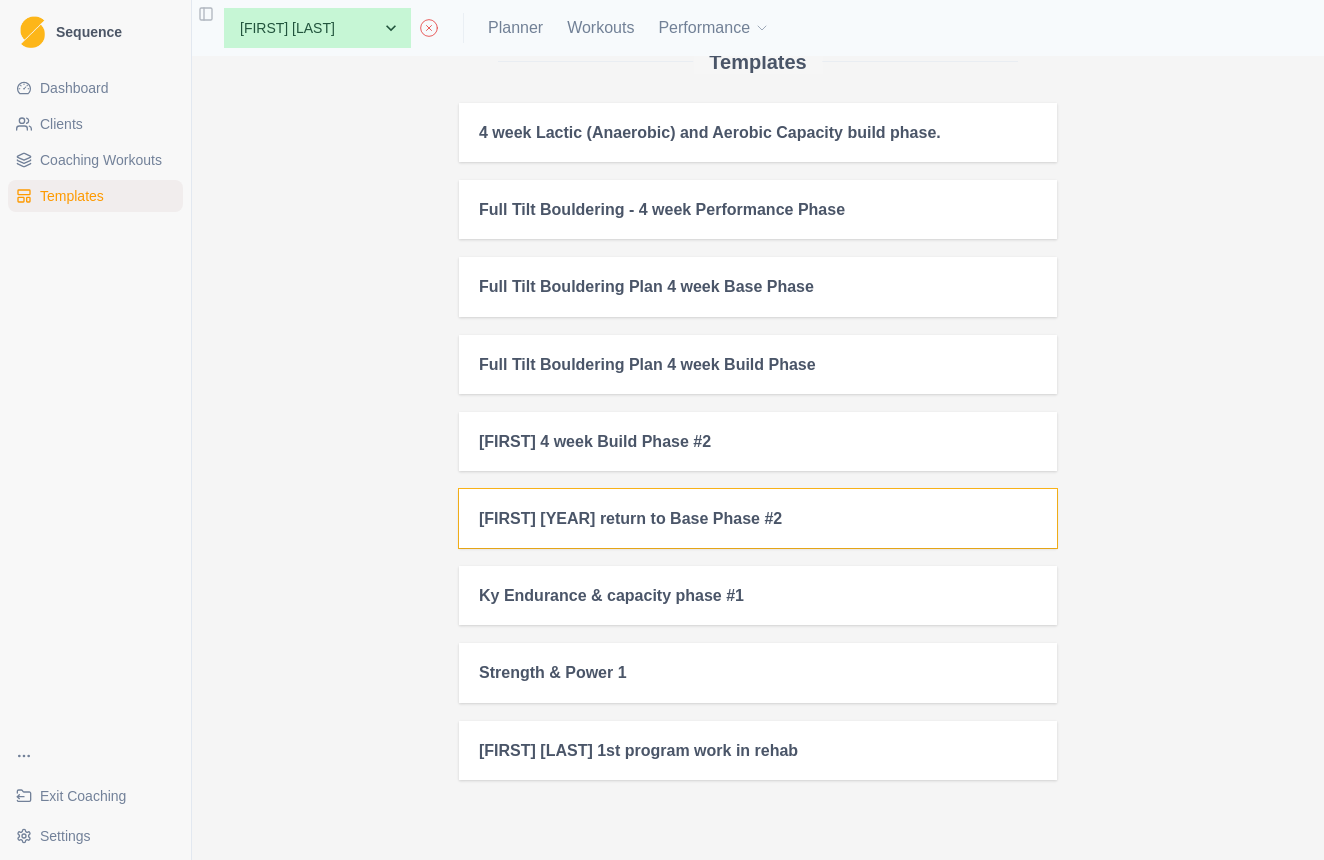 scroll, scrollTop: 158, scrollLeft: 0, axis: vertical 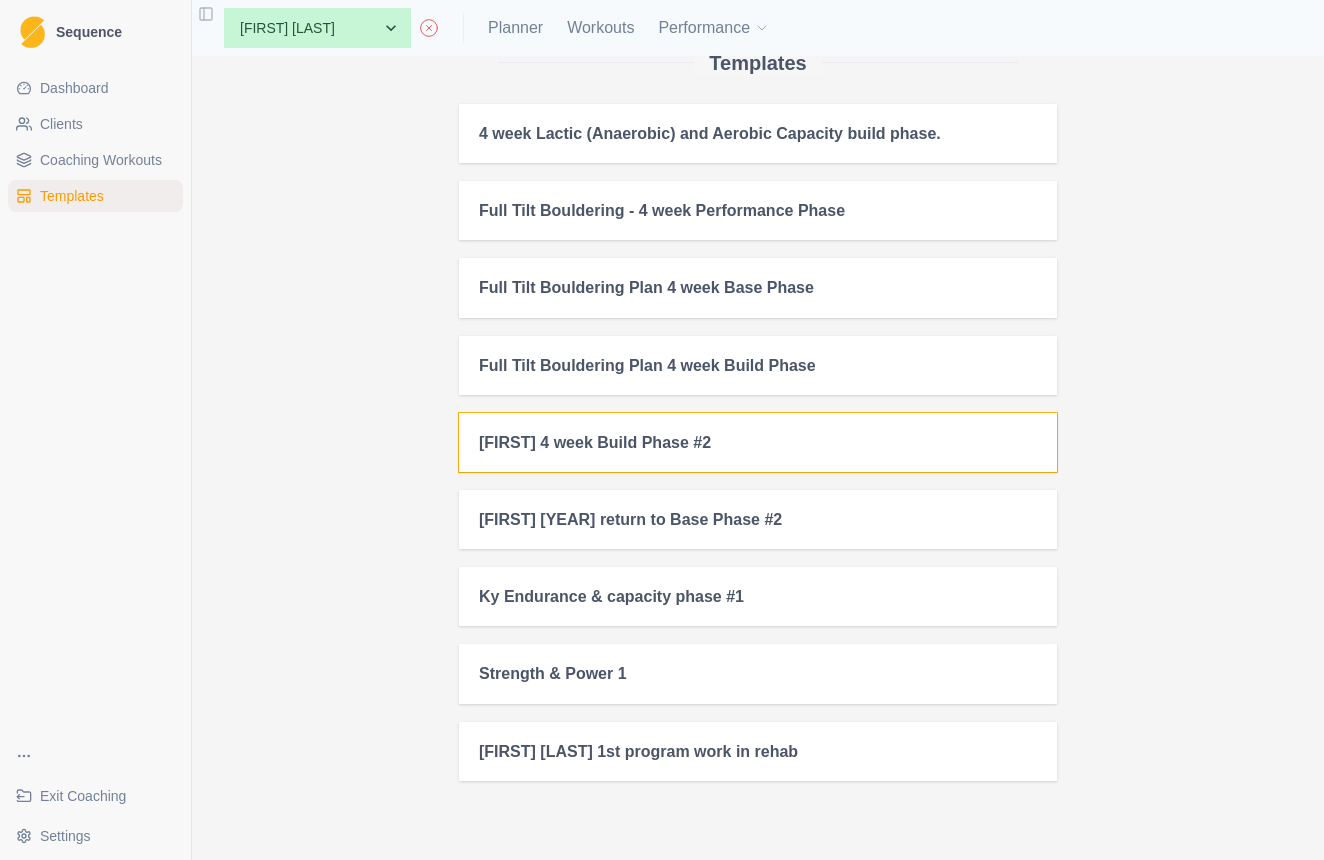click on "[FIRST] 4 week Build Phase #2" at bounding box center (758, 442) 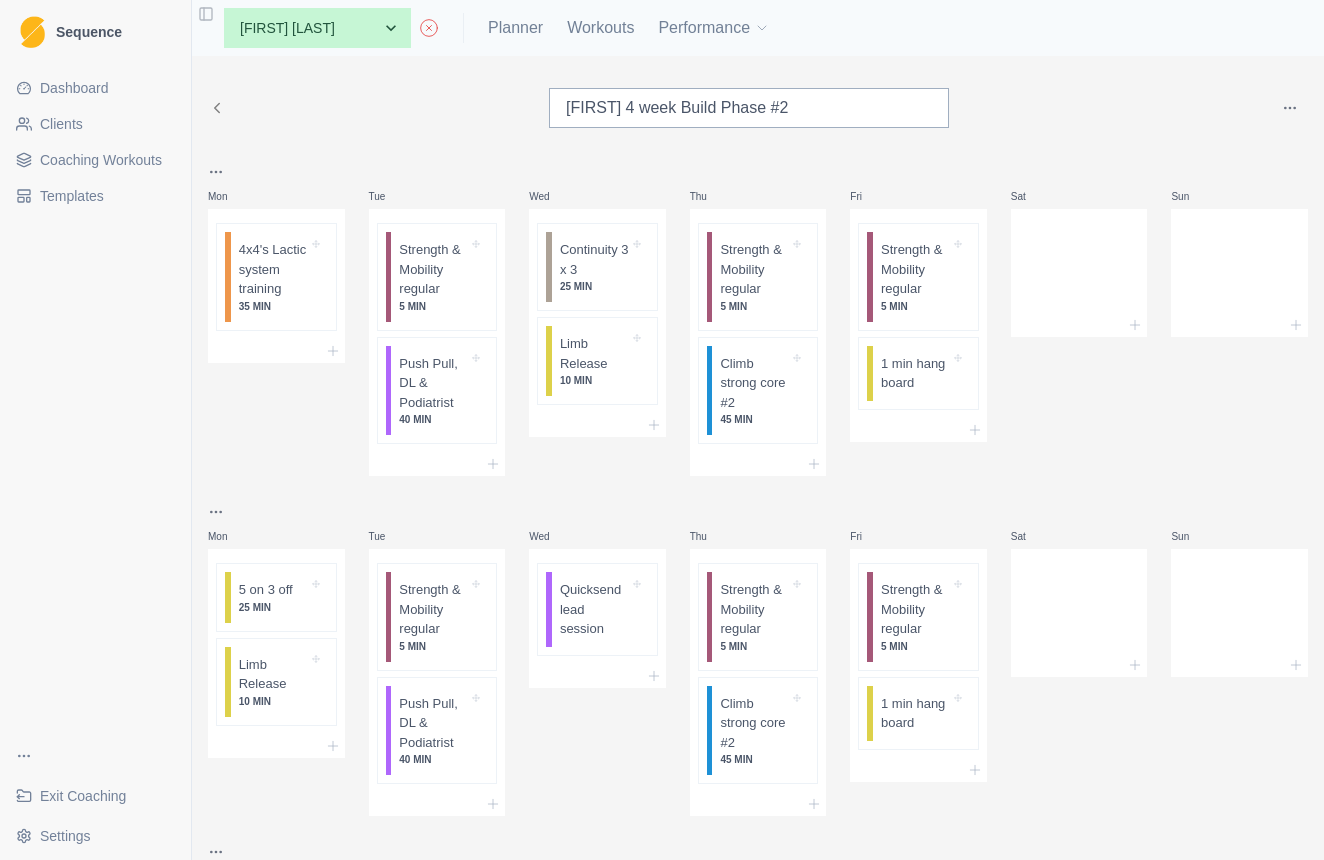 click on "Templates" at bounding box center [72, 196] 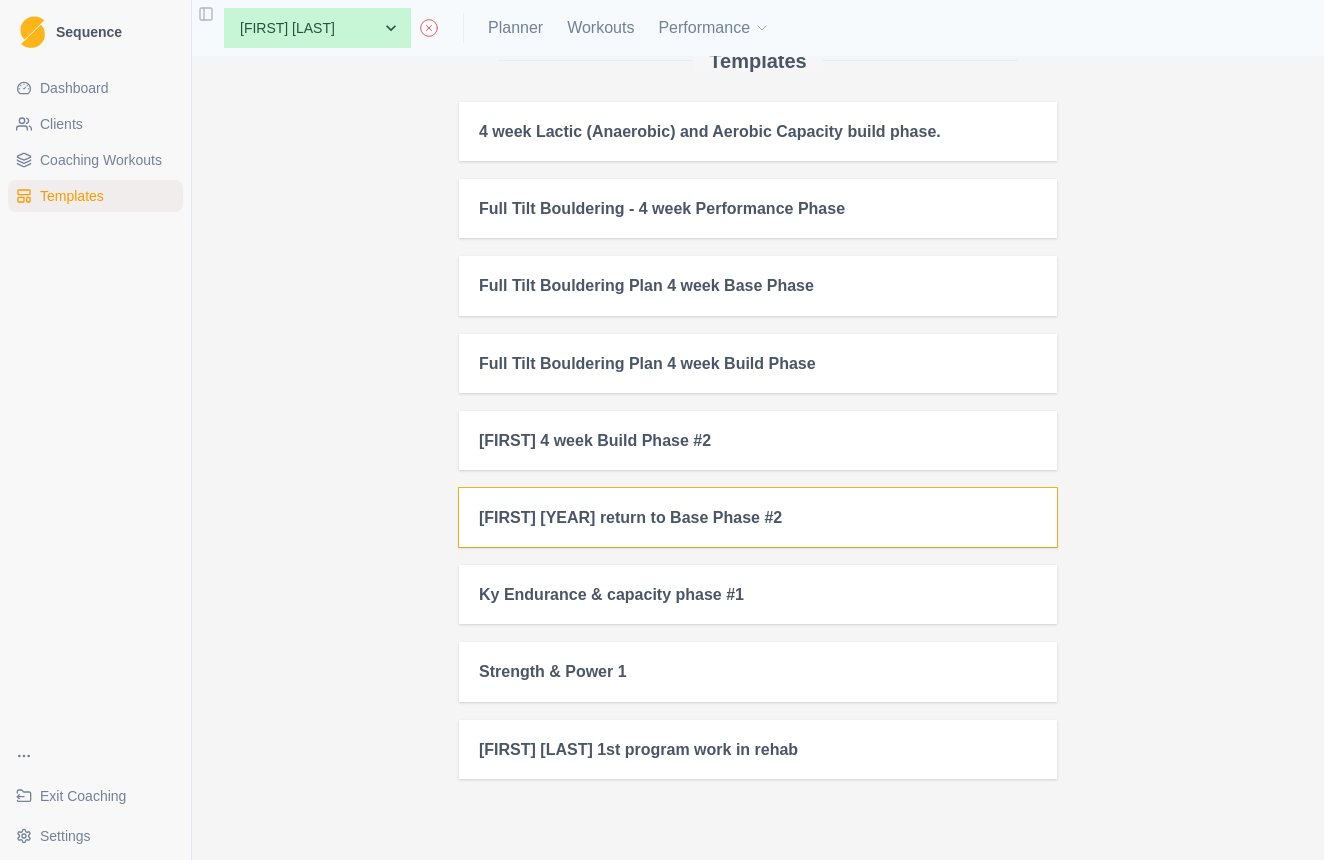 scroll, scrollTop: 158, scrollLeft: 0, axis: vertical 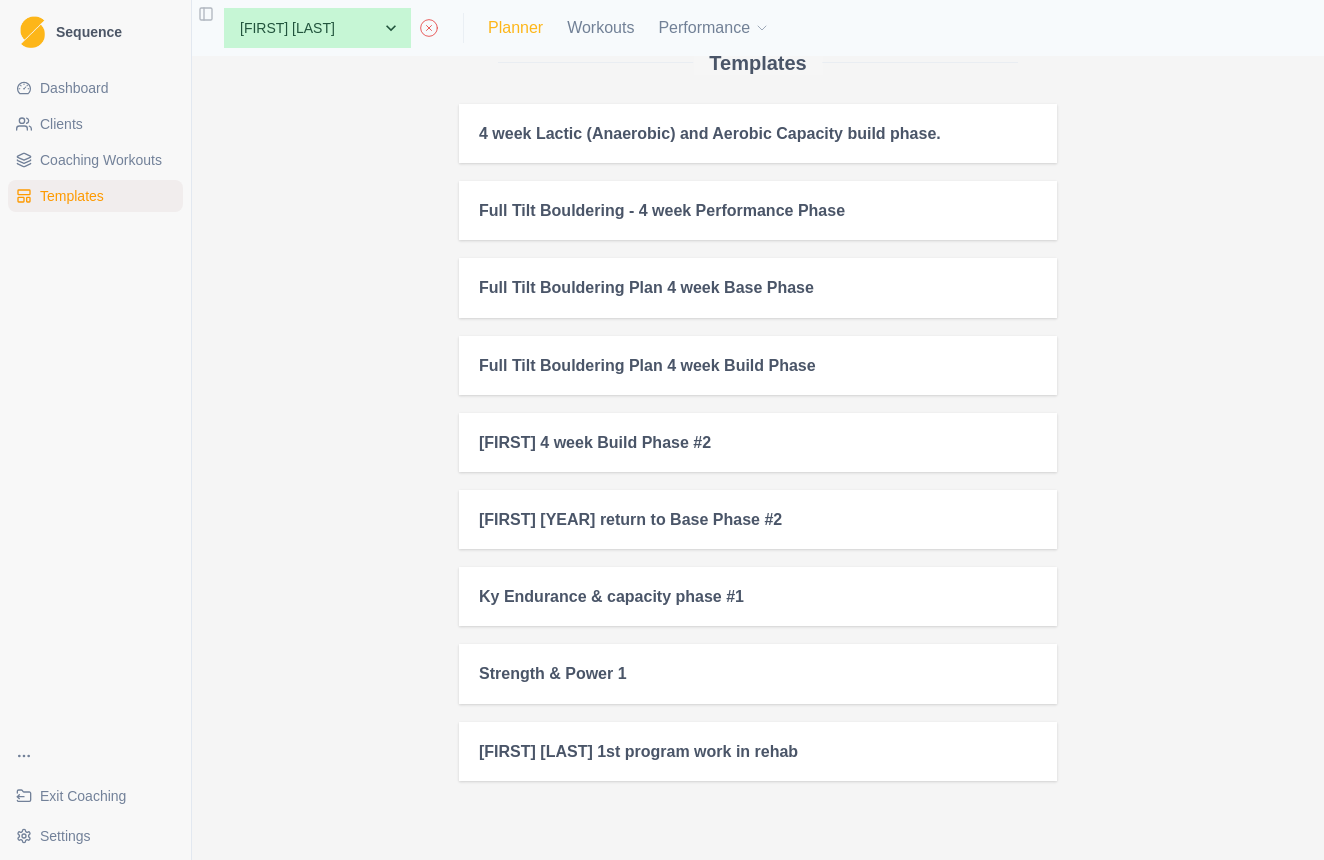 click on "Planner" at bounding box center (515, 28) 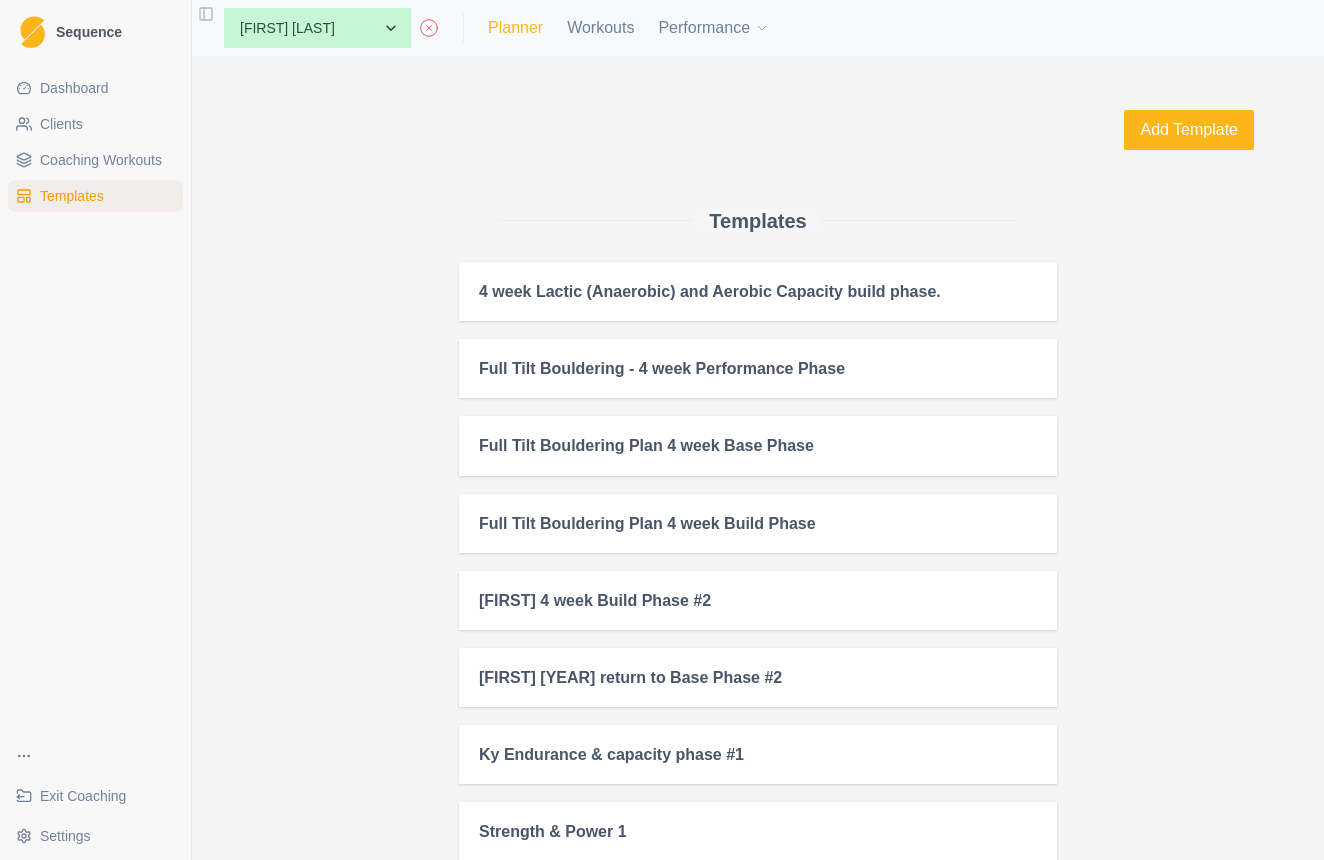 select on "month" 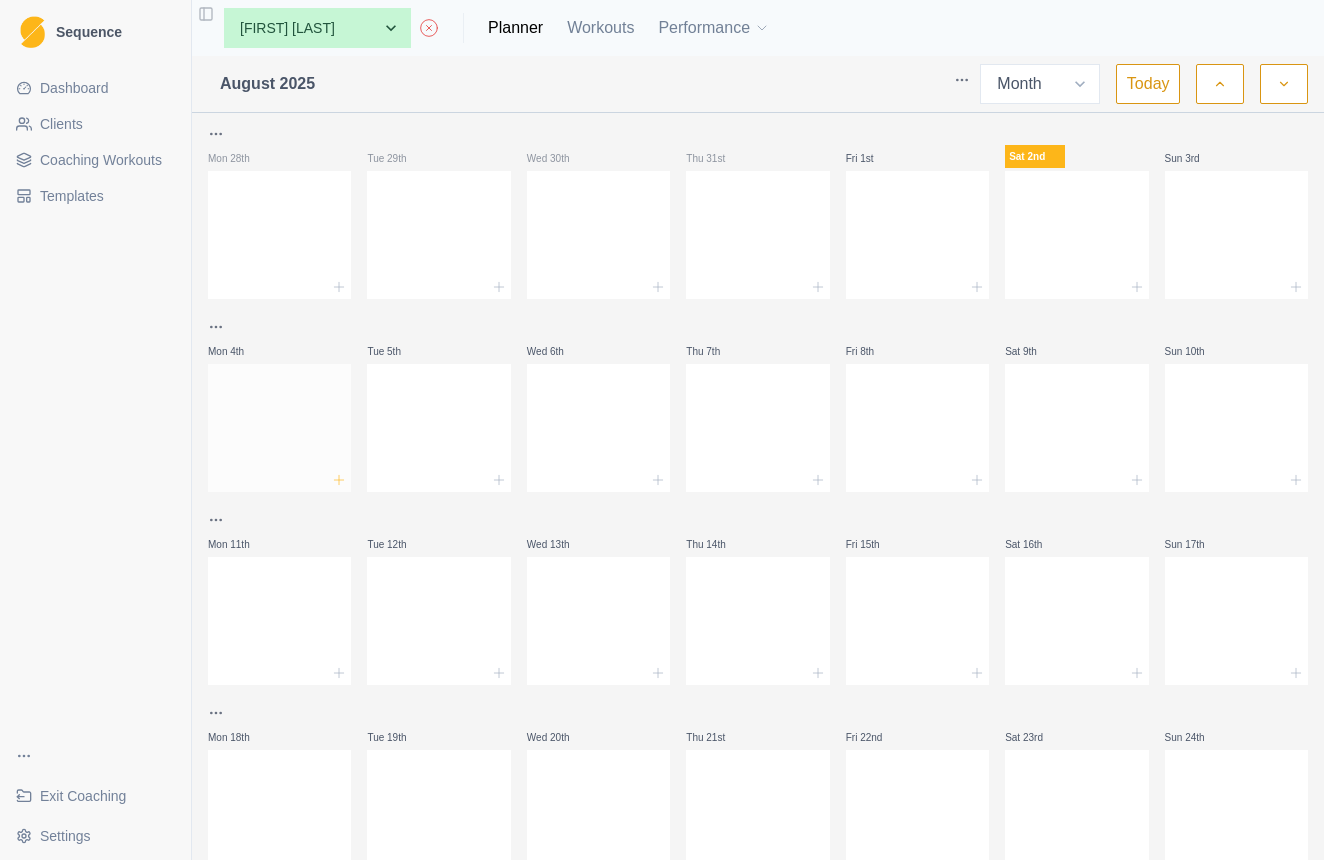 click 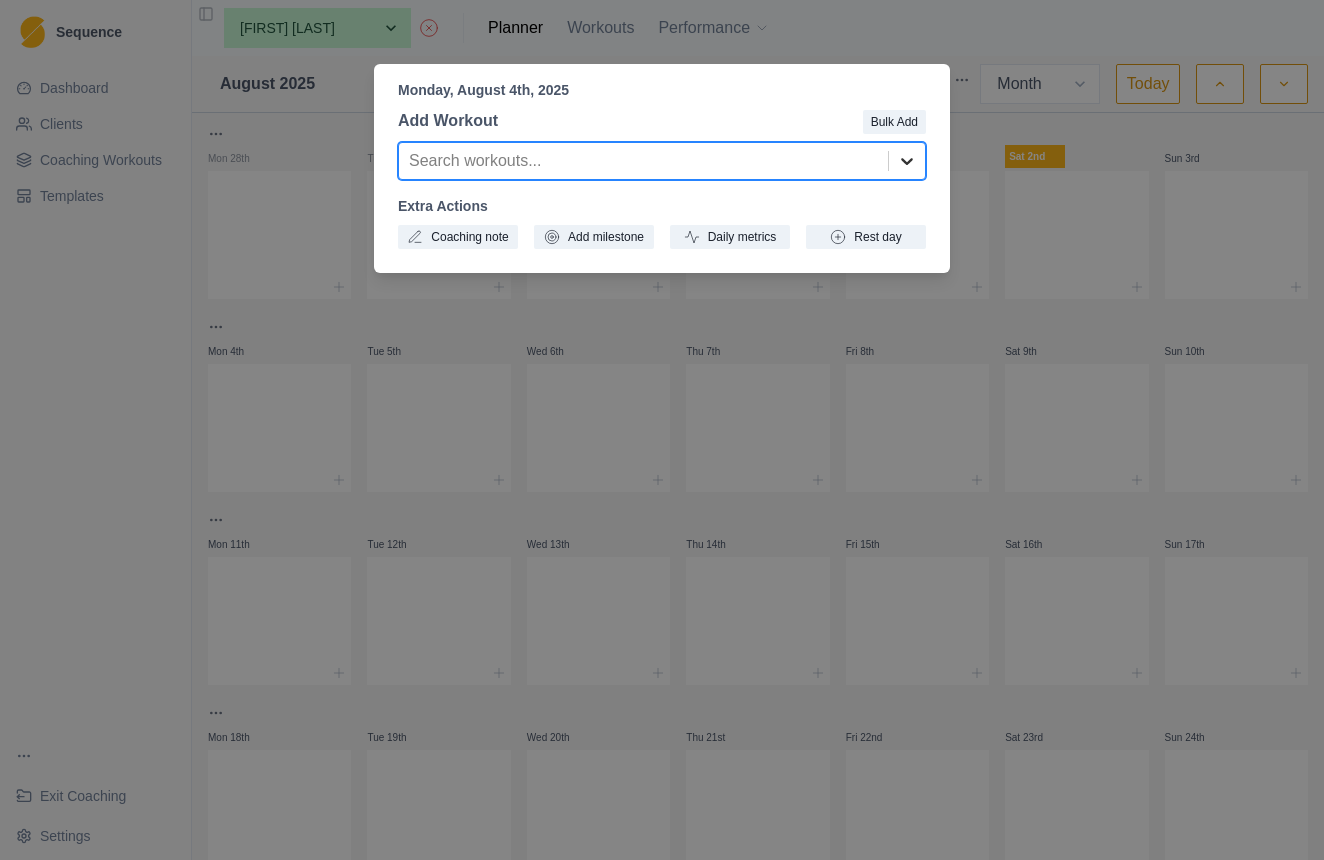click 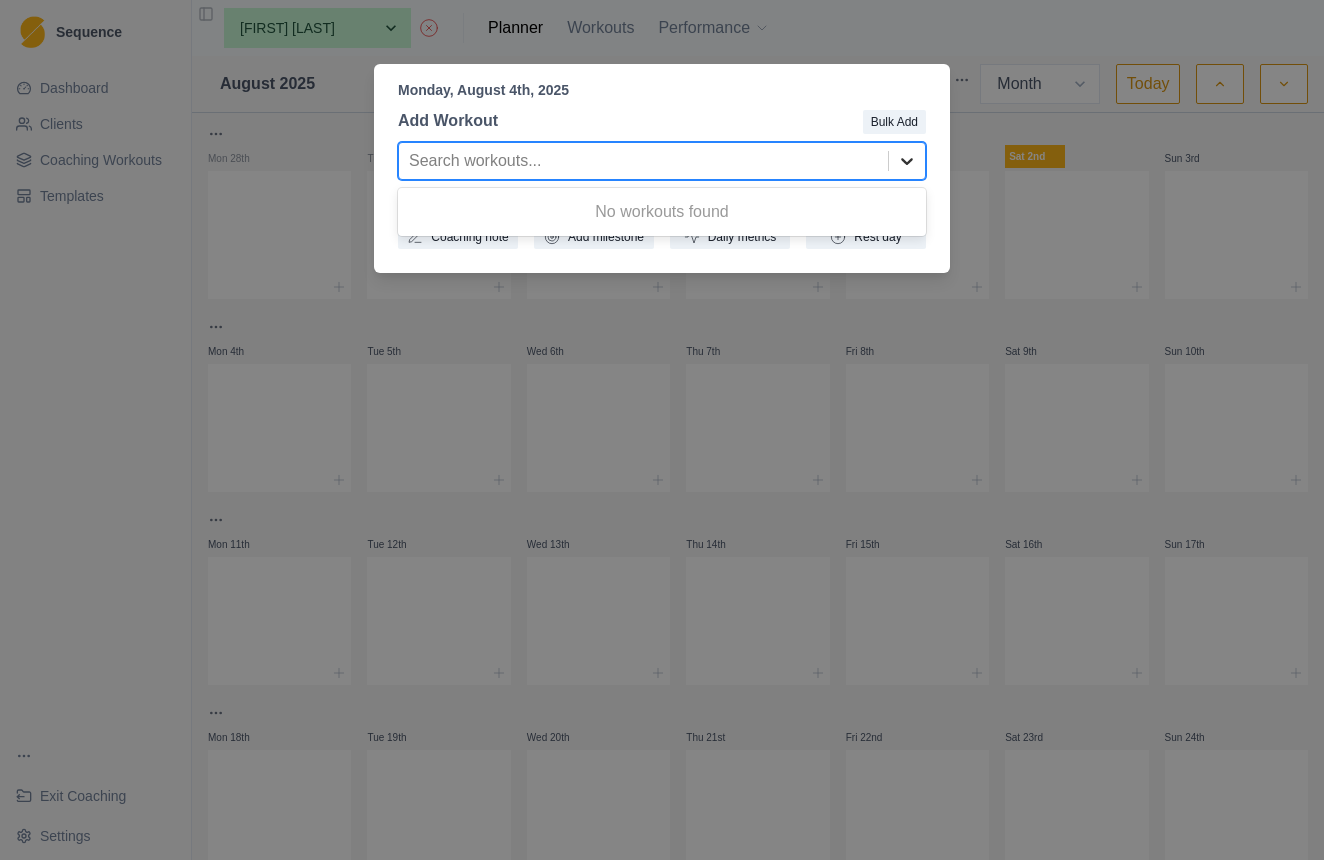 click 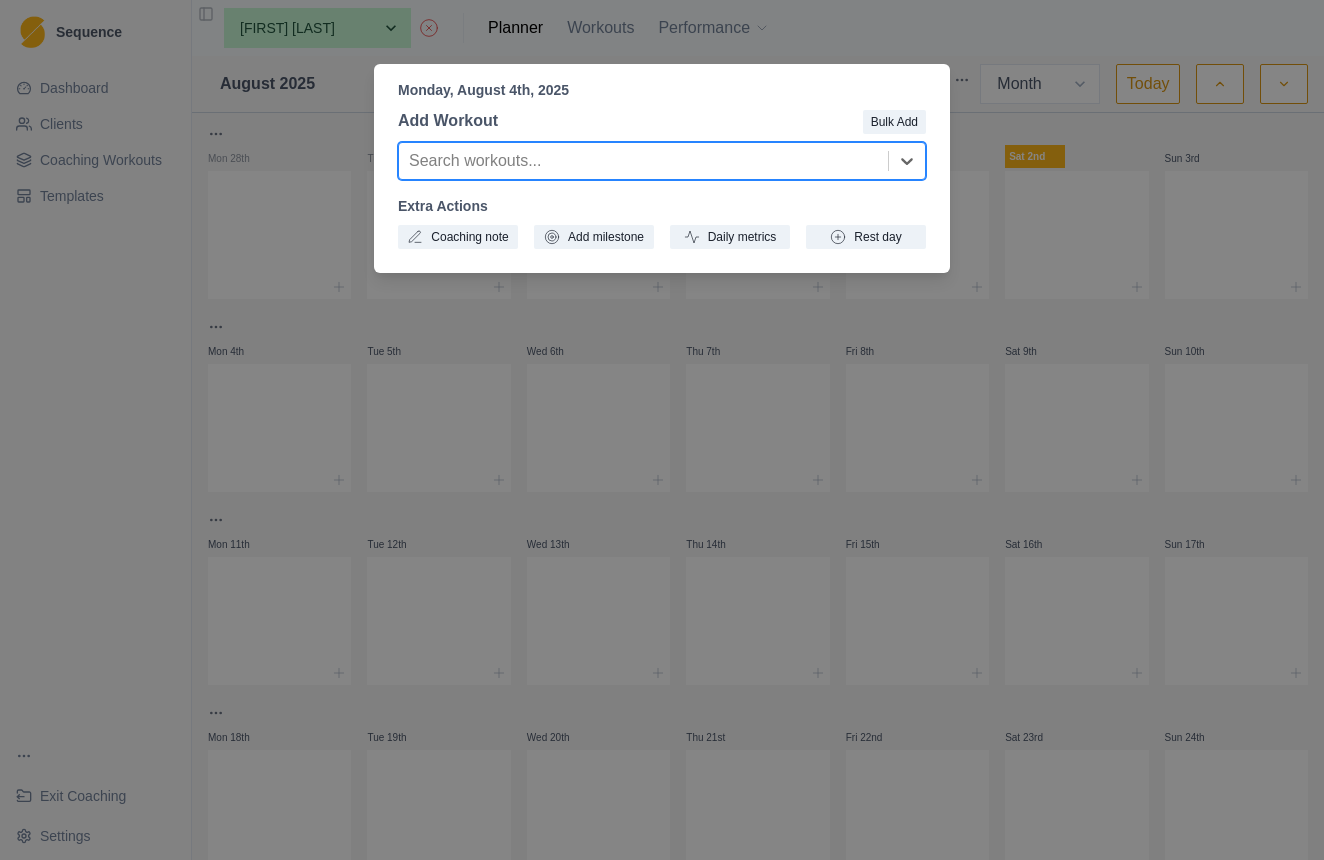 click on "Monday, August 4th, 2025 Add Workout Bulk Add Search workouts... Extra Actions Coaching note Add milestone Daily metrics Rest day" at bounding box center [662, 430] 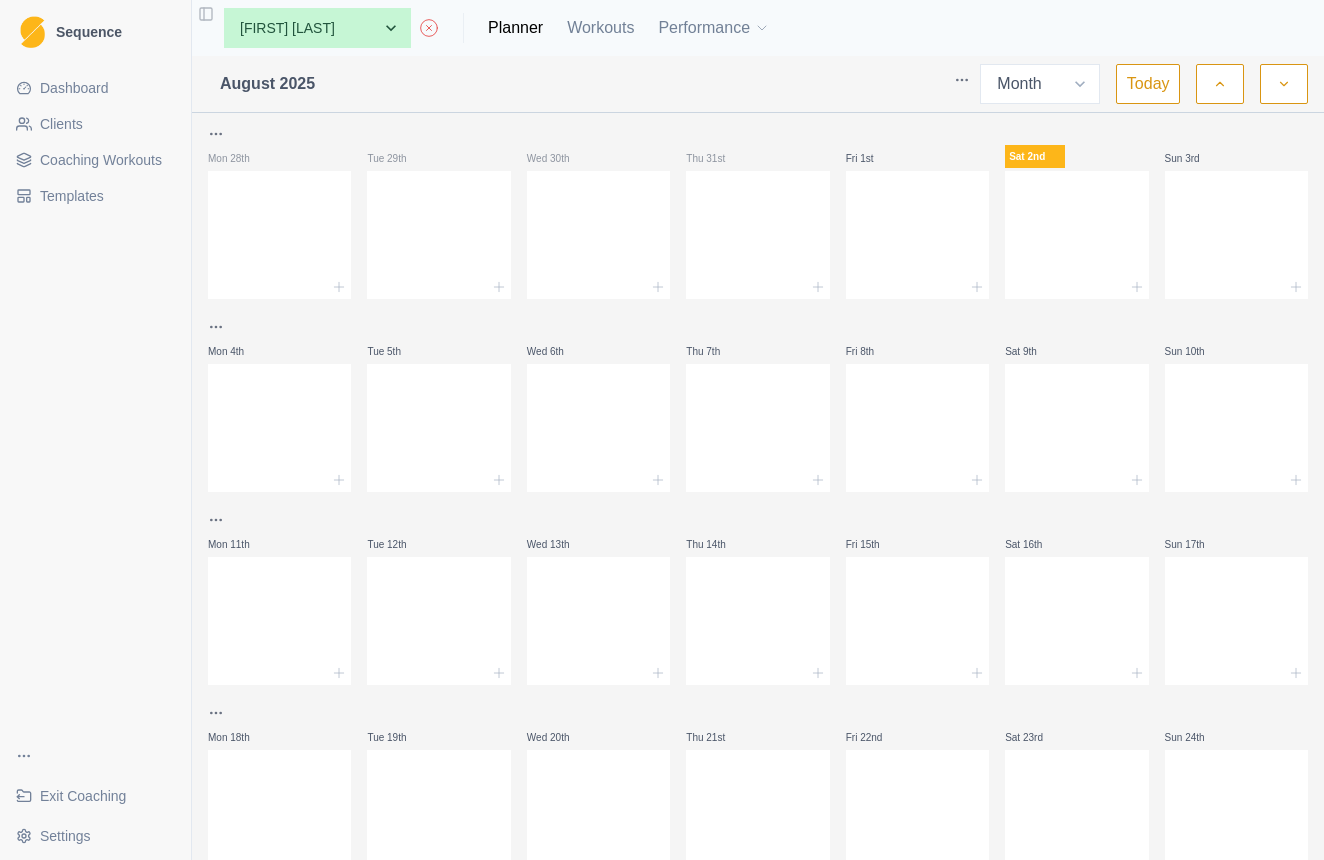 click on "Coaching Workouts" at bounding box center (101, 160) 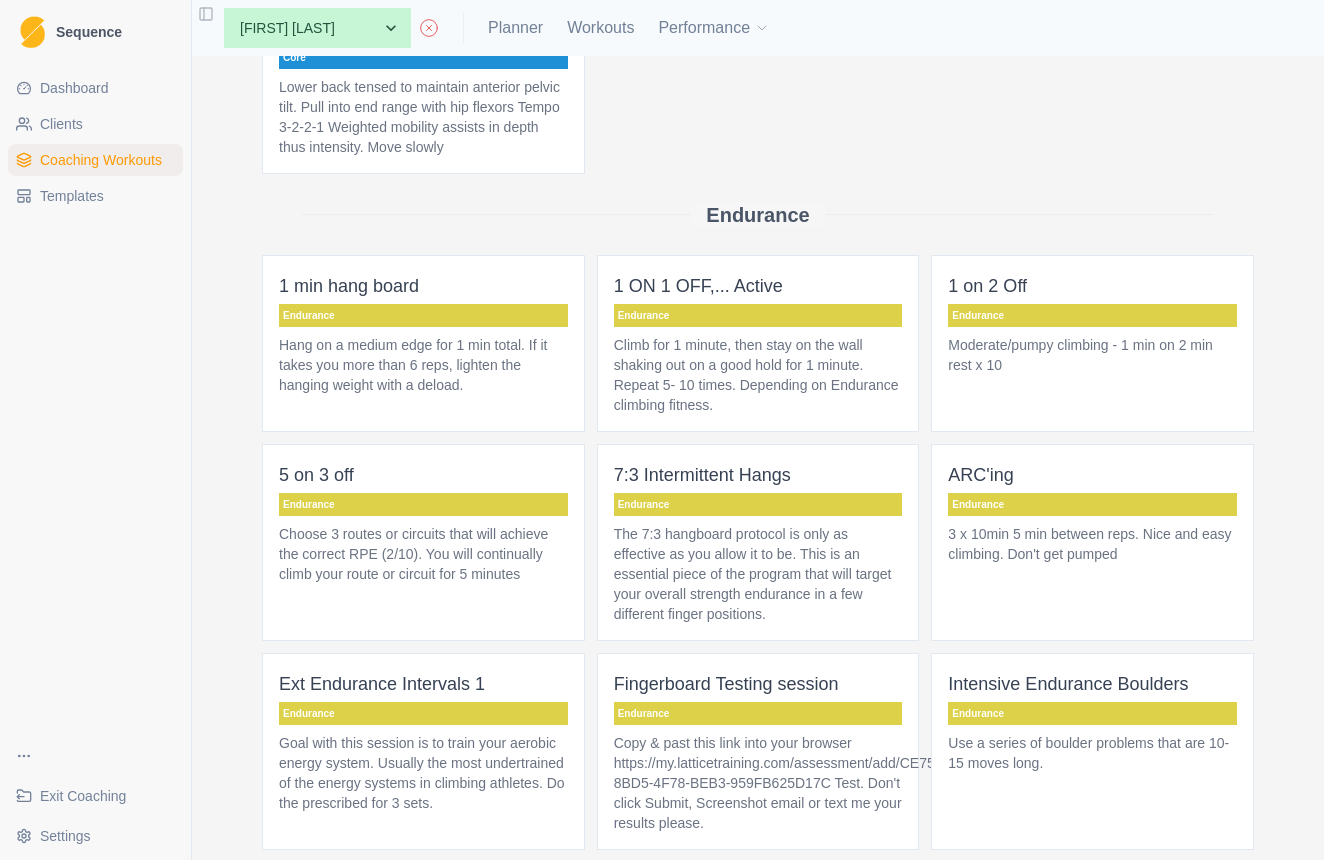 scroll, scrollTop: 1412, scrollLeft: 0, axis: vertical 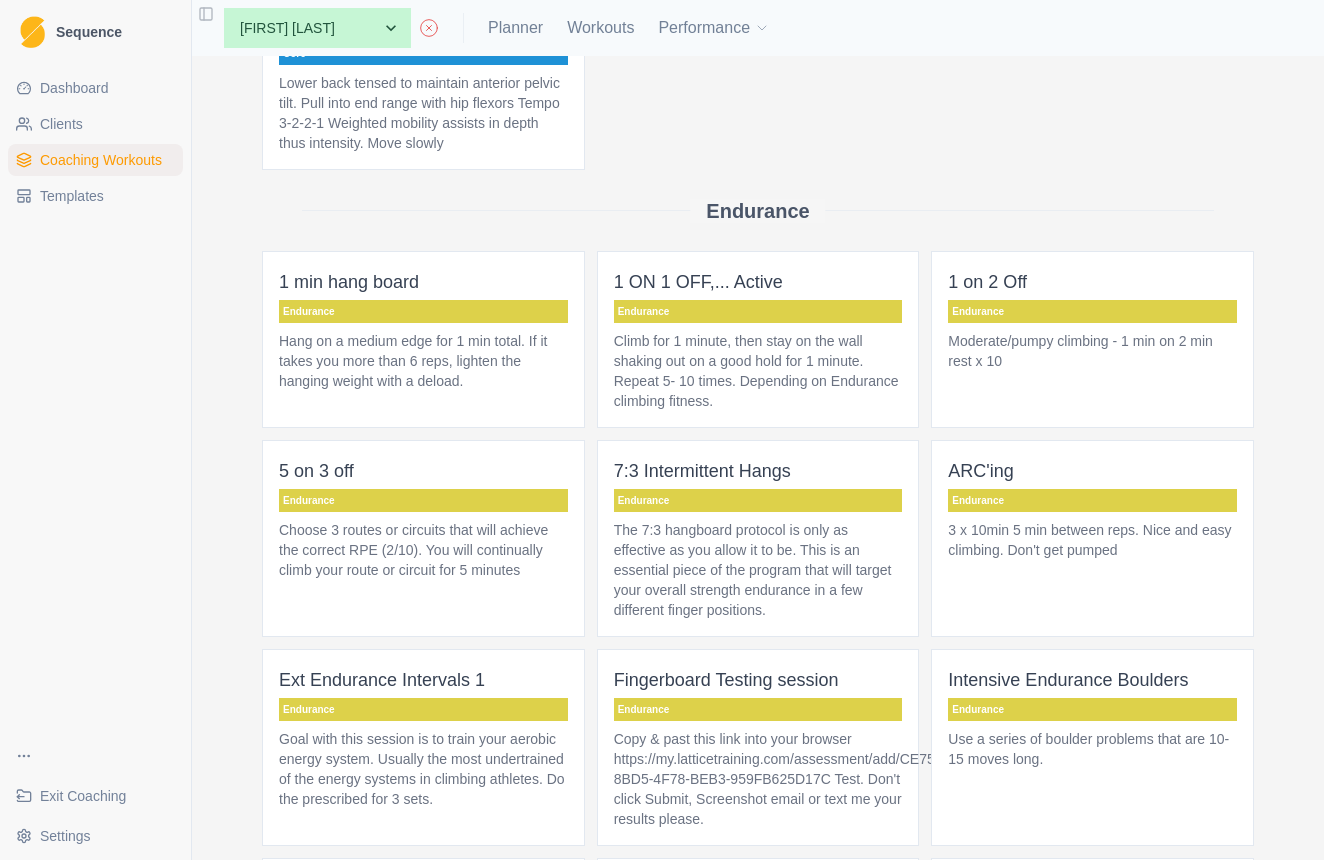click on "3 x 10min 5 min between reps. Nice and easy climbing. Don't get pumped" at bounding box center (1092, 540) 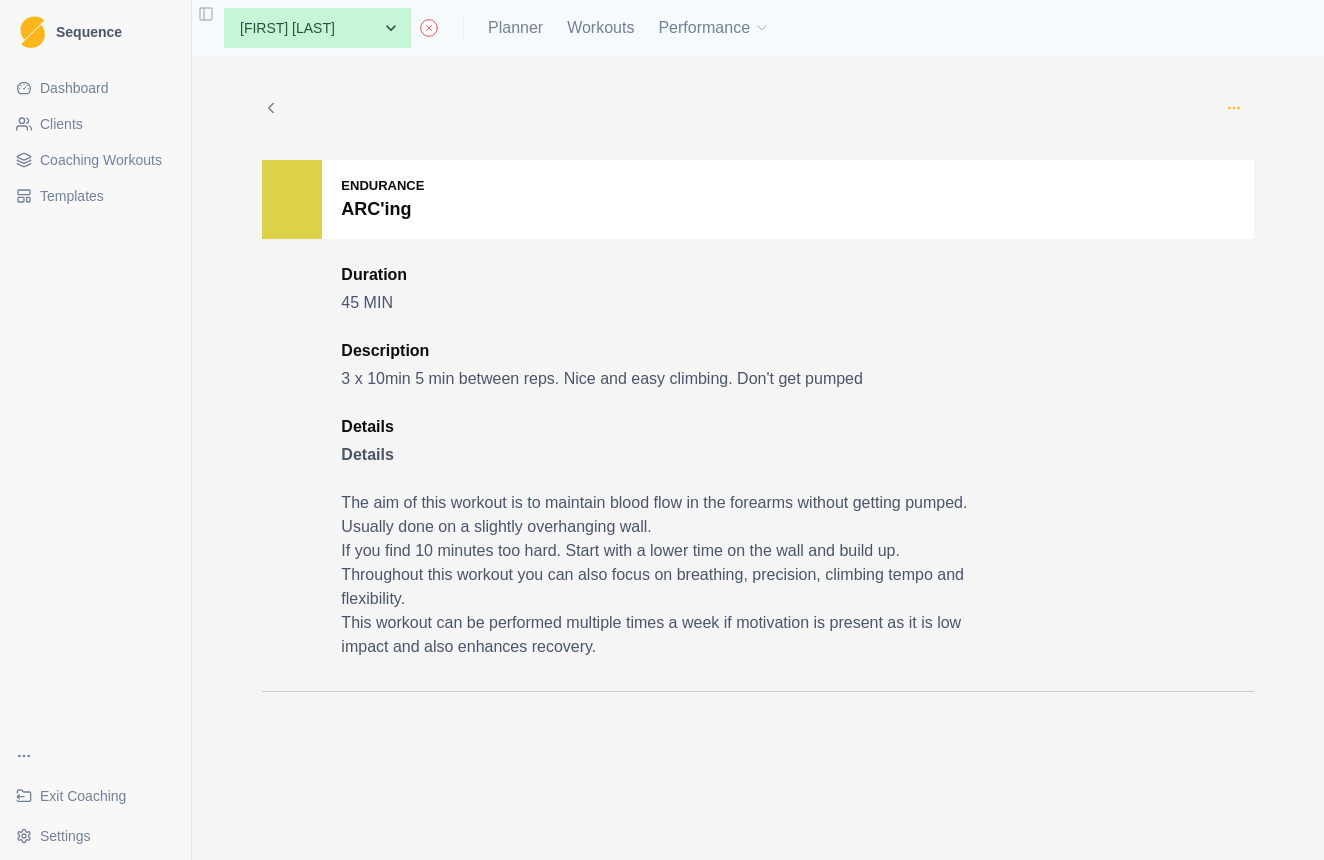 click 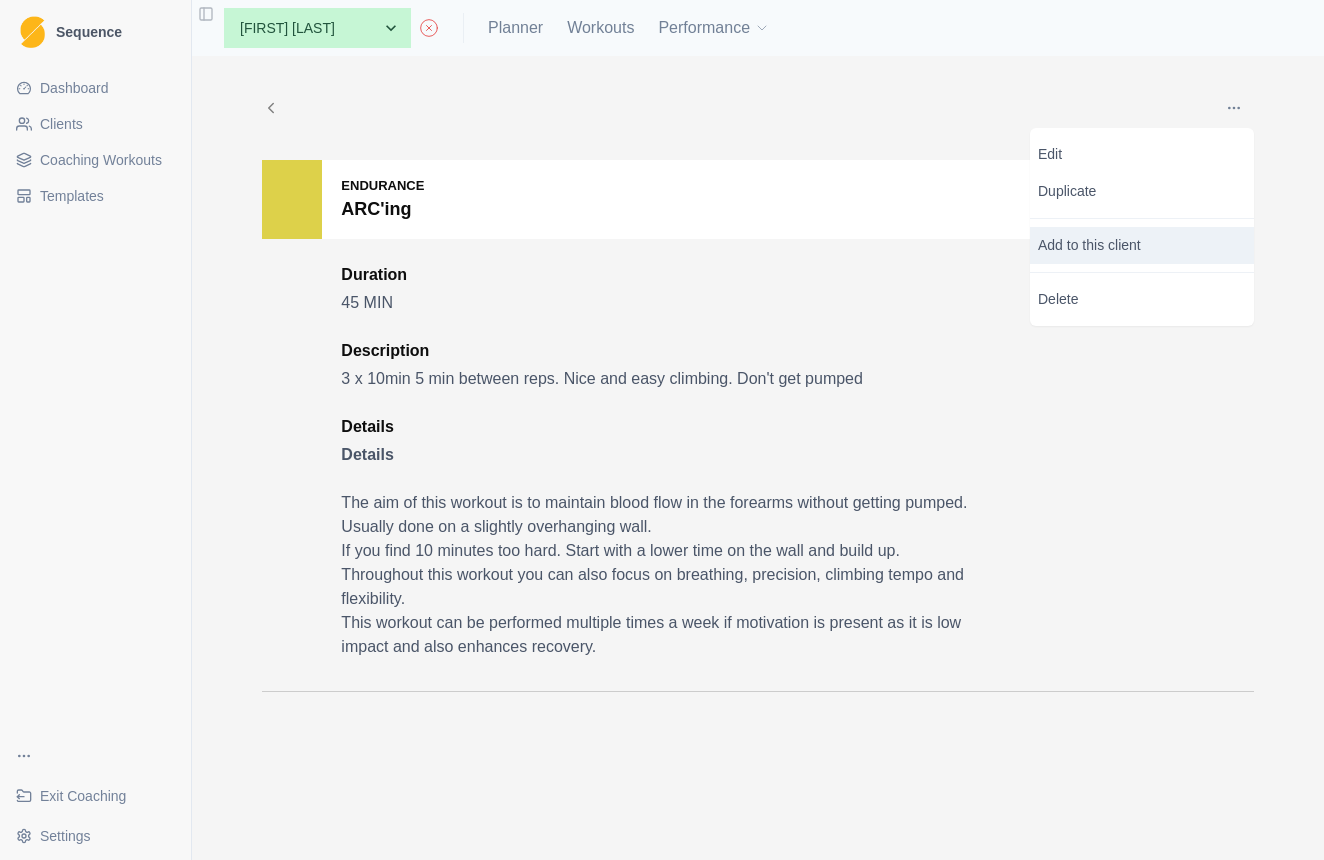 click on "Add to this client" at bounding box center [1142, 245] 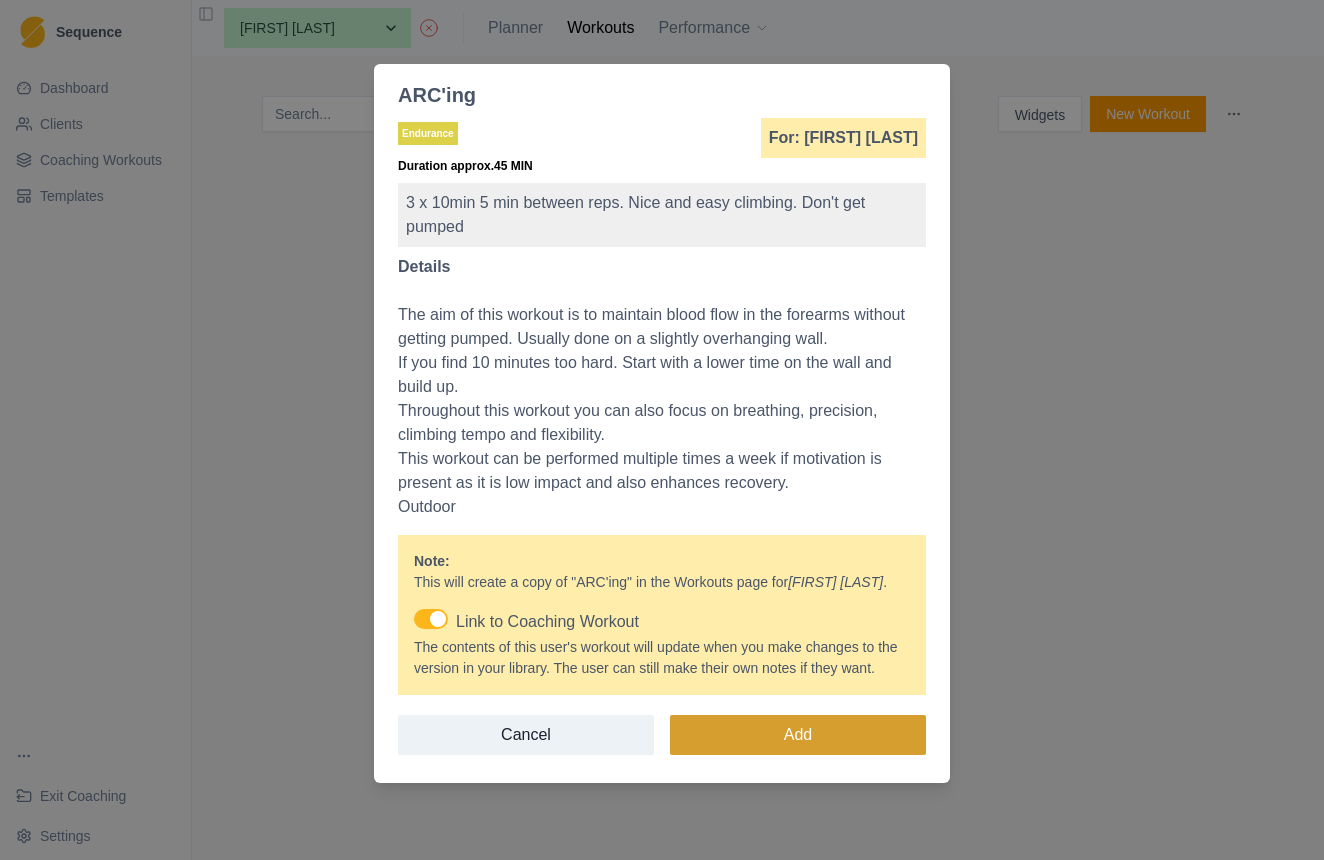 click on "Add" at bounding box center (798, 735) 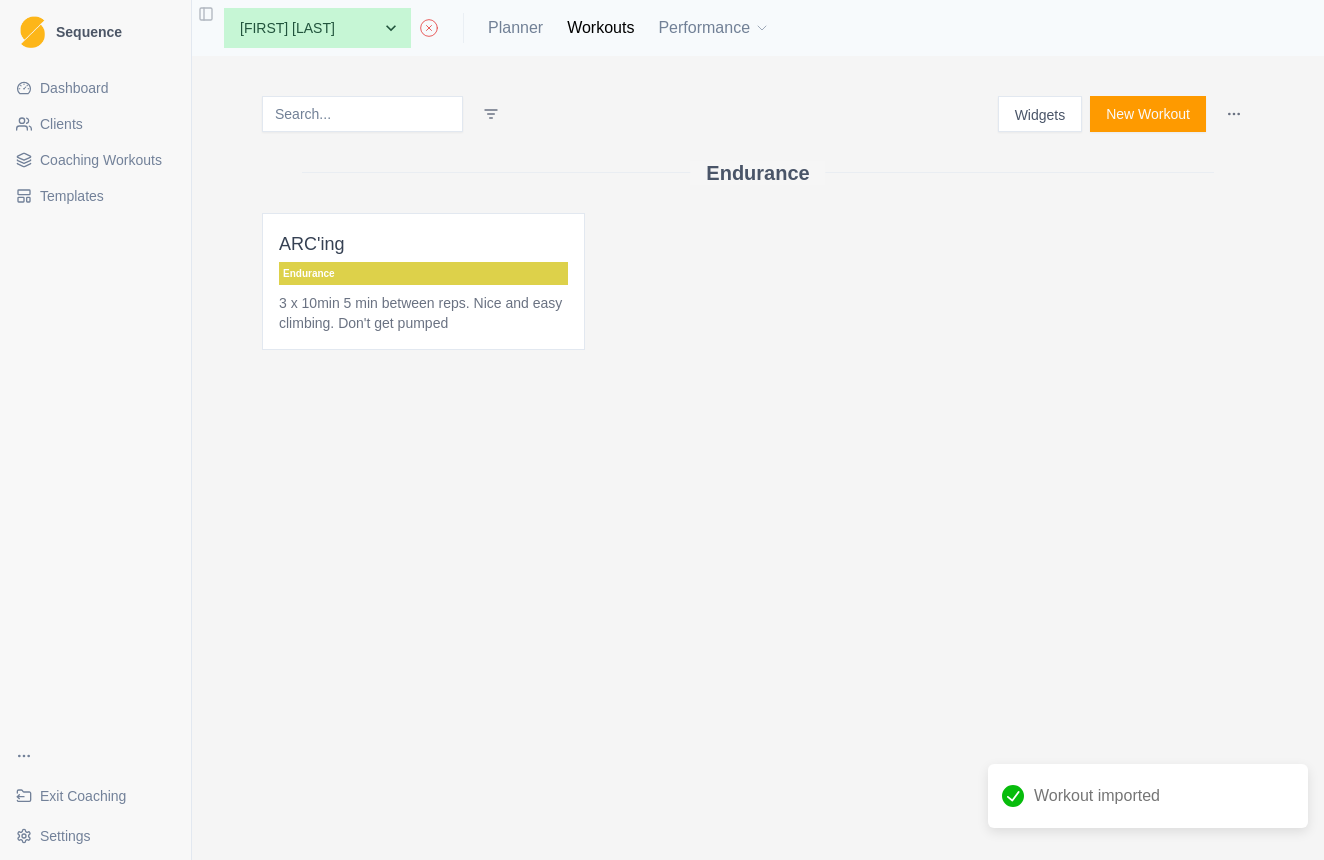 click on "Coaching Workouts" at bounding box center [101, 160] 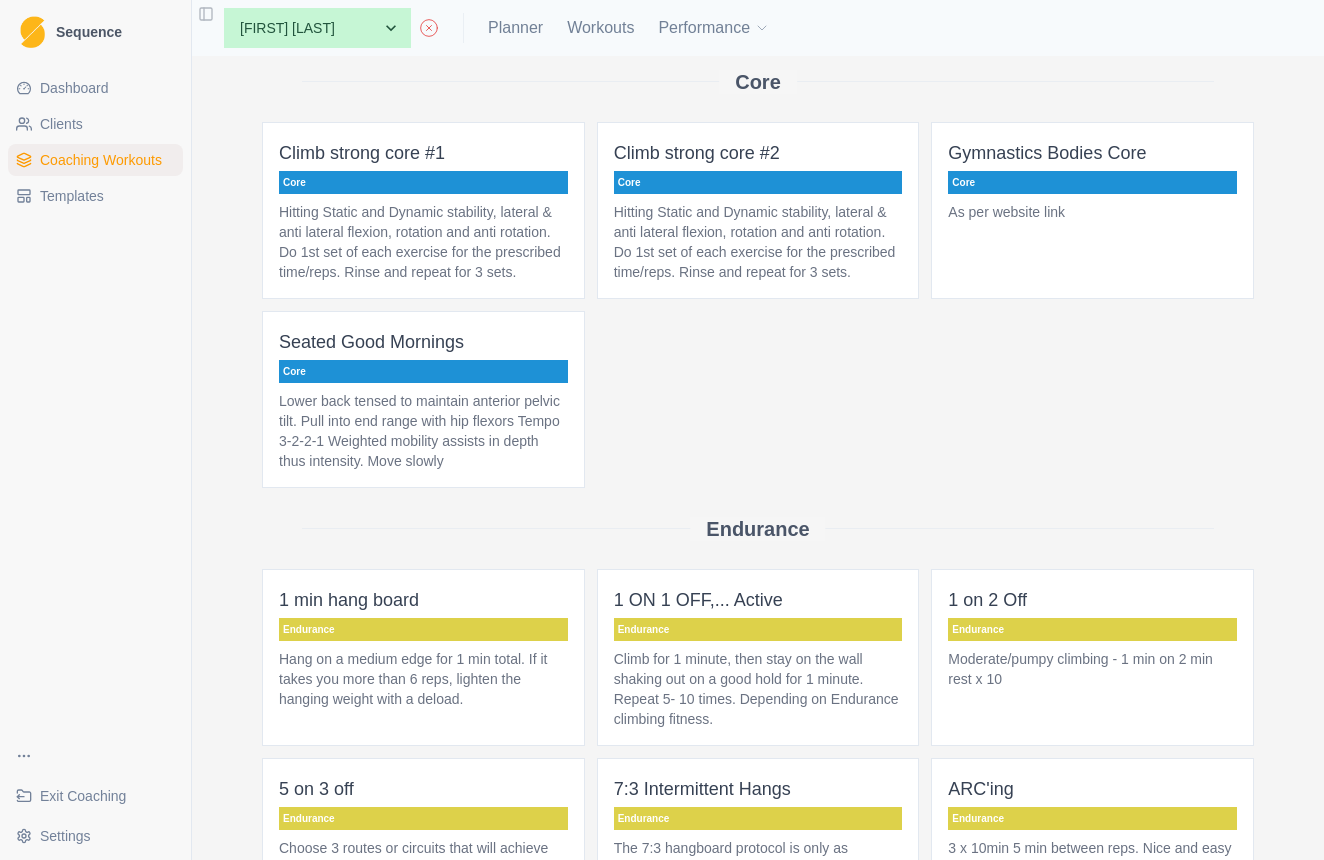 scroll, scrollTop: 1096, scrollLeft: 0, axis: vertical 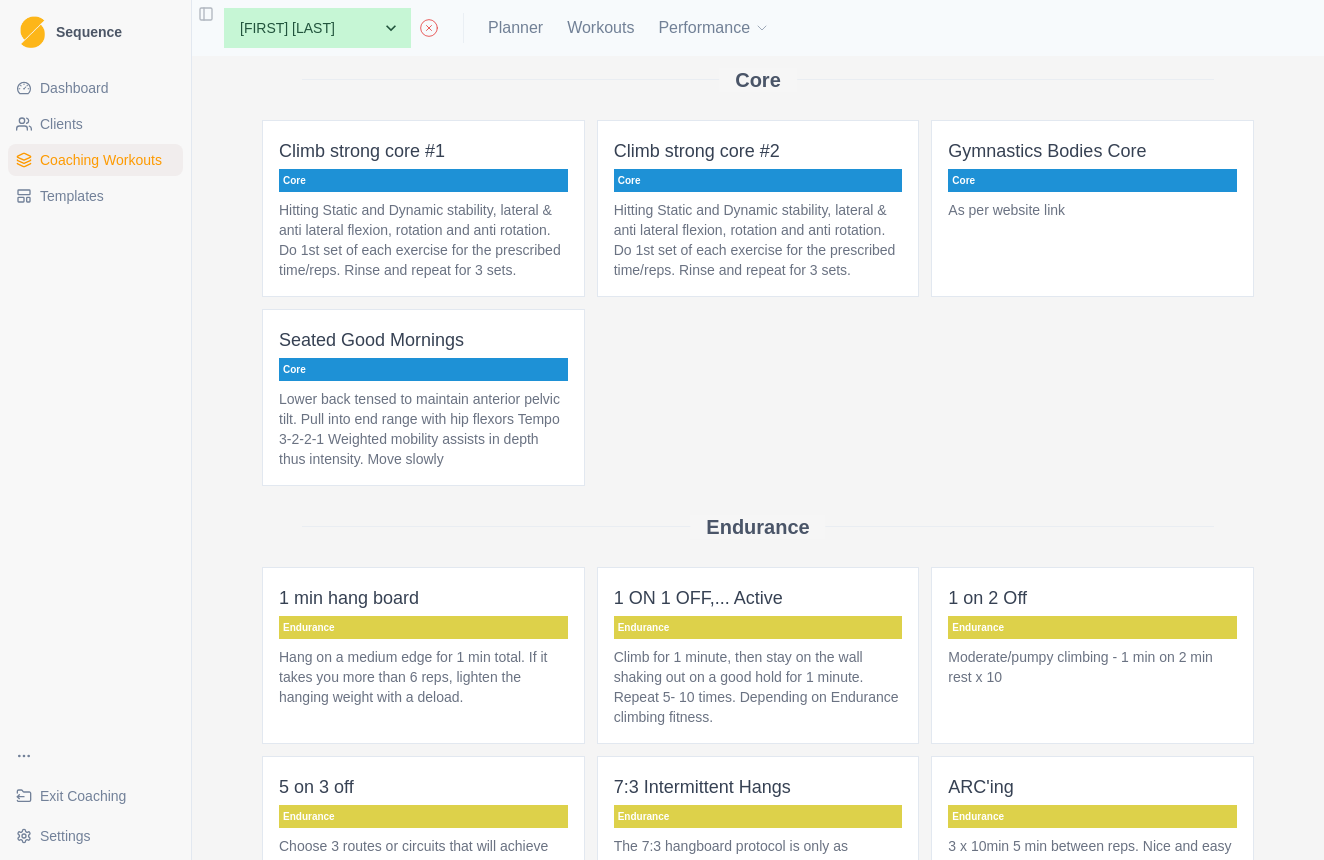 click on "Hitting Static and Dynamic stability, lateral & anti lateral flexion, rotation and anti rotation. Do 1st set of each exercise for the prescribed time/reps. Rinse and repeat for 3 sets." at bounding box center (423, 240) 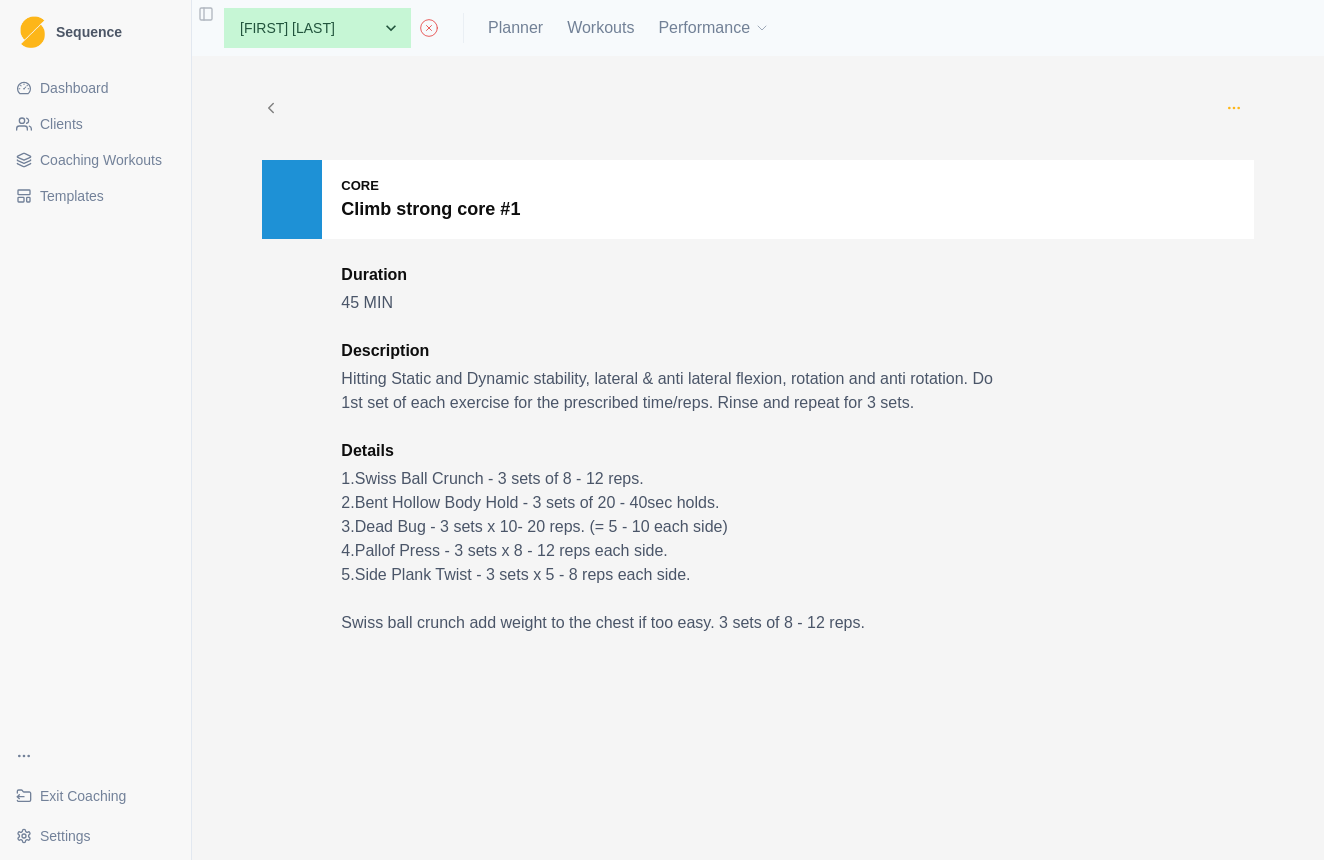 click 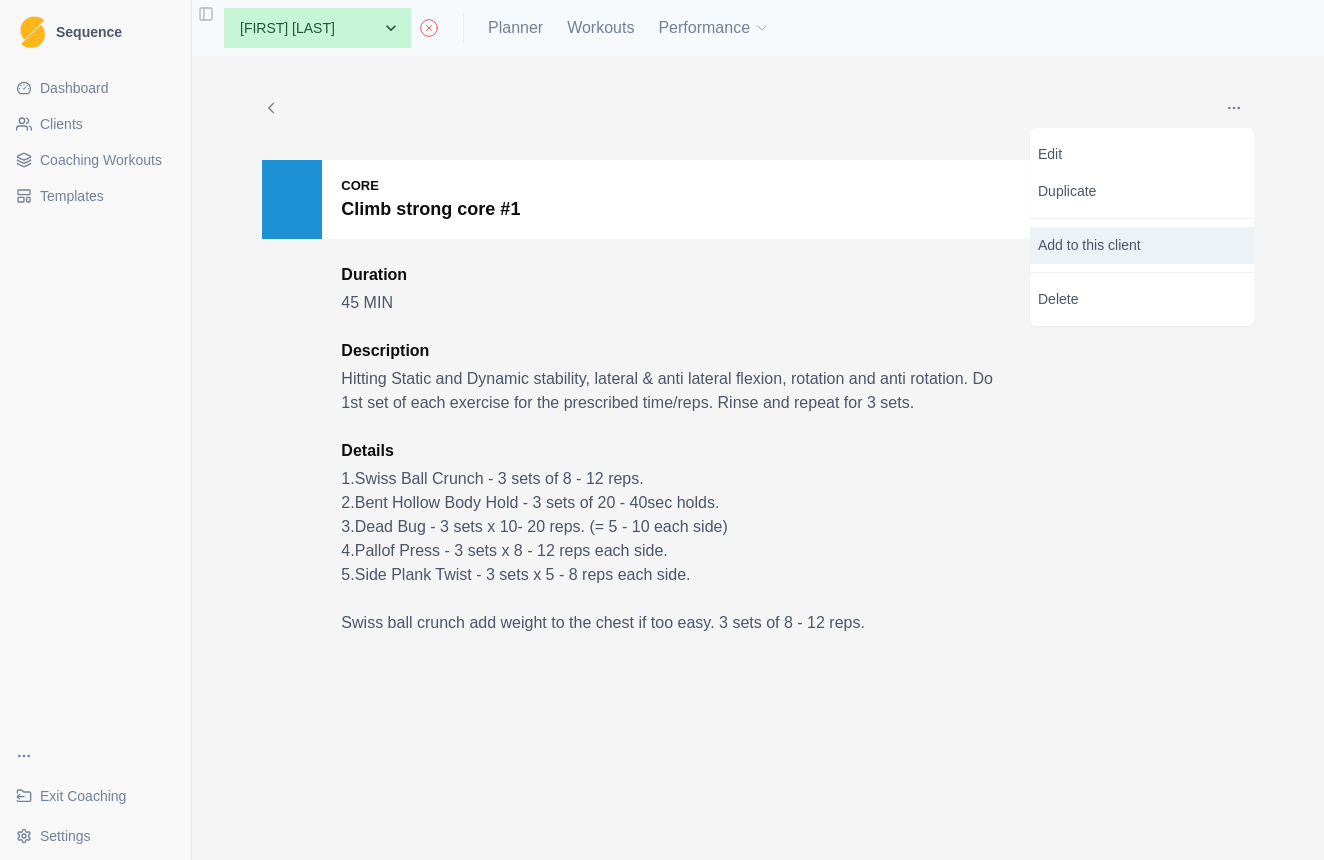 click on "Add to this client" at bounding box center (1142, 245) 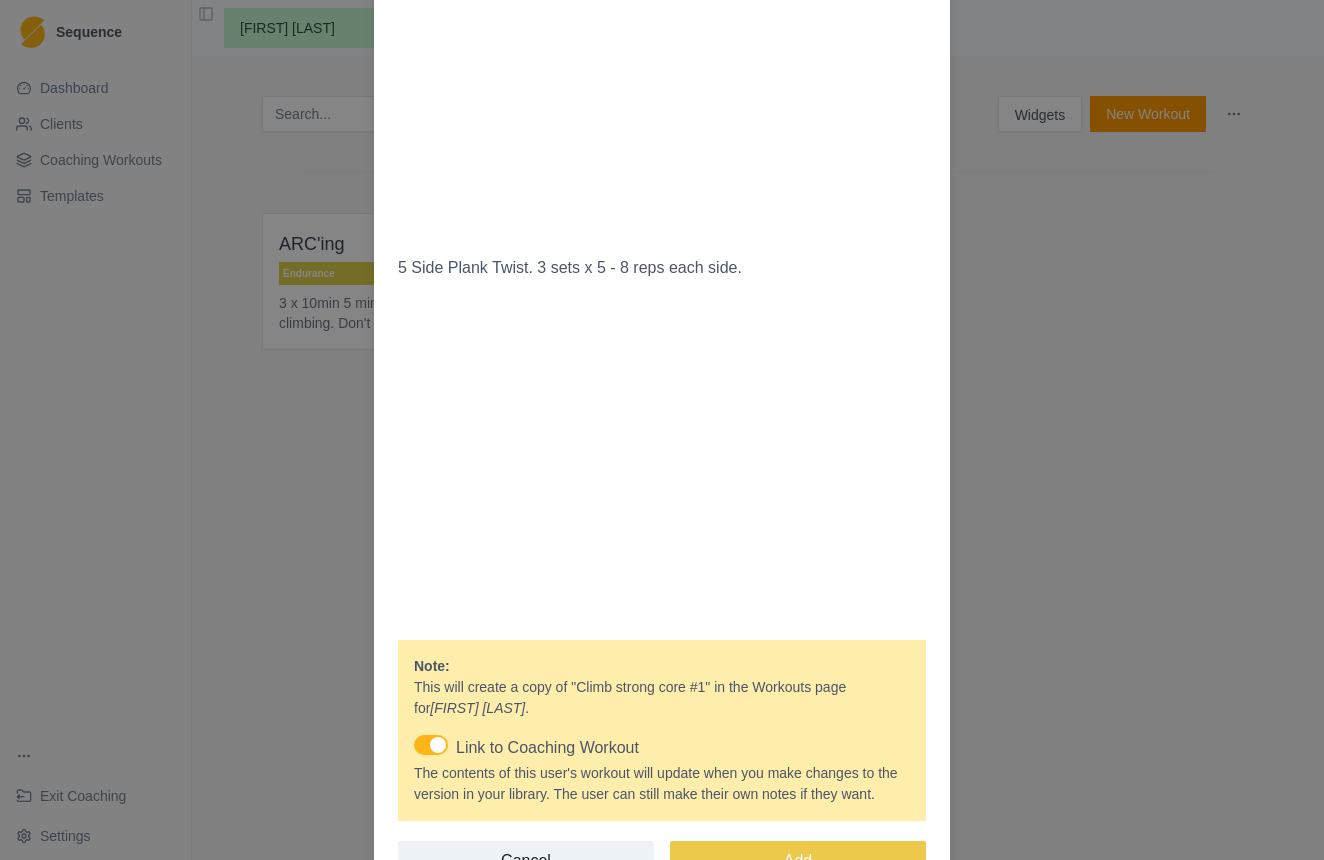 scroll, scrollTop: 1797, scrollLeft: 0, axis: vertical 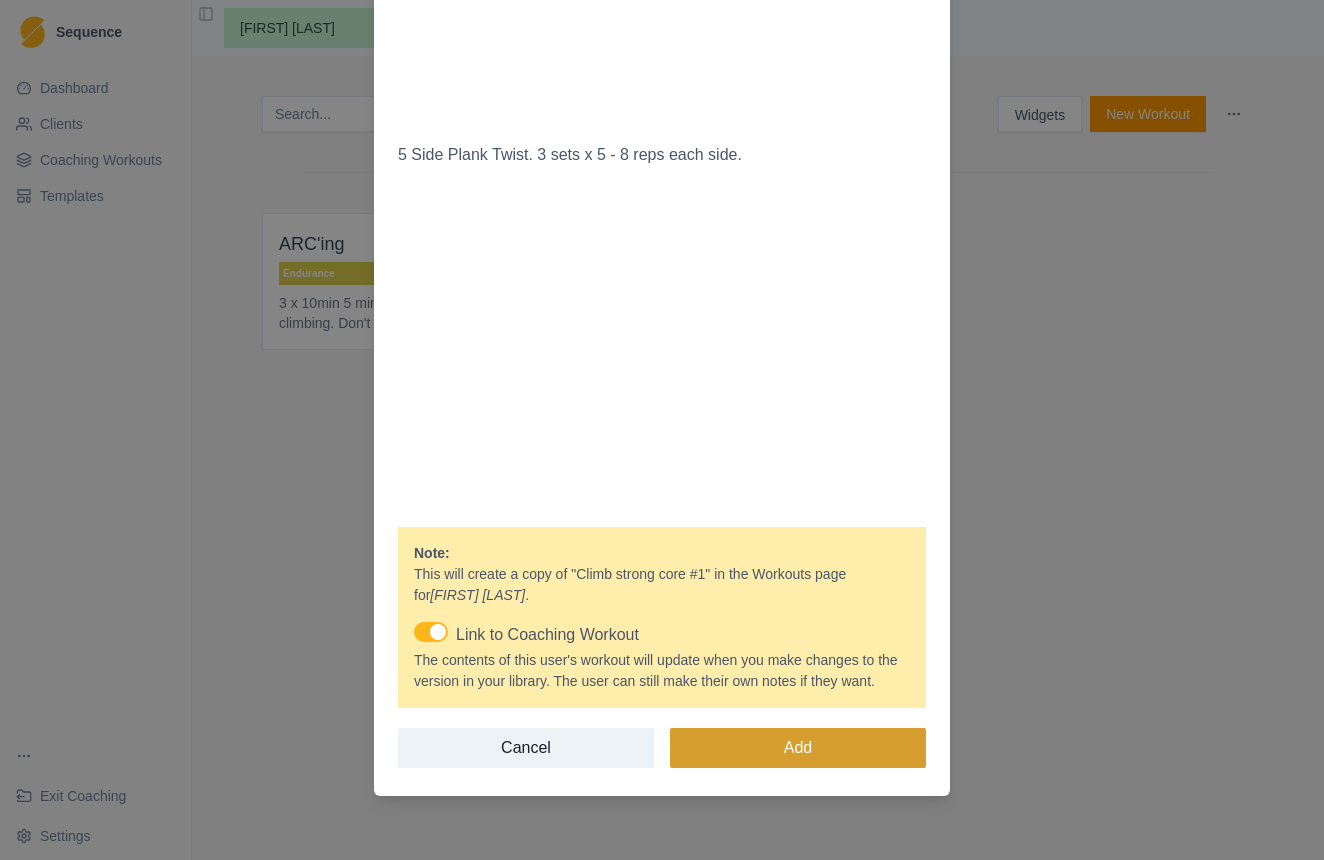 click on "Add" at bounding box center (798, 748) 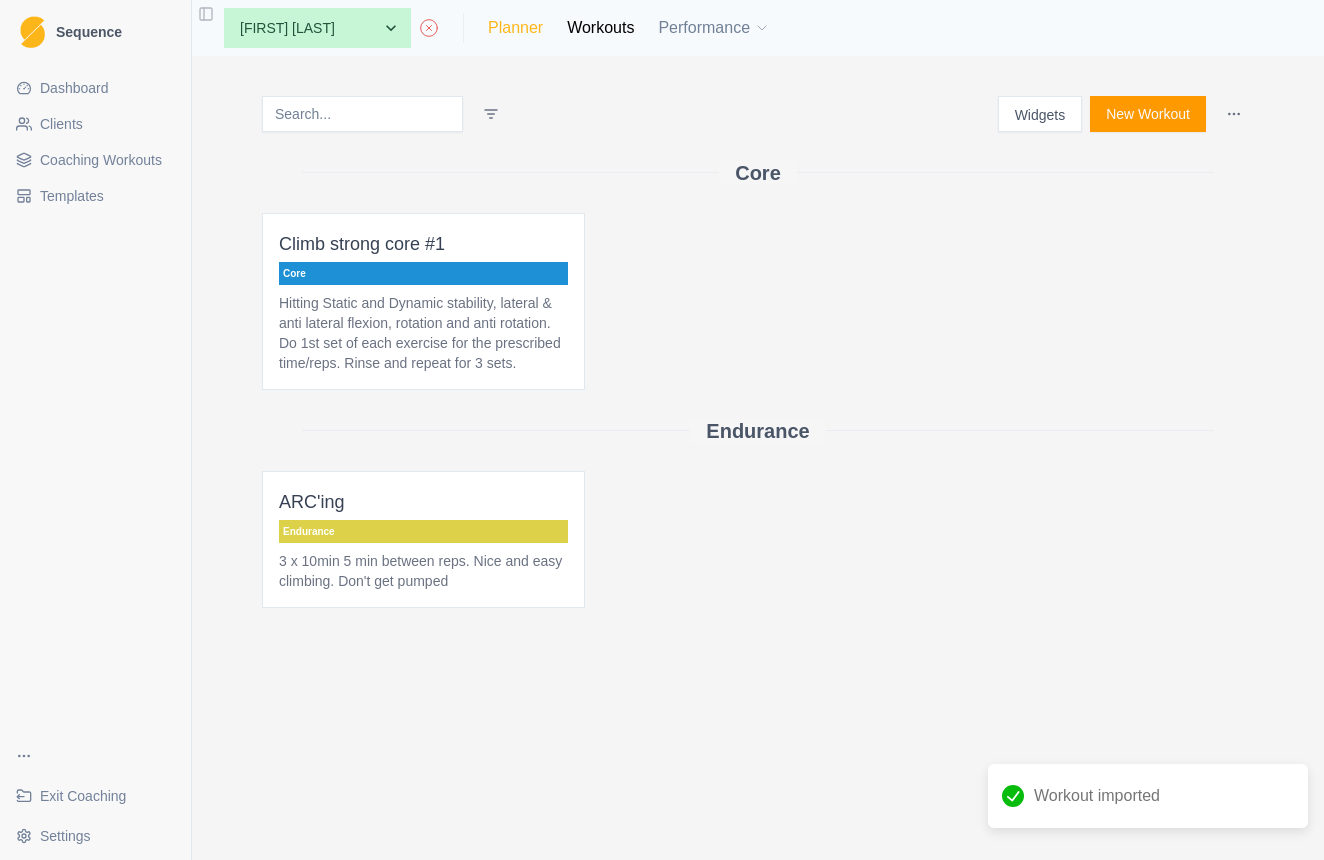 click on "Planner" at bounding box center (515, 28) 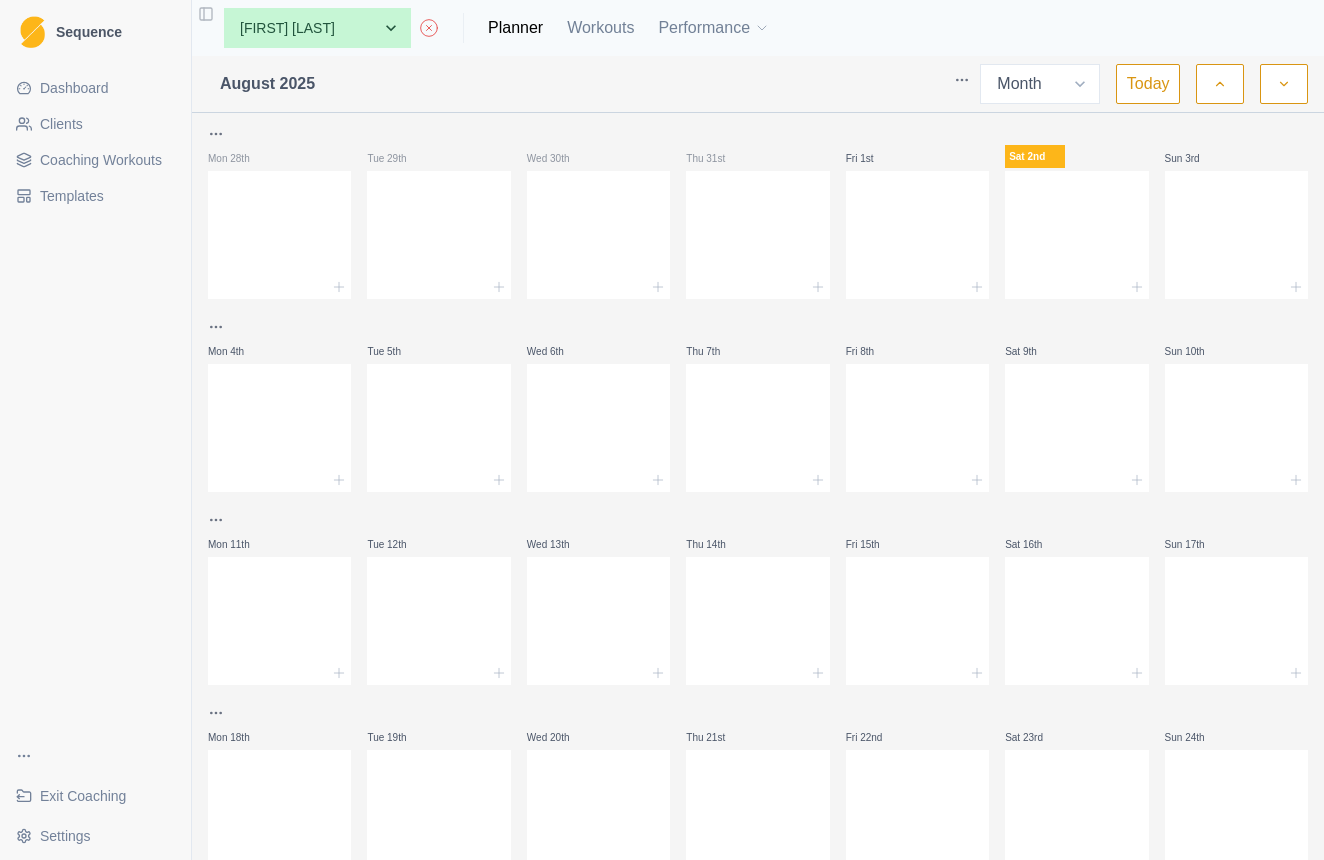 click on "Coaching Workouts" at bounding box center (101, 160) 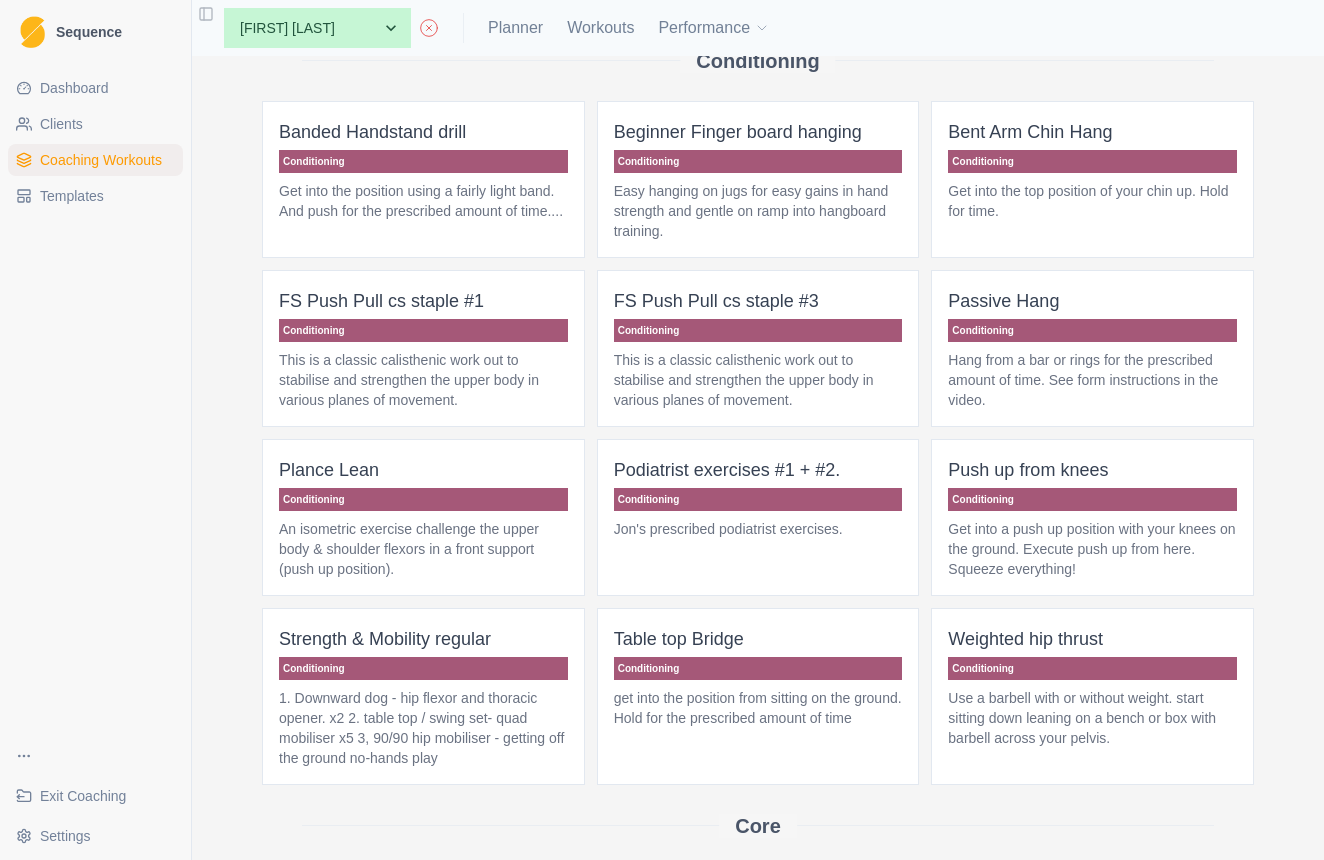 scroll, scrollTop: 353, scrollLeft: 0, axis: vertical 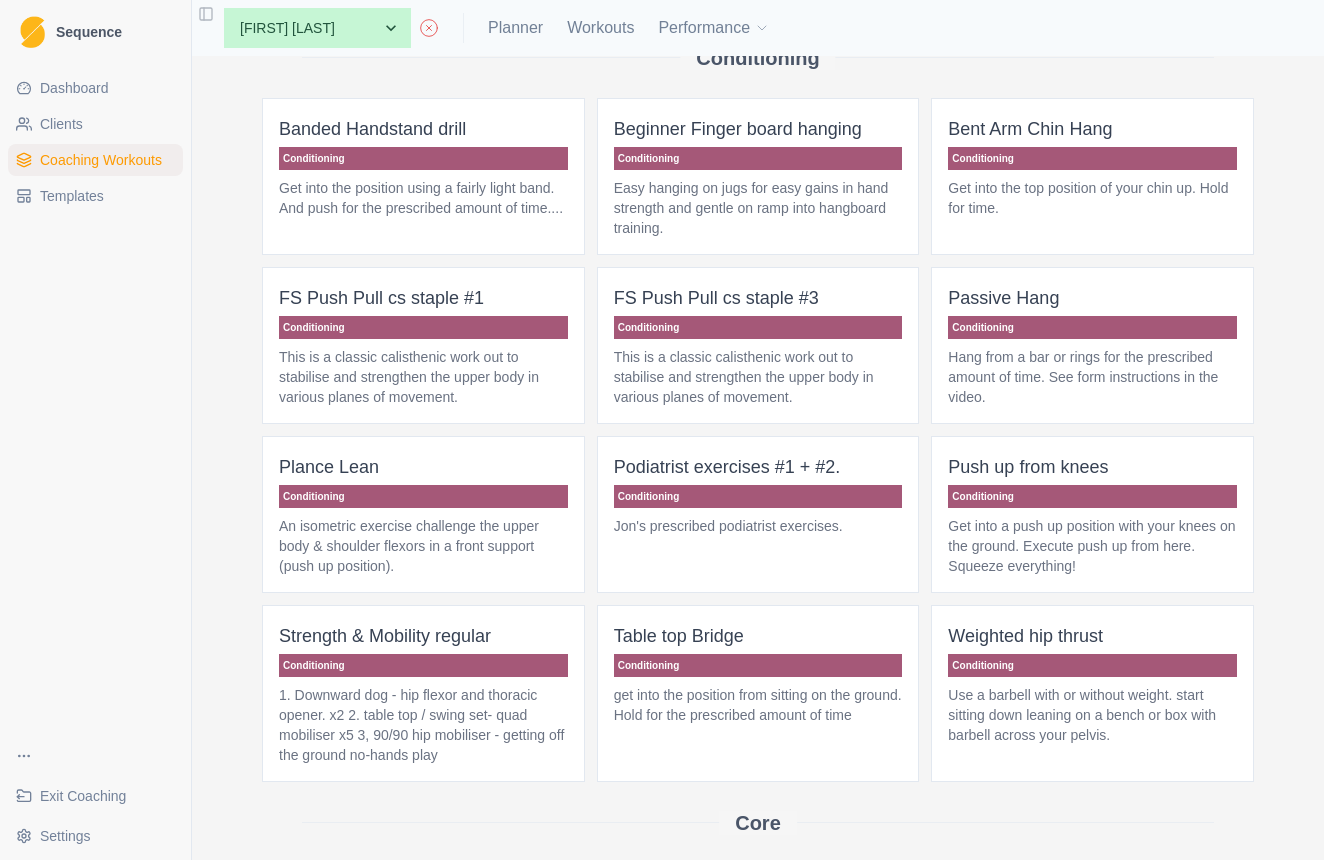 click on "This is a classic calisthenic work out to stabilise and strengthen the upper body in various planes of movement." at bounding box center [423, 377] 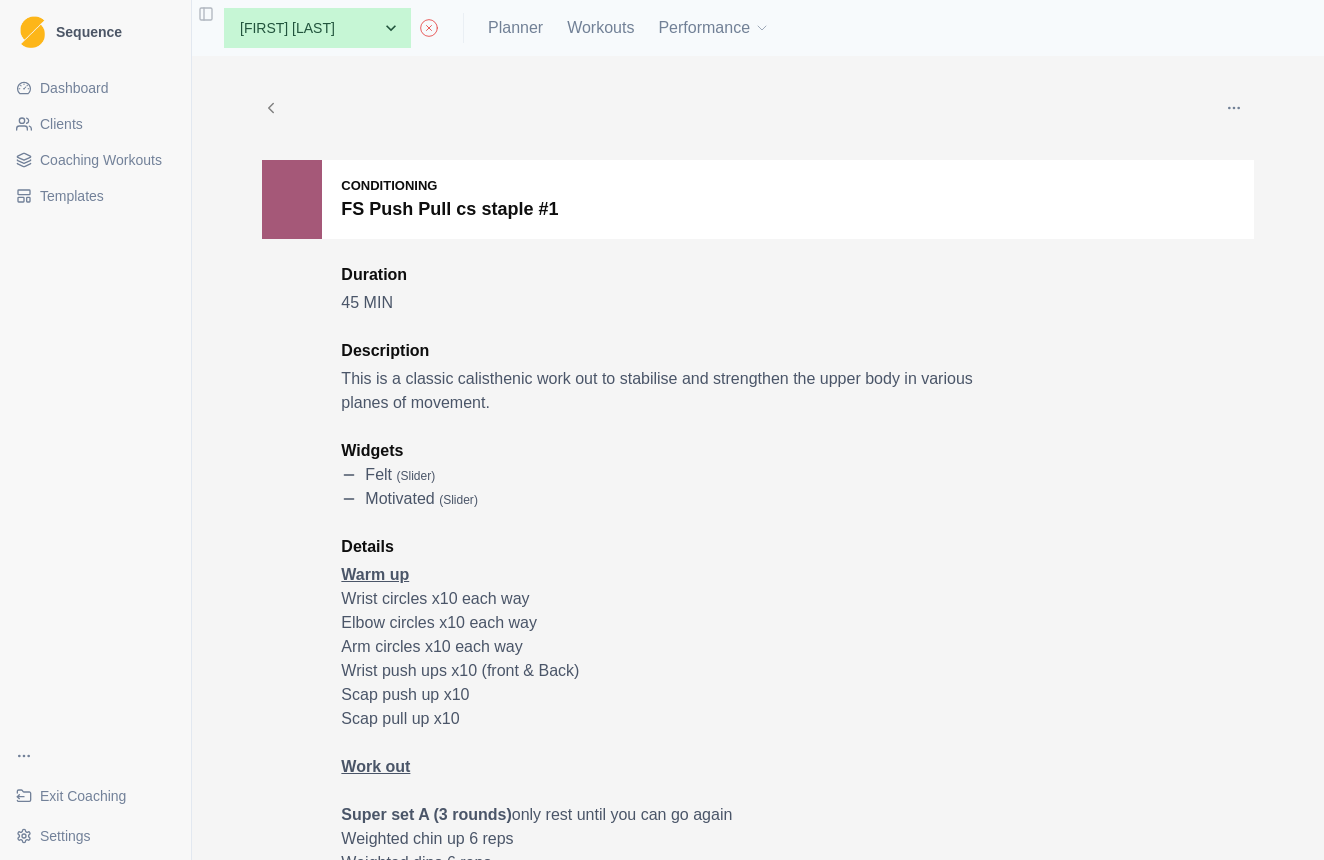 scroll, scrollTop: 0, scrollLeft: 0, axis: both 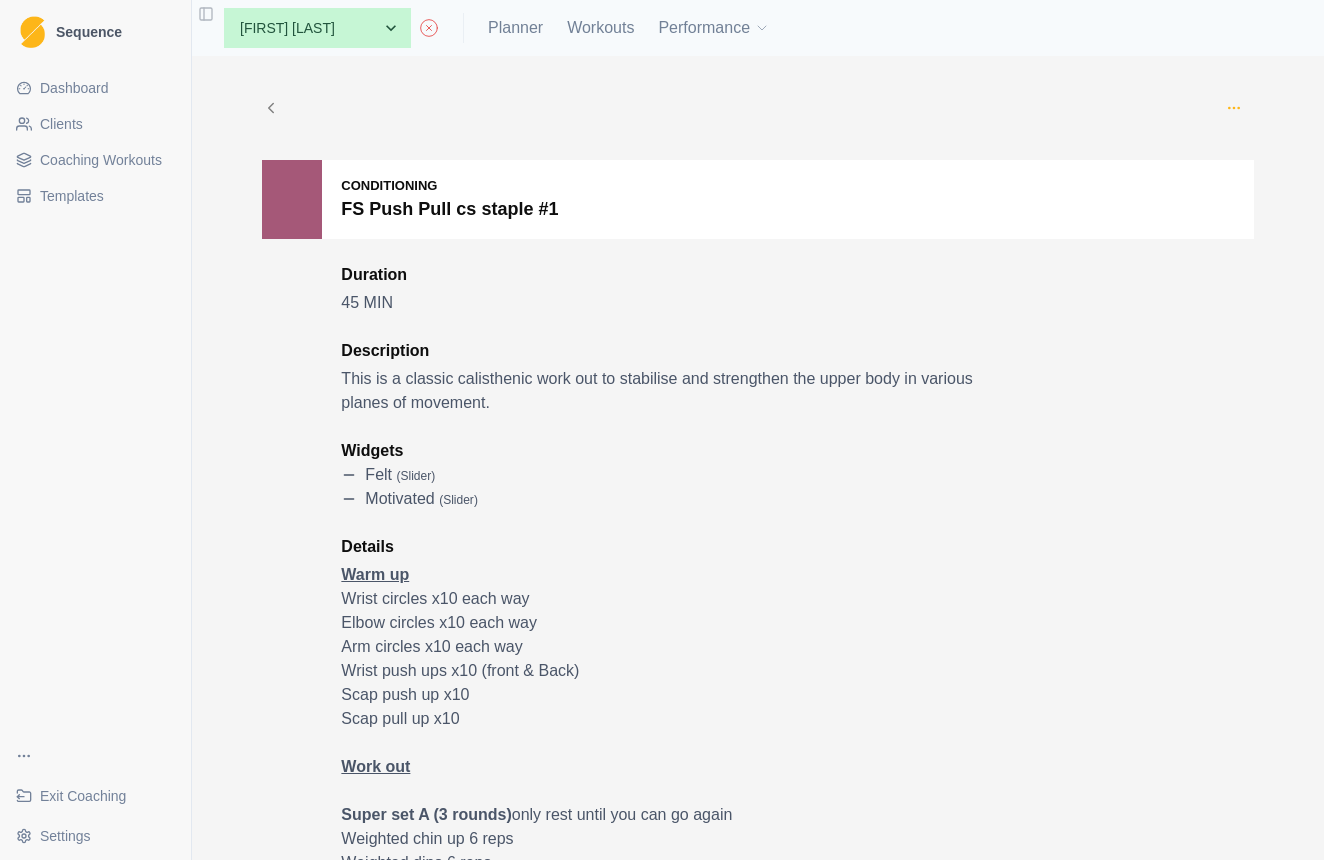 click 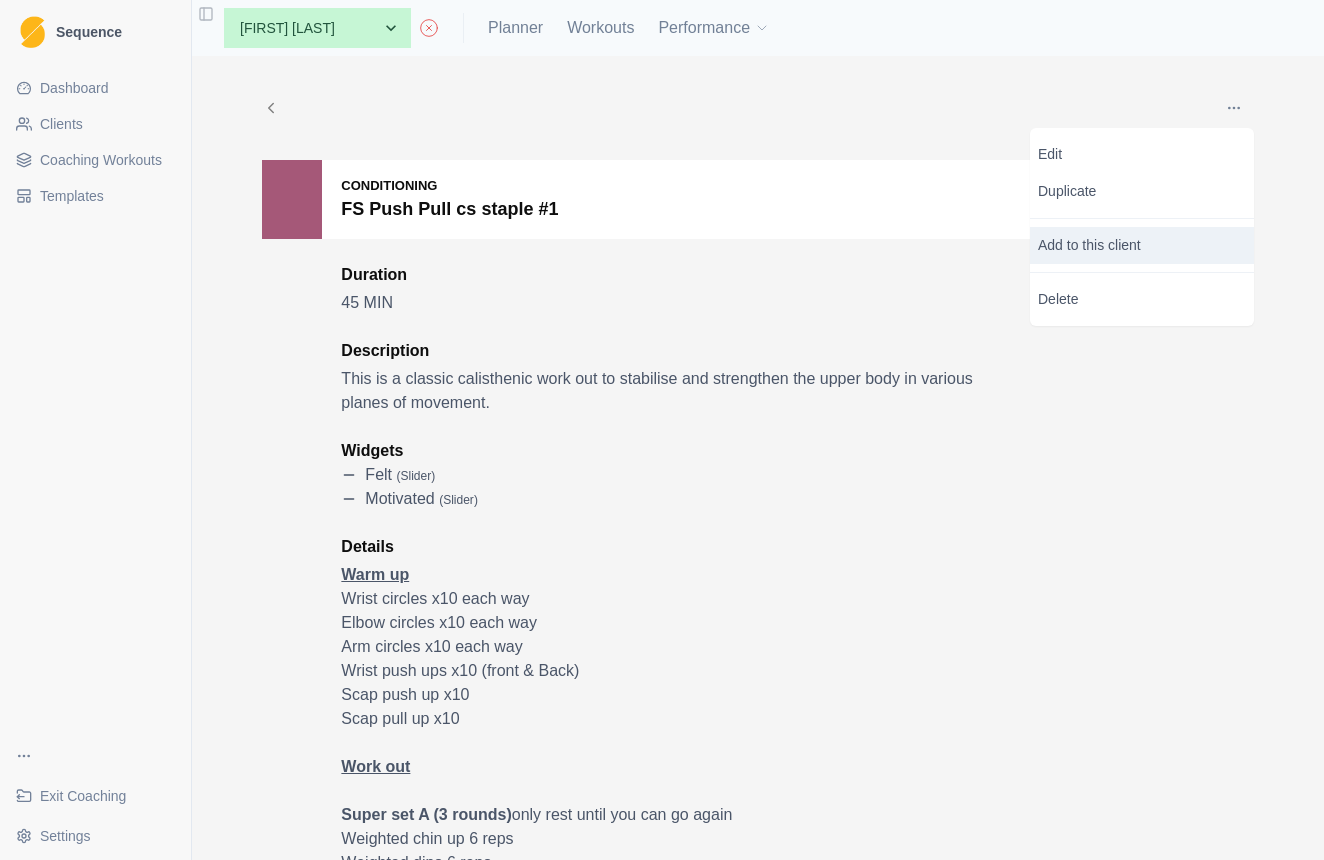 click on "Add to this client" at bounding box center [1142, 245] 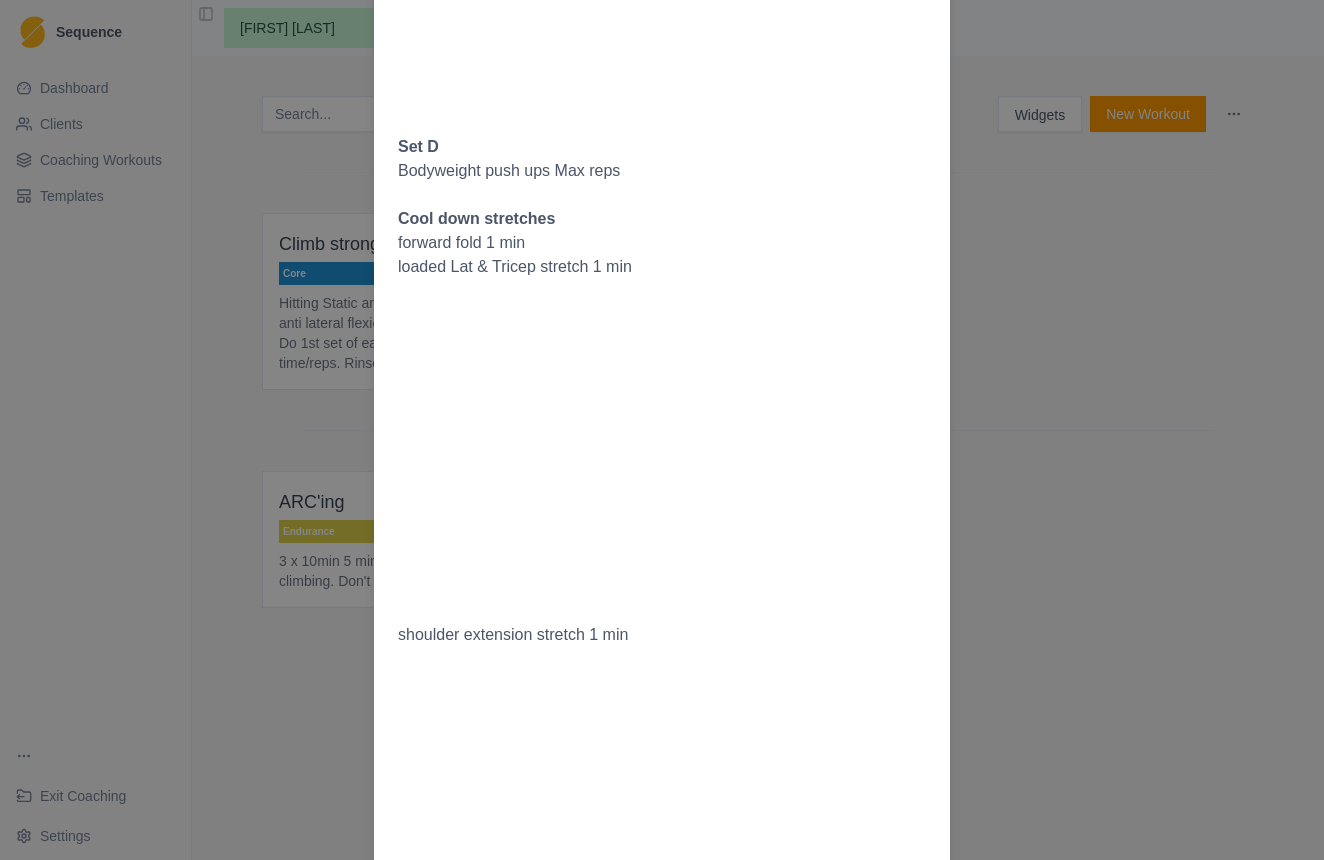 scroll, scrollTop: 1933, scrollLeft: 0, axis: vertical 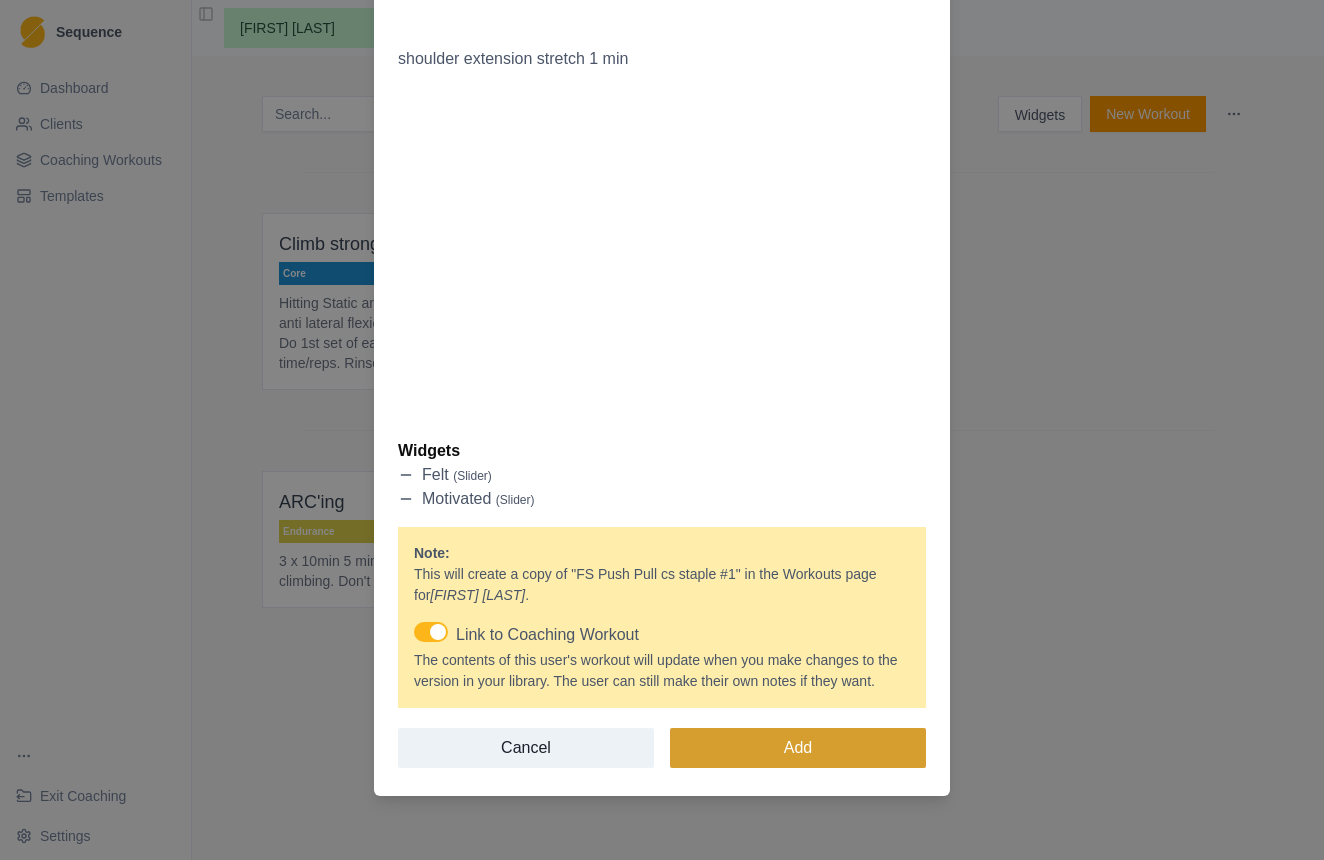 click on "Add" at bounding box center [798, 748] 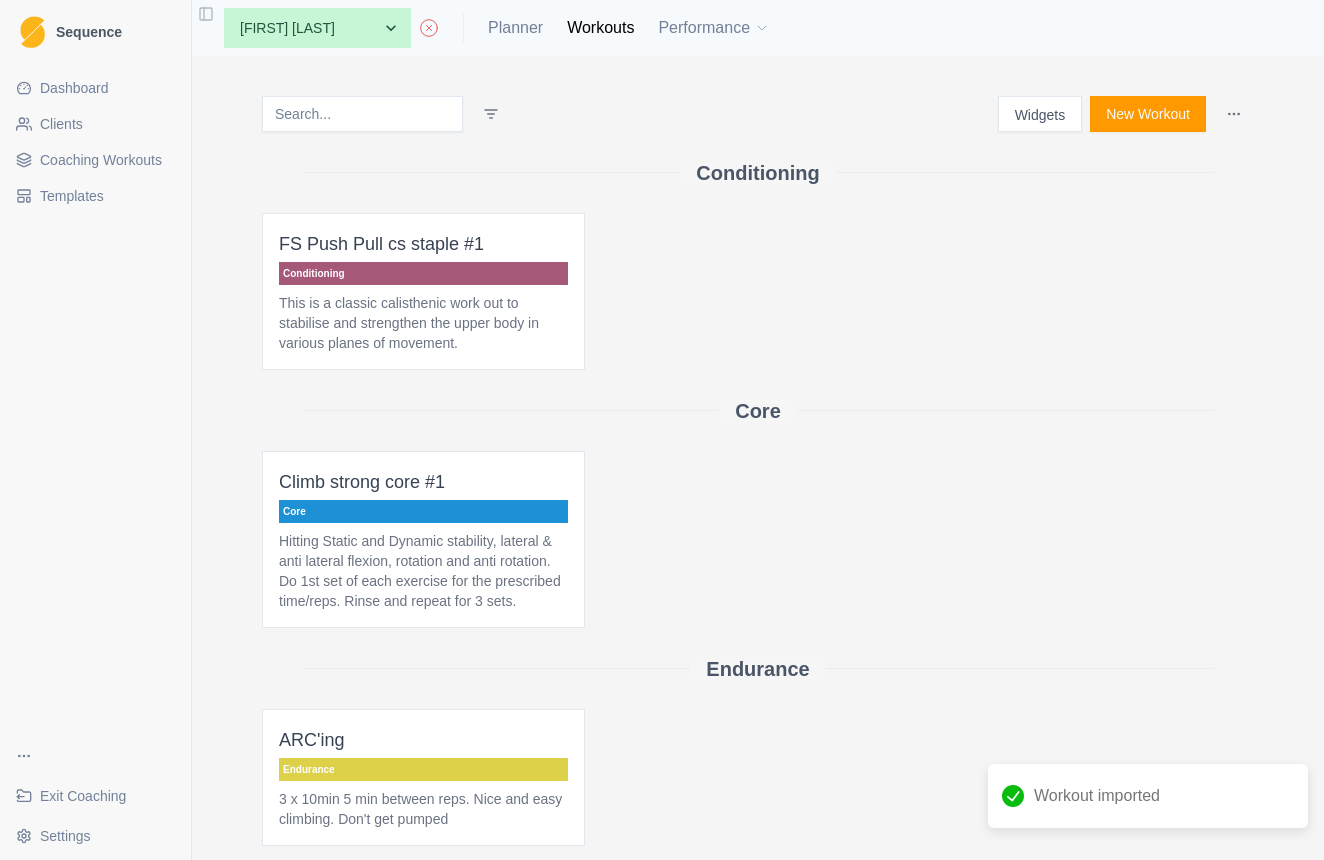 click on "Coaching Workouts" at bounding box center [101, 160] 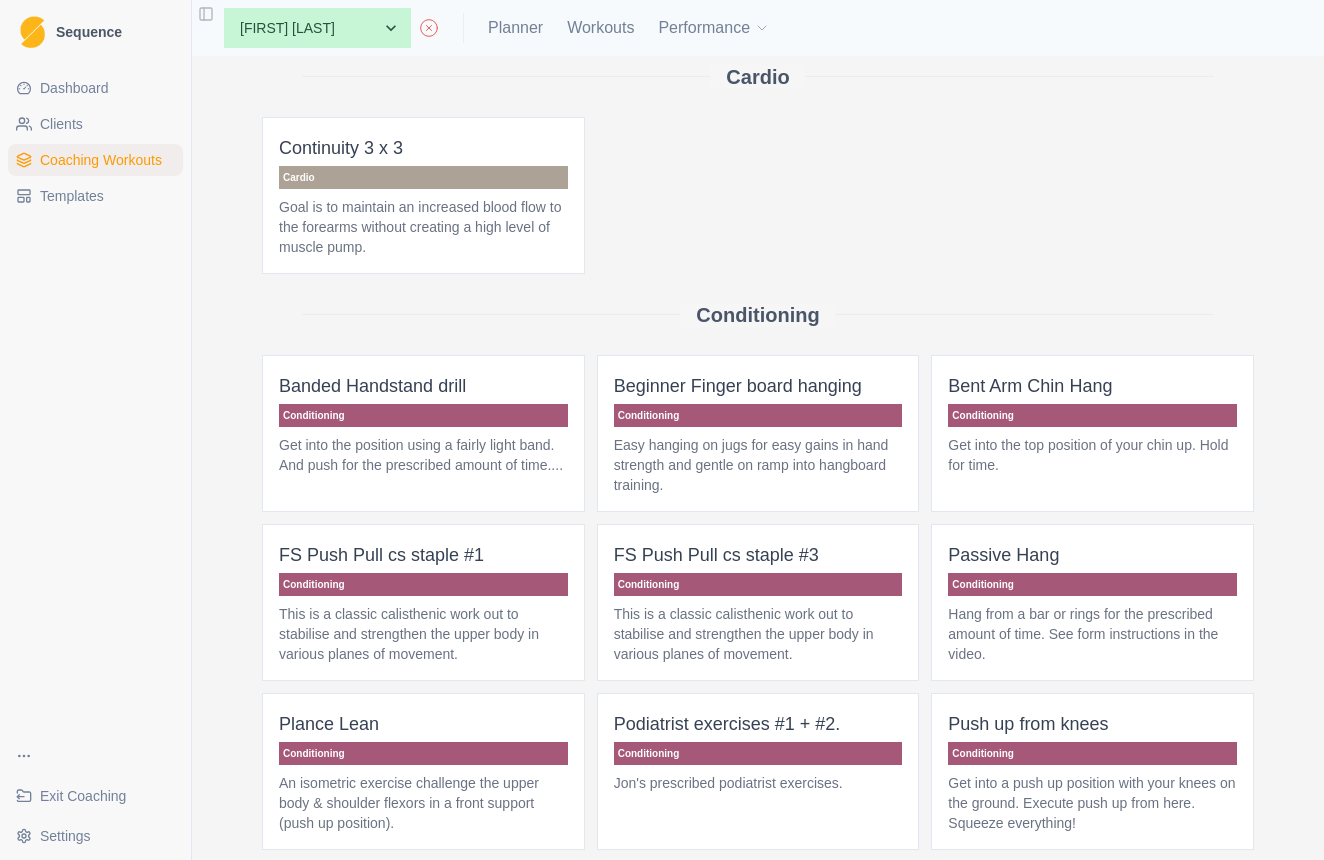 scroll, scrollTop: 107, scrollLeft: 0, axis: vertical 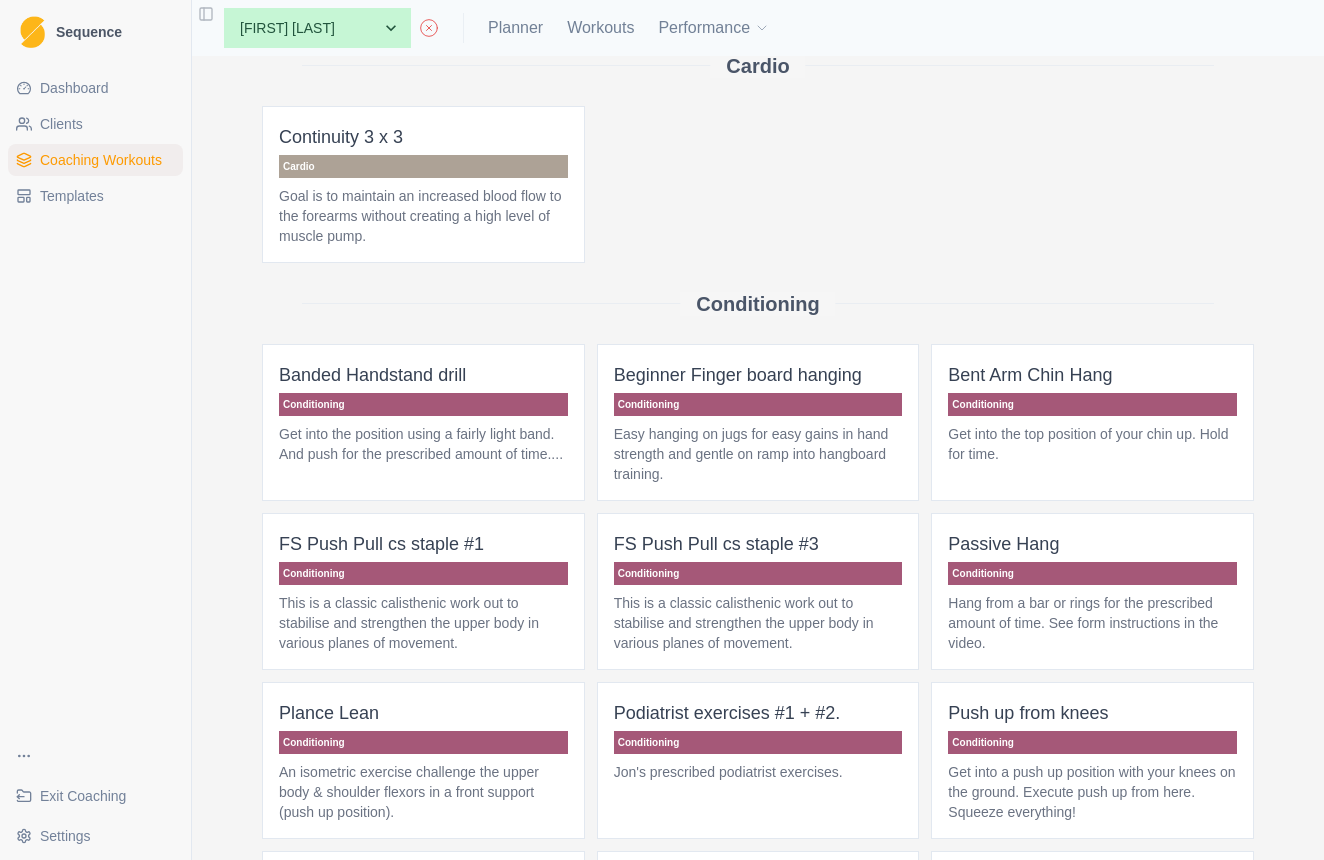 click on "Easy hanging on jugs for easy gains in hand strength and gentle on ramp into hangboard training." at bounding box center [758, 454] 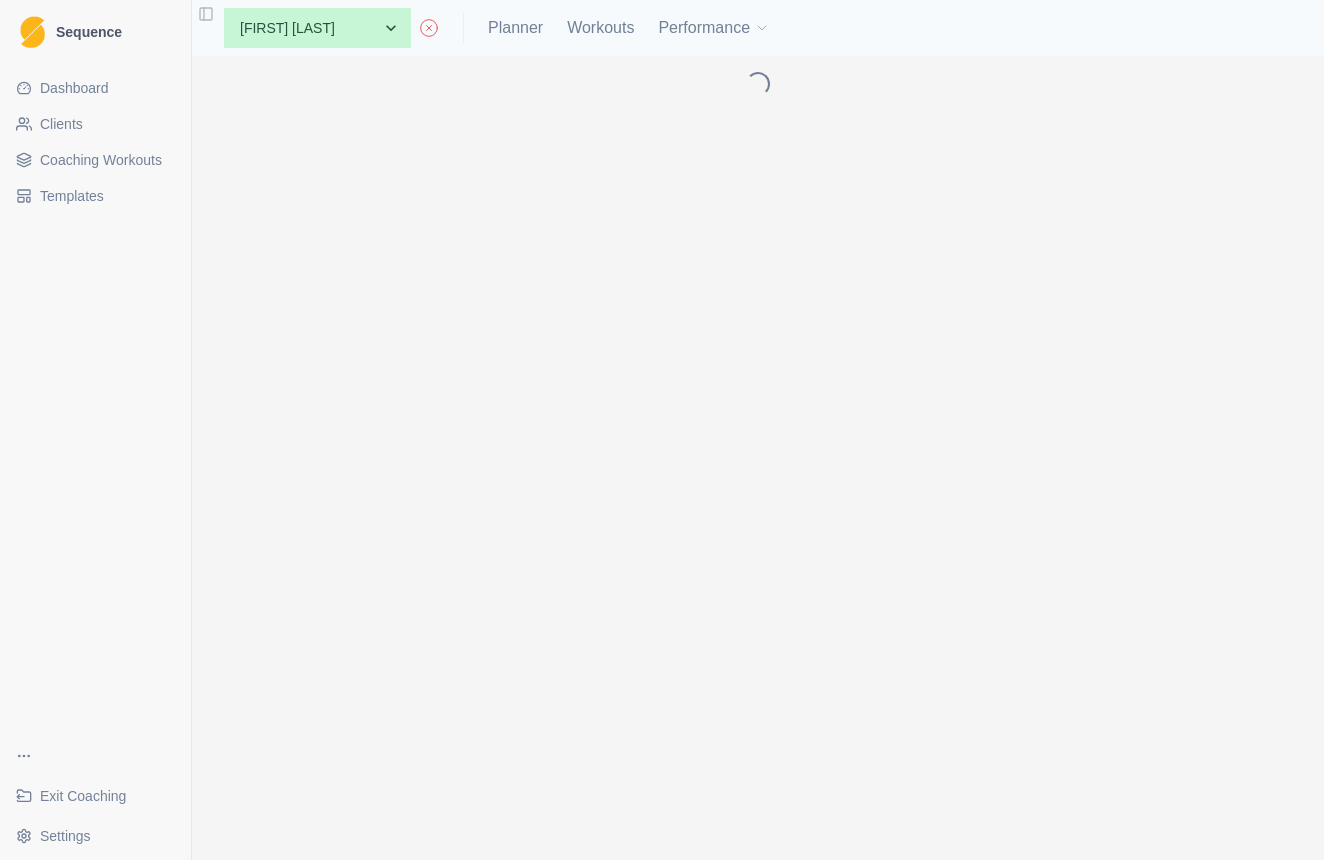 scroll, scrollTop: 0, scrollLeft: 0, axis: both 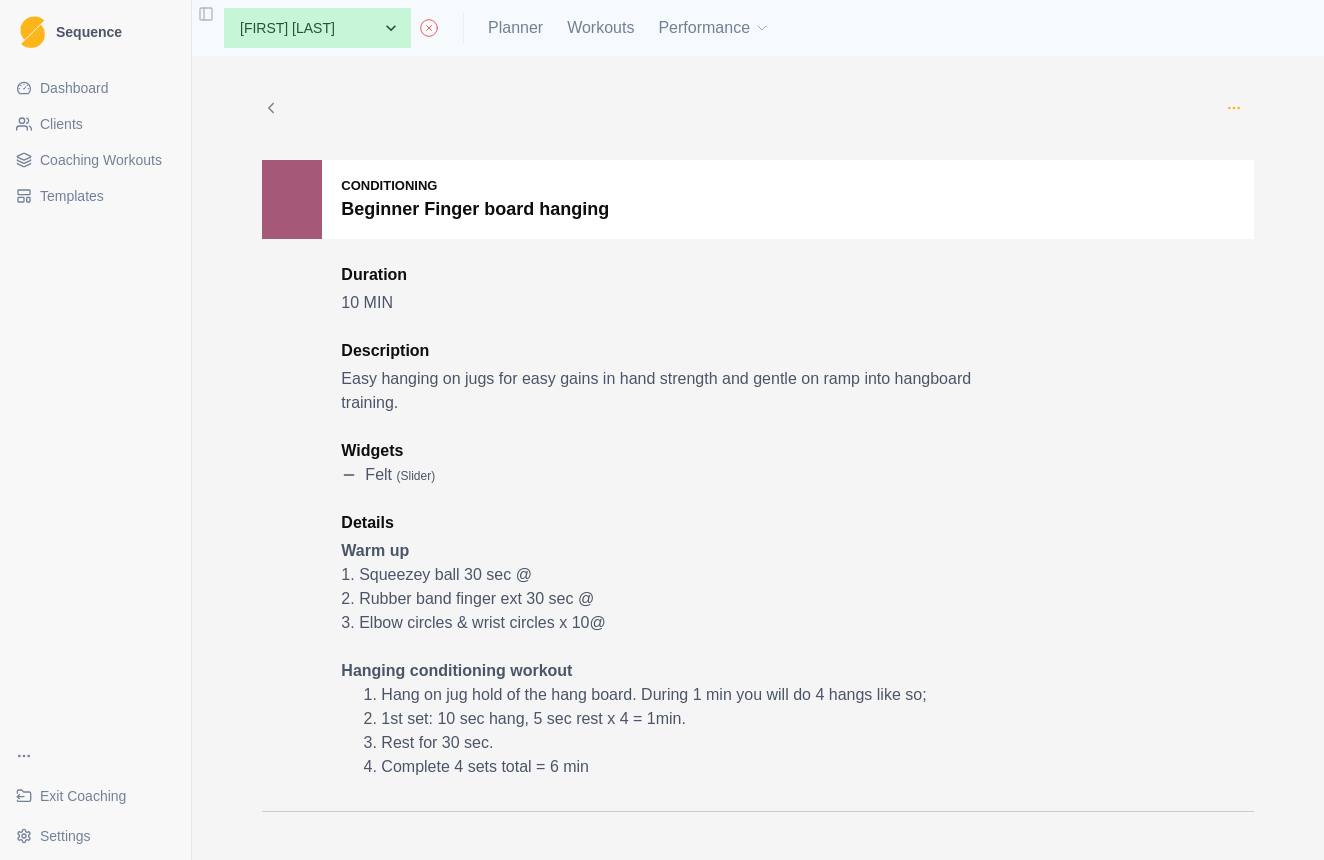 click 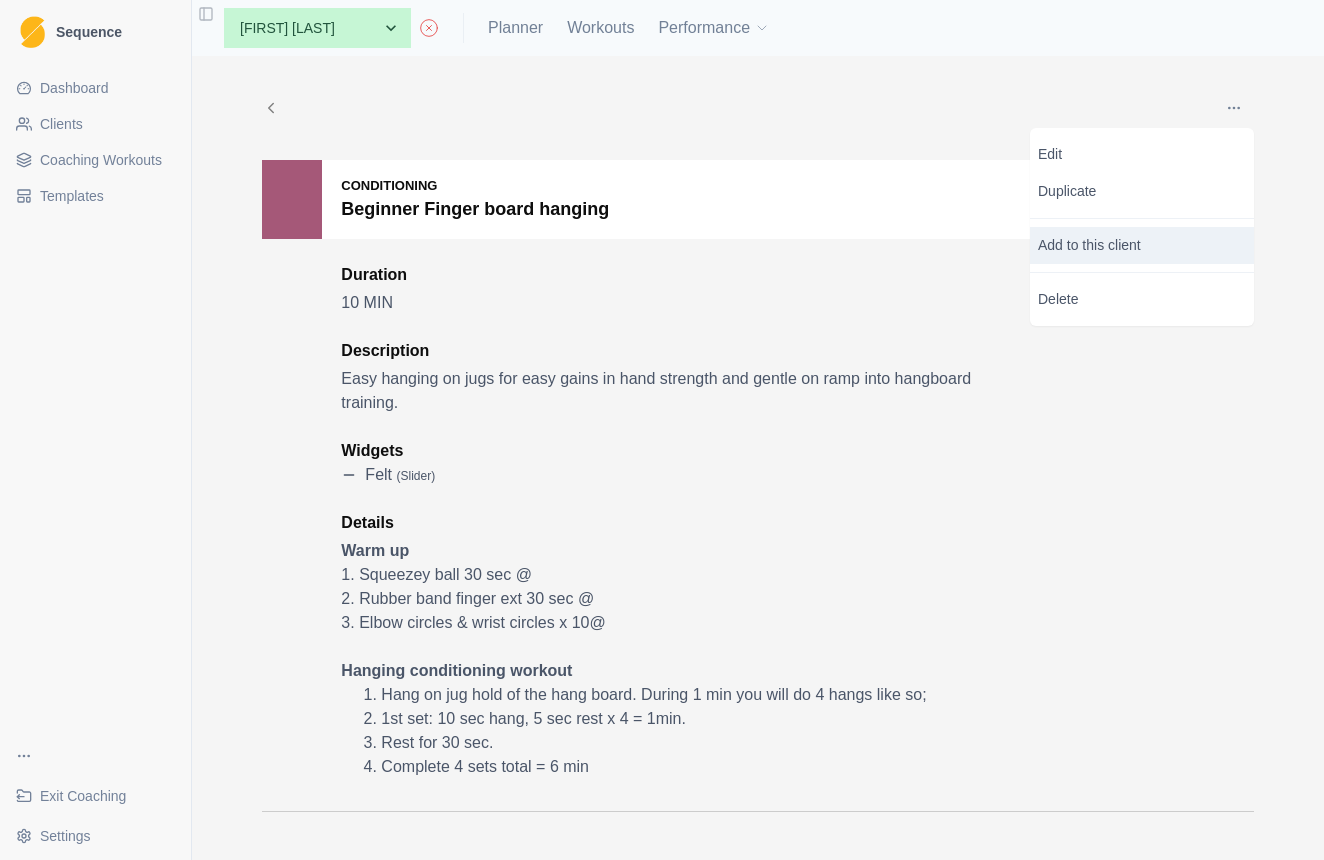click on "Add to this client" at bounding box center (1142, 245) 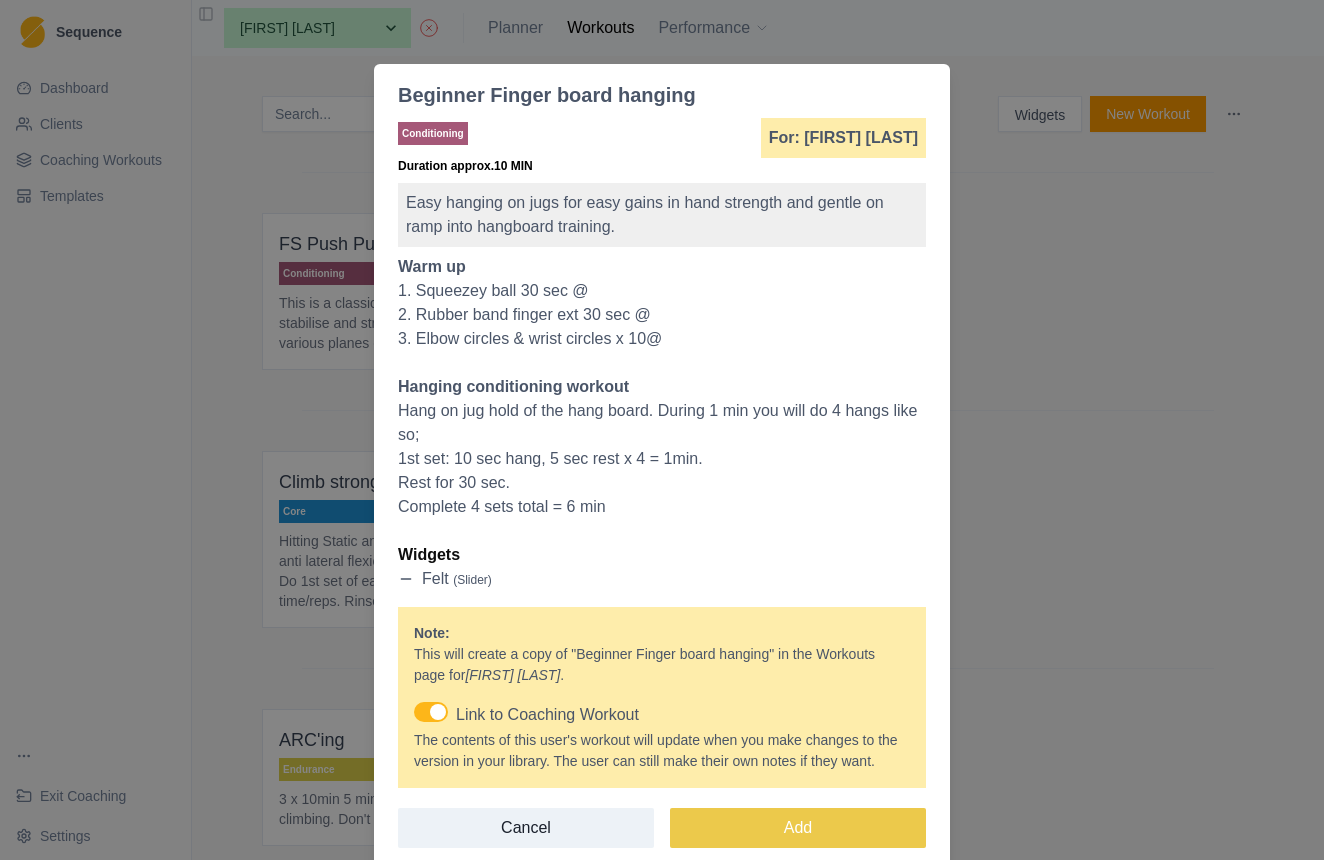 scroll, scrollTop: 101, scrollLeft: 0, axis: vertical 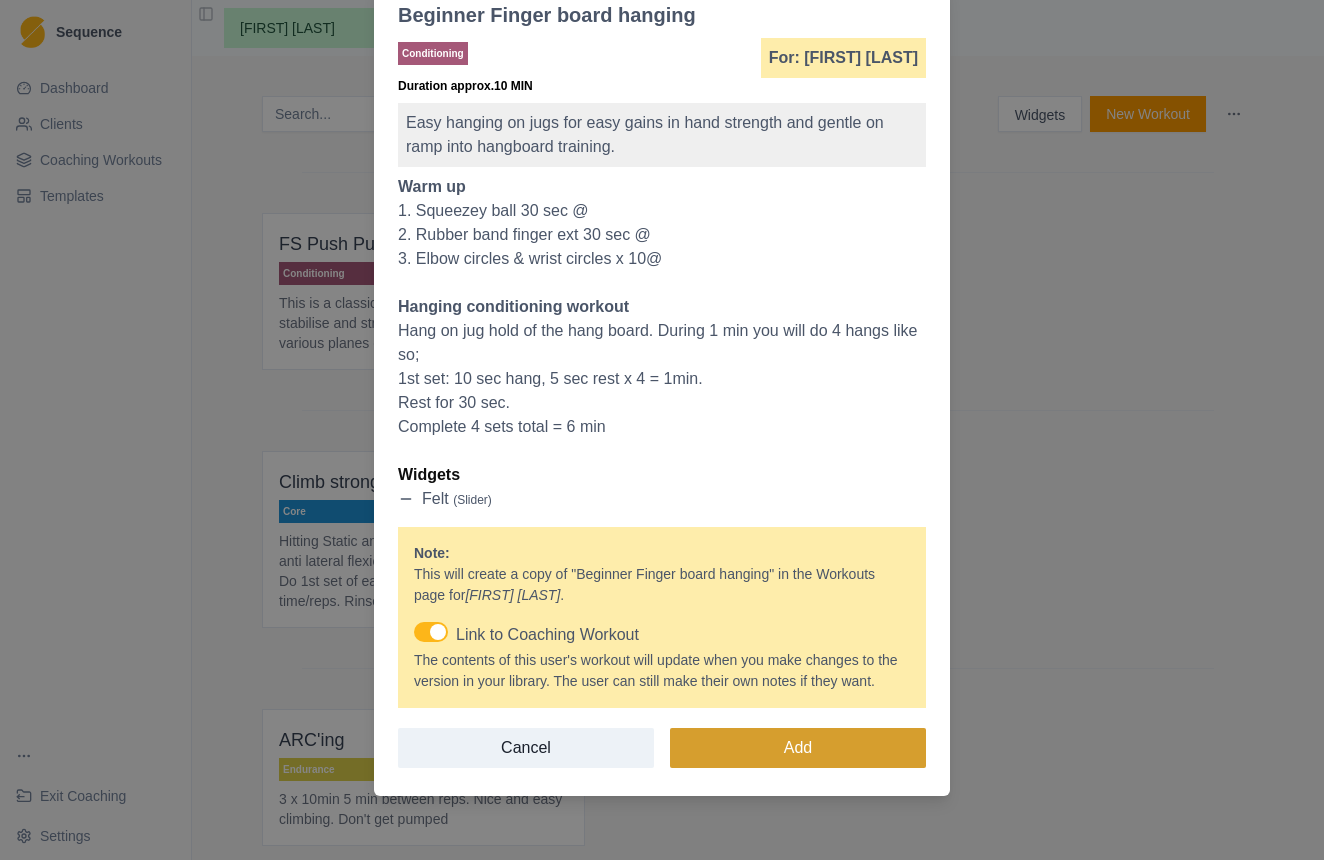 click on "Add" at bounding box center [798, 748] 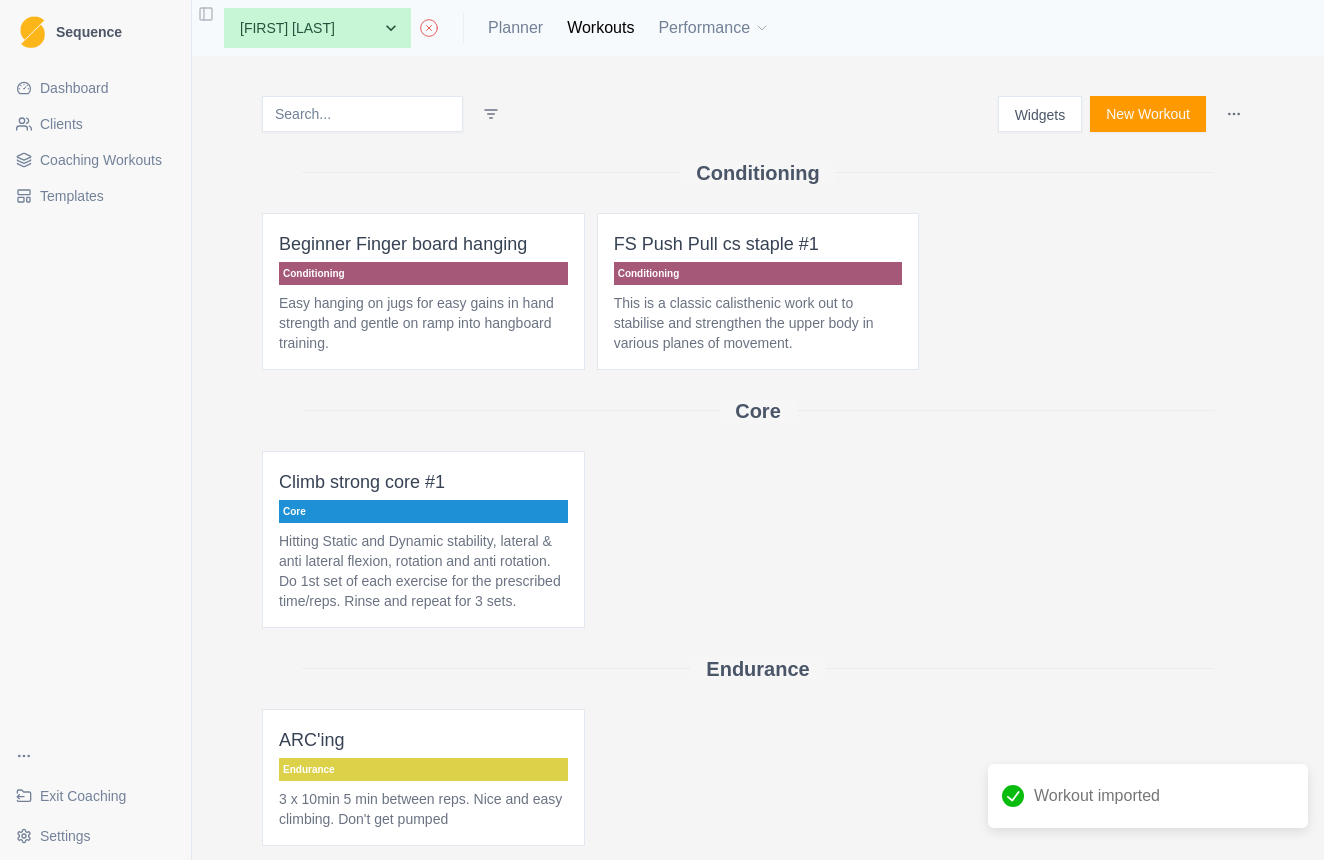 click on "Coaching Workouts" at bounding box center (101, 160) 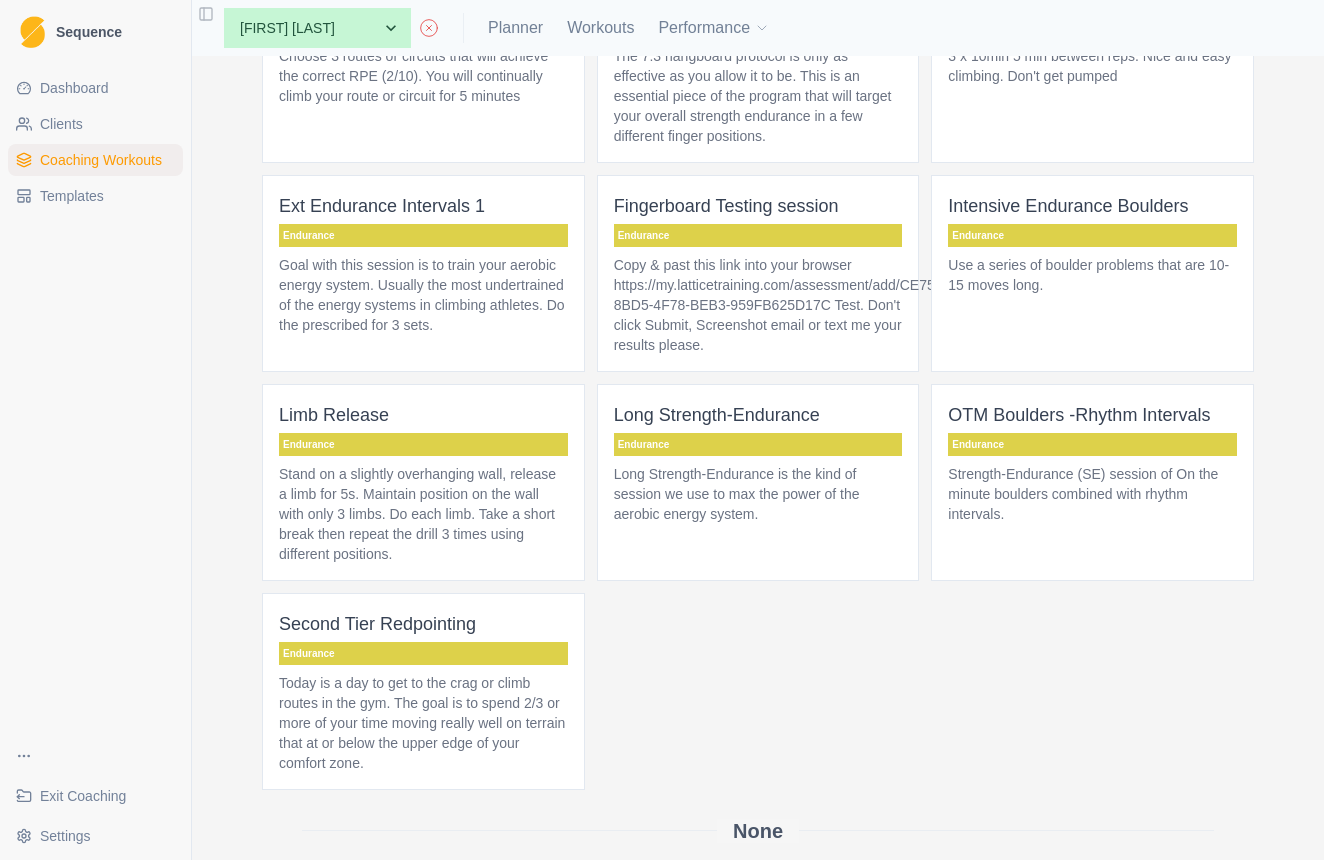 scroll, scrollTop: 1892, scrollLeft: 0, axis: vertical 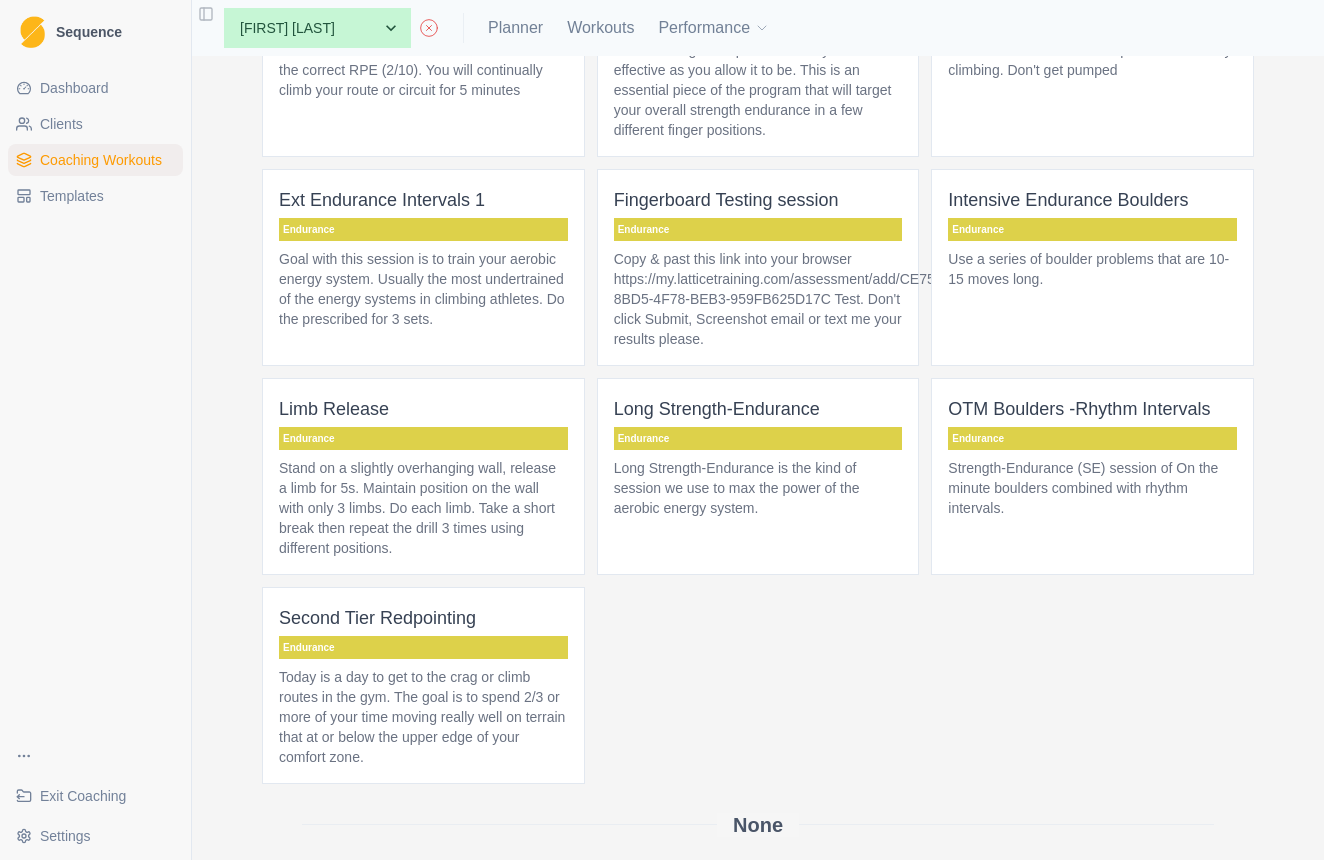 click on "Goal with this session is to train your aerobic energy system. Usually the most undertrained of the energy systems in climbing athletes.  Do the prescribed for 3 sets." at bounding box center [423, 289] 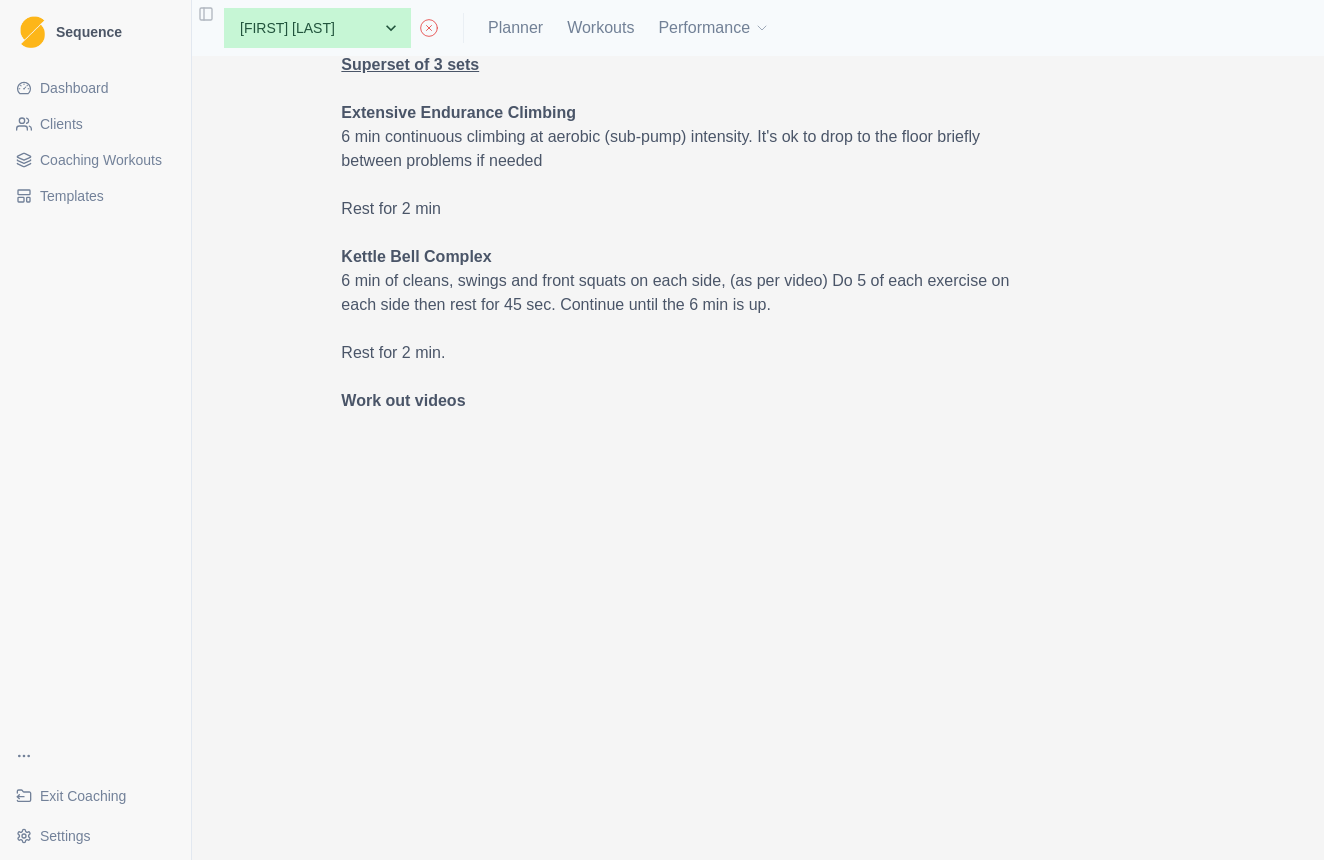 scroll, scrollTop: 576, scrollLeft: 0, axis: vertical 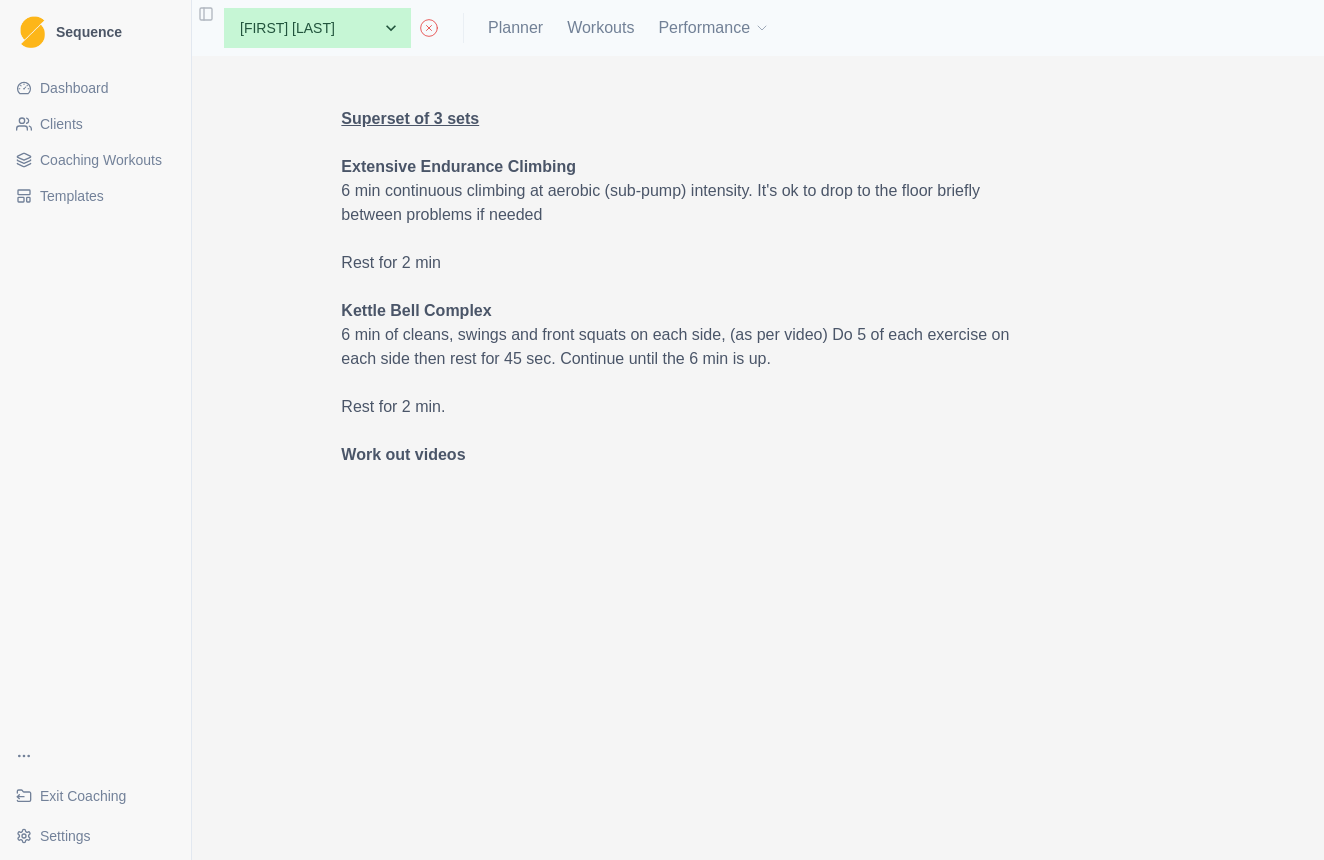 click on "Coaching Workouts" at bounding box center [101, 160] 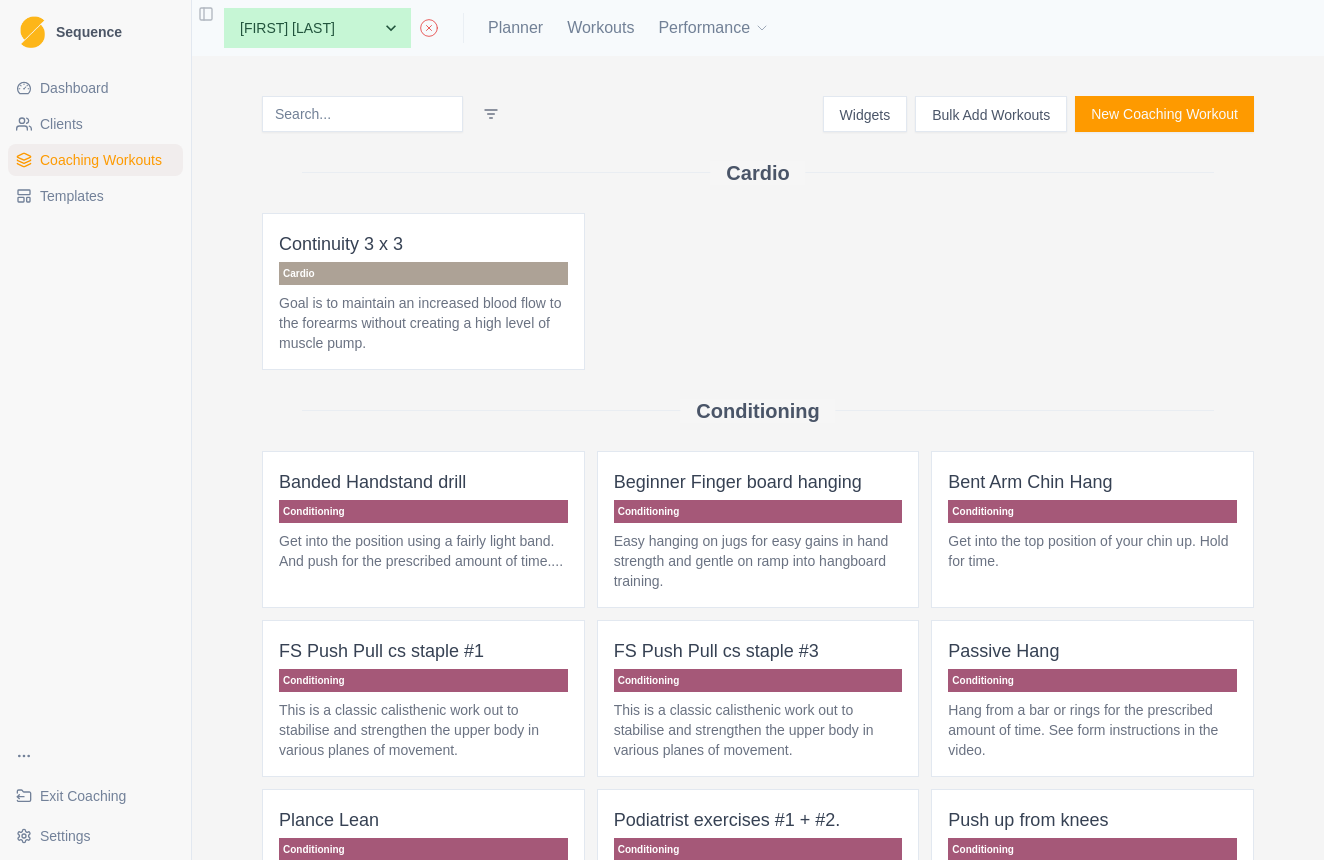 scroll, scrollTop: 0, scrollLeft: 0, axis: both 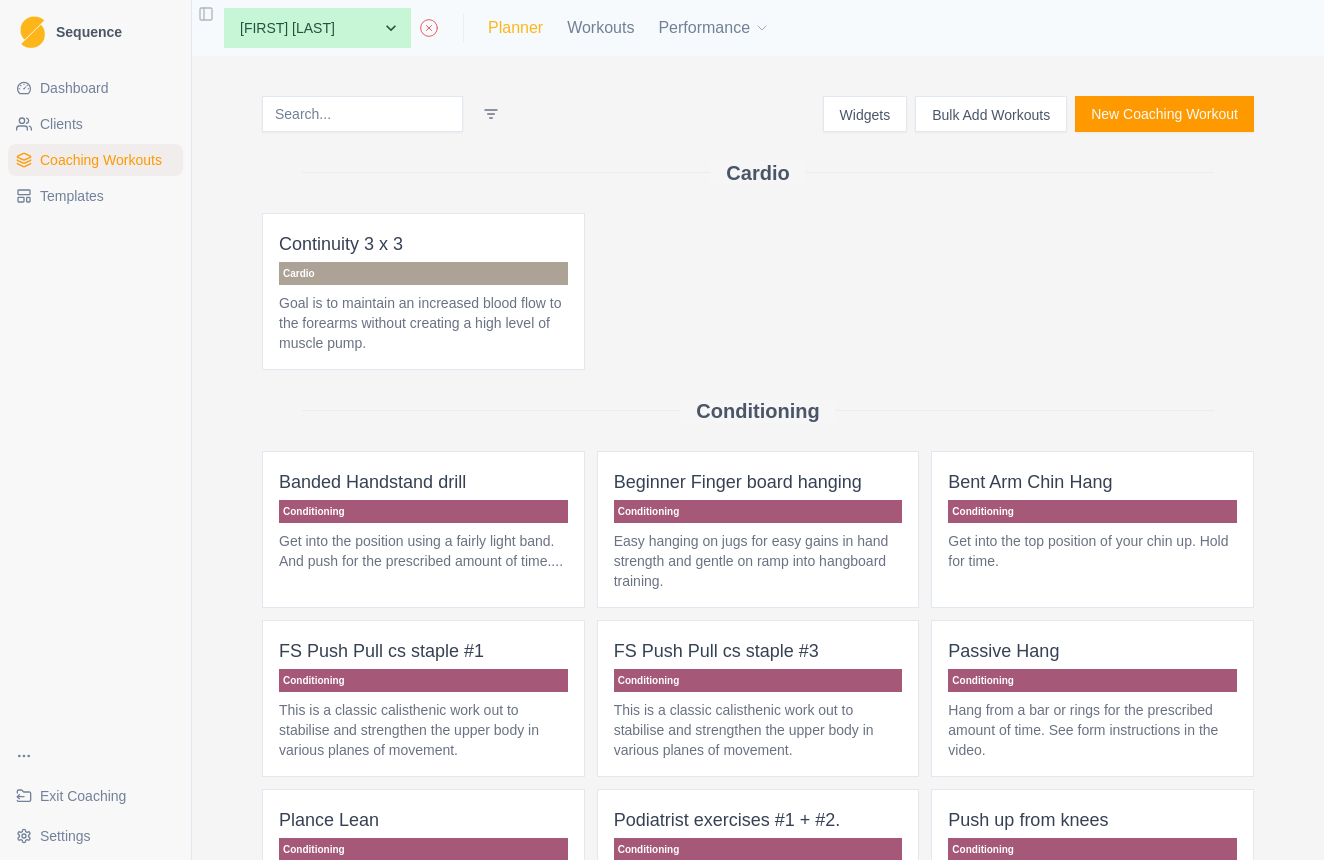 click on "Planner" at bounding box center (515, 28) 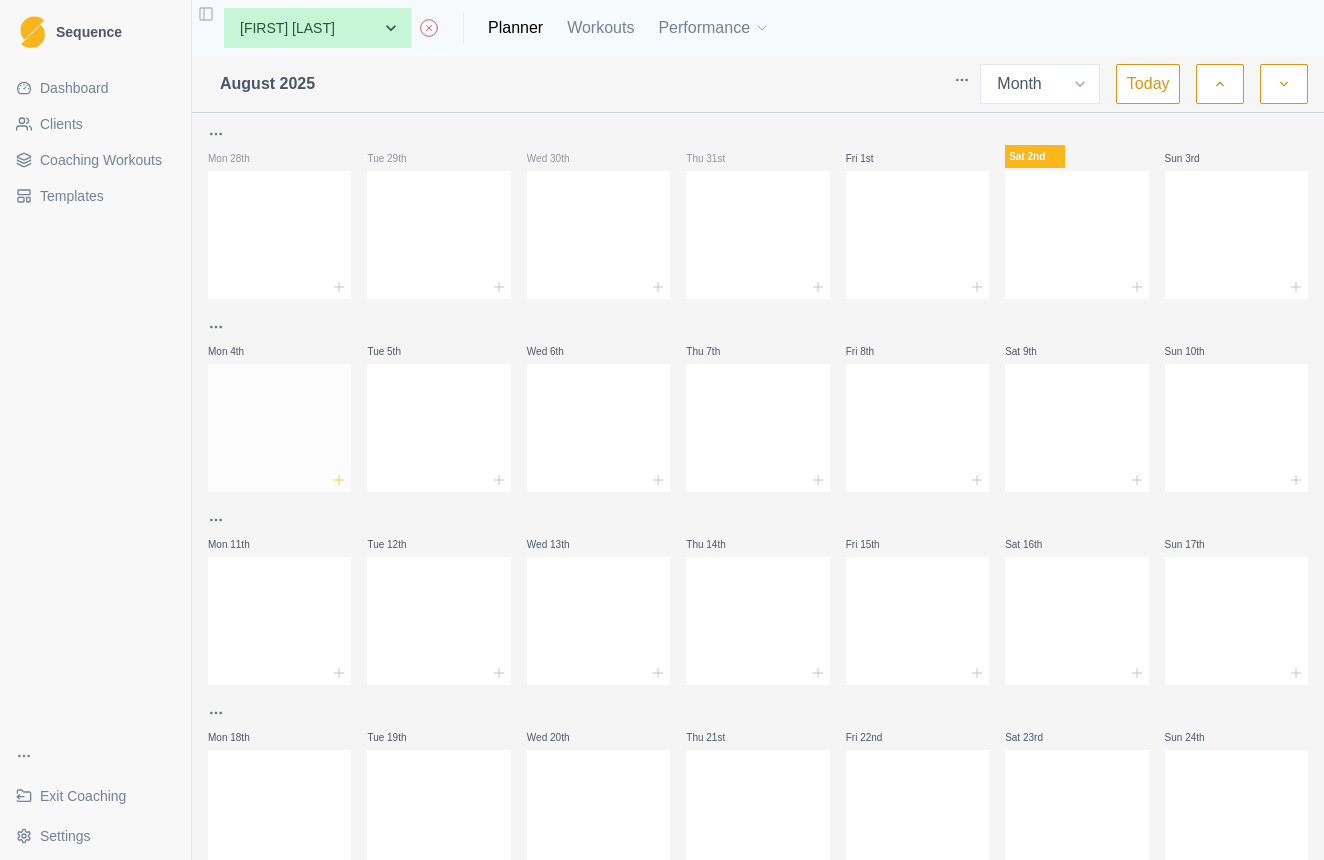 click 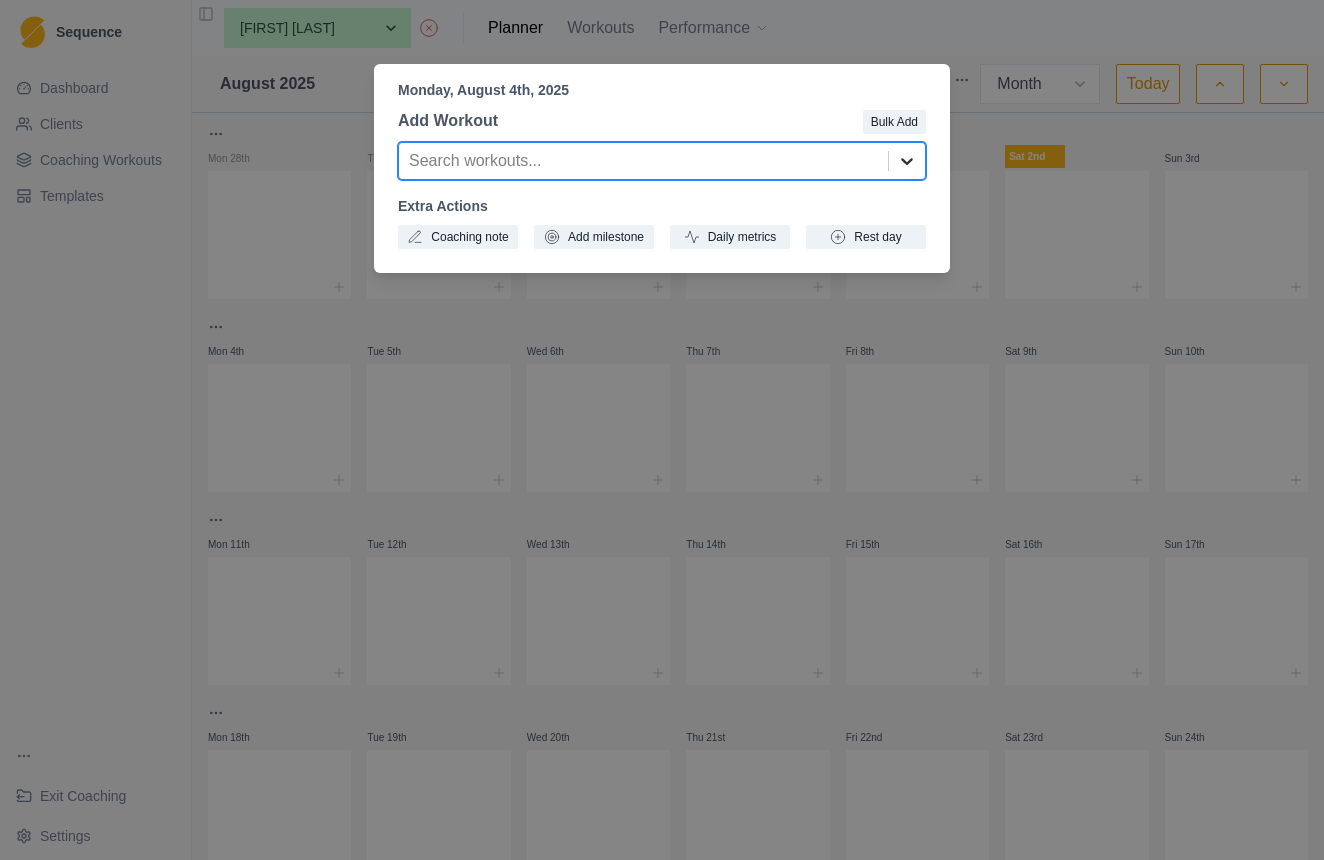 click 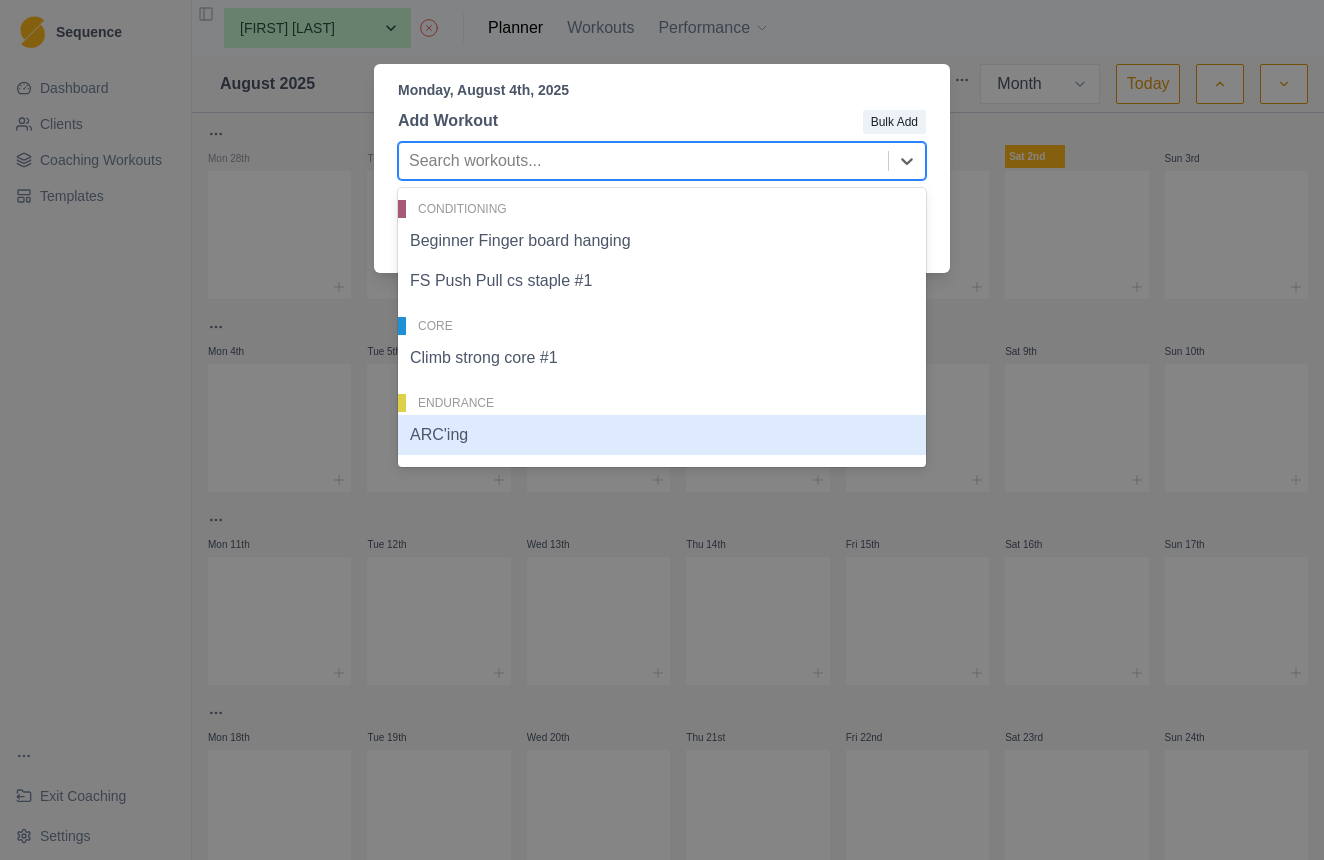 click on "ARC'ing" at bounding box center (662, 435) 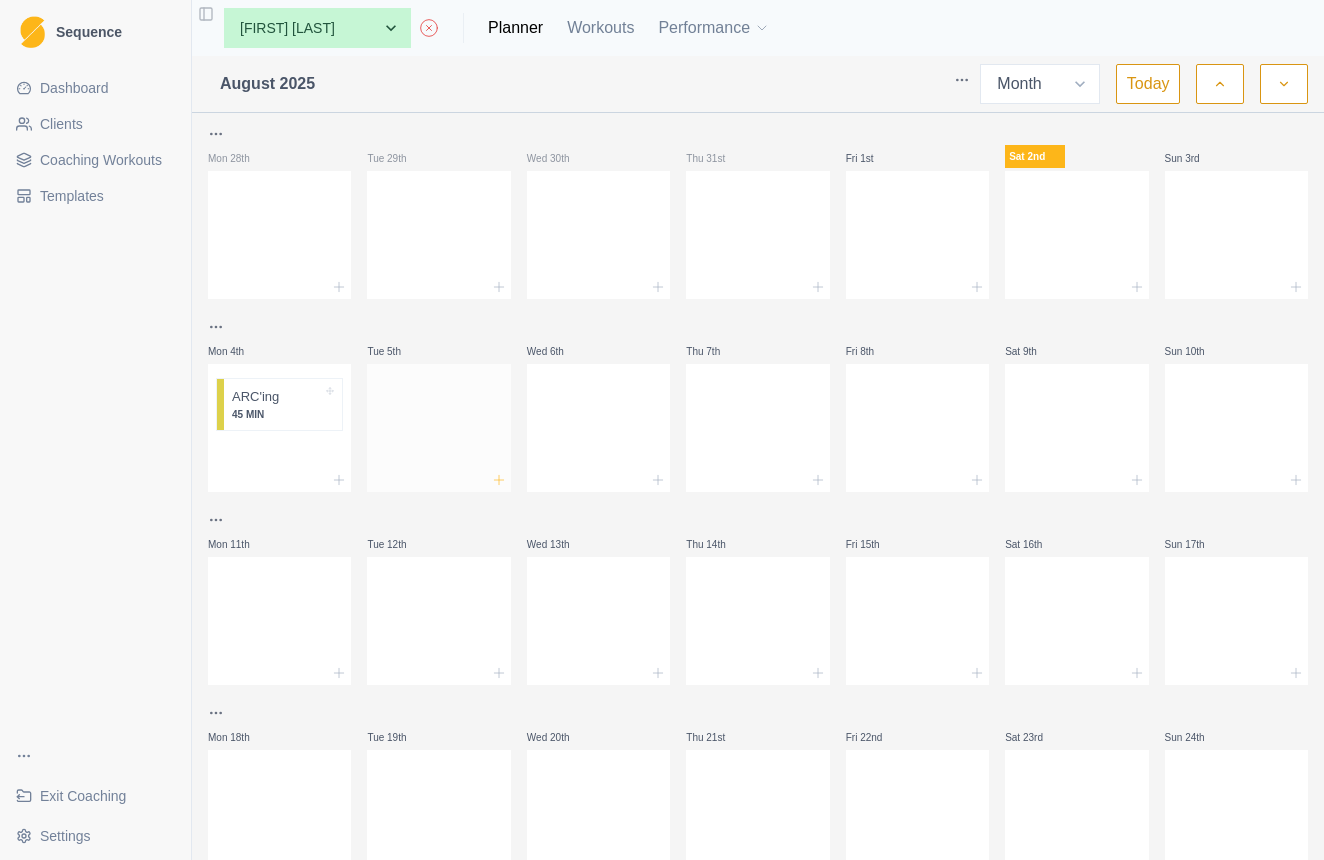 click 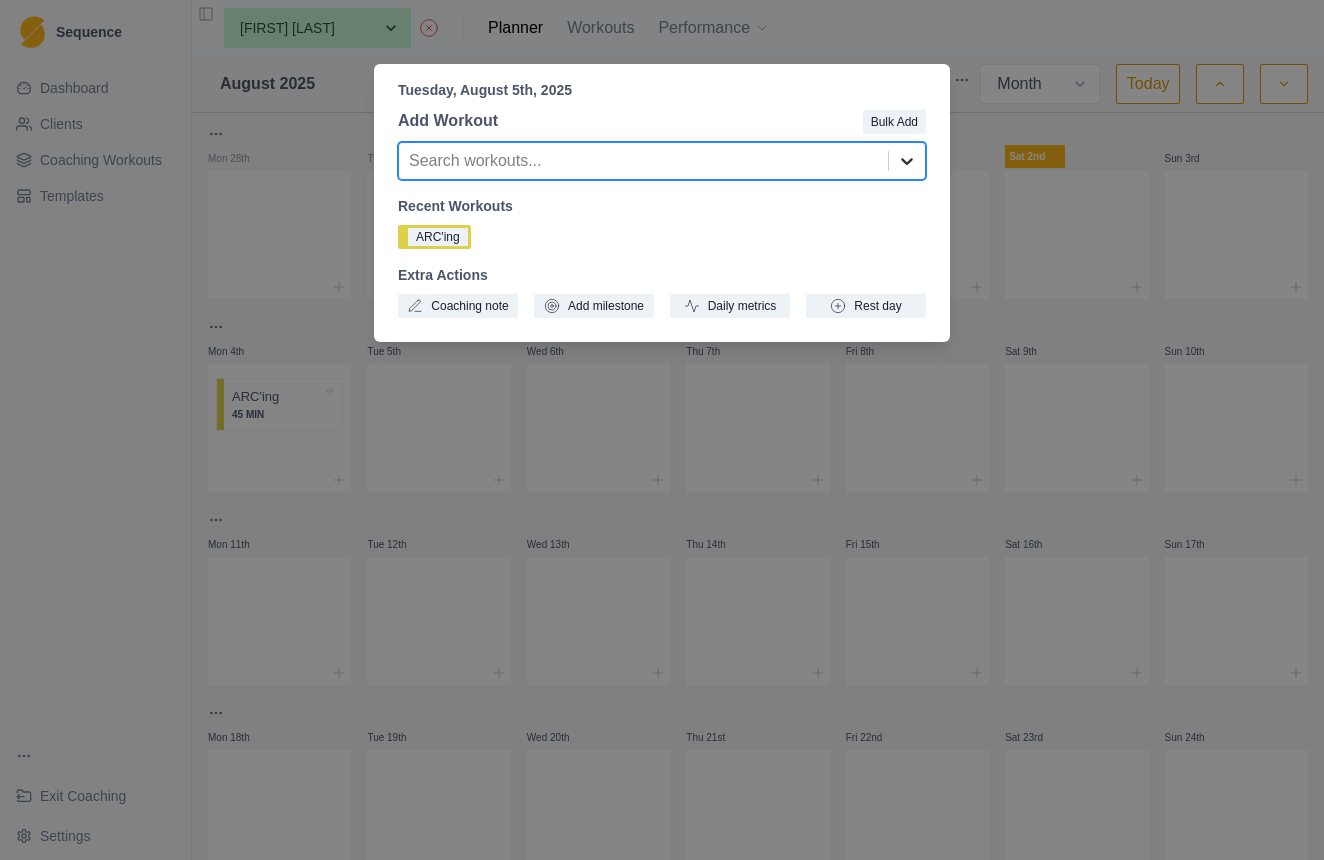 click 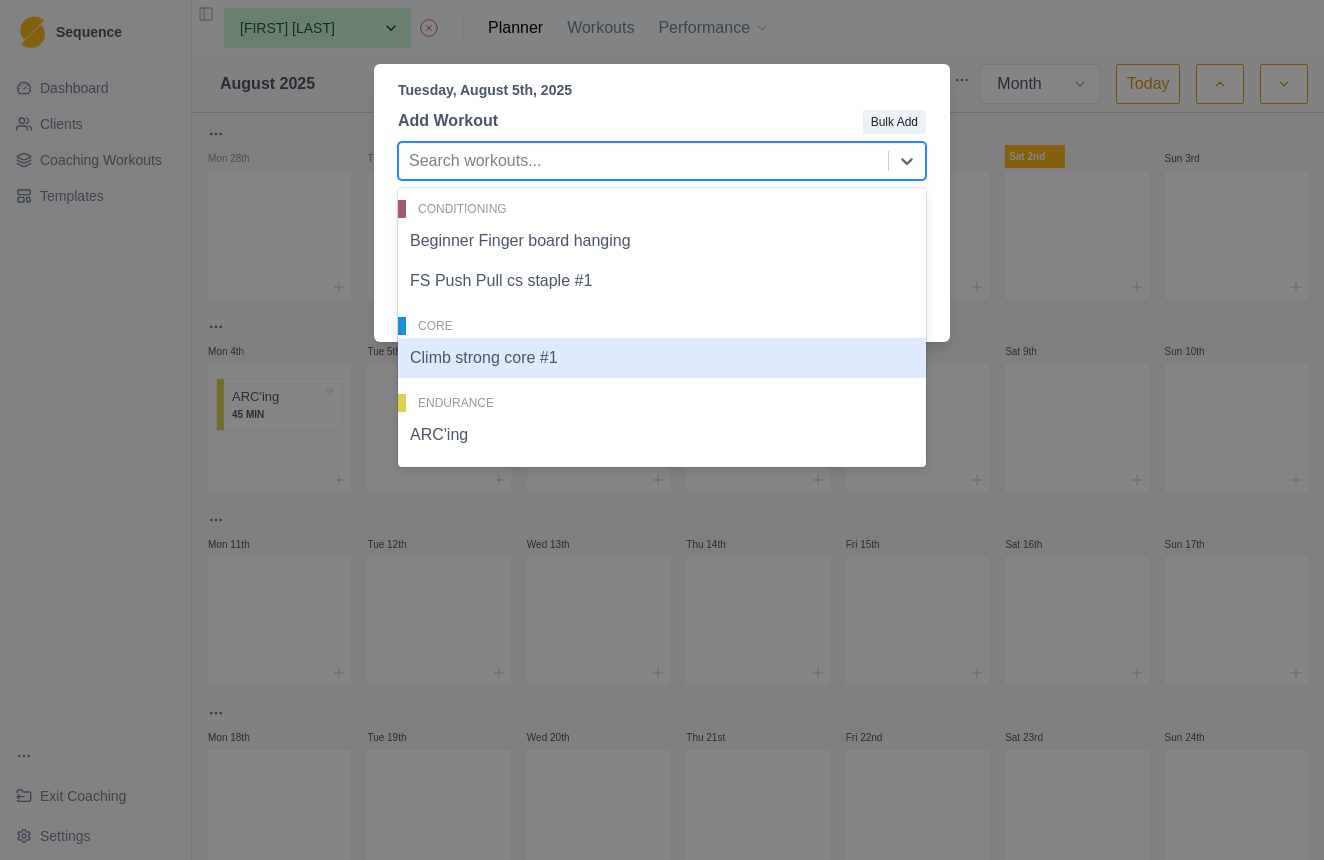 click on "Climb strong core #1" at bounding box center [662, 358] 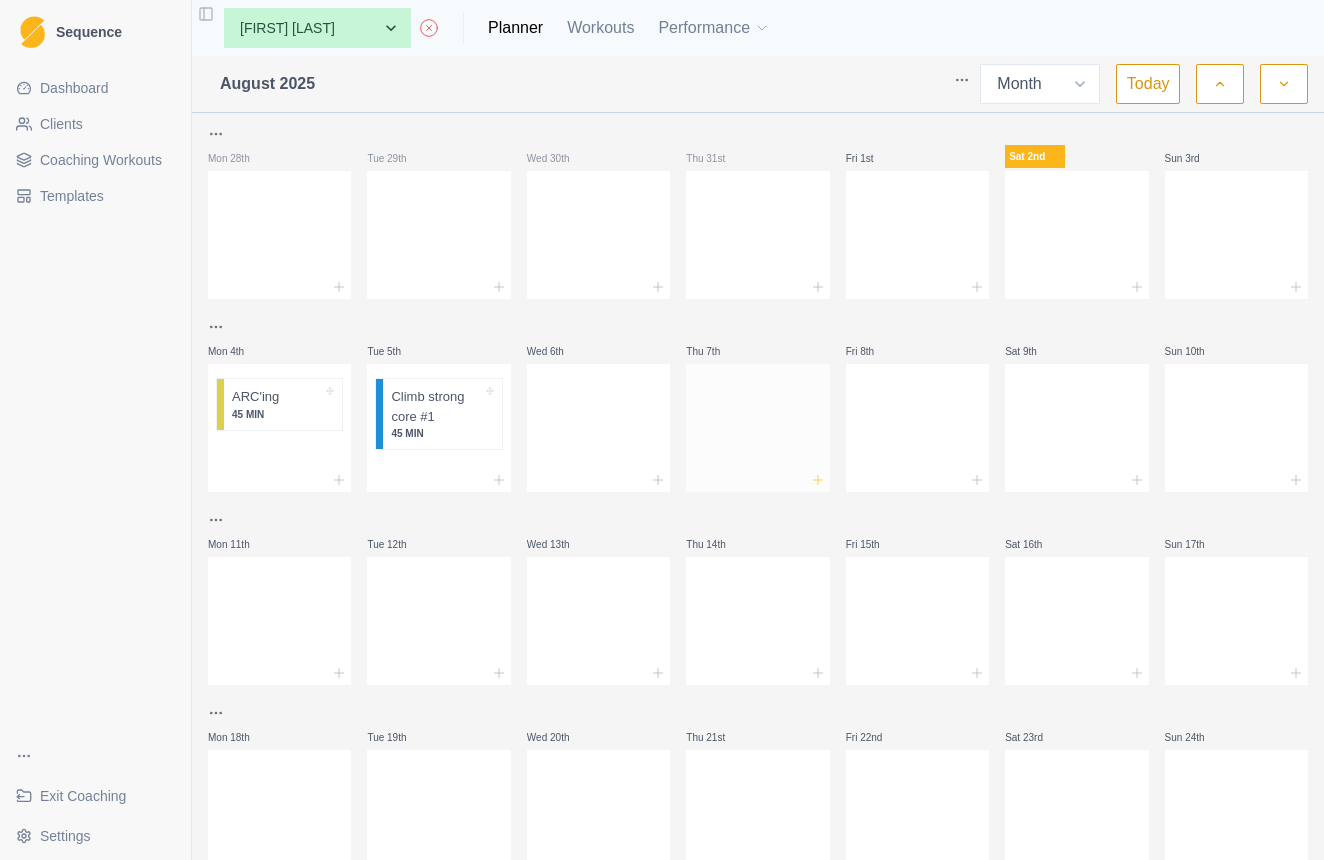 click 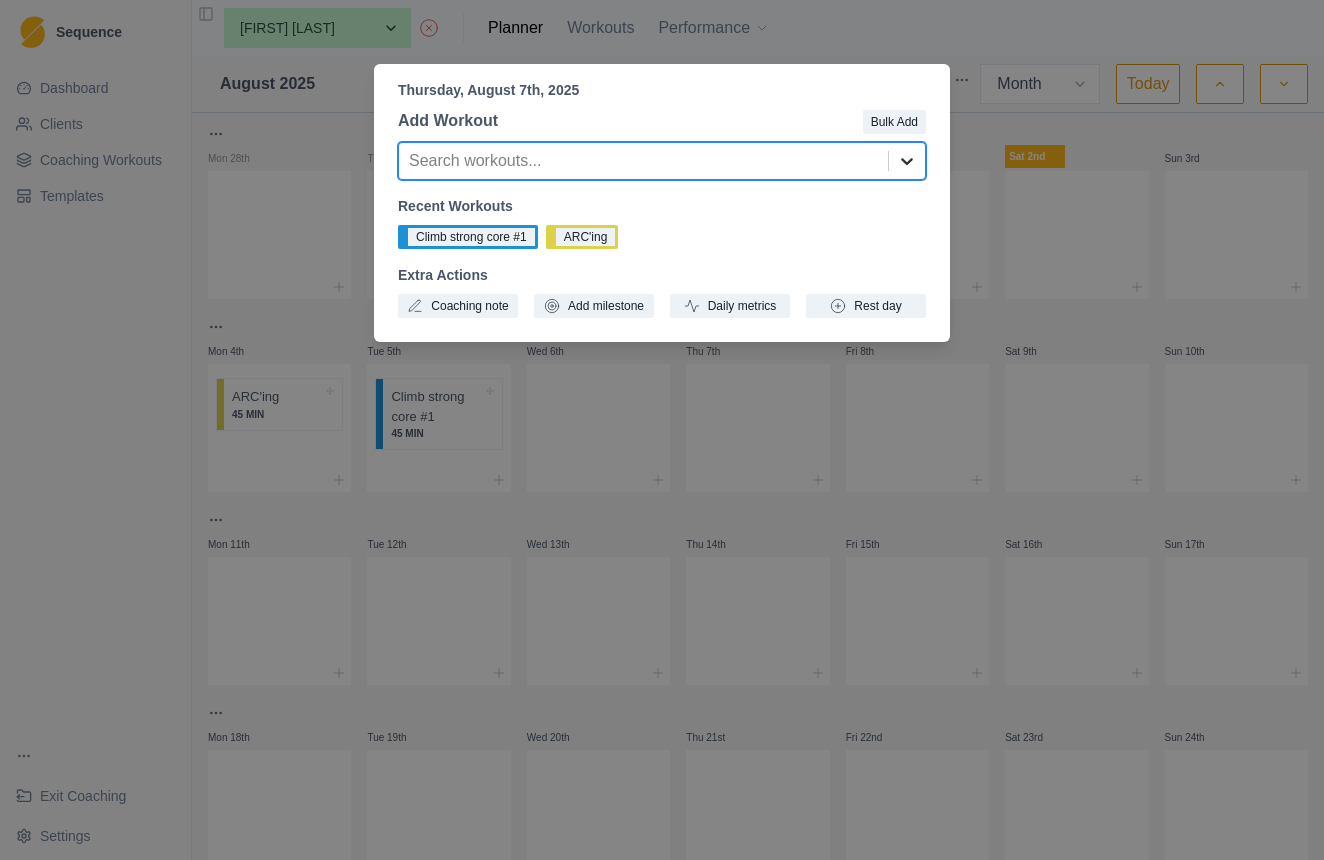 click 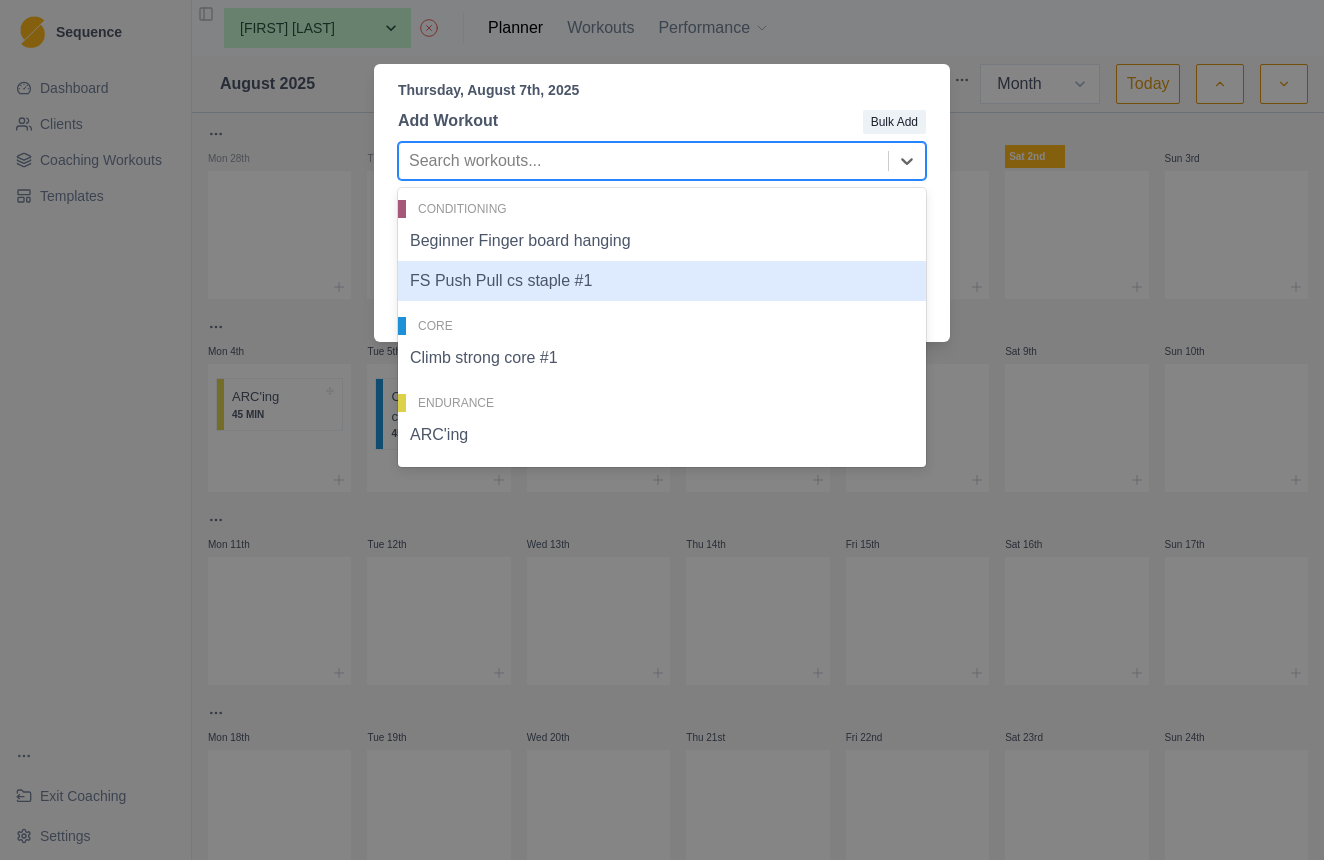 click on "FS Push Pull cs staple #1" at bounding box center (662, 281) 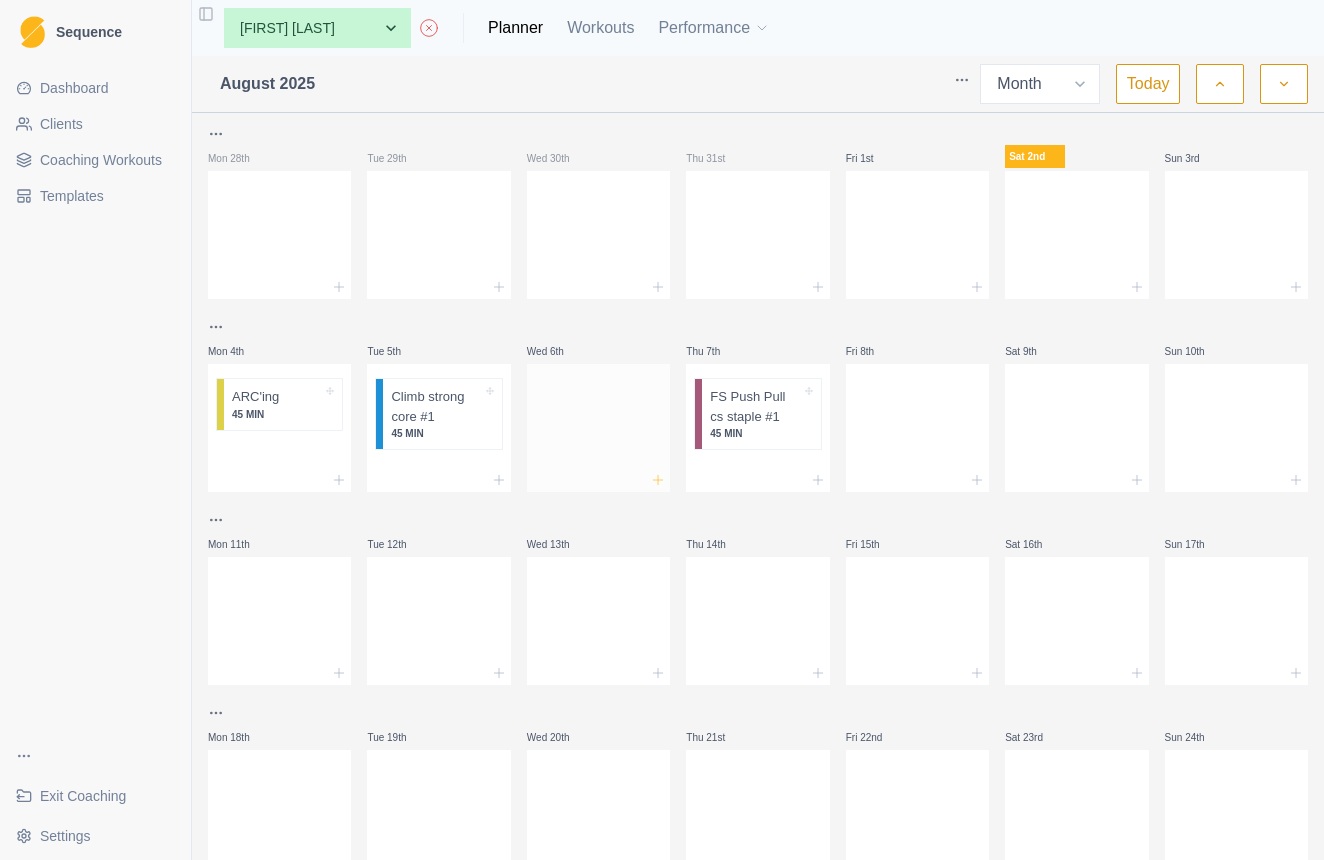 click 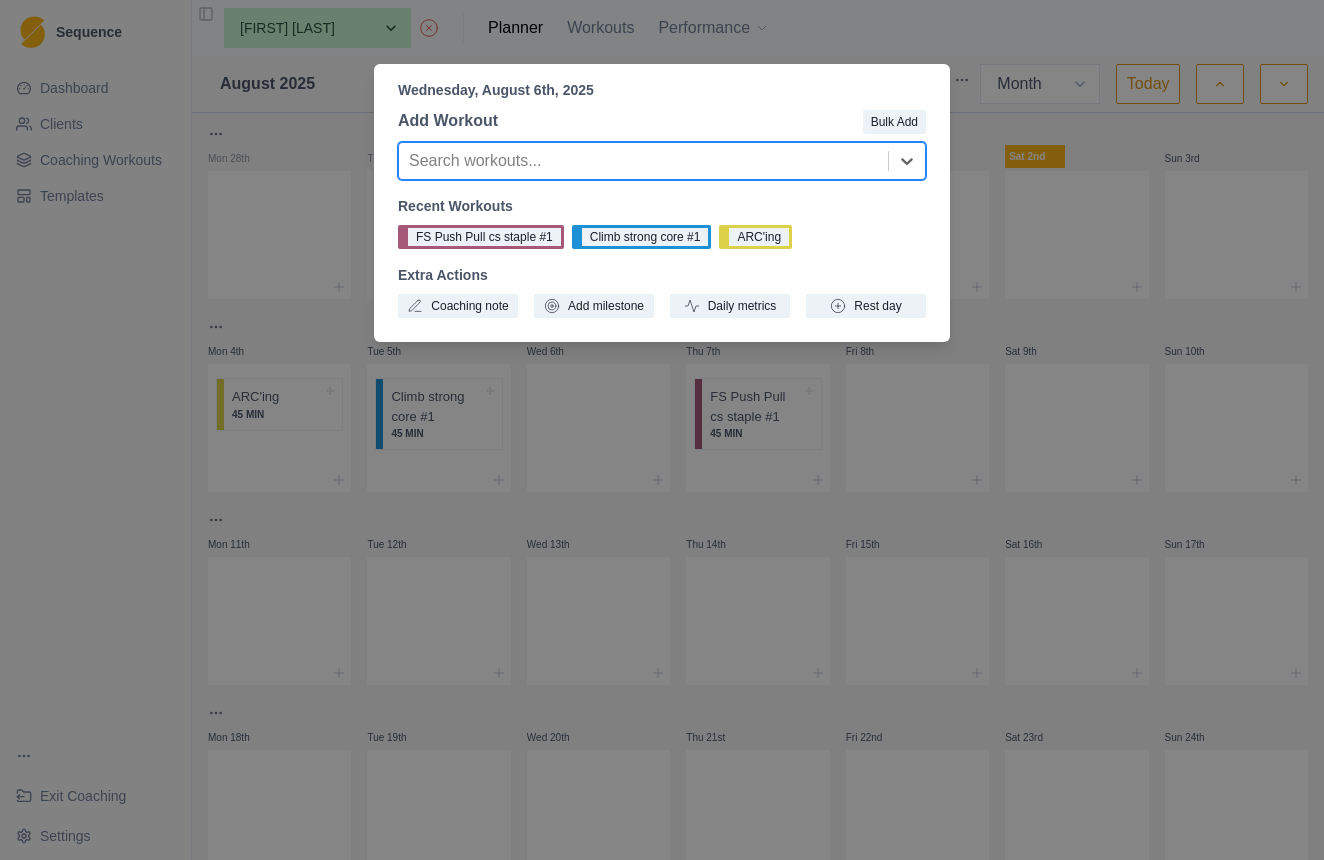 click on "Wednesday, August 6th, [YEAR] Add Workout Bulk Add option , selected. Select is focused ,type to refine list, press Down to open the menu,  Search workouts... Recent Workouts FS Push Pull cs staple #1 Climb strong core #1 ARC'ing Extra Actions Coaching note Add milestone Daily metrics Rest day" at bounding box center (662, 430) 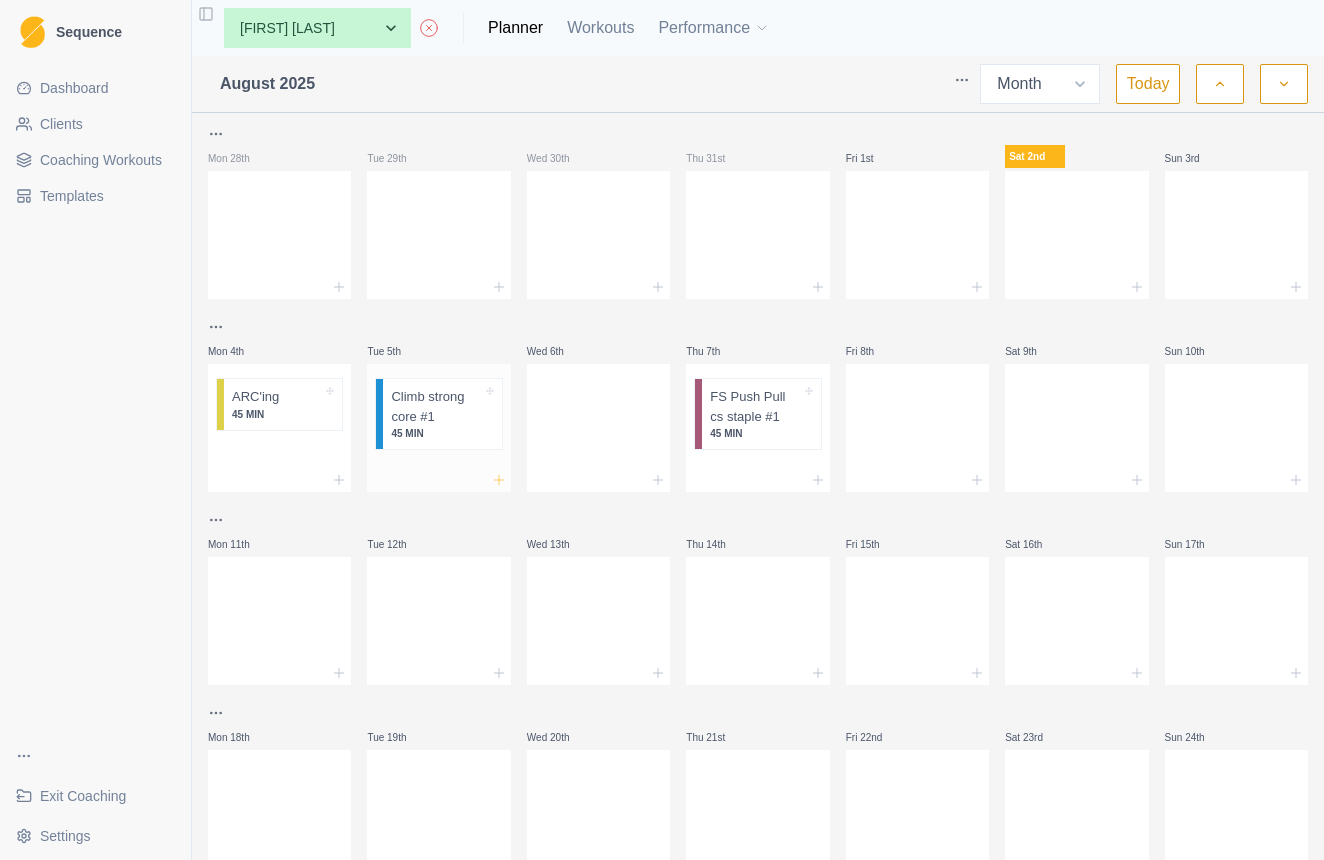 click 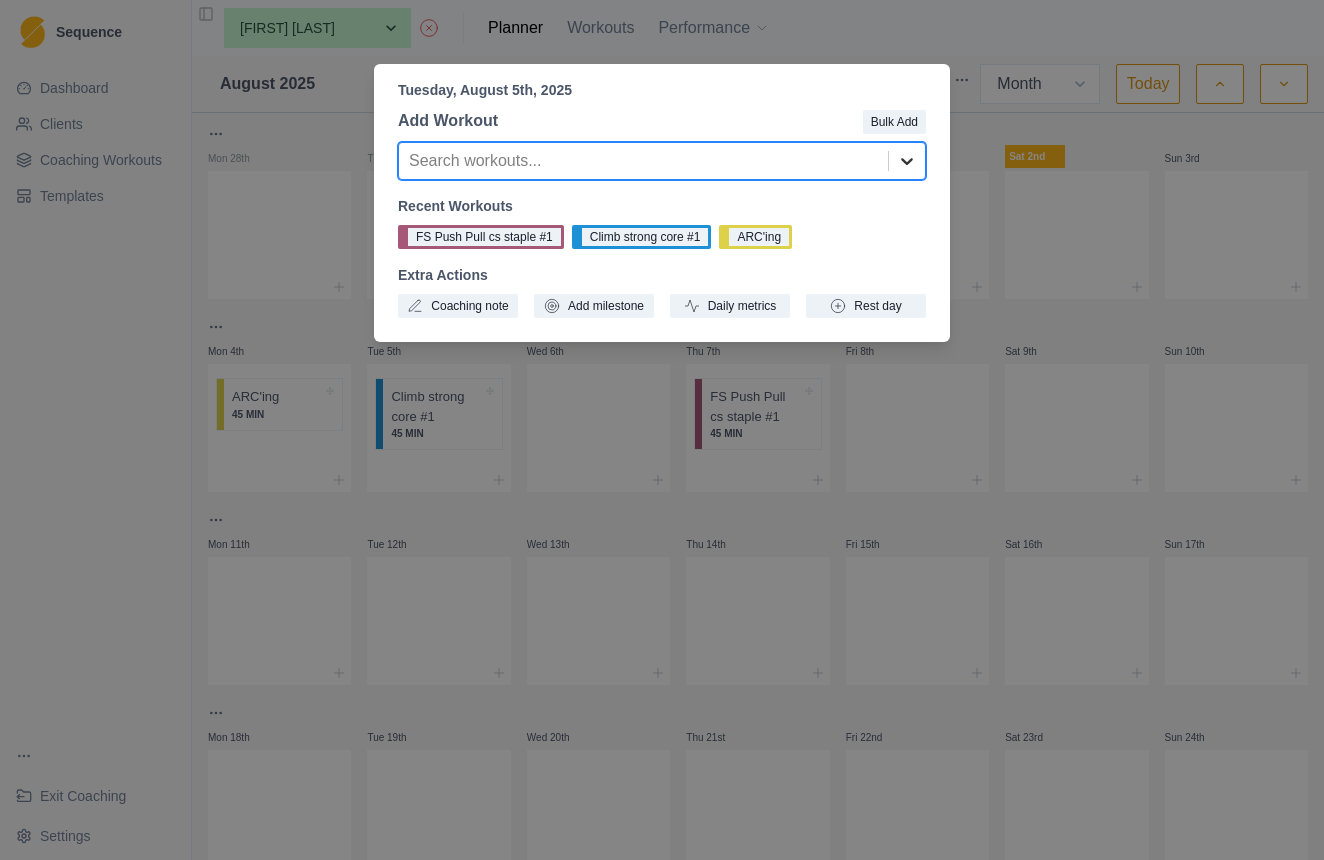 click 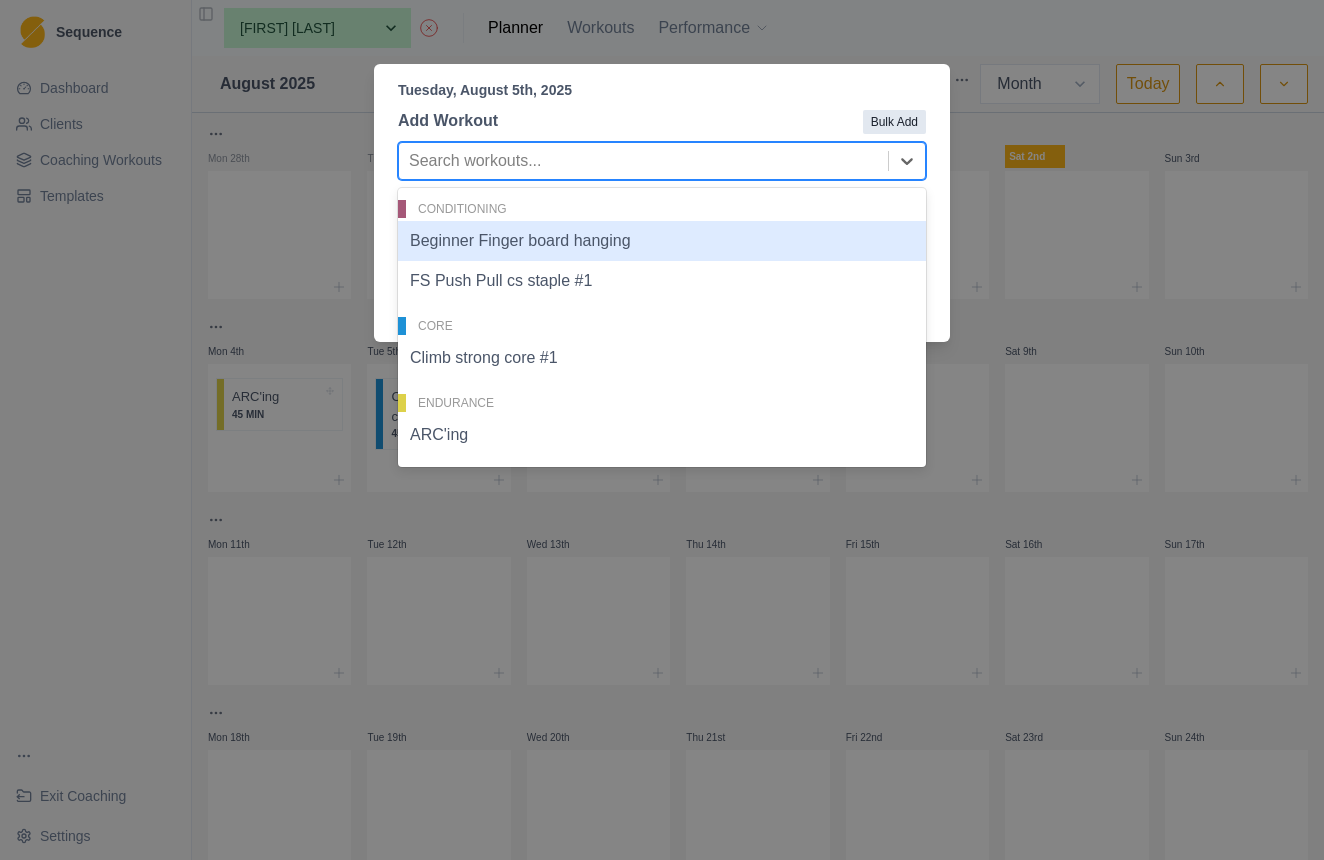 click on "Bulk Add" at bounding box center (894, 122) 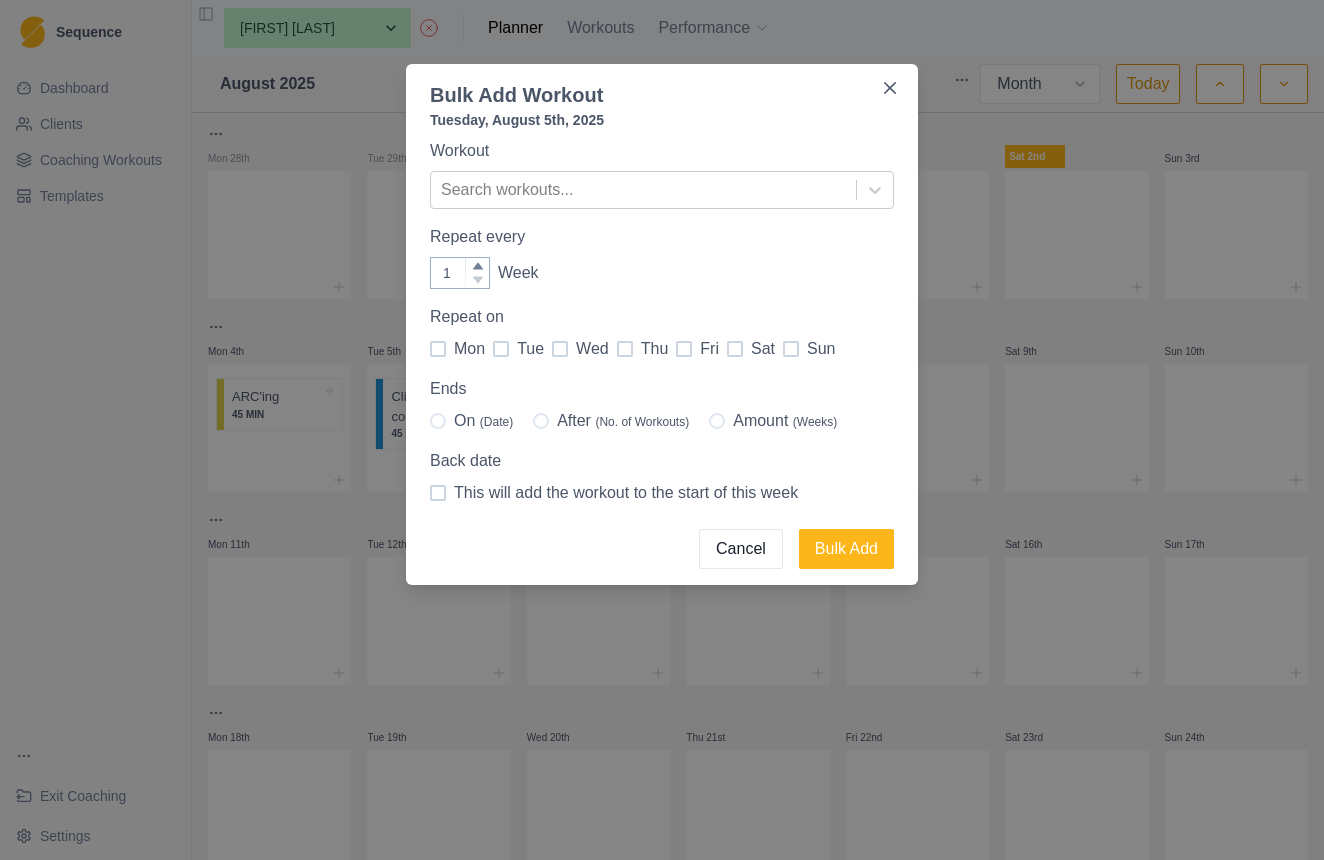 click at bounding box center (501, 349) 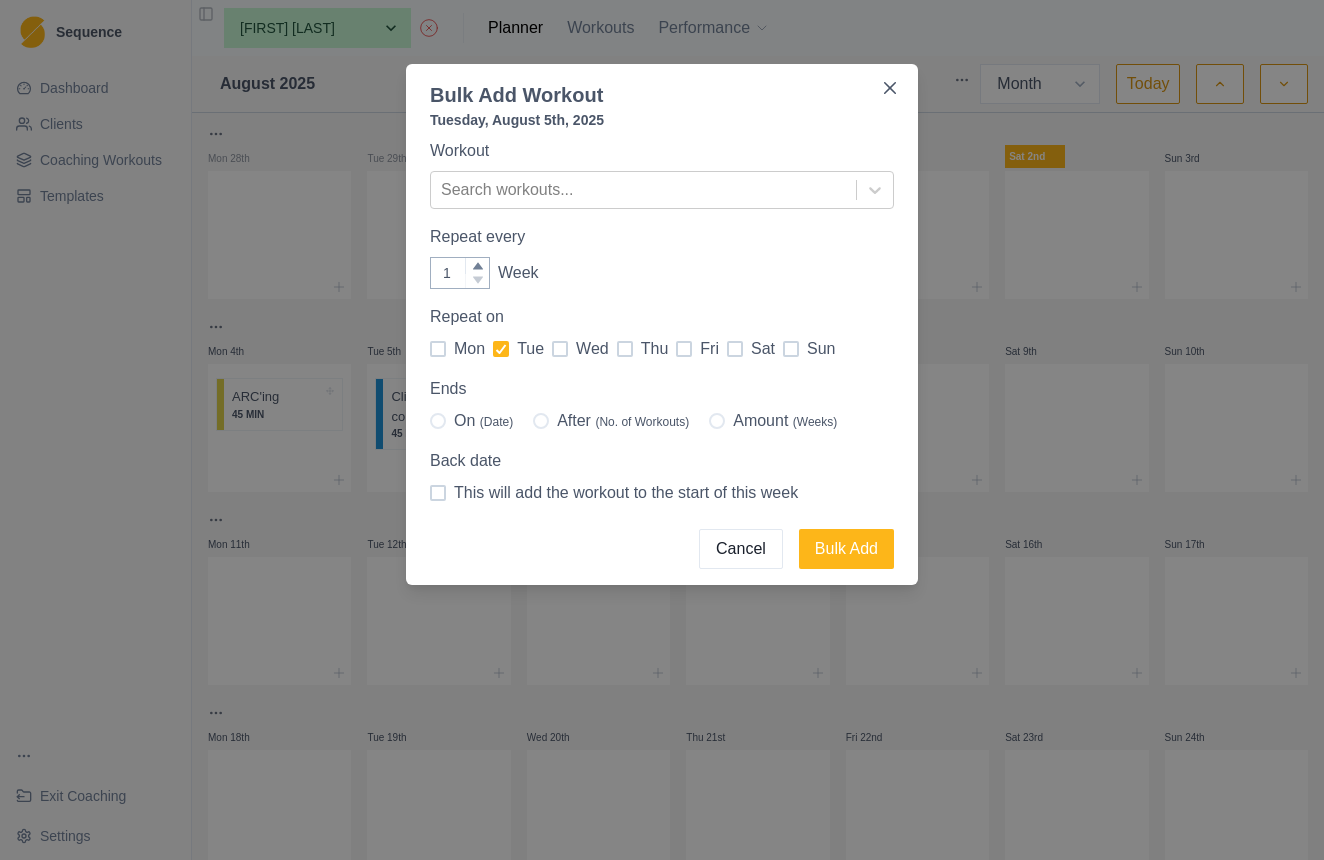 click at bounding box center [625, 349] 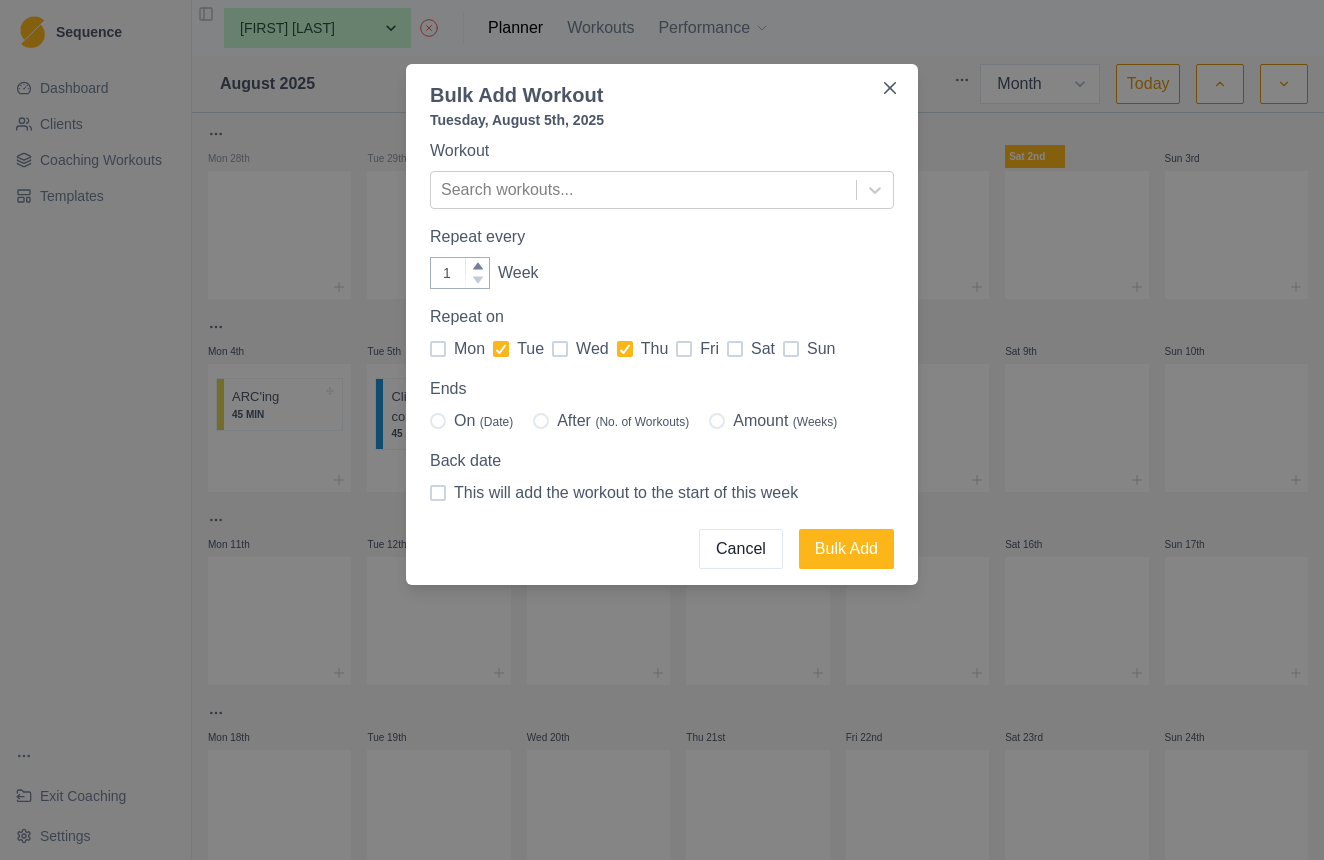 click at bounding box center (735, 349) 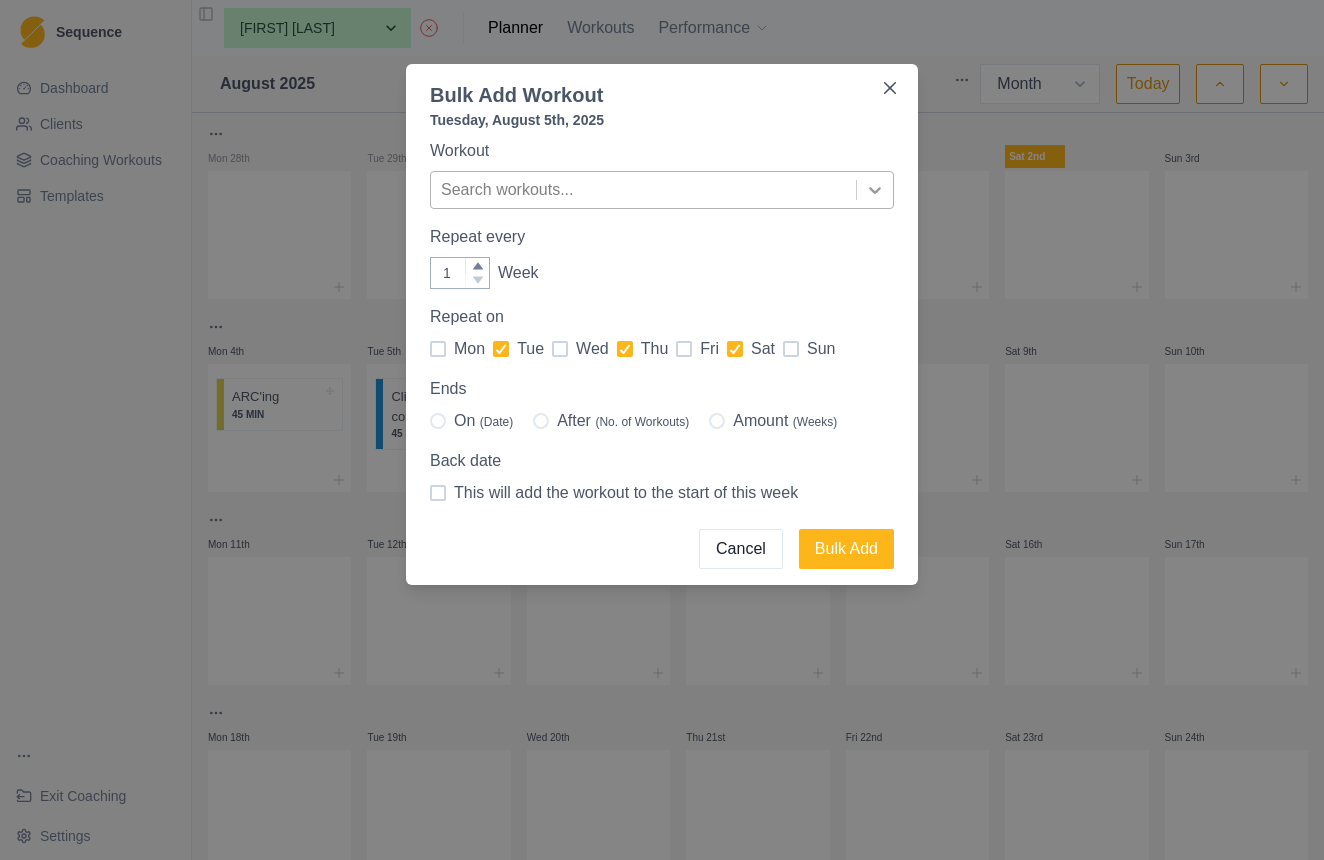 click 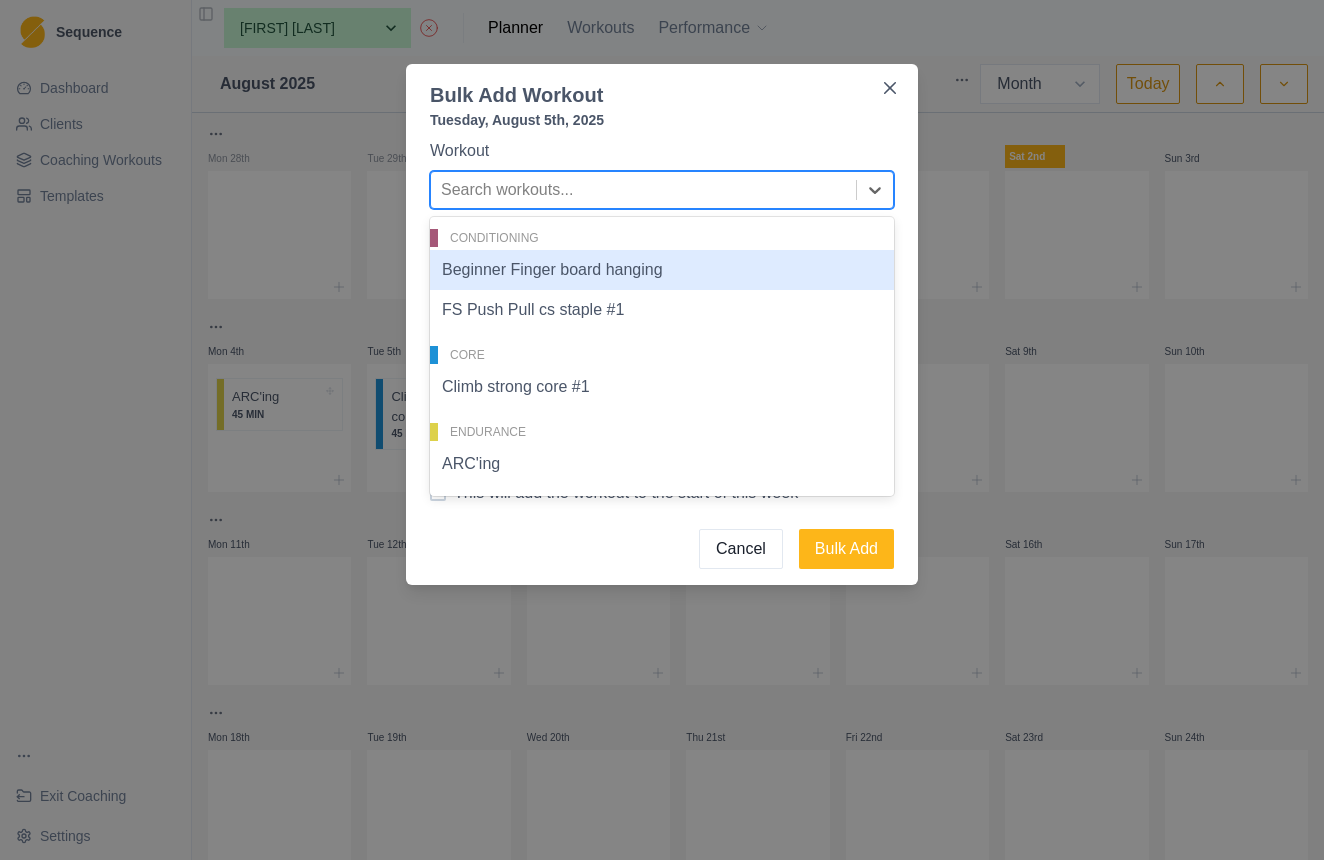 click on "Beginner Finger board hanging" at bounding box center (662, 270) 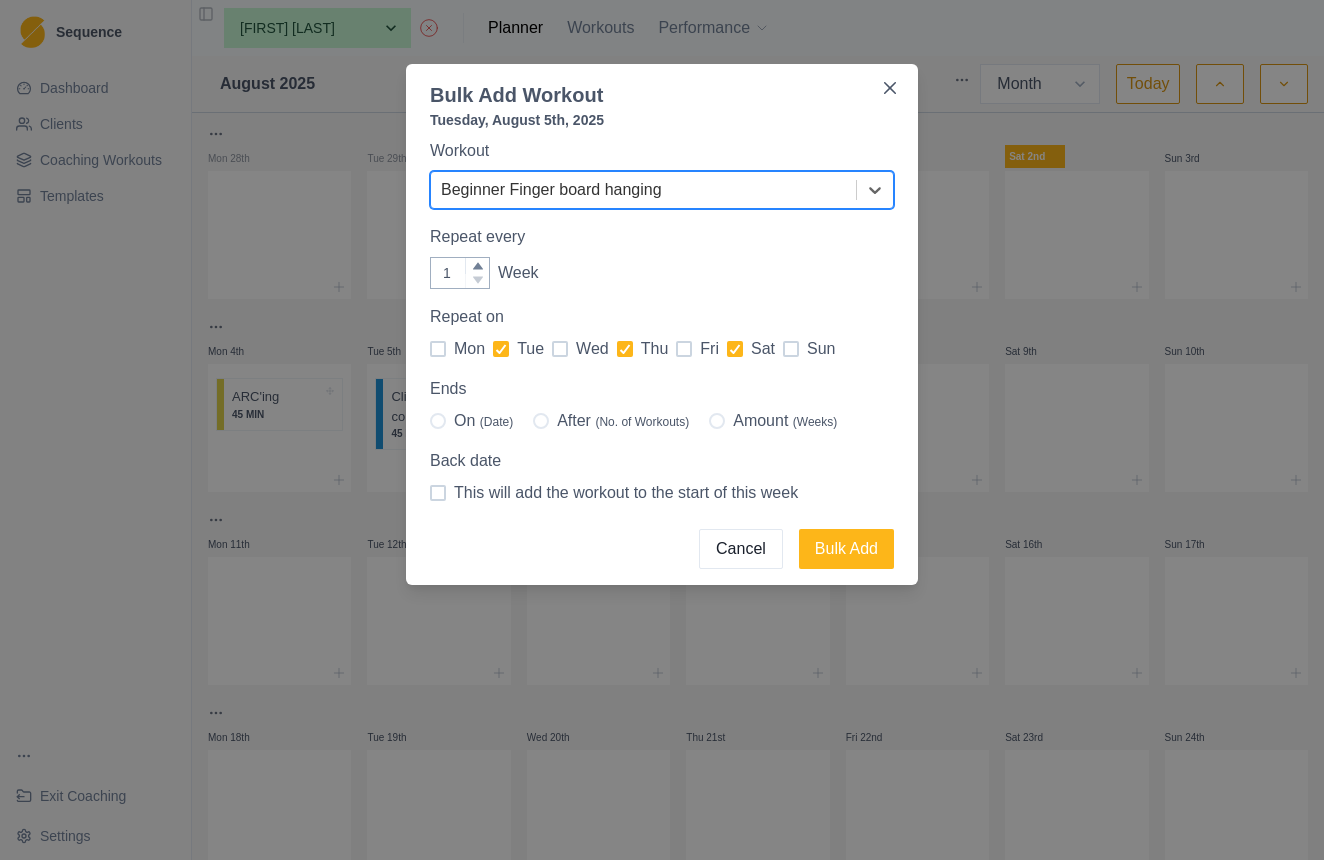 click at bounding box center [717, 421] 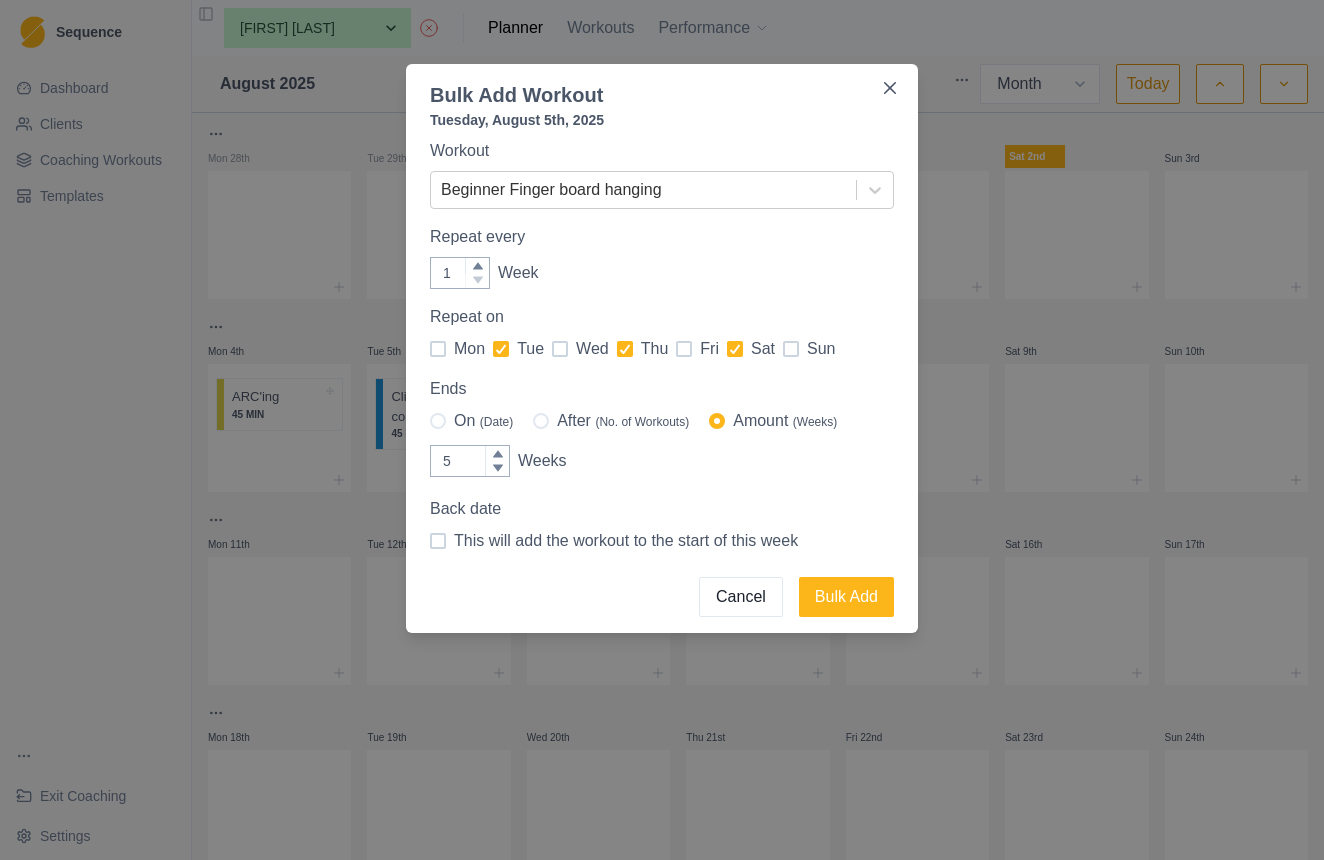 type on "4" 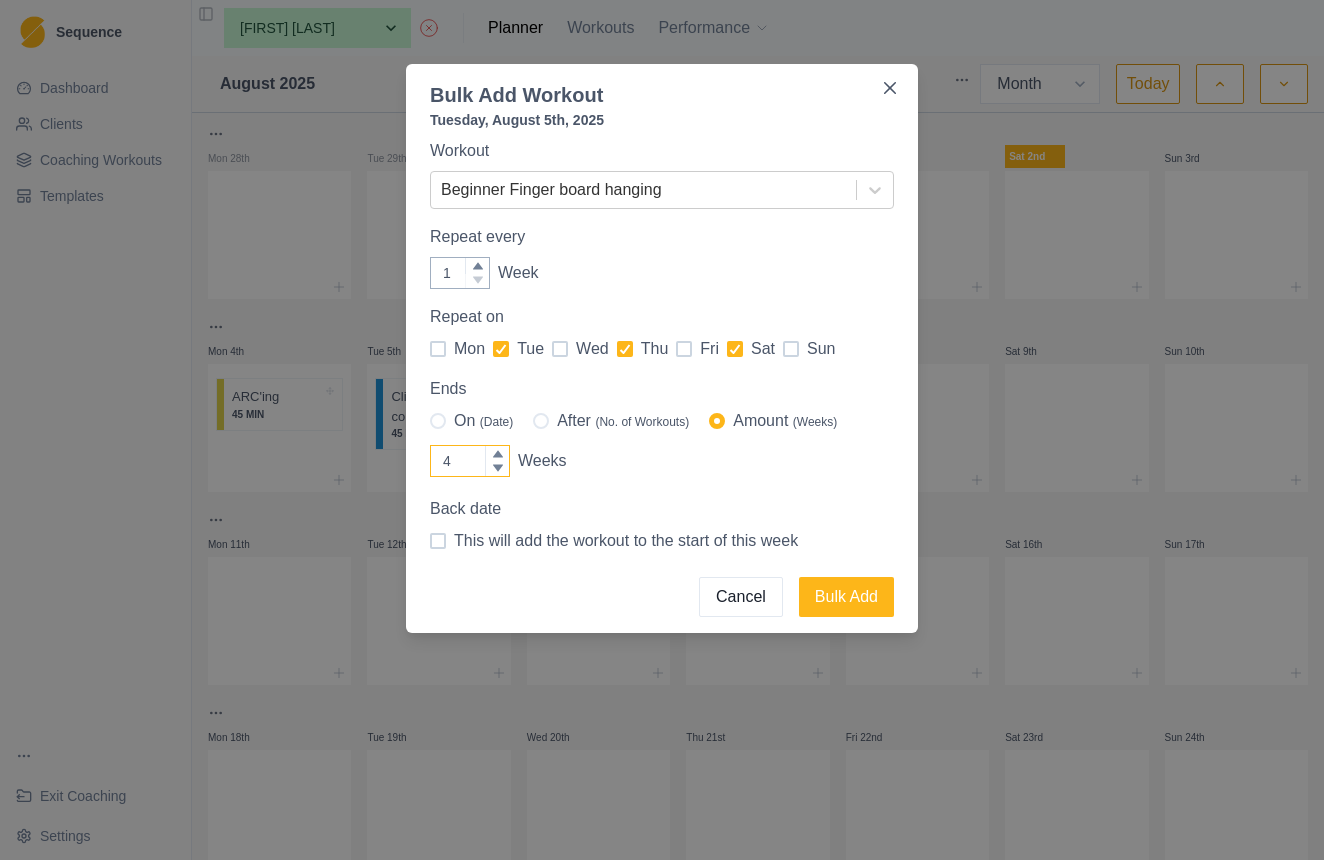 click 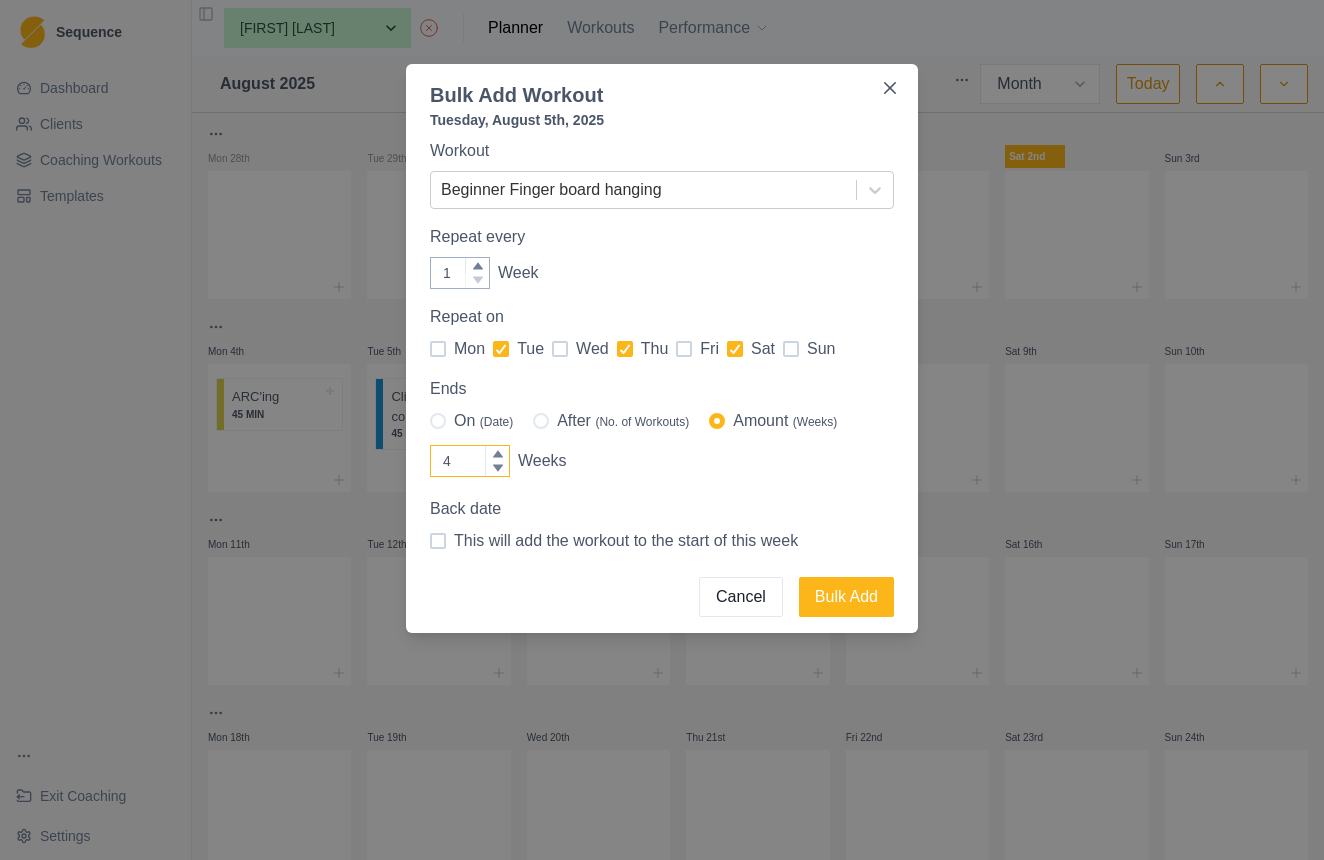 click on "4" at bounding box center [470, 461] 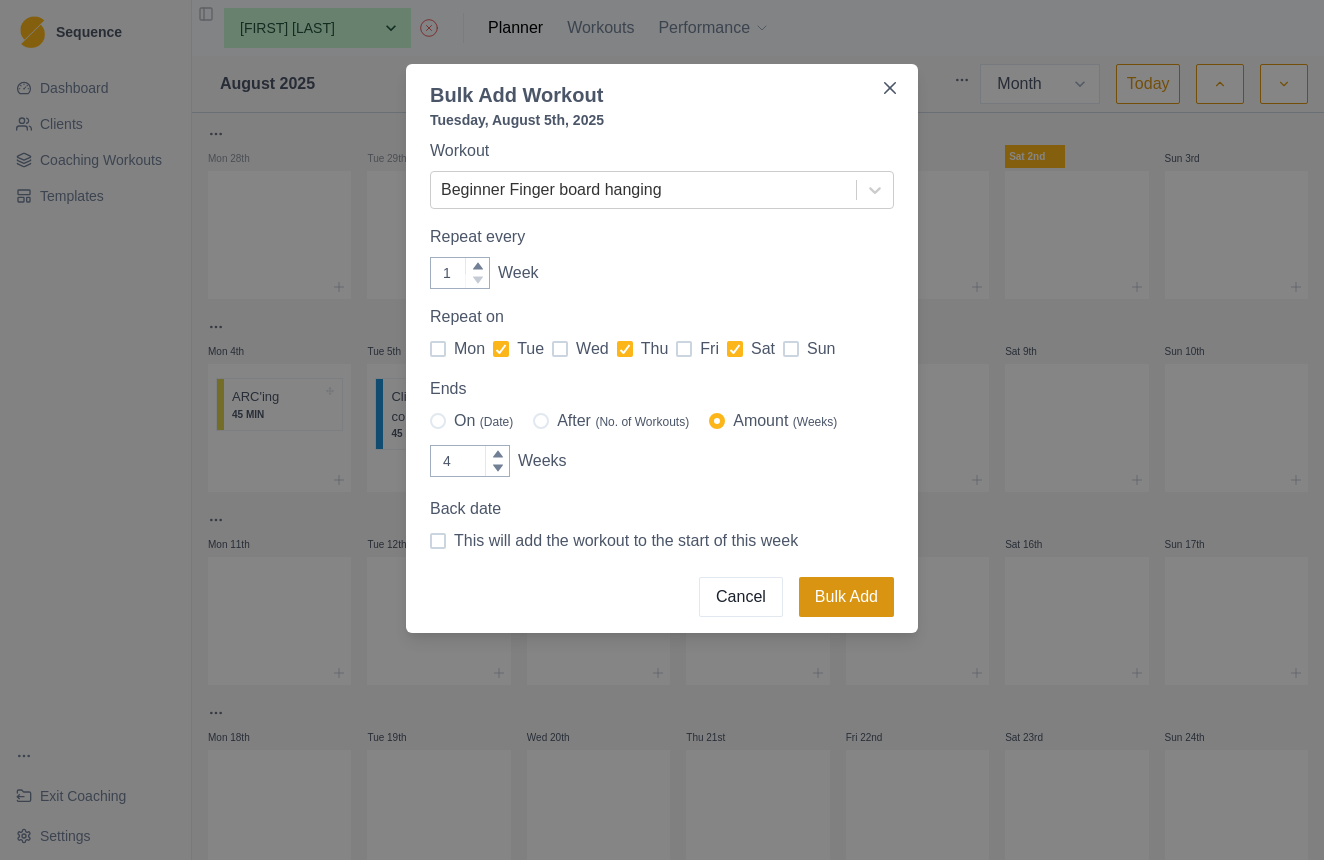 click on "Bulk Add" at bounding box center (846, 597) 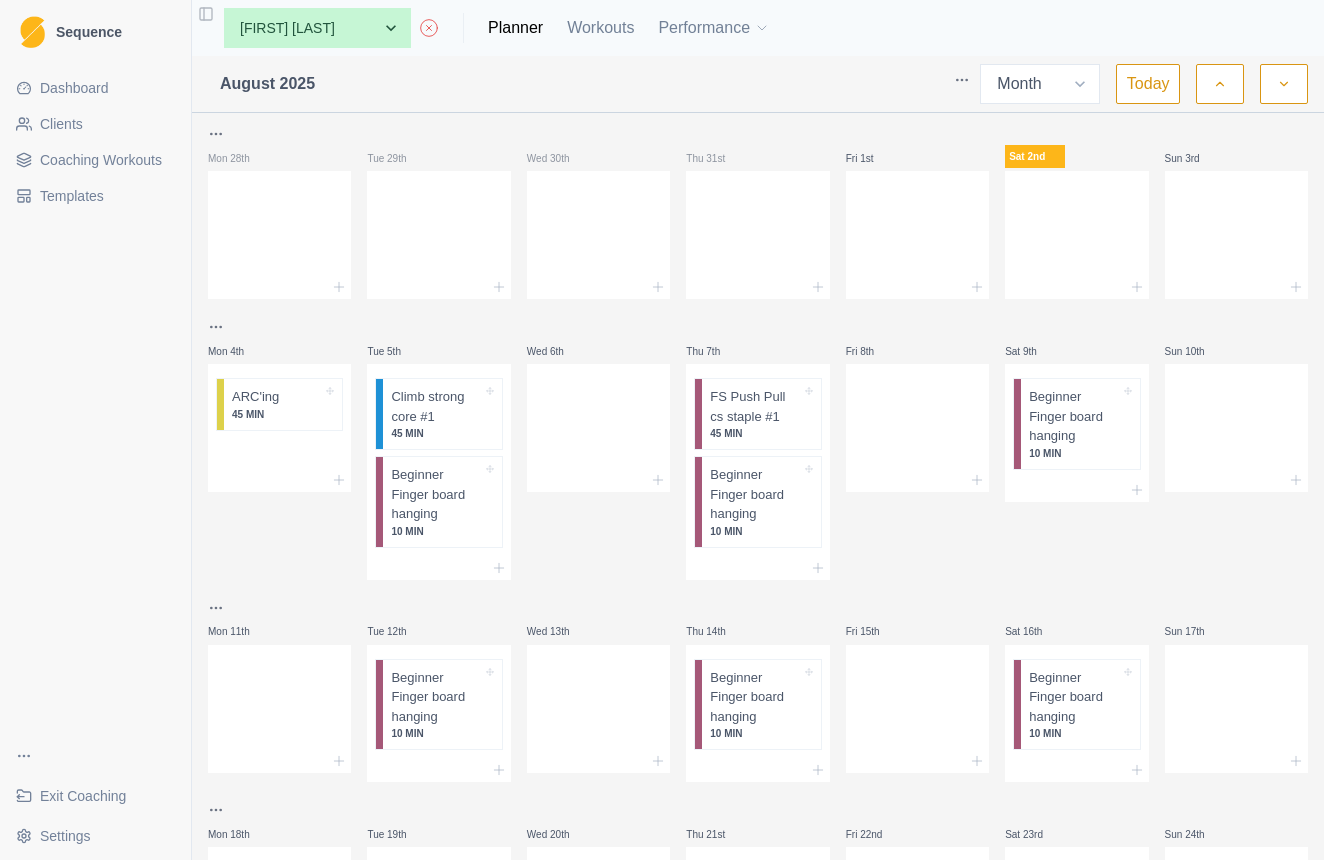 scroll, scrollTop: 0, scrollLeft: 0, axis: both 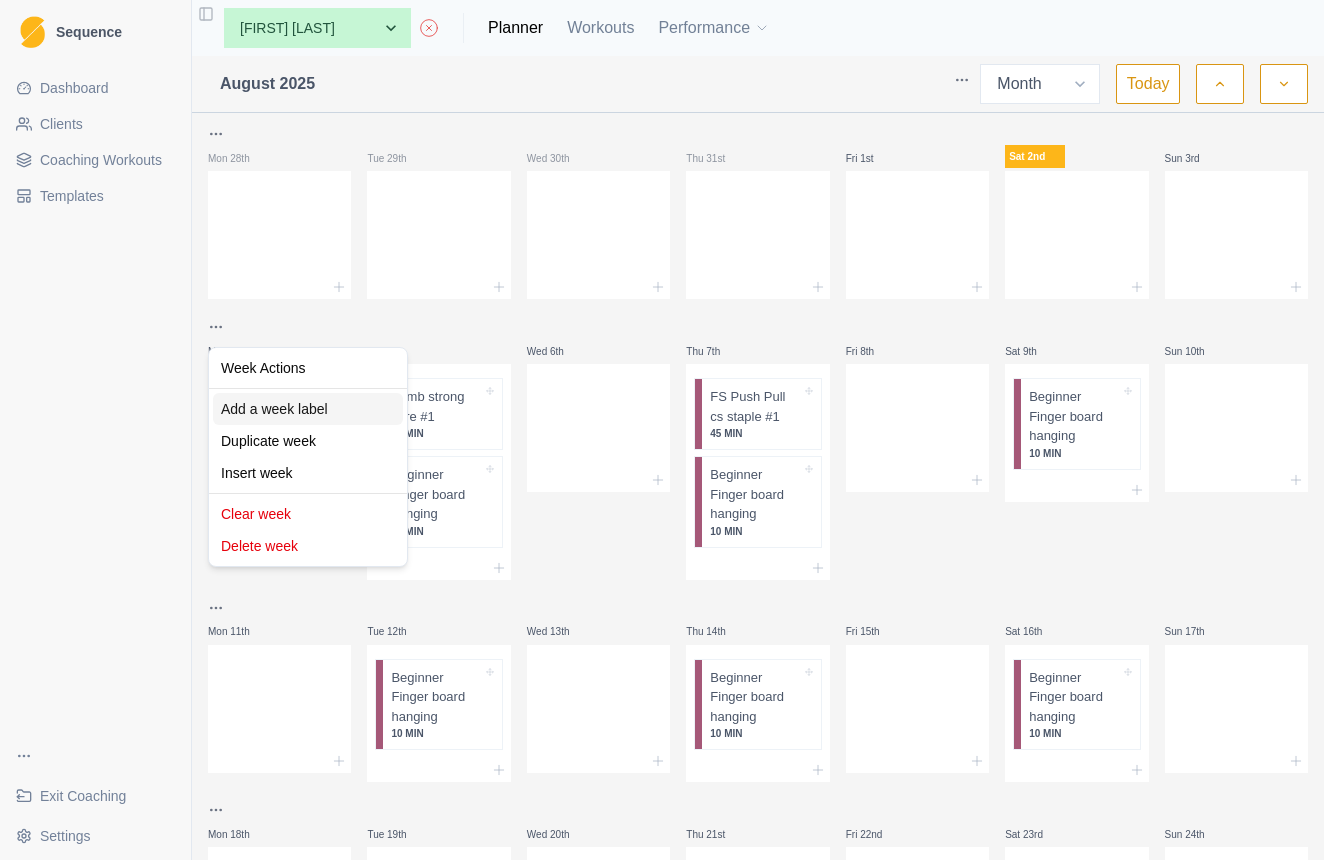 click on "Add a week label" at bounding box center (308, 409) 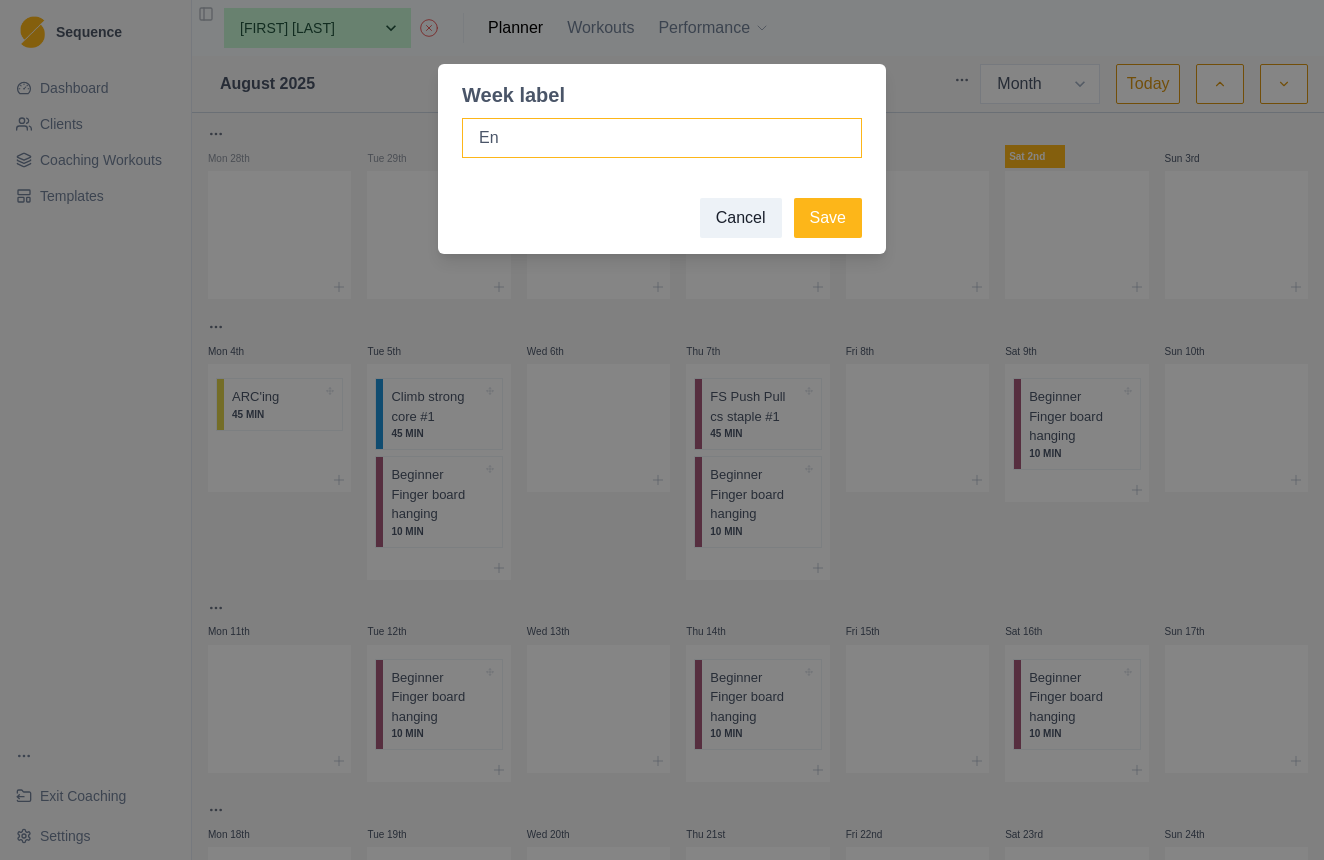 type on "E" 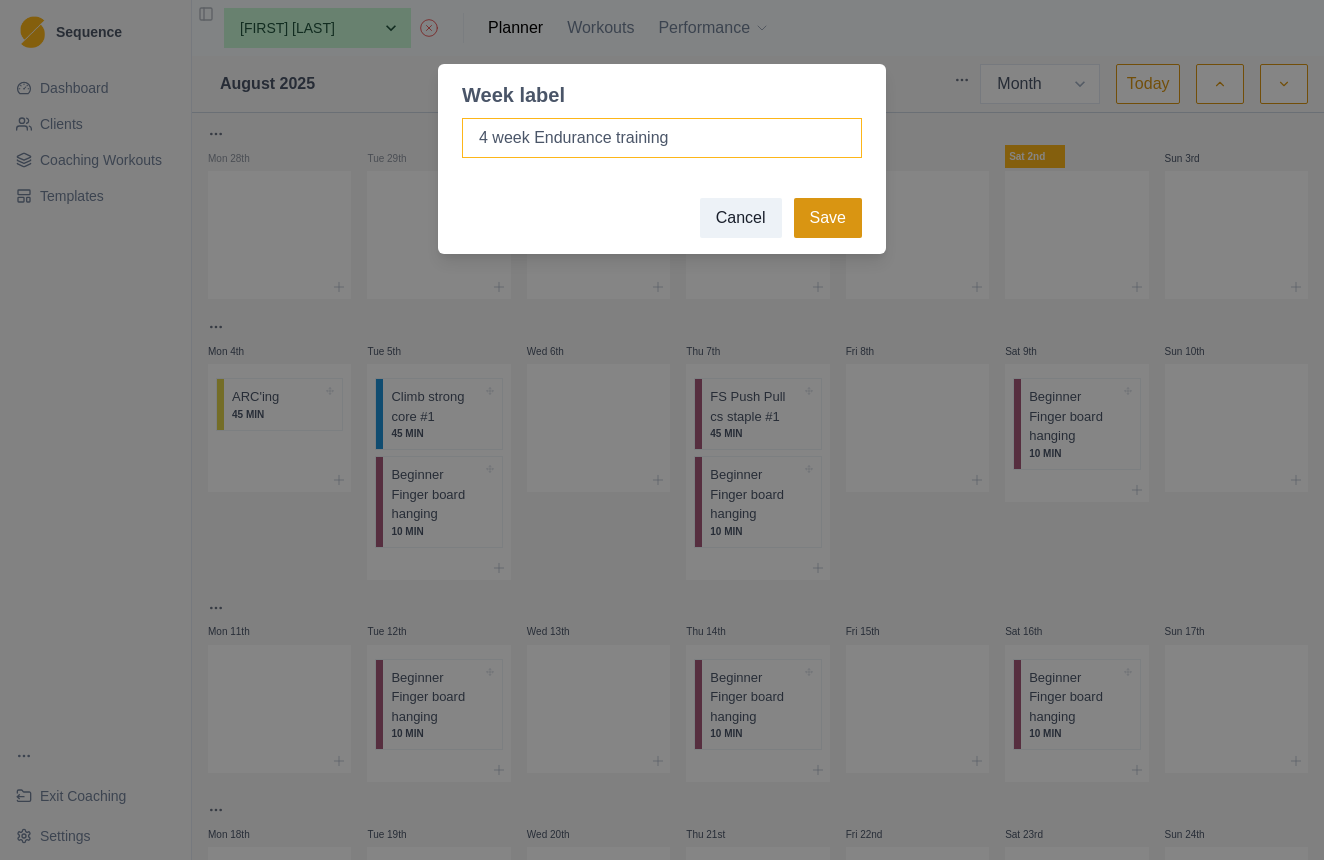 type on "4 week Endurance training" 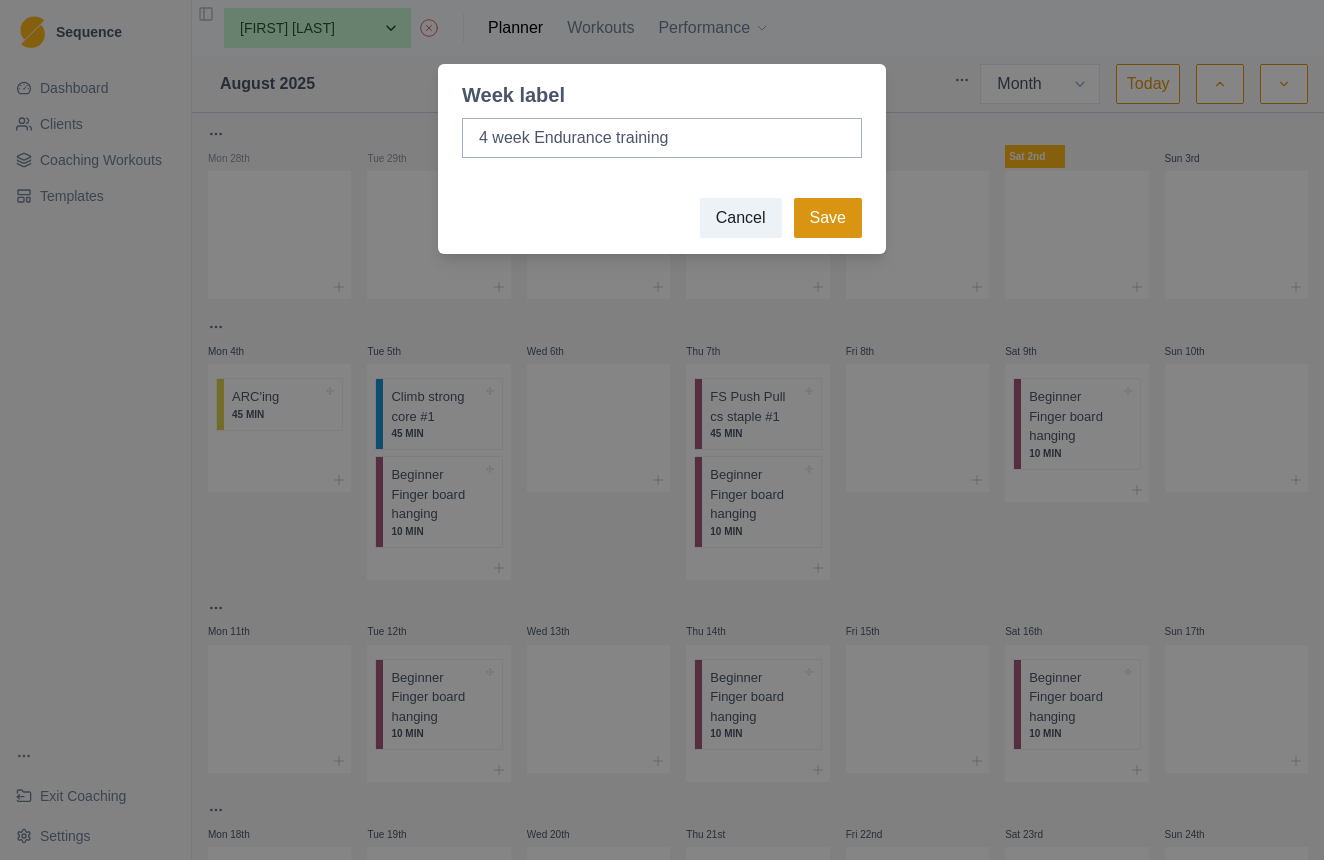 click on "Save" at bounding box center (828, 218) 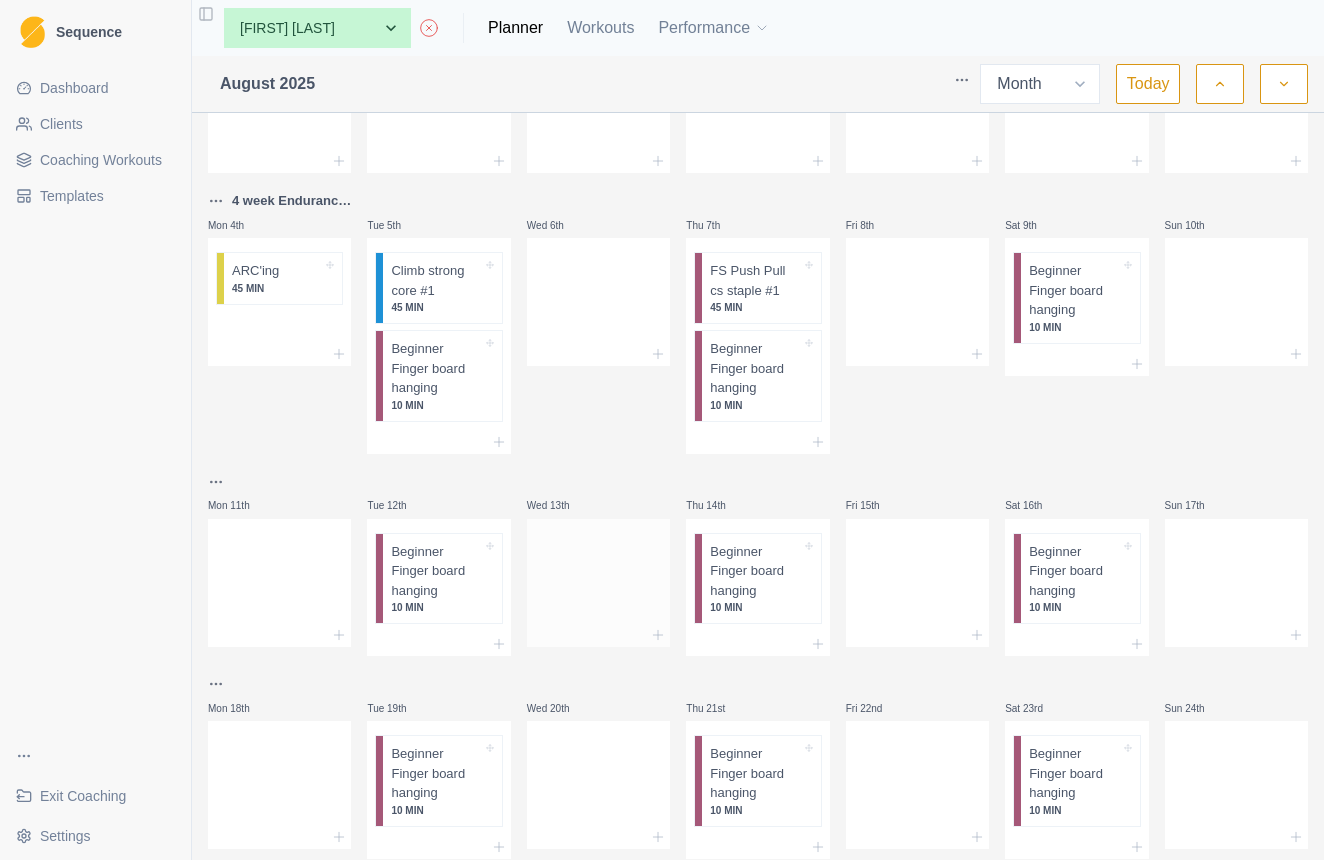 scroll, scrollTop: 132, scrollLeft: 0, axis: vertical 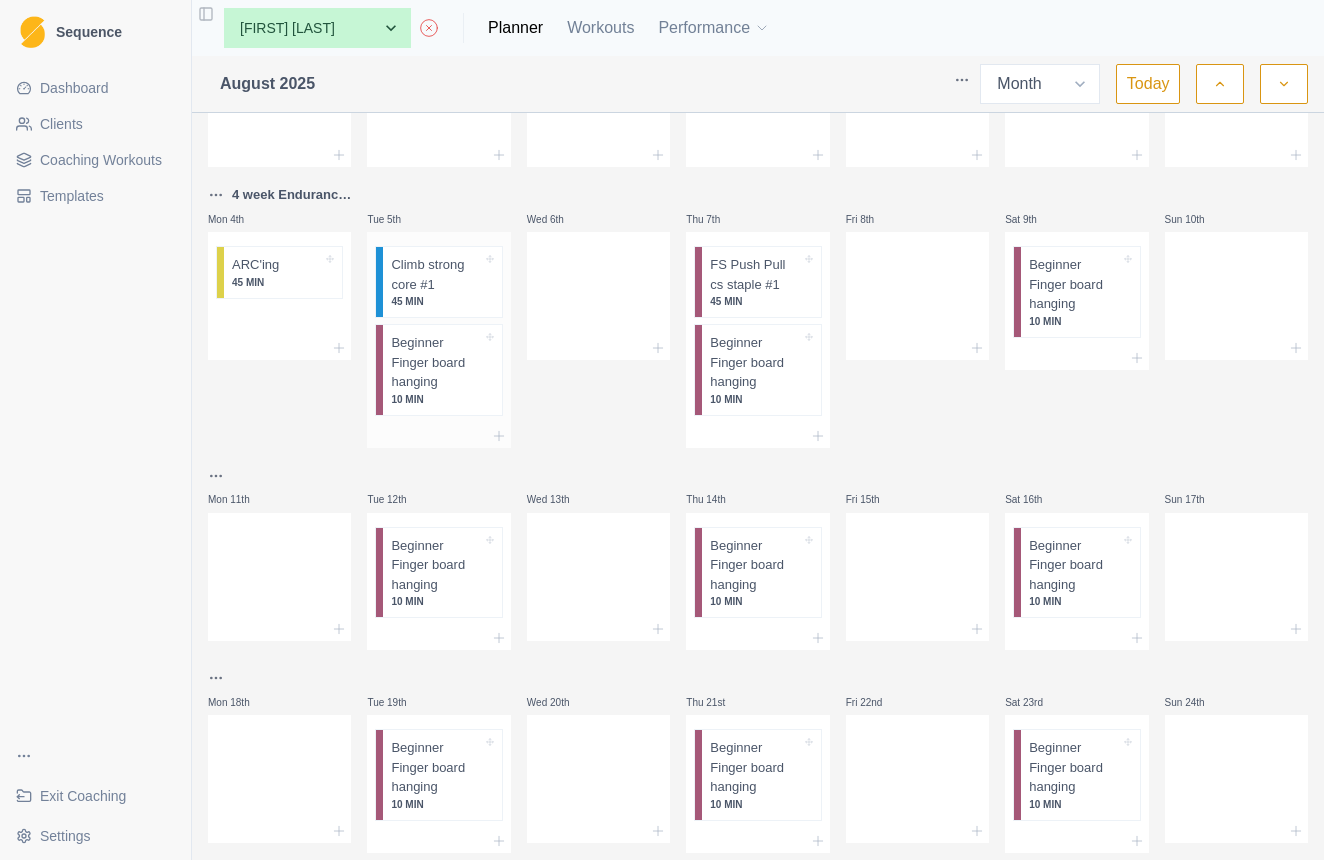 click on "Climb strong core #1" at bounding box center (436, 274) 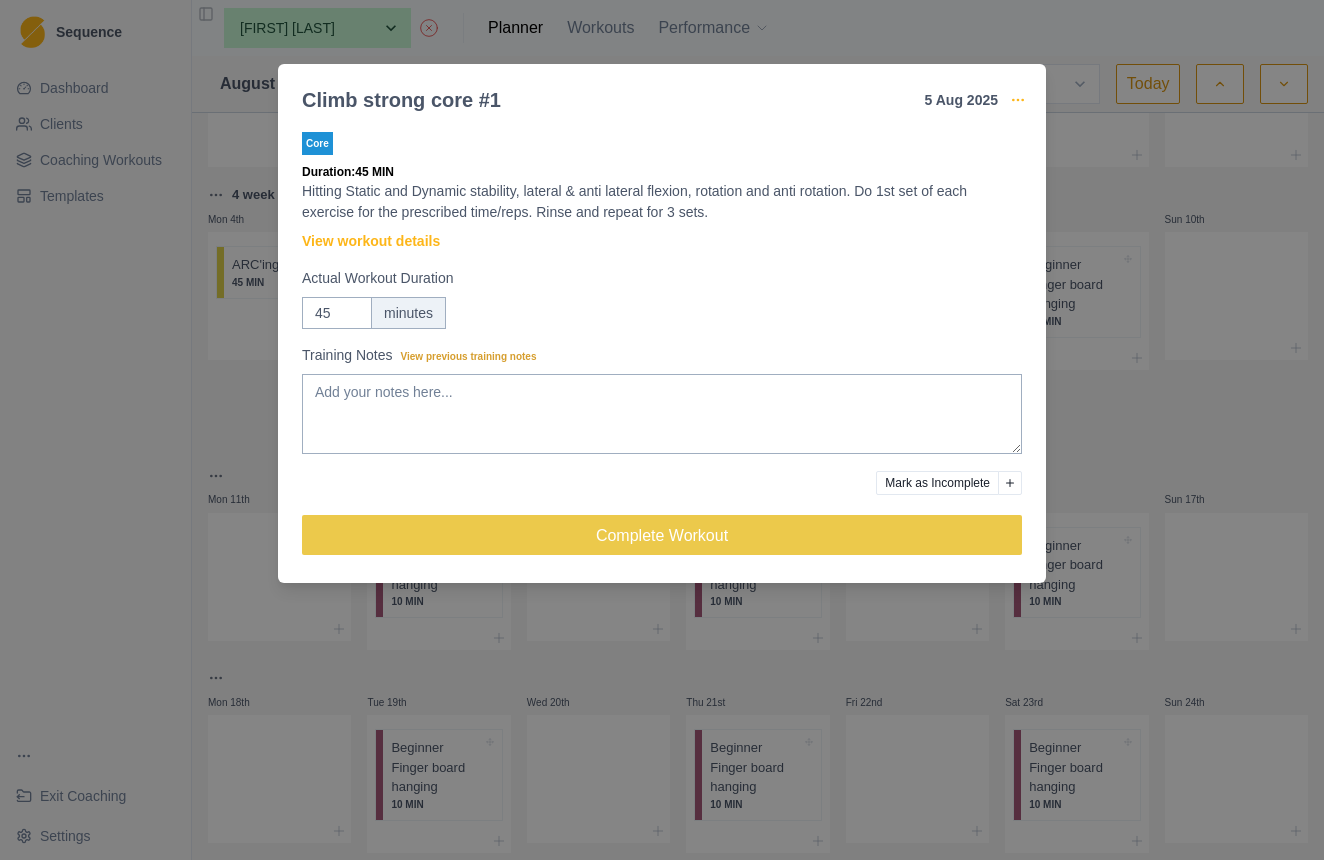 click 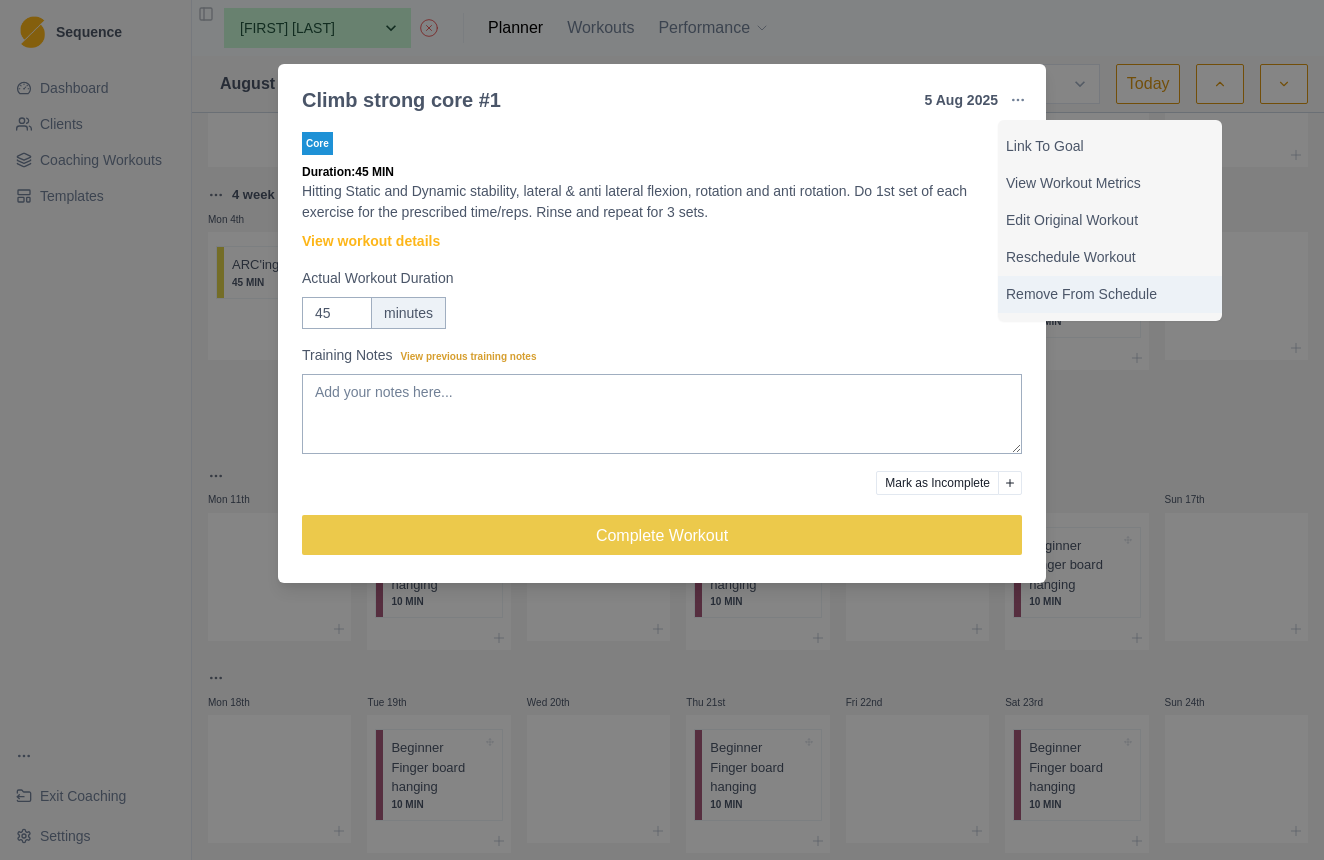 click on "Remove From Schedule" at bounding box center (1110, 294) 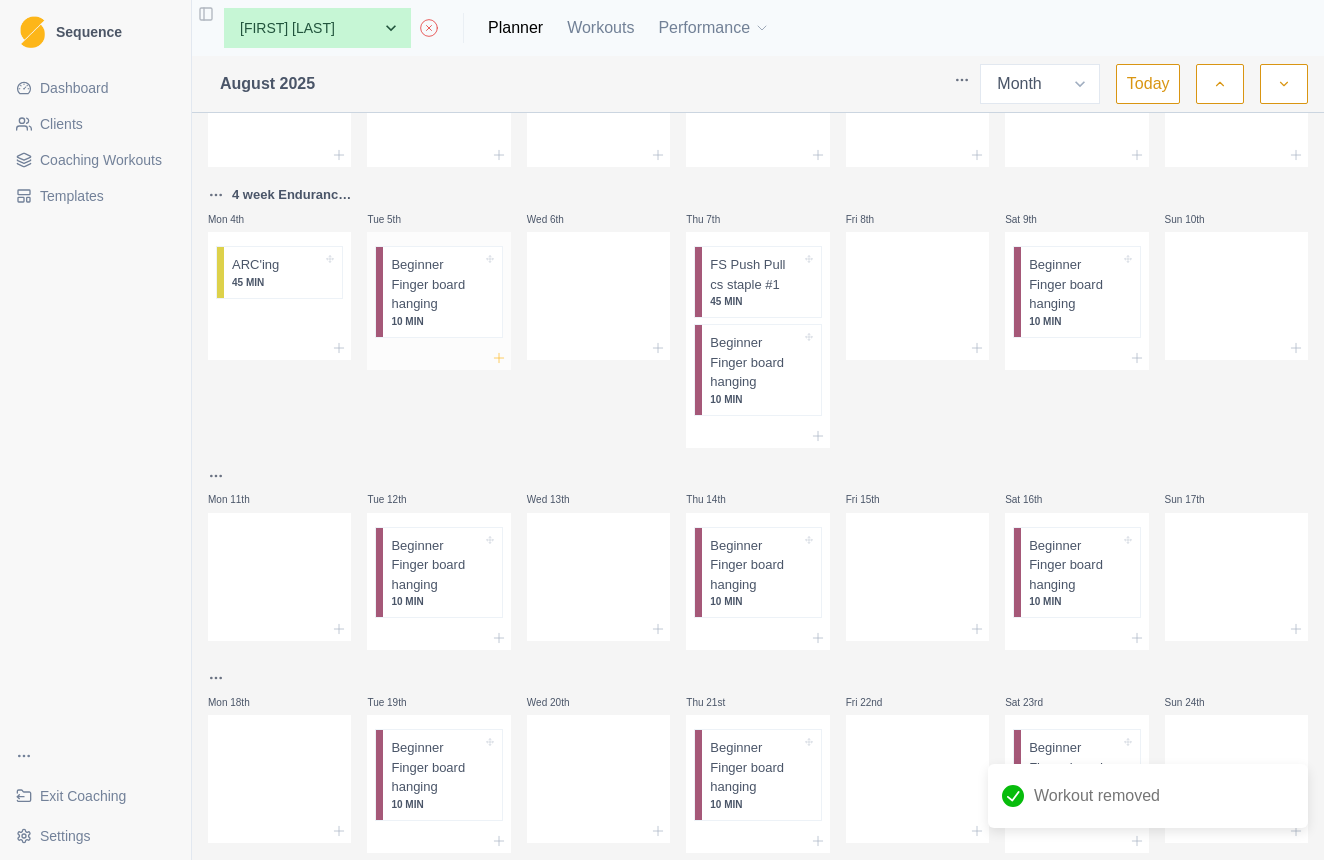 click 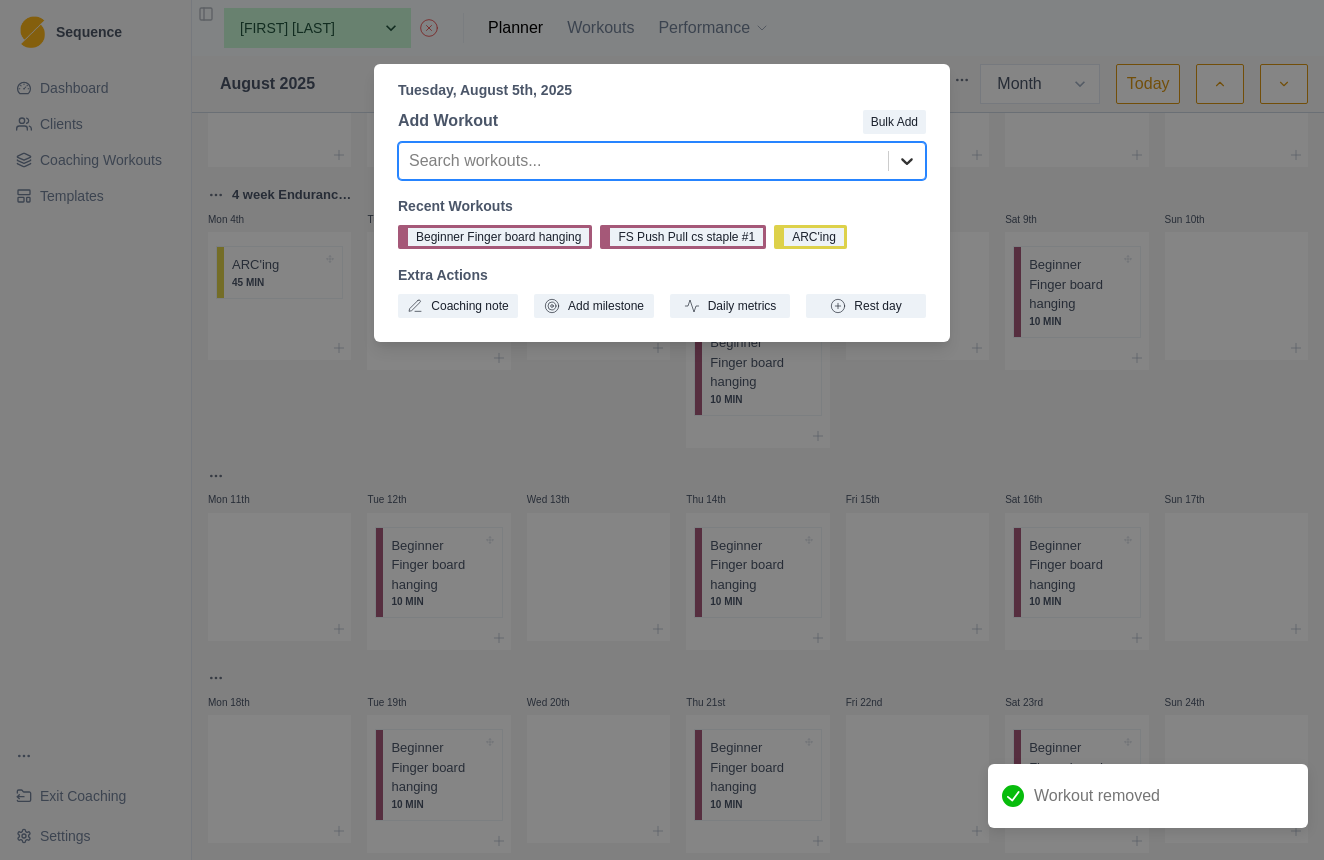 click 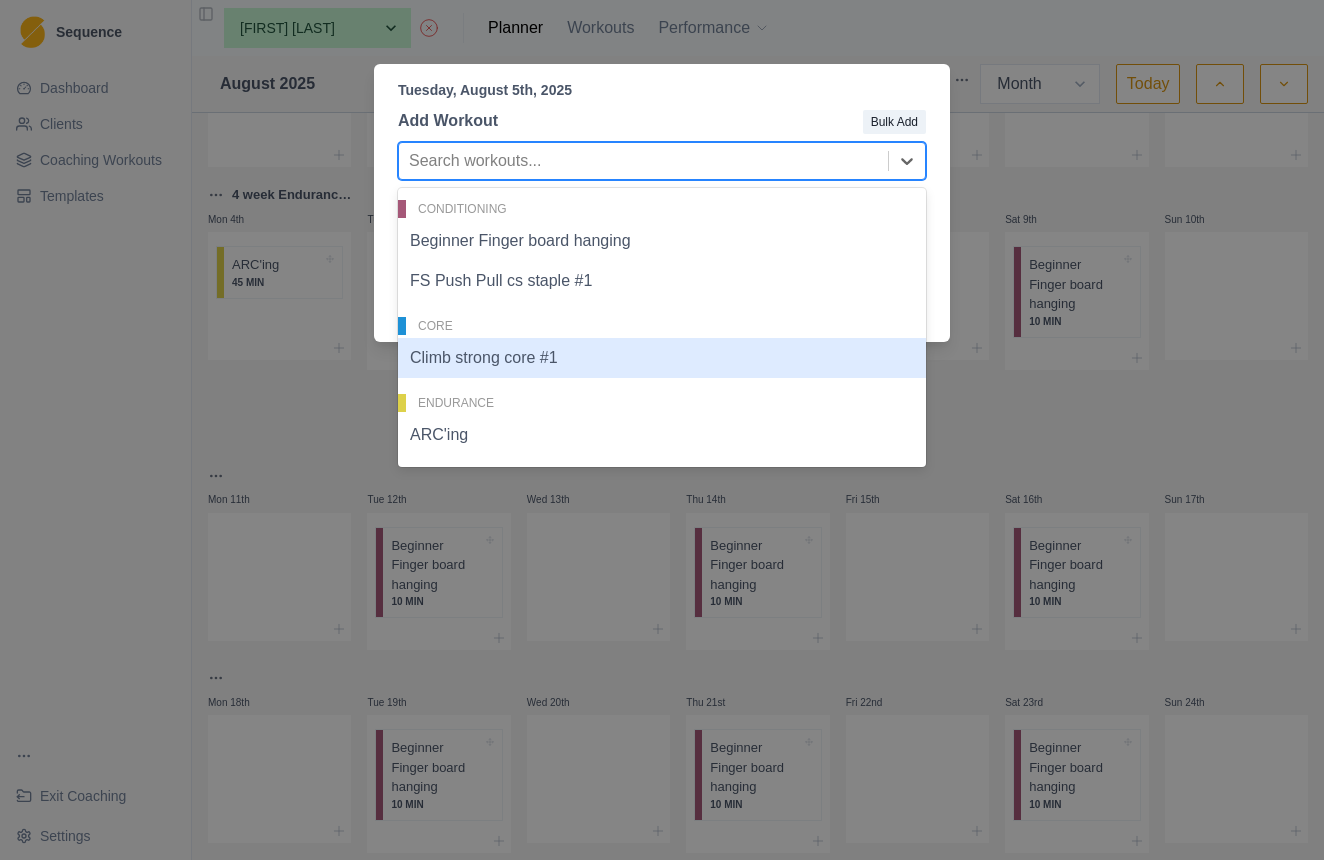click on "Climb strong core #1" at bounding box center (662, 358) 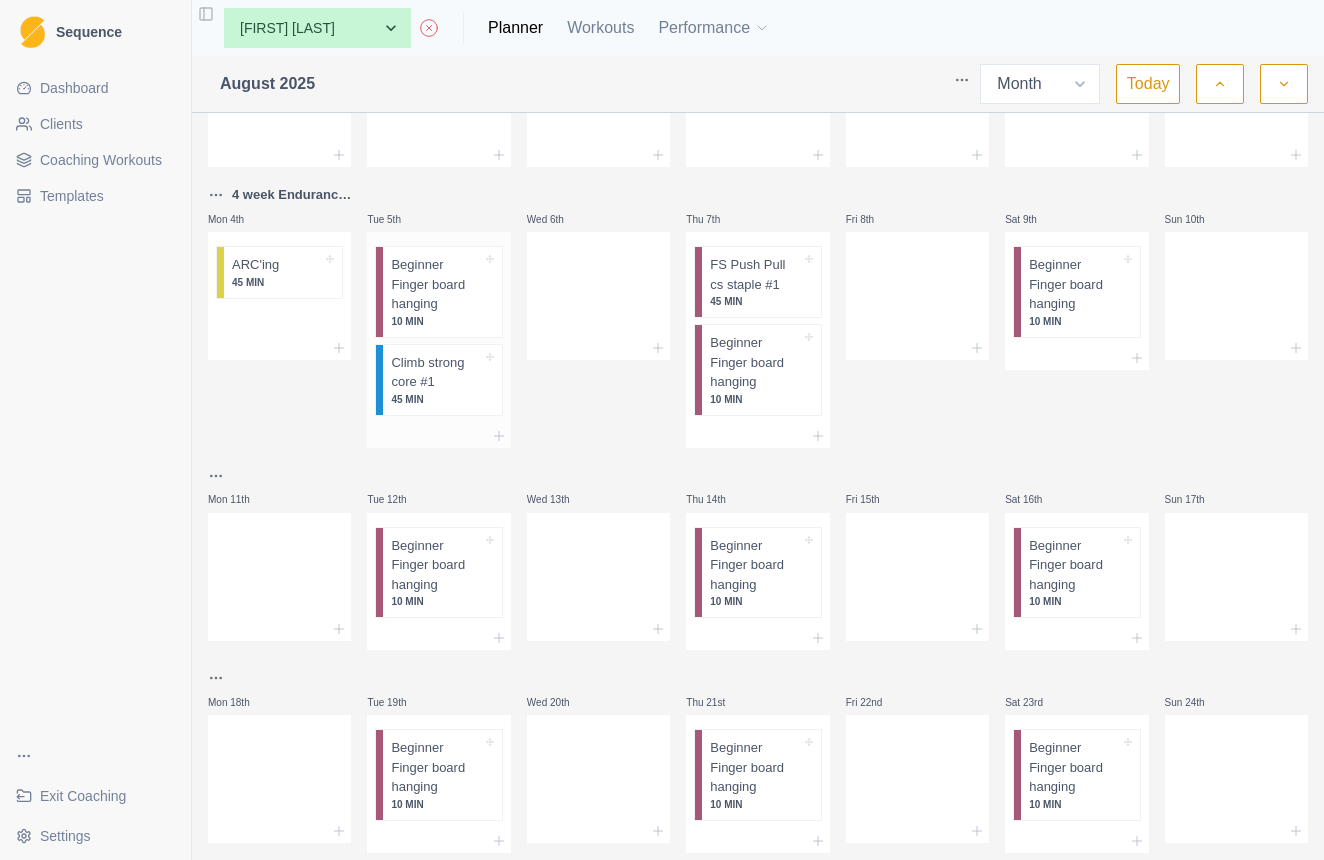 click on "45 MIN" at bounding box center (436, 399) 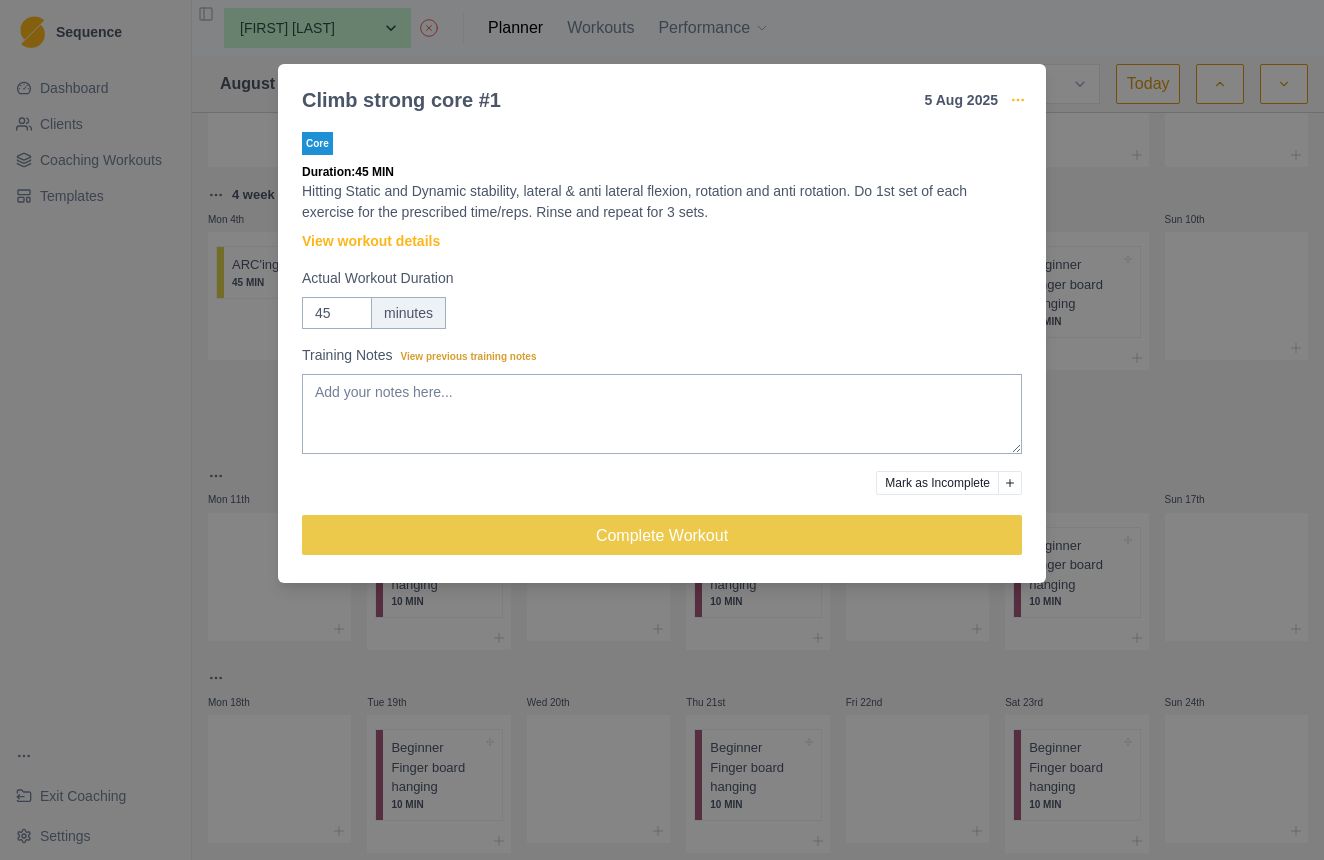 click 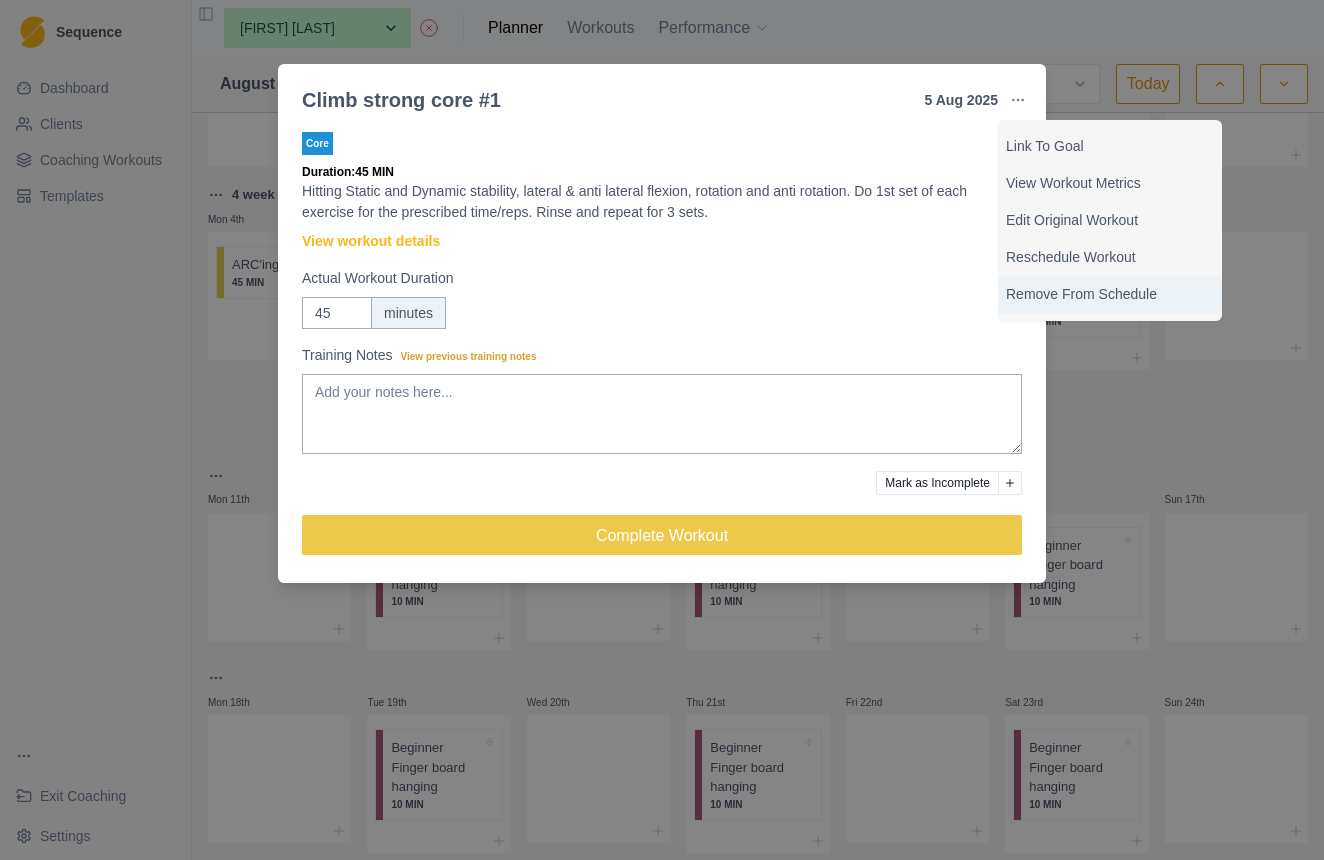 click on "Remove From Schedule" at bounding box center (1110, 294) 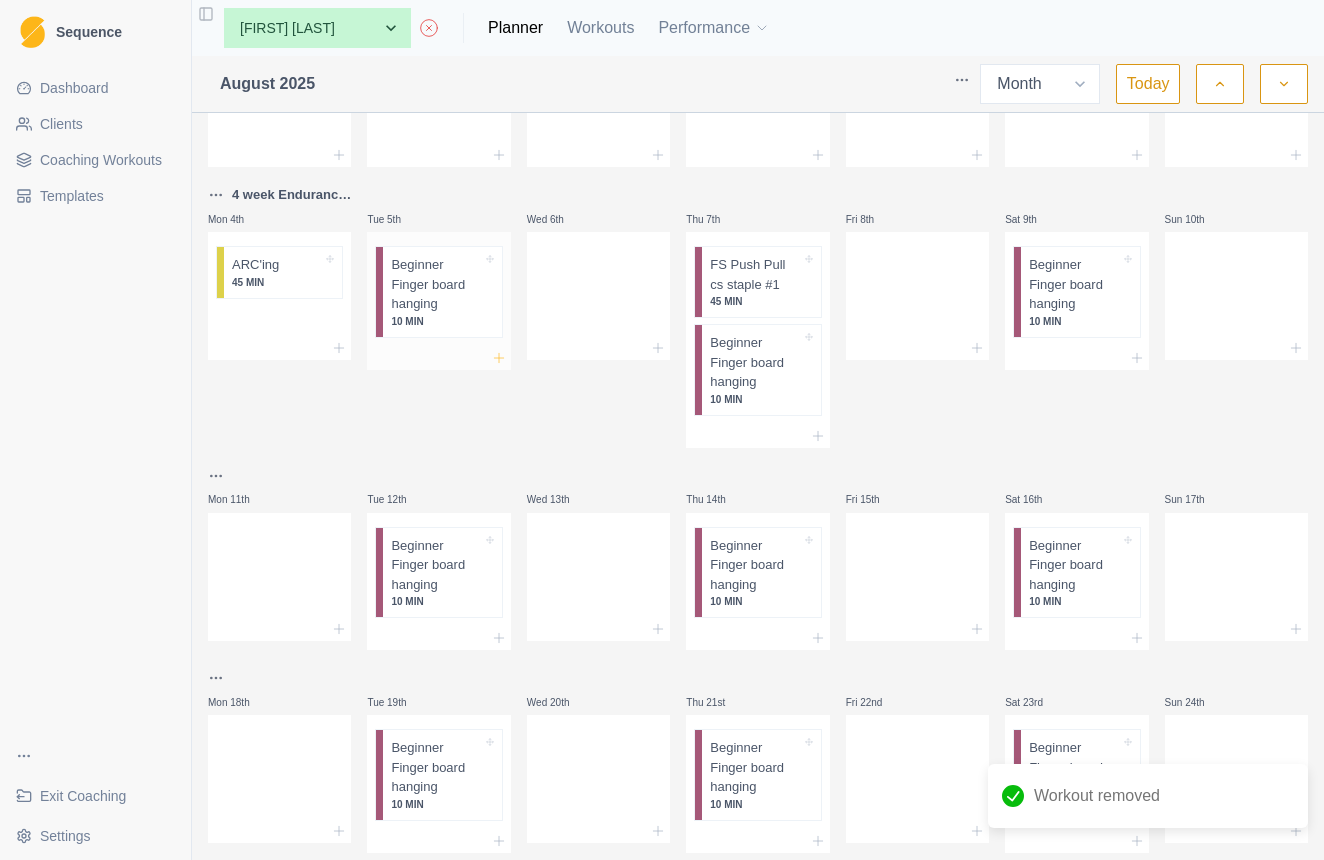 click 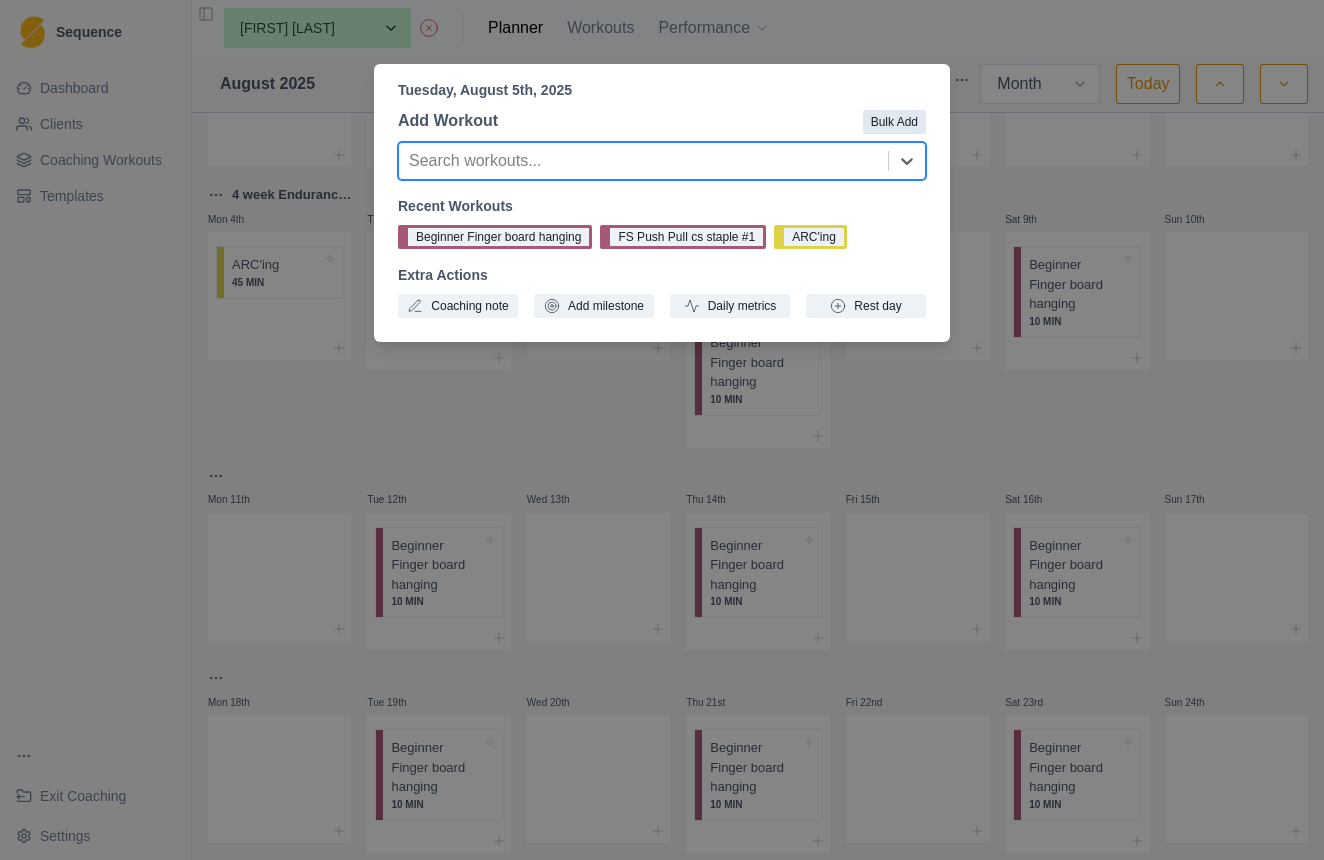 click on "Bulk Add" at bounding box center [894, 122] 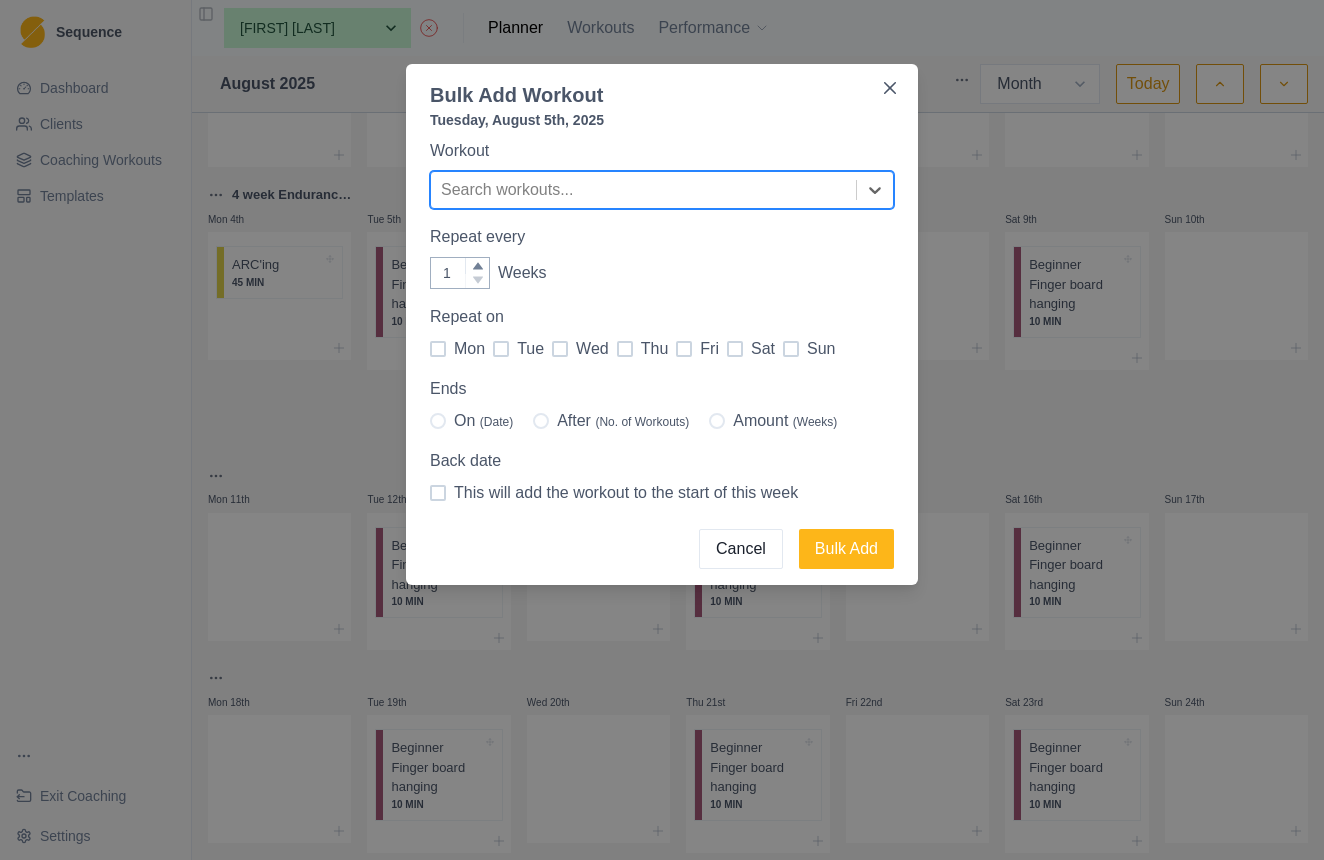 click at bounding box center [501, 349] 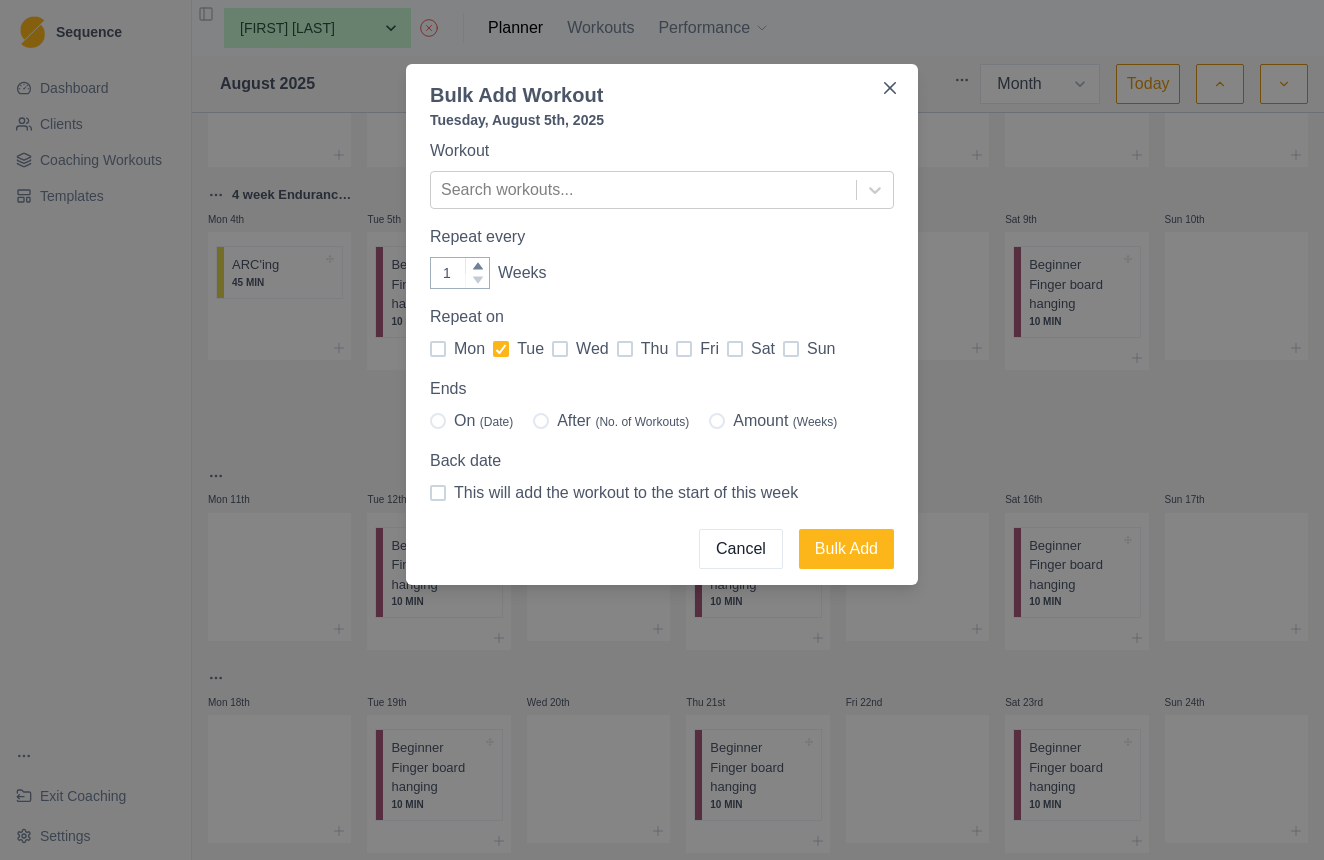 click at bounding box center (717, 421) 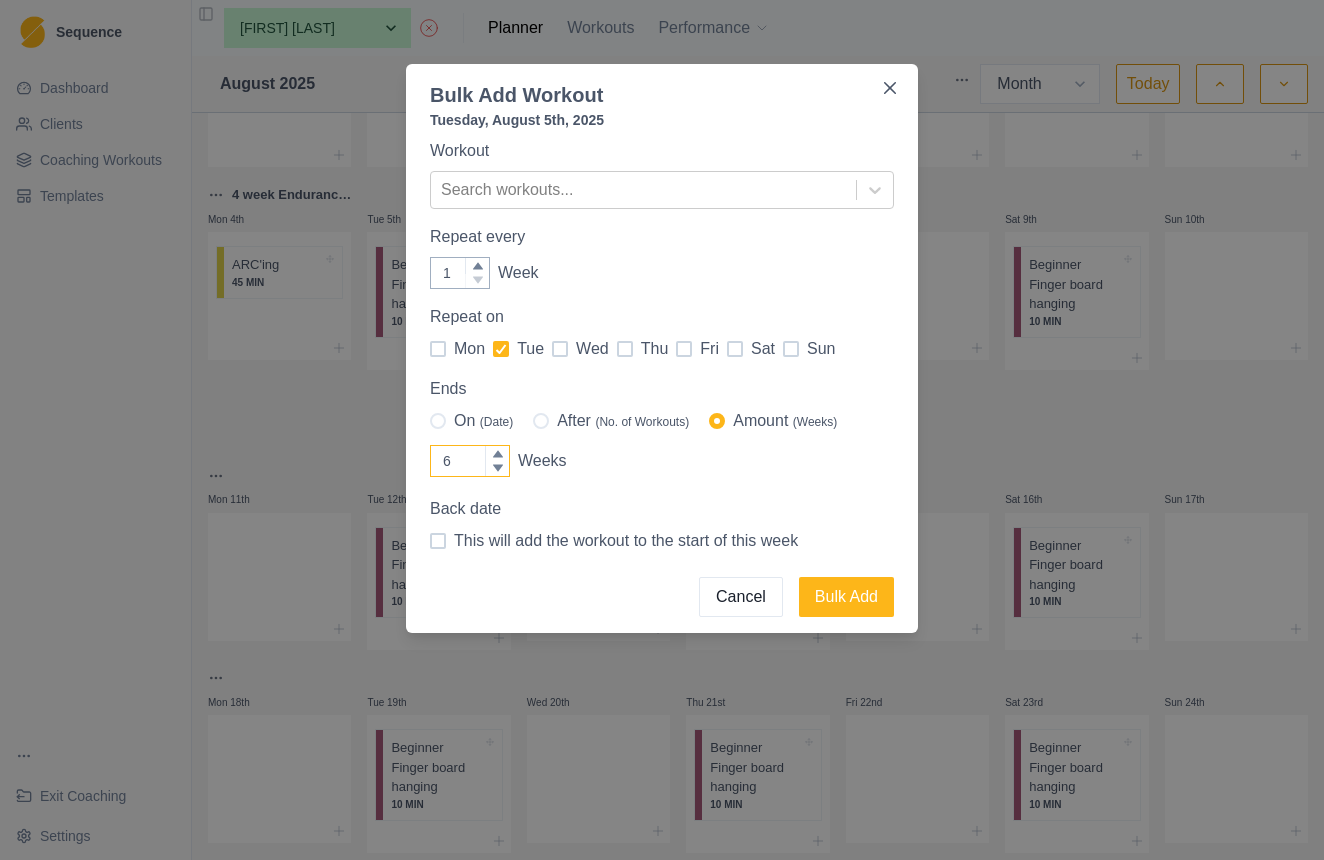 click 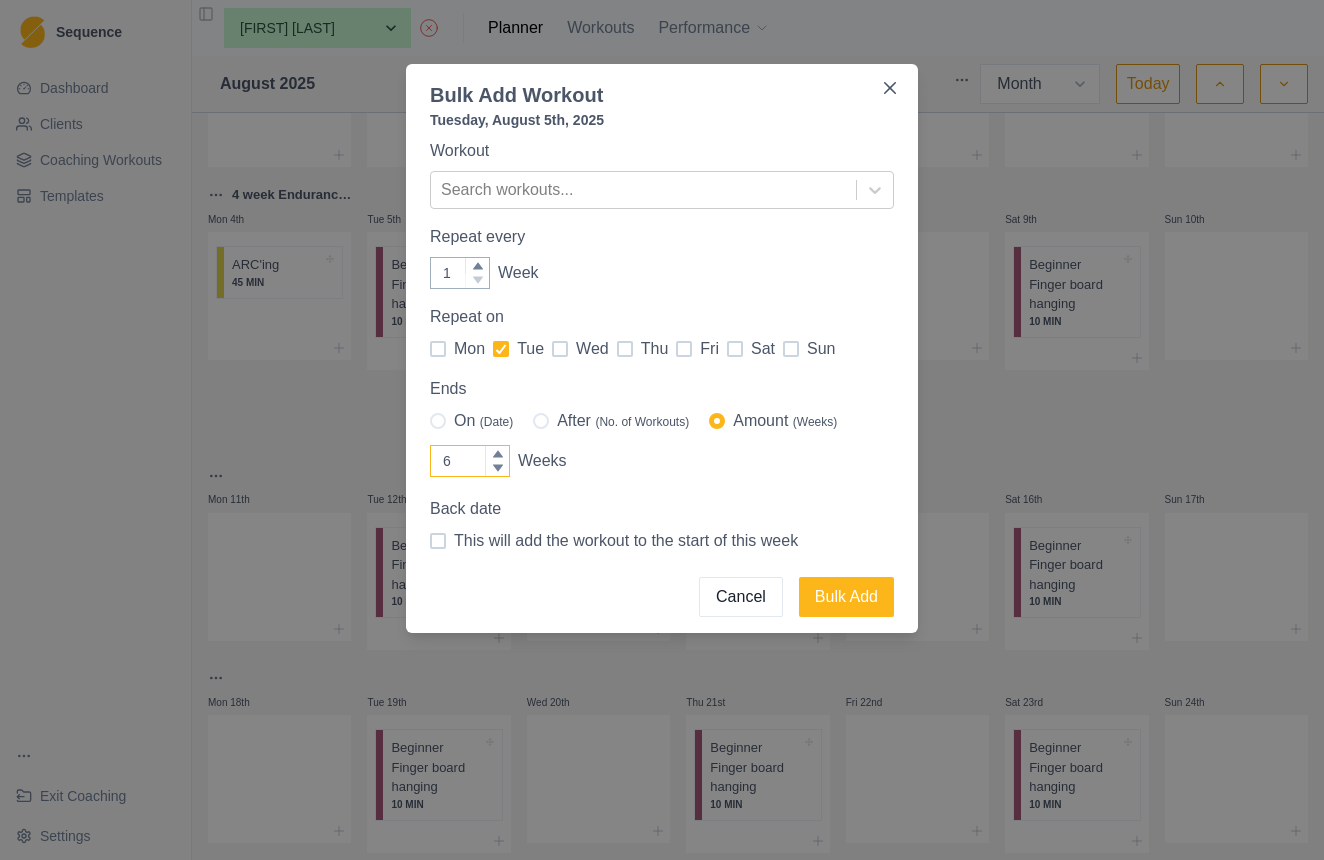 click on "6" at bounding box center [470, 461] 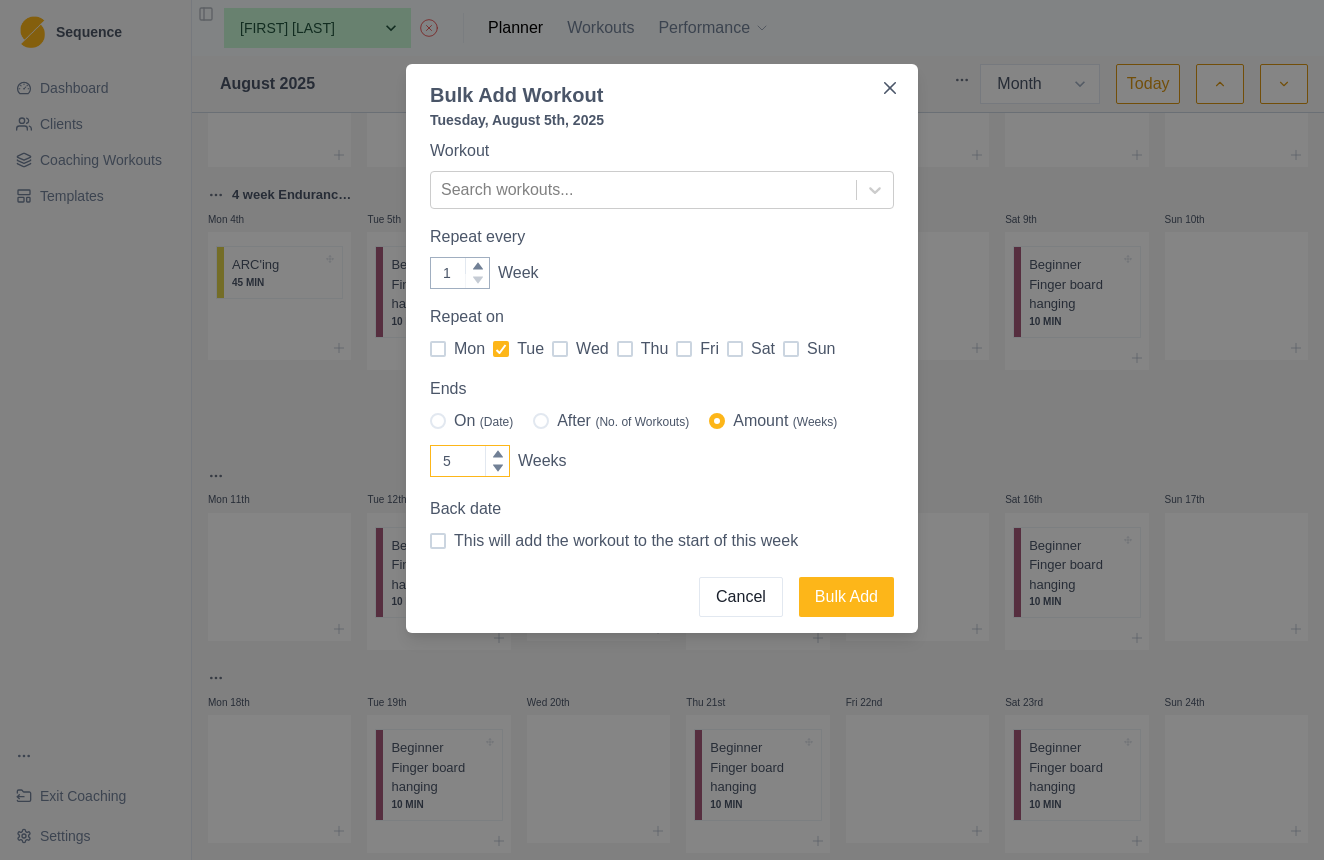 click 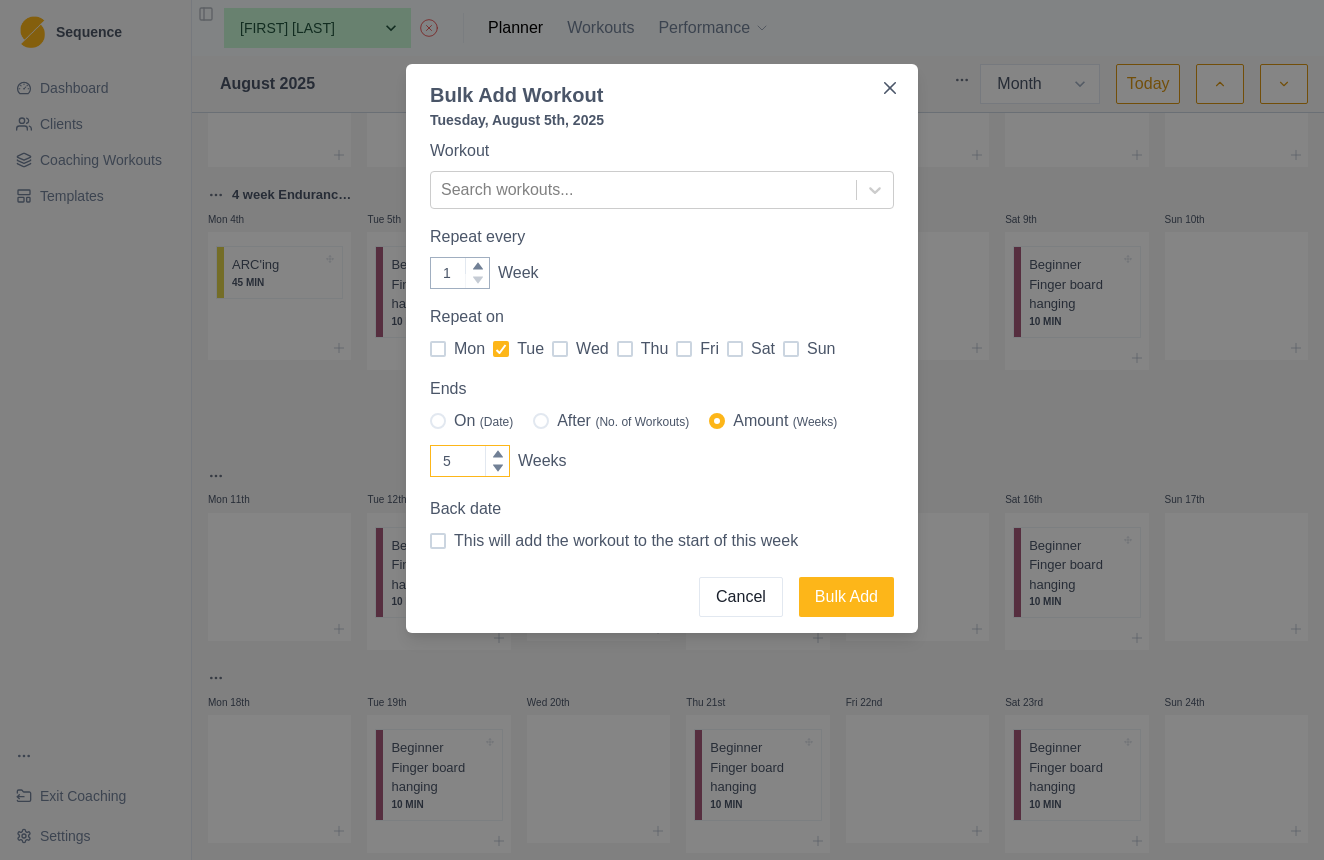 click on "5" at bounding box center (470, 461) 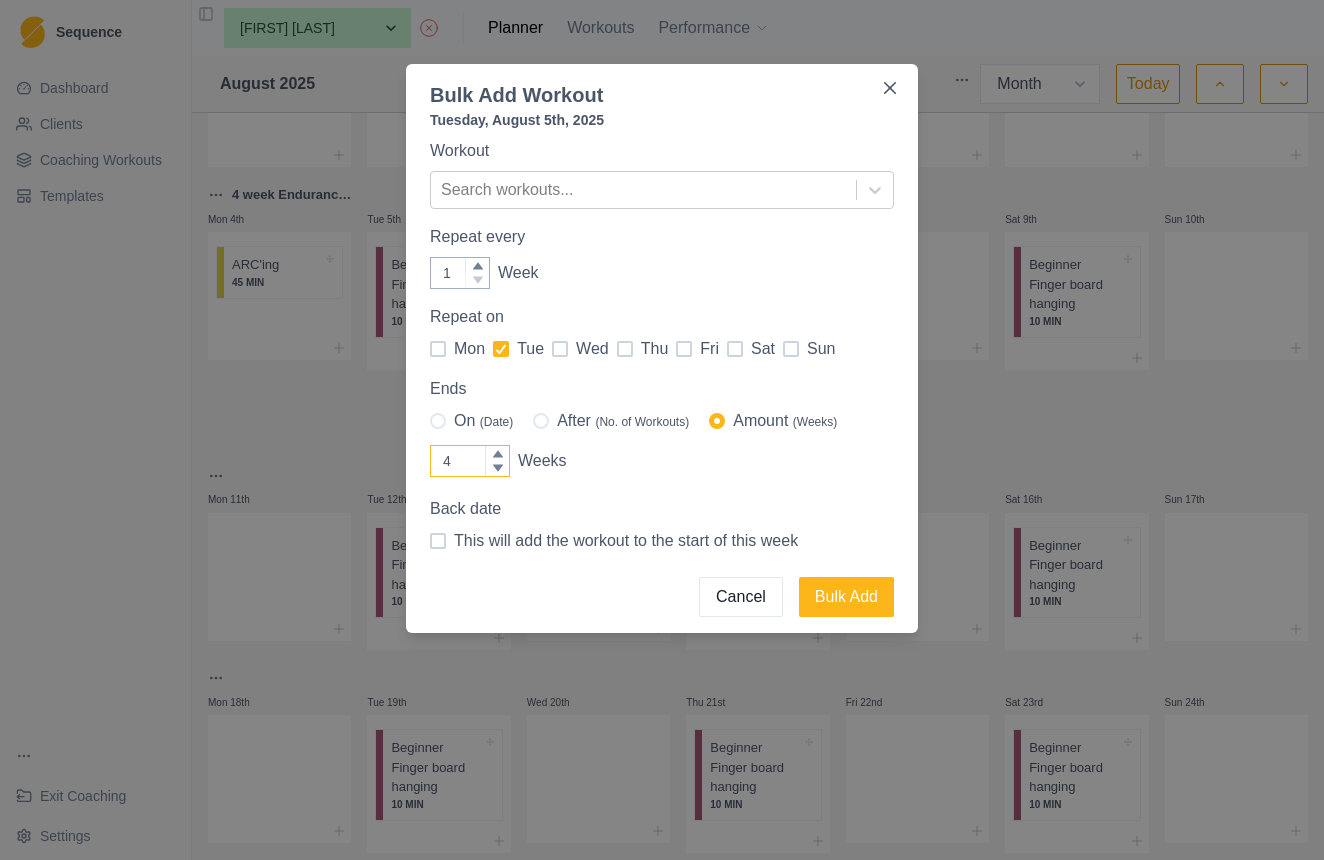 click 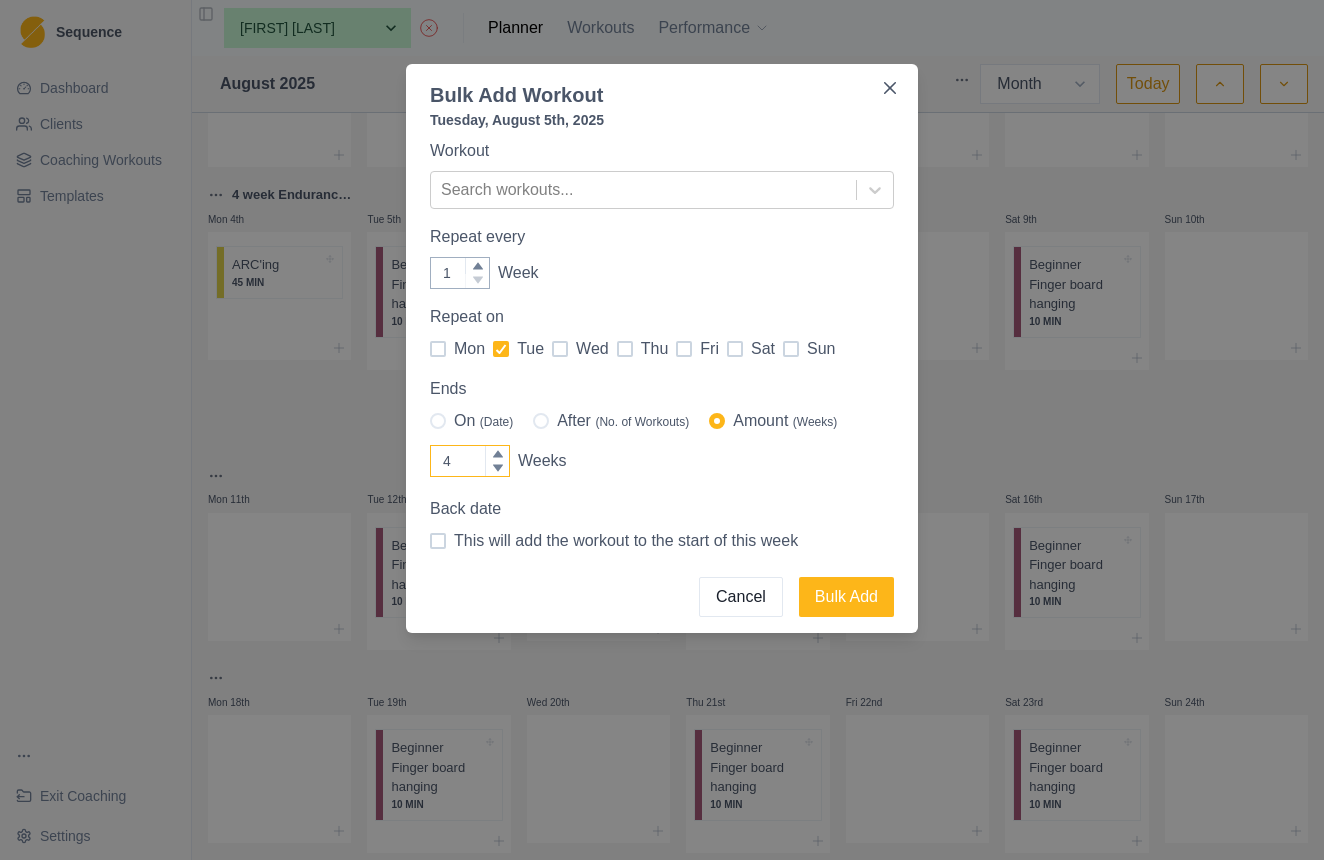 click on "4" at bounding box center (470, 461) 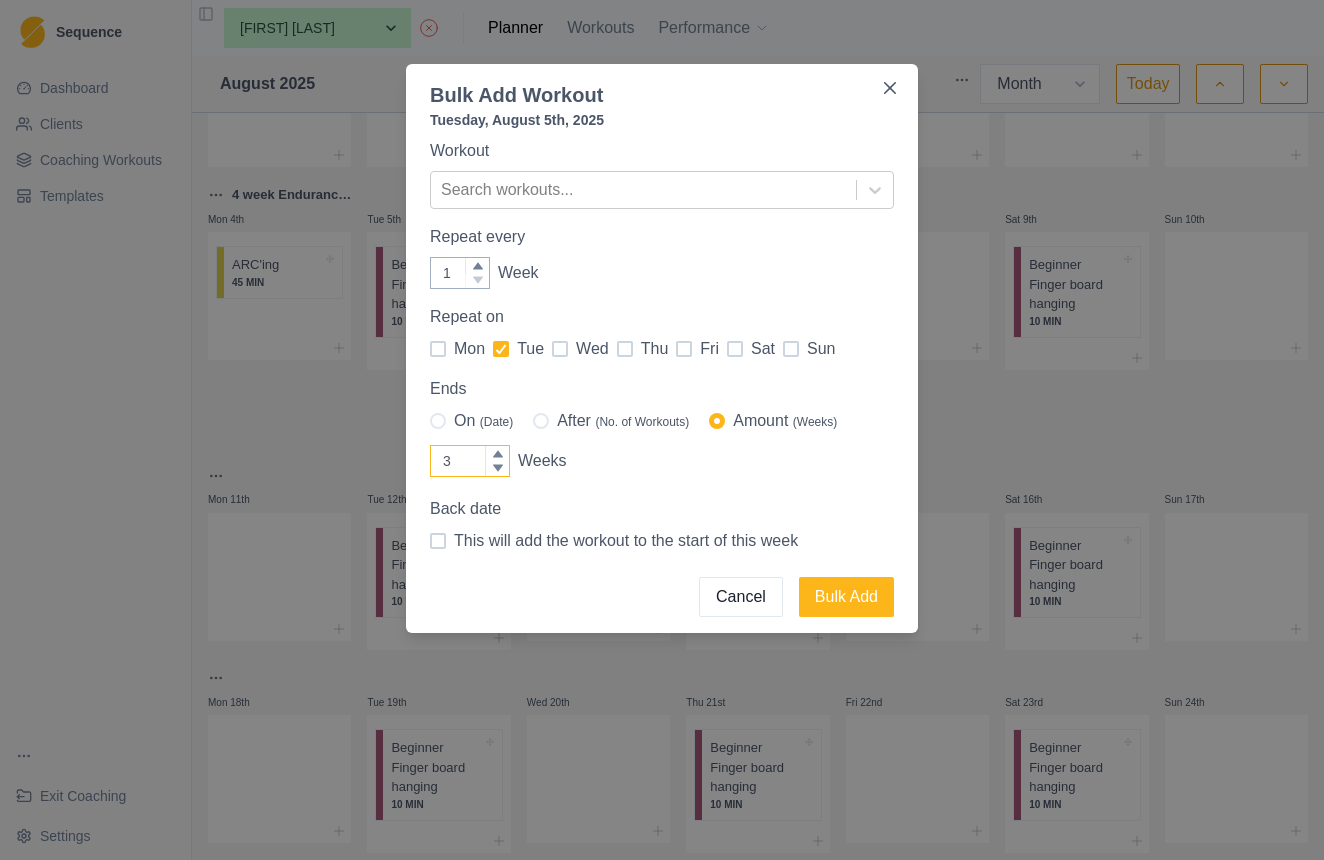 click 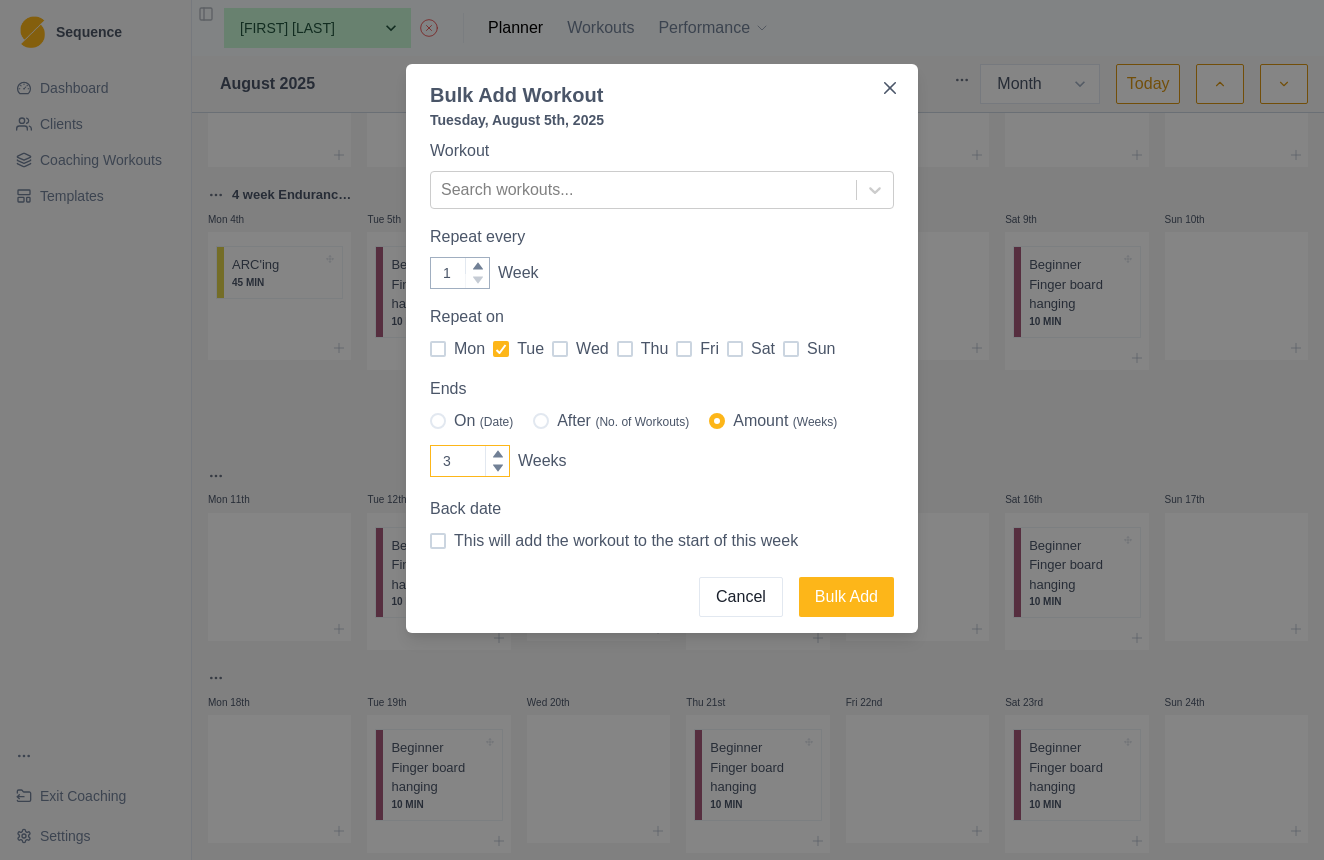 click on "3" at bounding box center (470, 461) 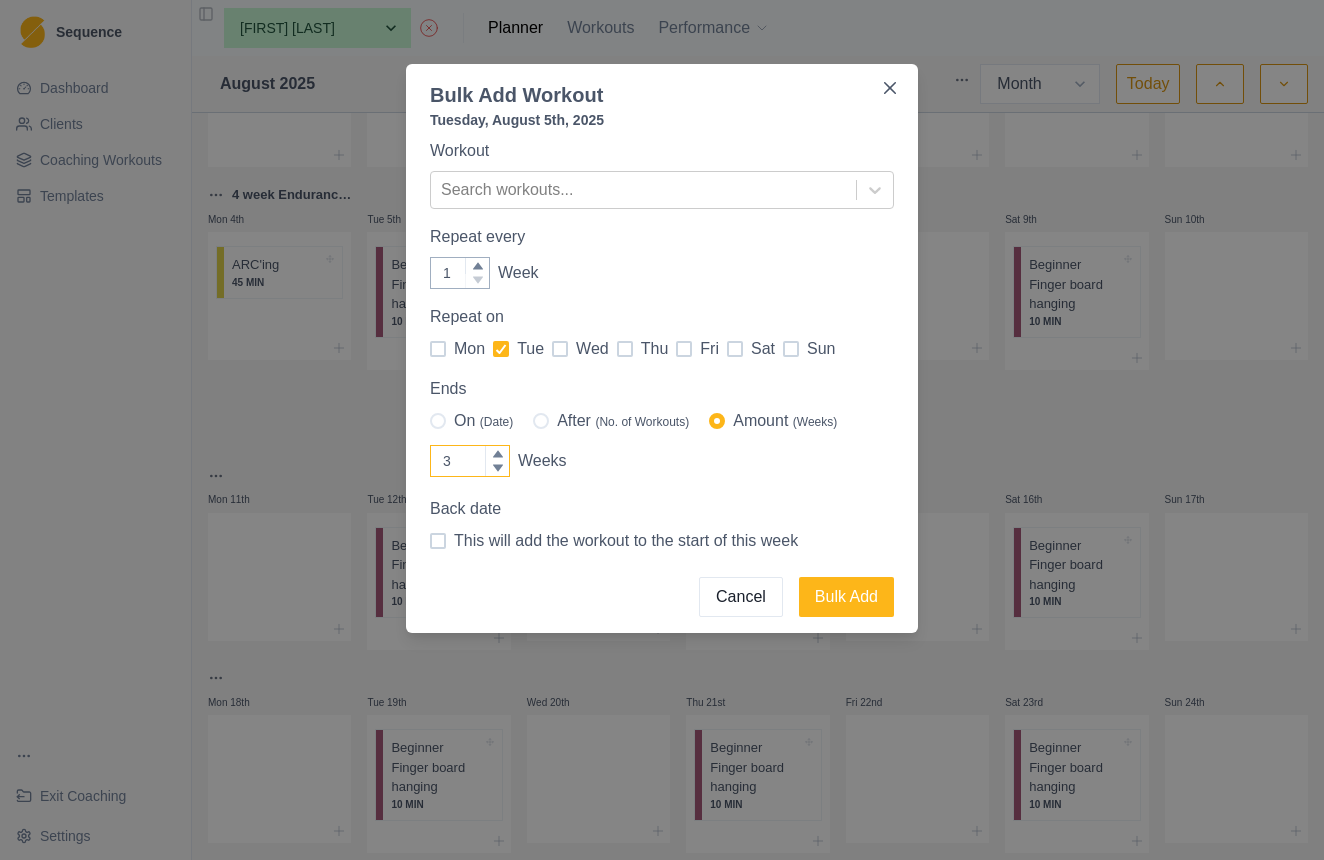 type on "4" 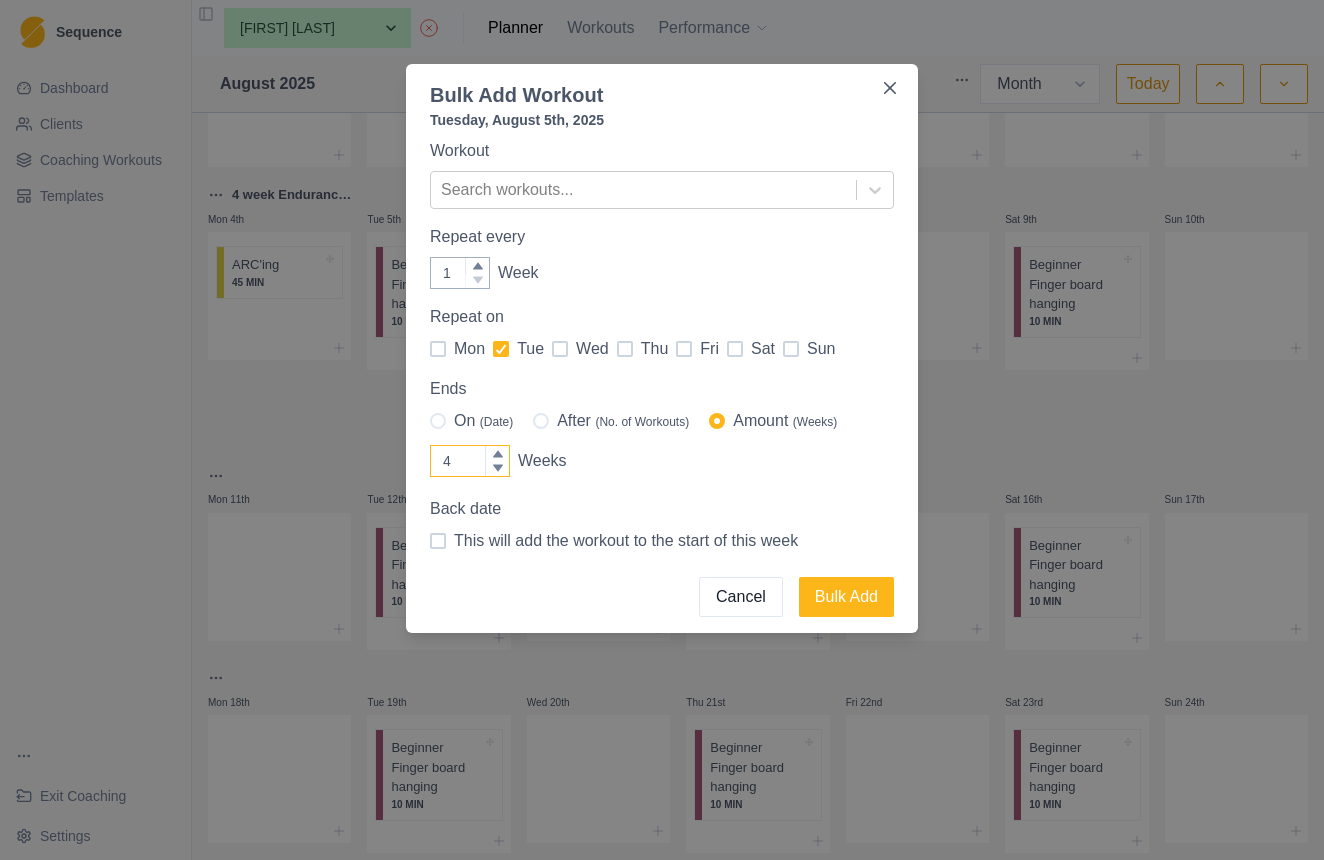 click 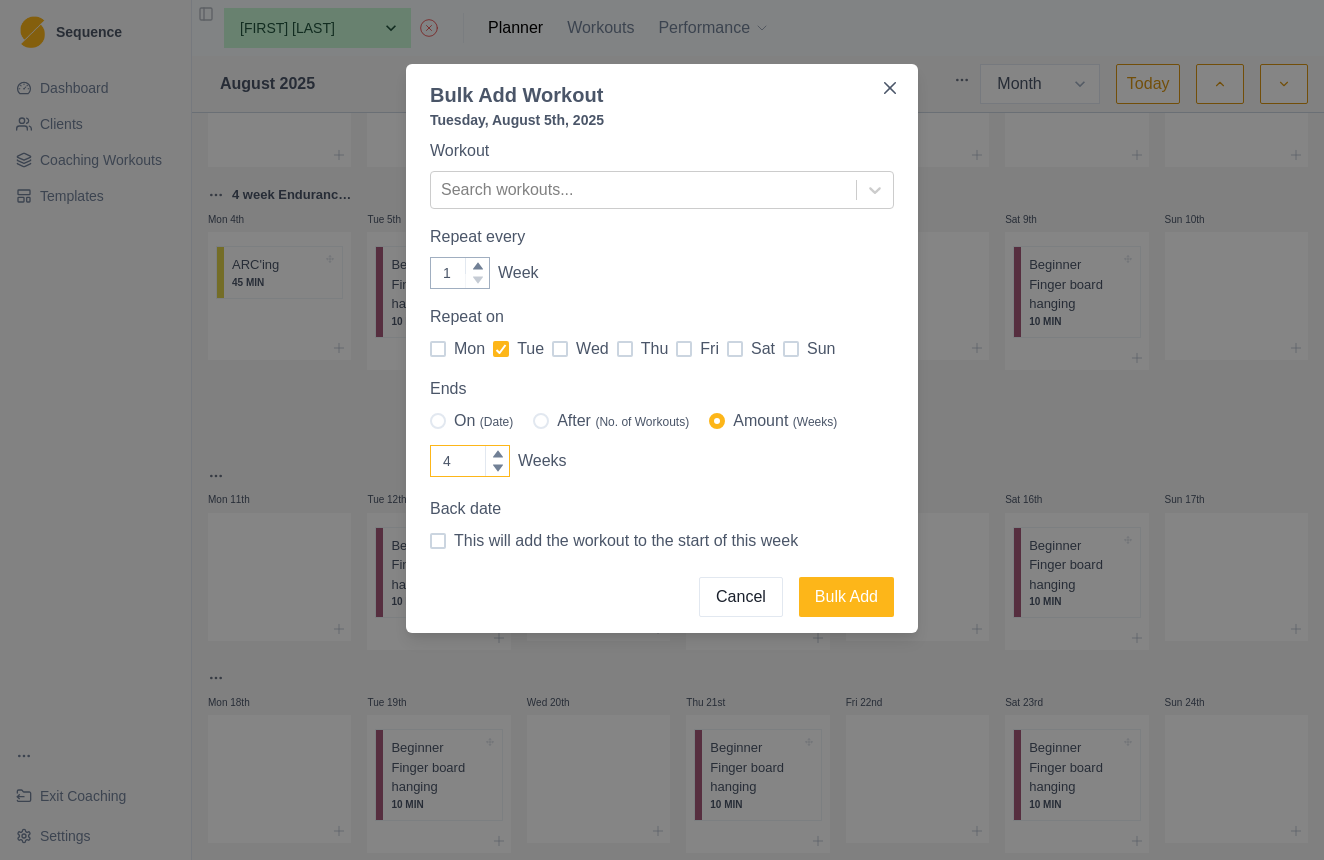 click on "4" at bounding box center (470, 461) 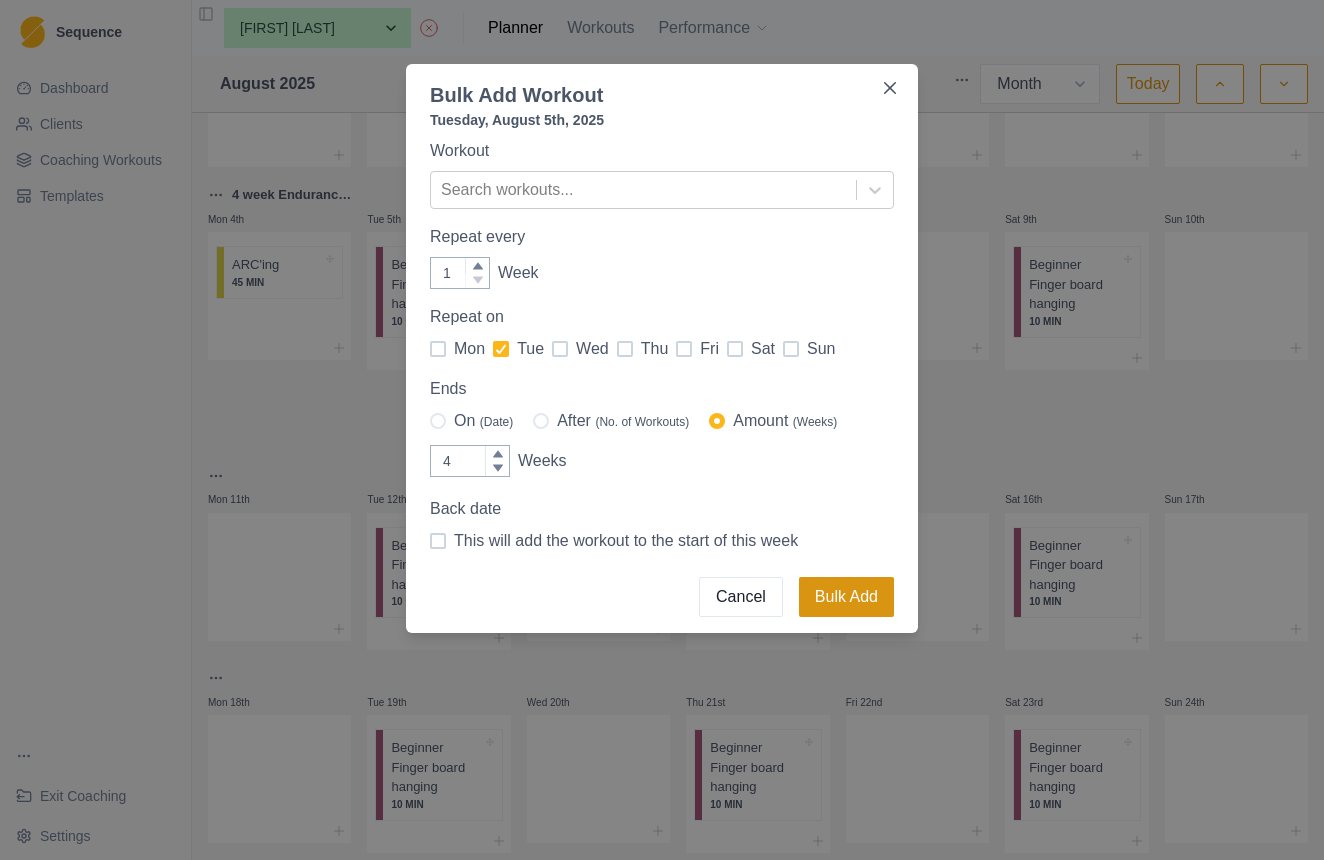 click on "Bulk Add" at bounding box center [846, 597] 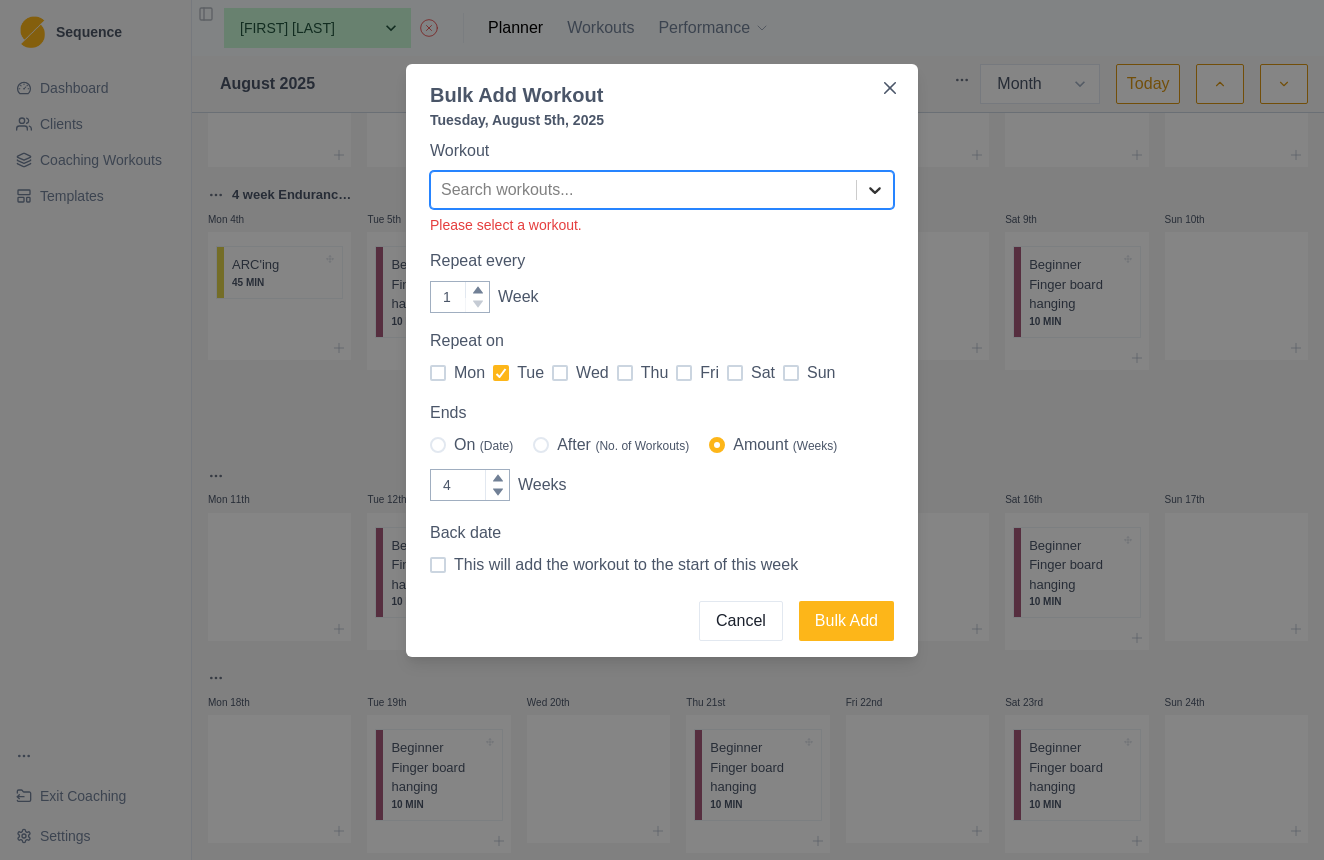 click 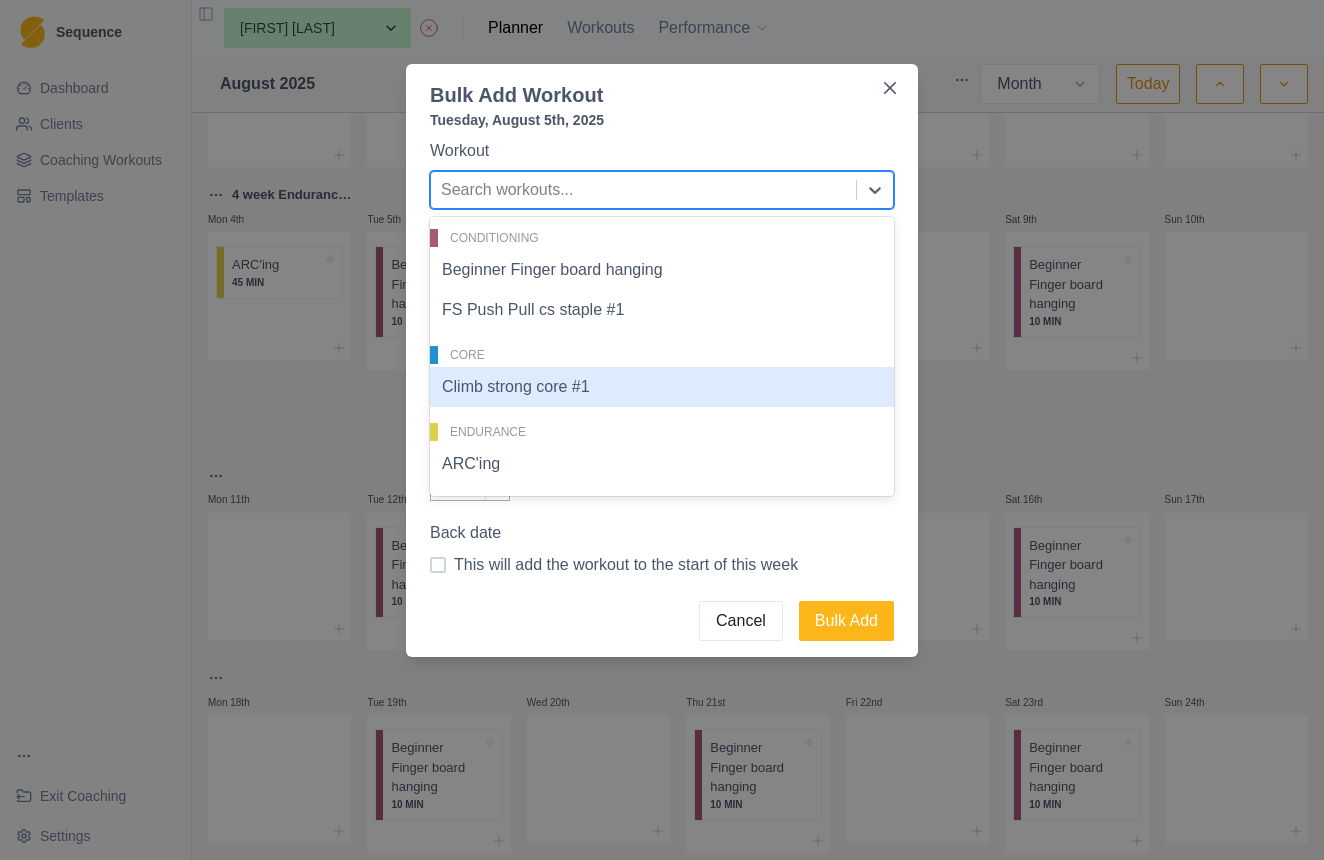 click on "Climb strong core #1" at bounding box center [662, 387] 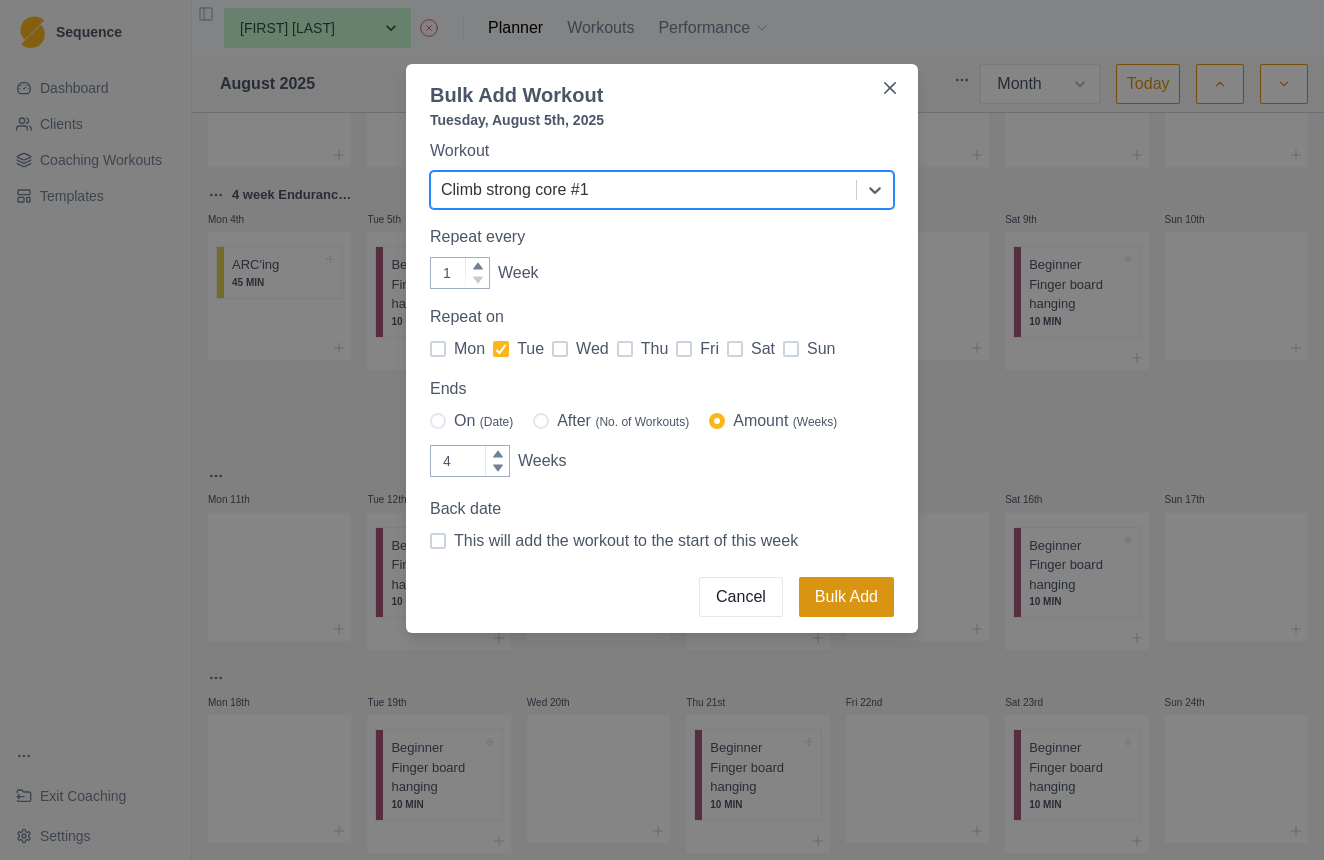 click on "Bulk Add" at bounding box center (846, 597) 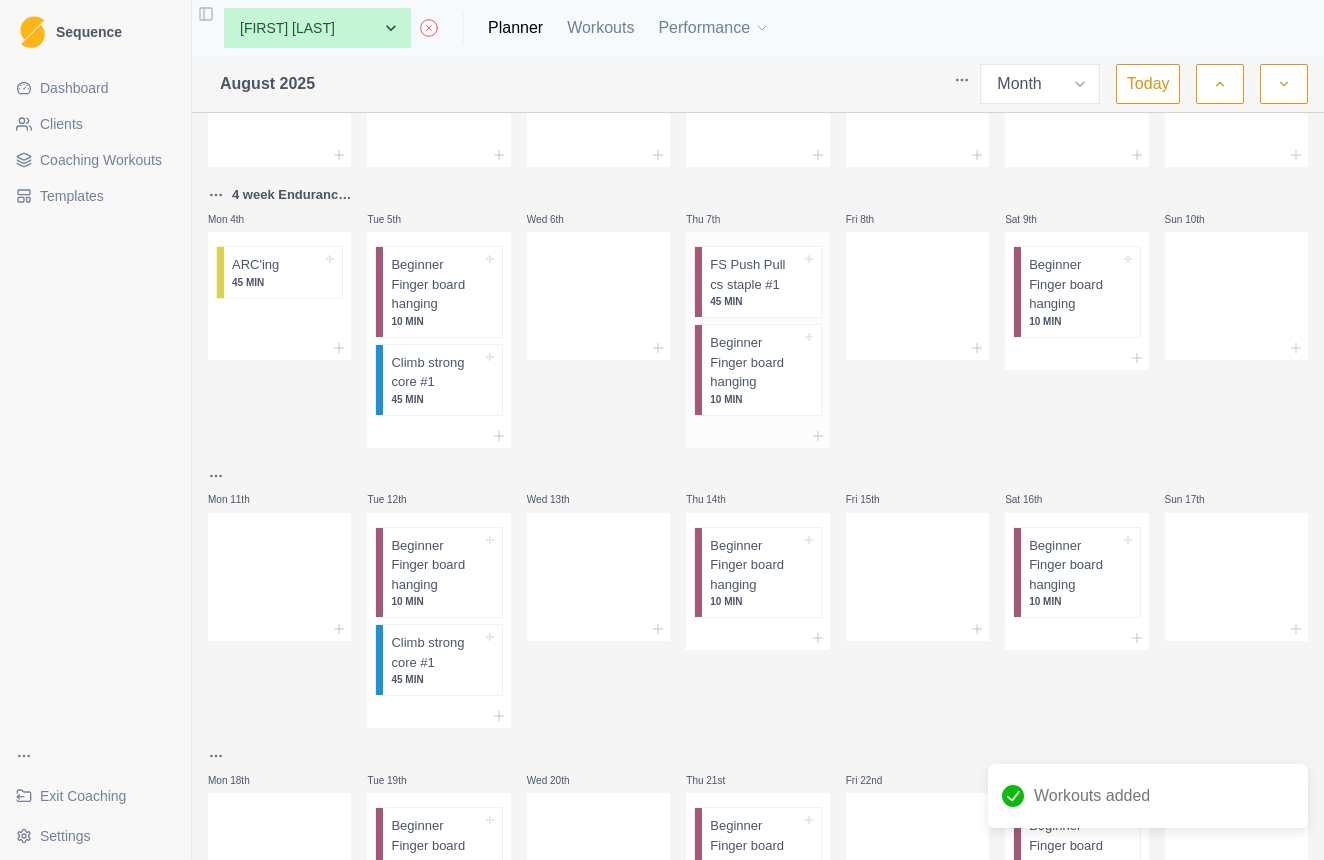 click on "FS Push Pull cs staple #1" at bounding box center [755, 274] 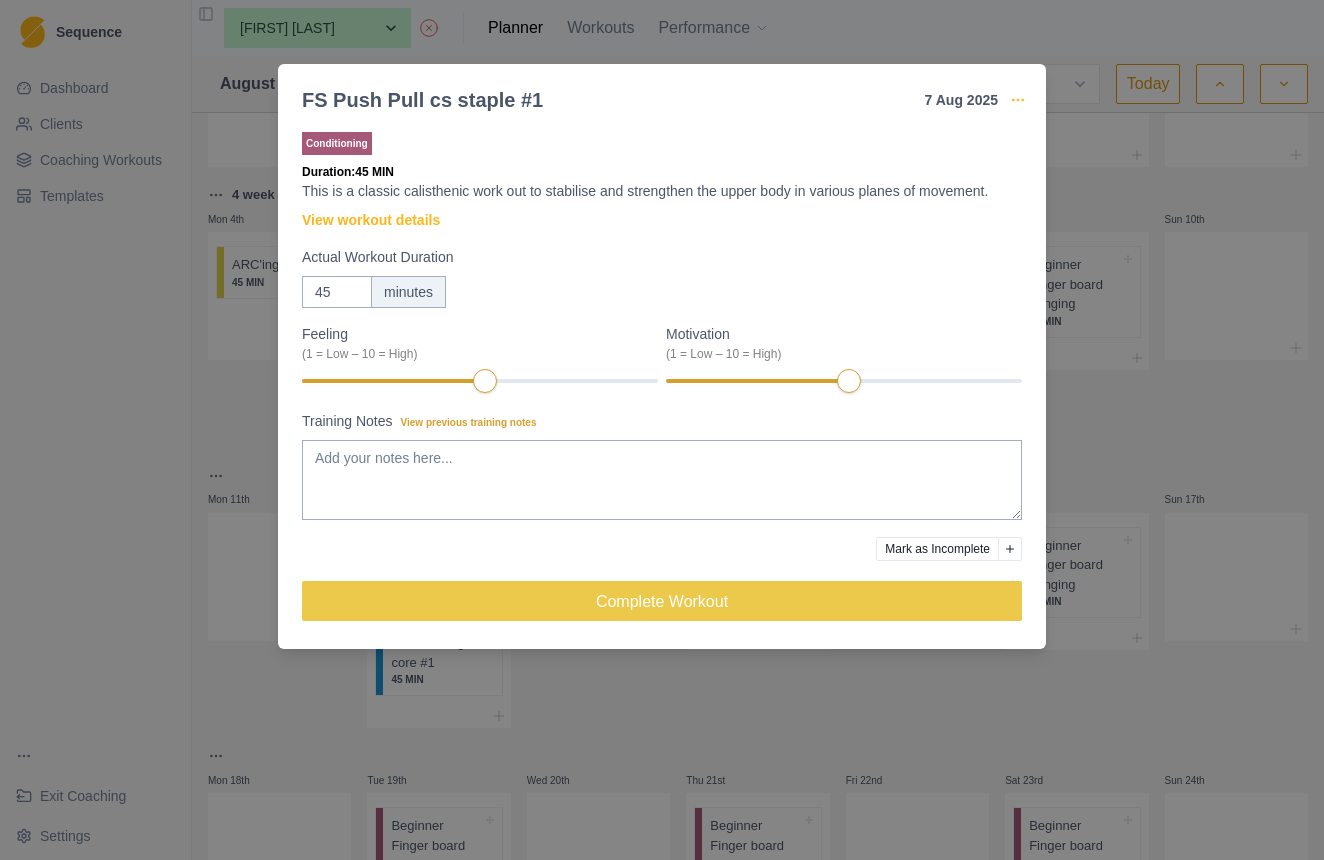 click 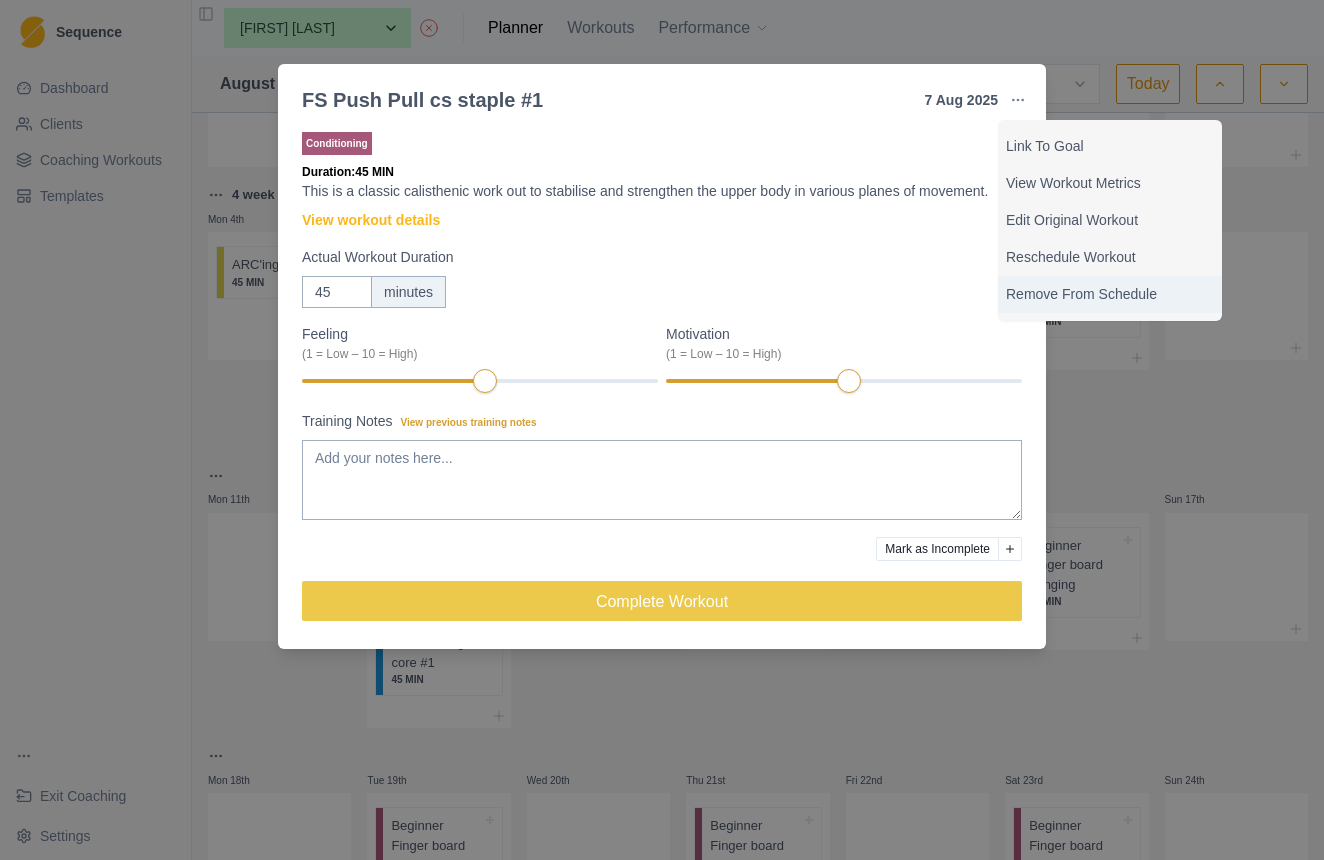 click on "Remove From Schedule" at bounding box center [1110, 294] 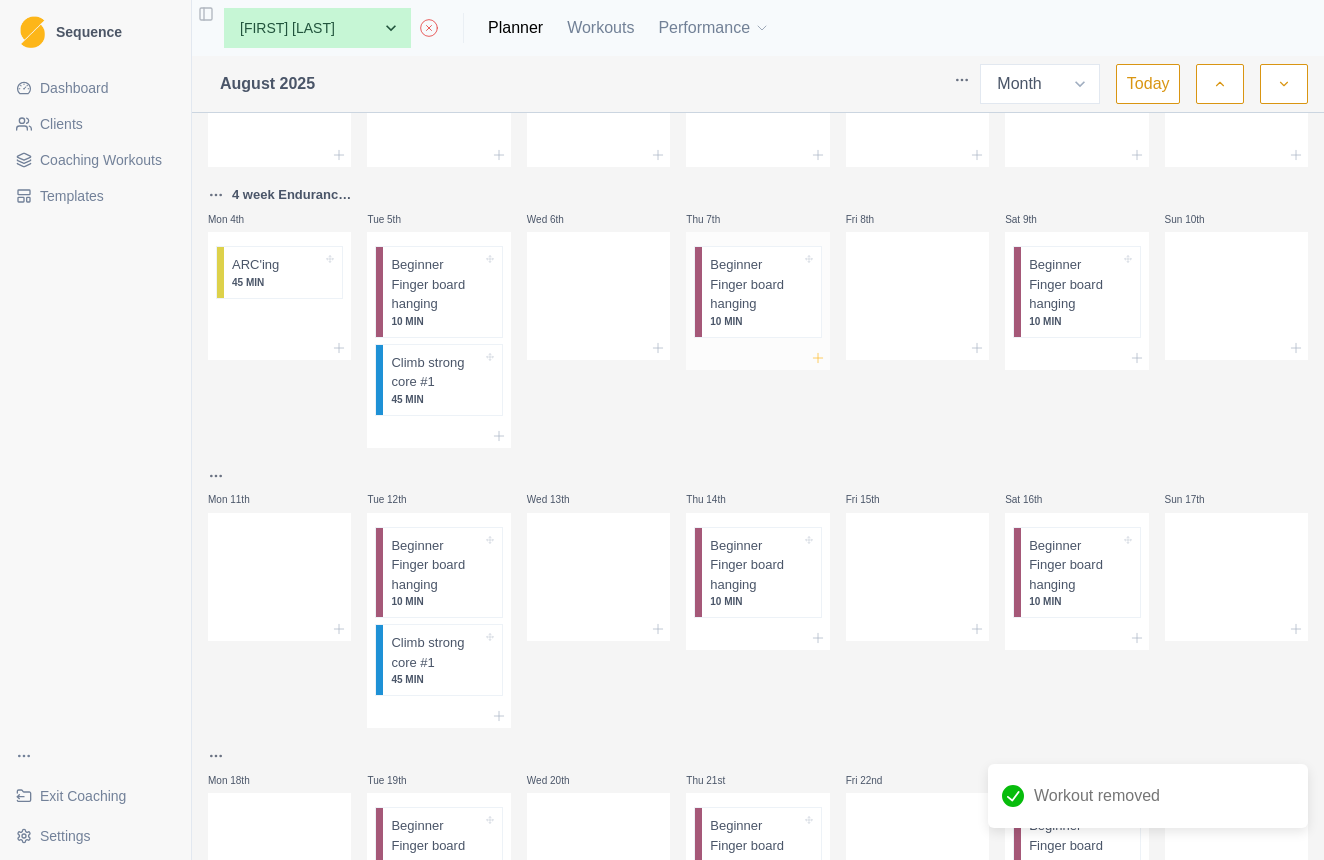click 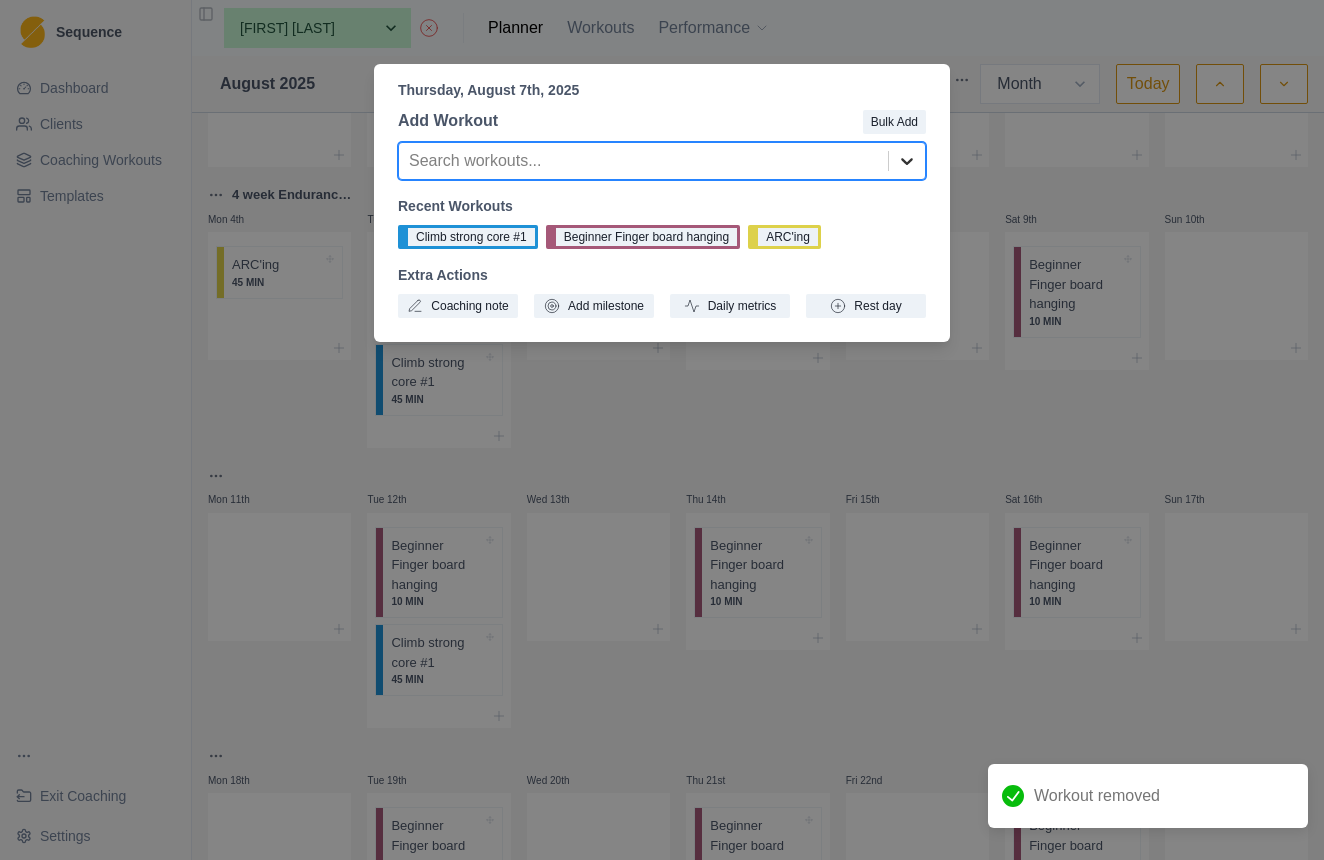 click 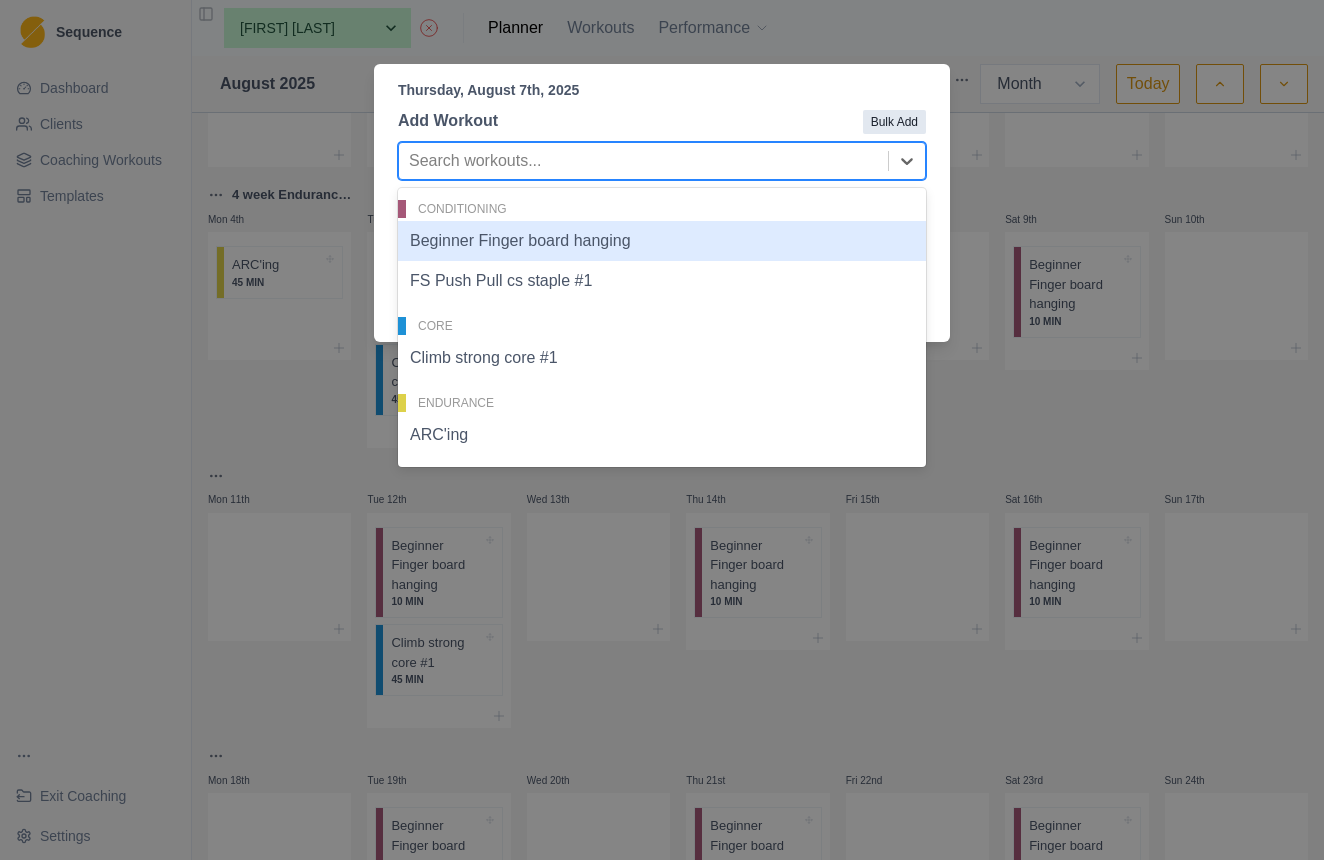 click on "Bulk Add" at bounding box center [894, 122] 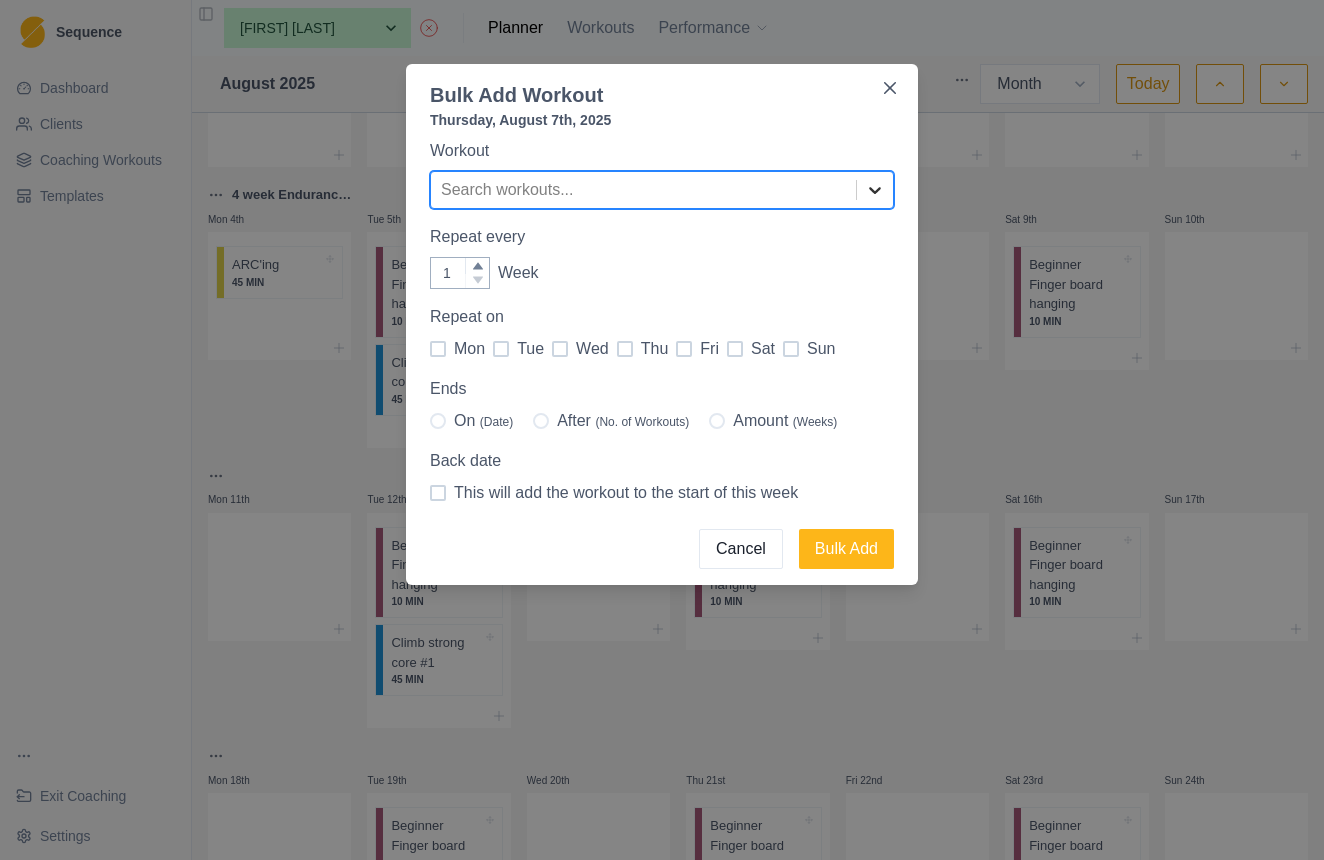 click 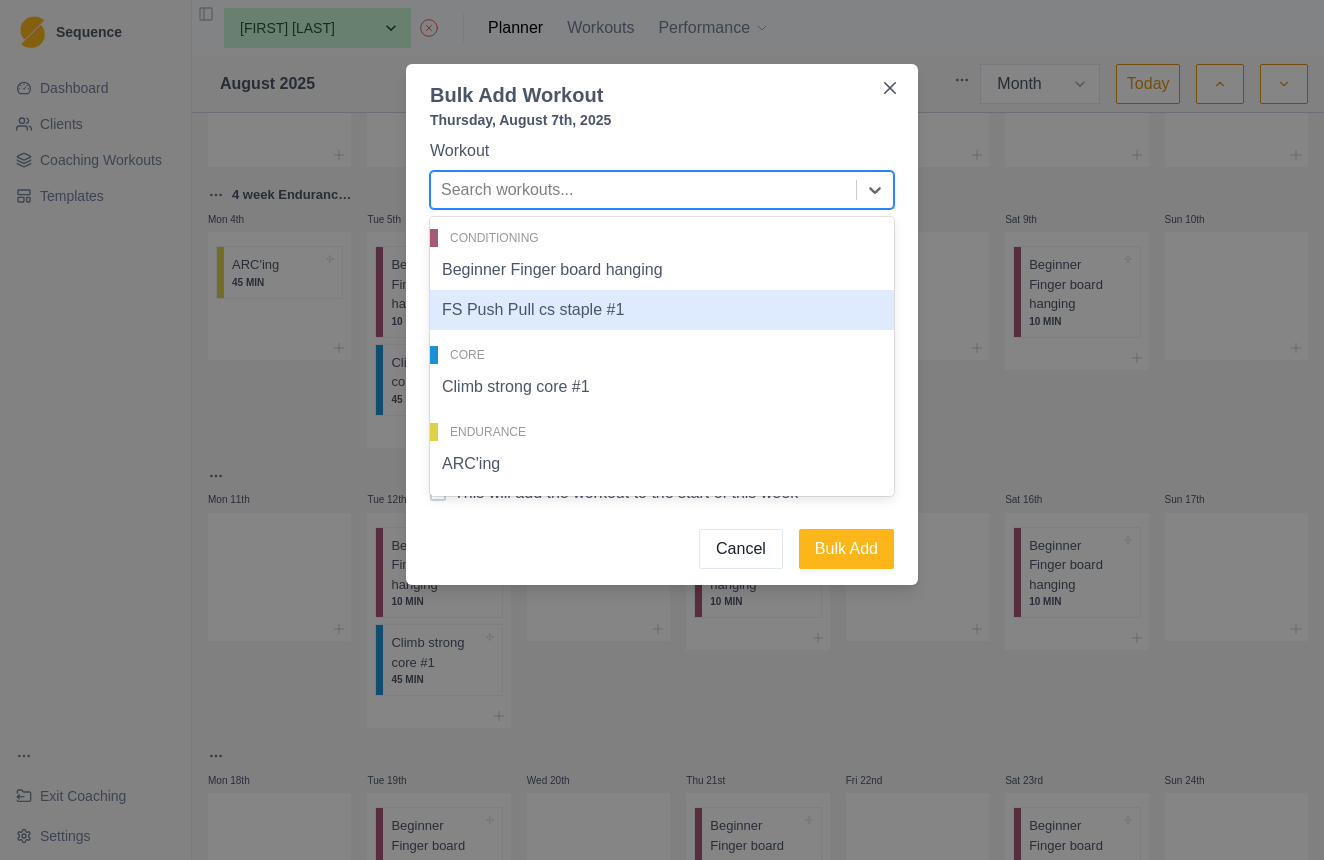 click on "FS Push Pull cs staple #1" at bounding box center [662, 310] 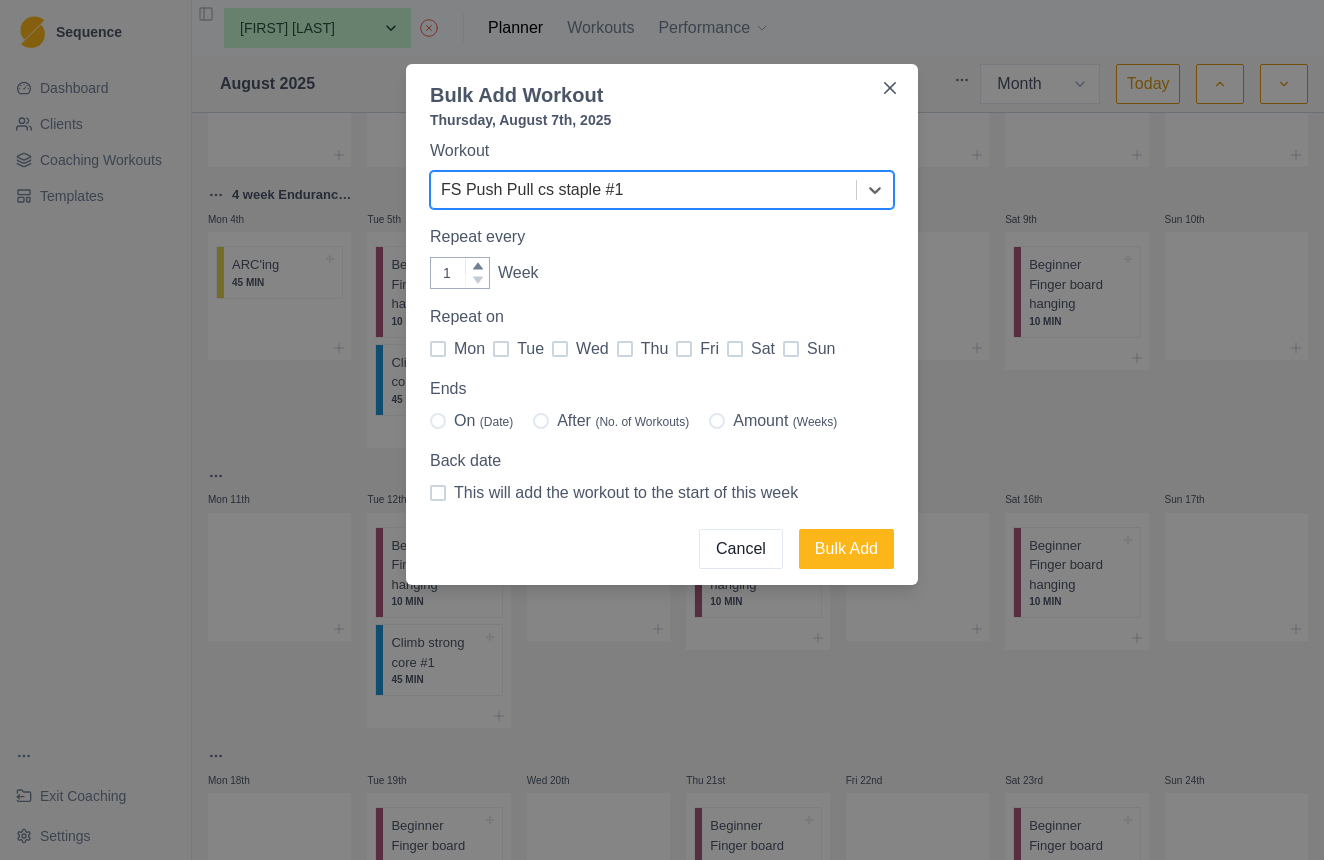 click at bounding box center (625, 349) 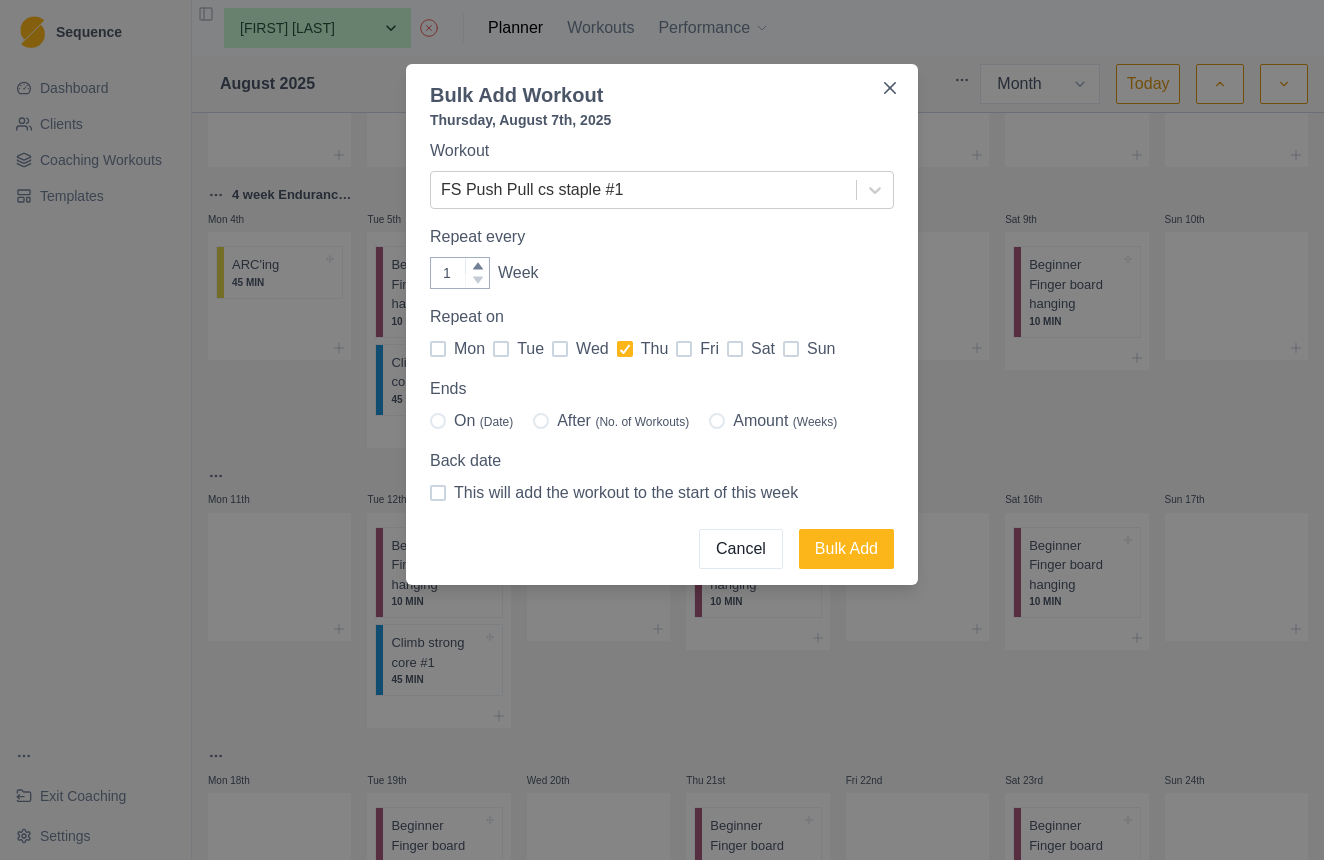 click at bounding box center [717, 421] 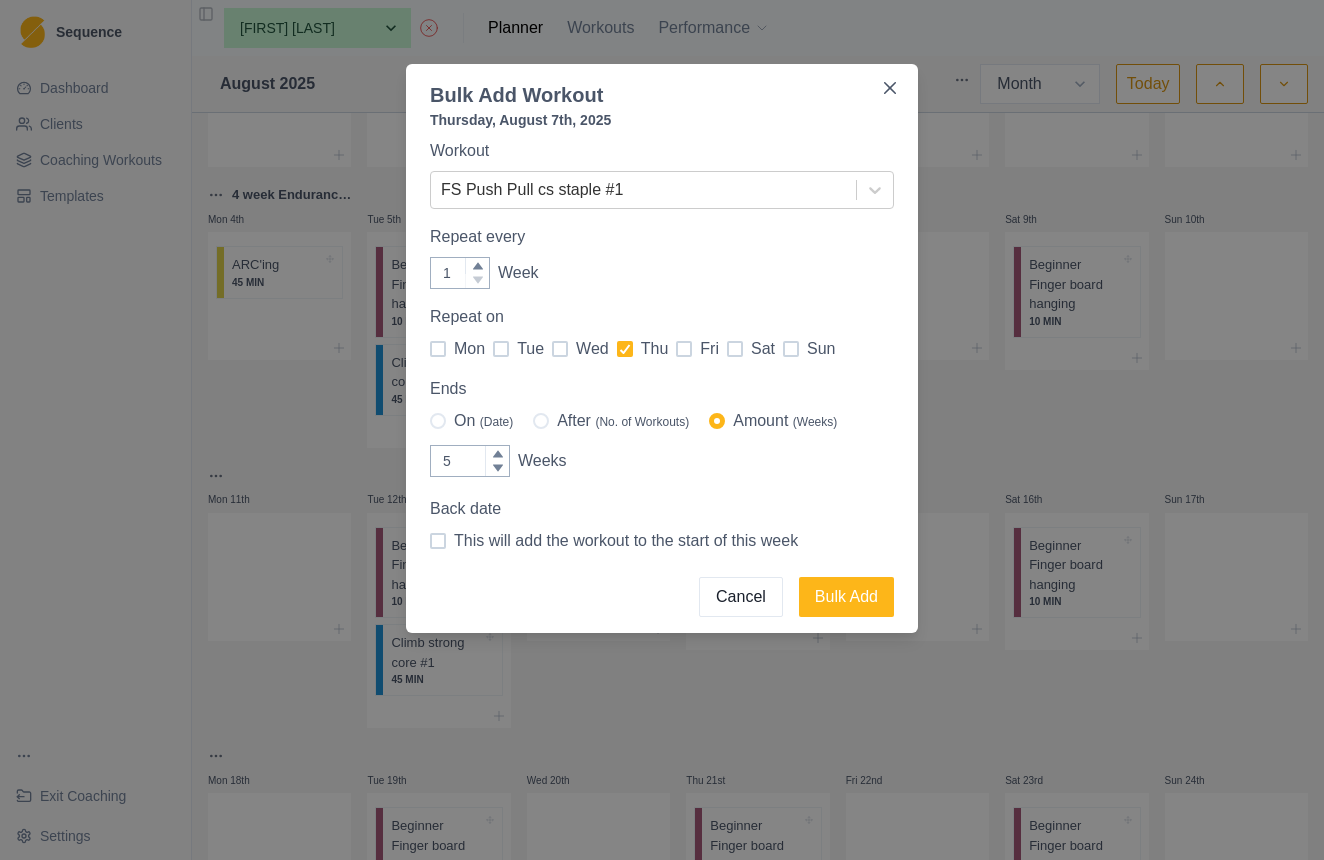 type on "4" 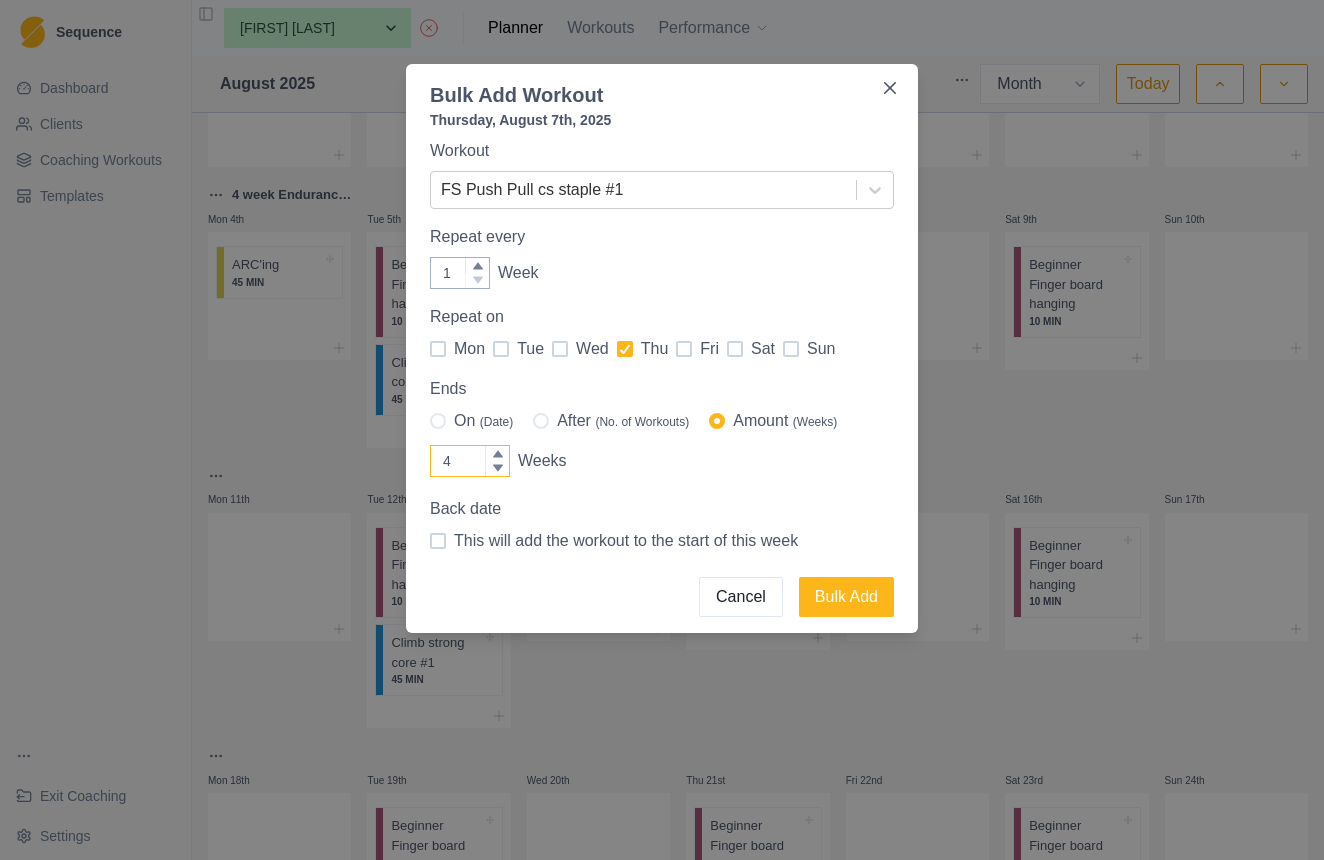 click 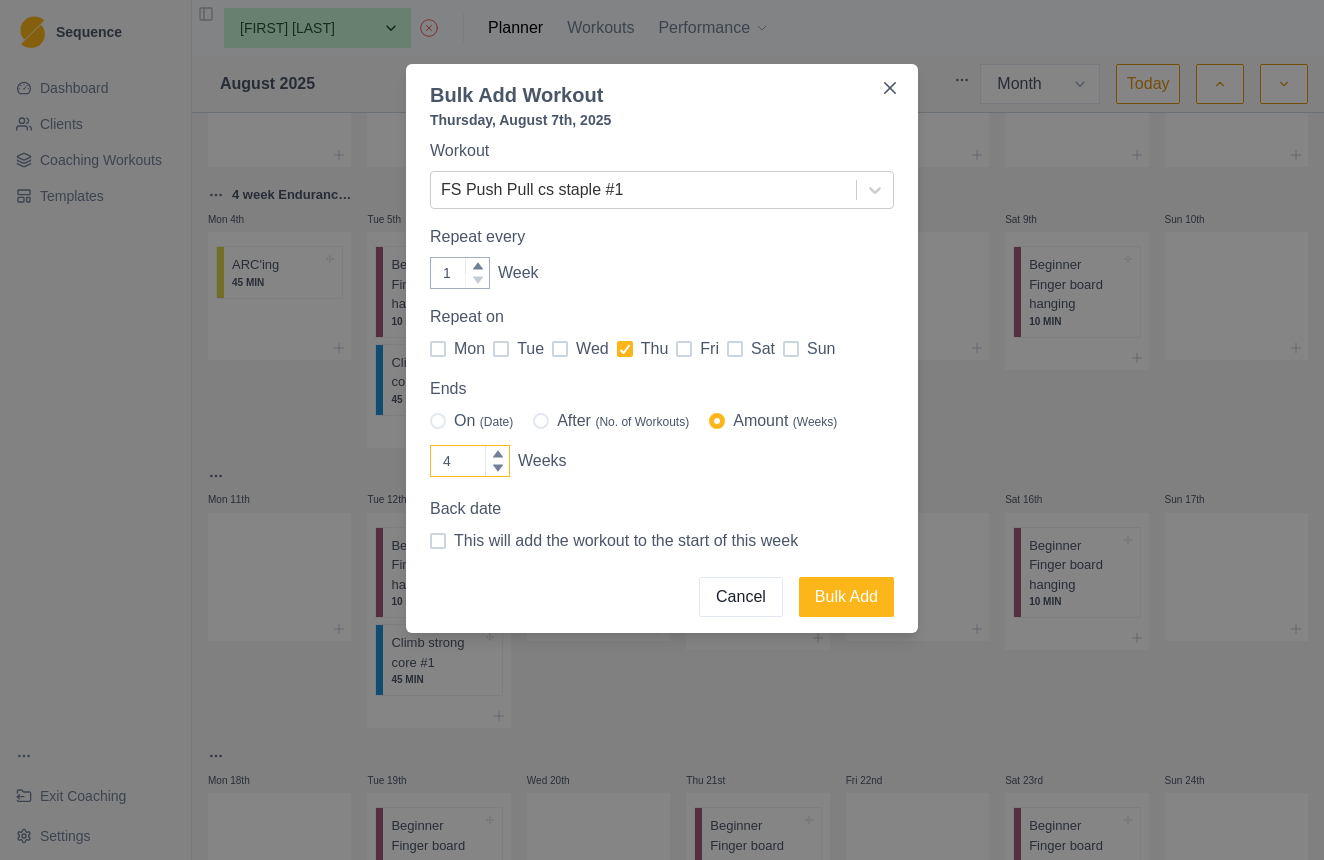click on "4" at bounding box center (470, 461) 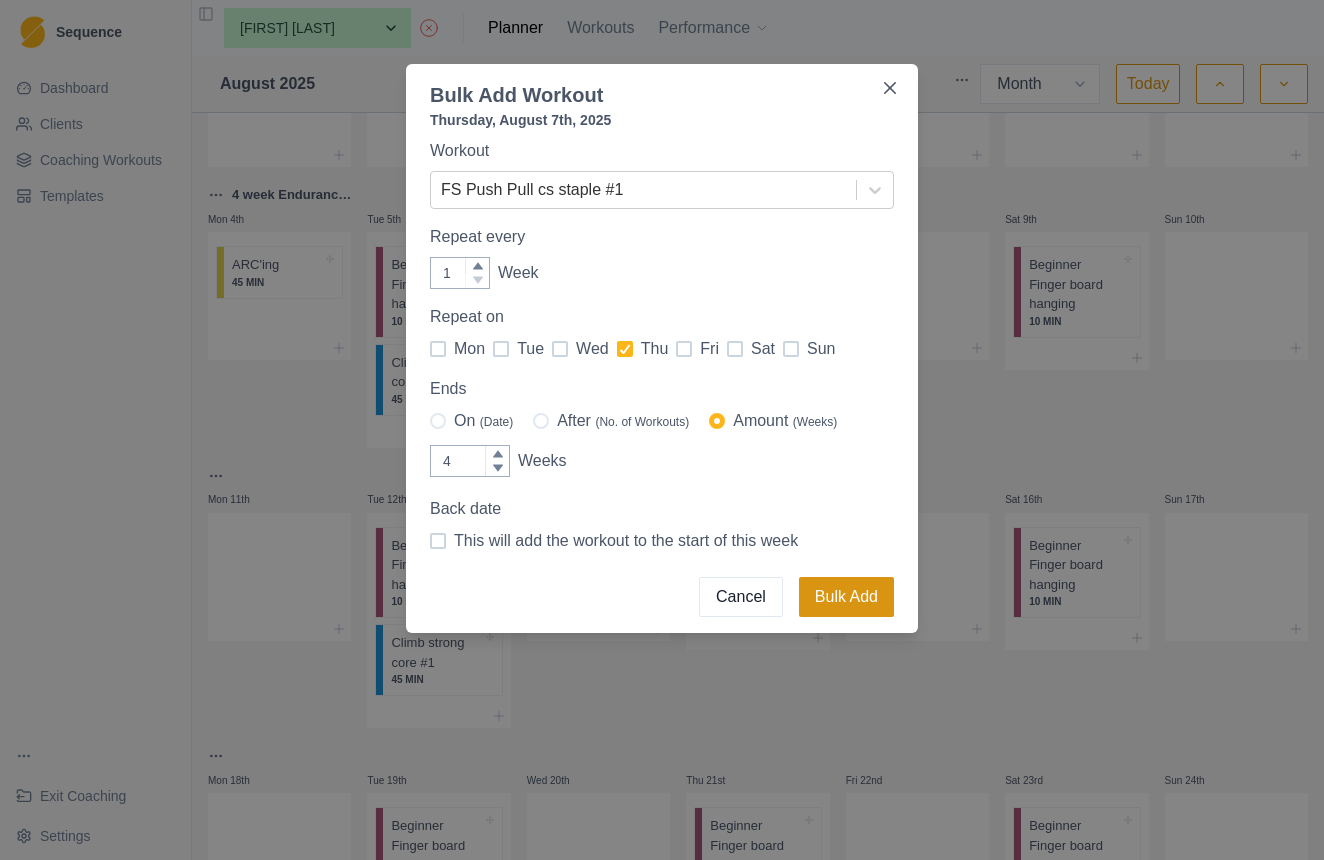 click on "Bulk Add" at bounding box center [846, 597] 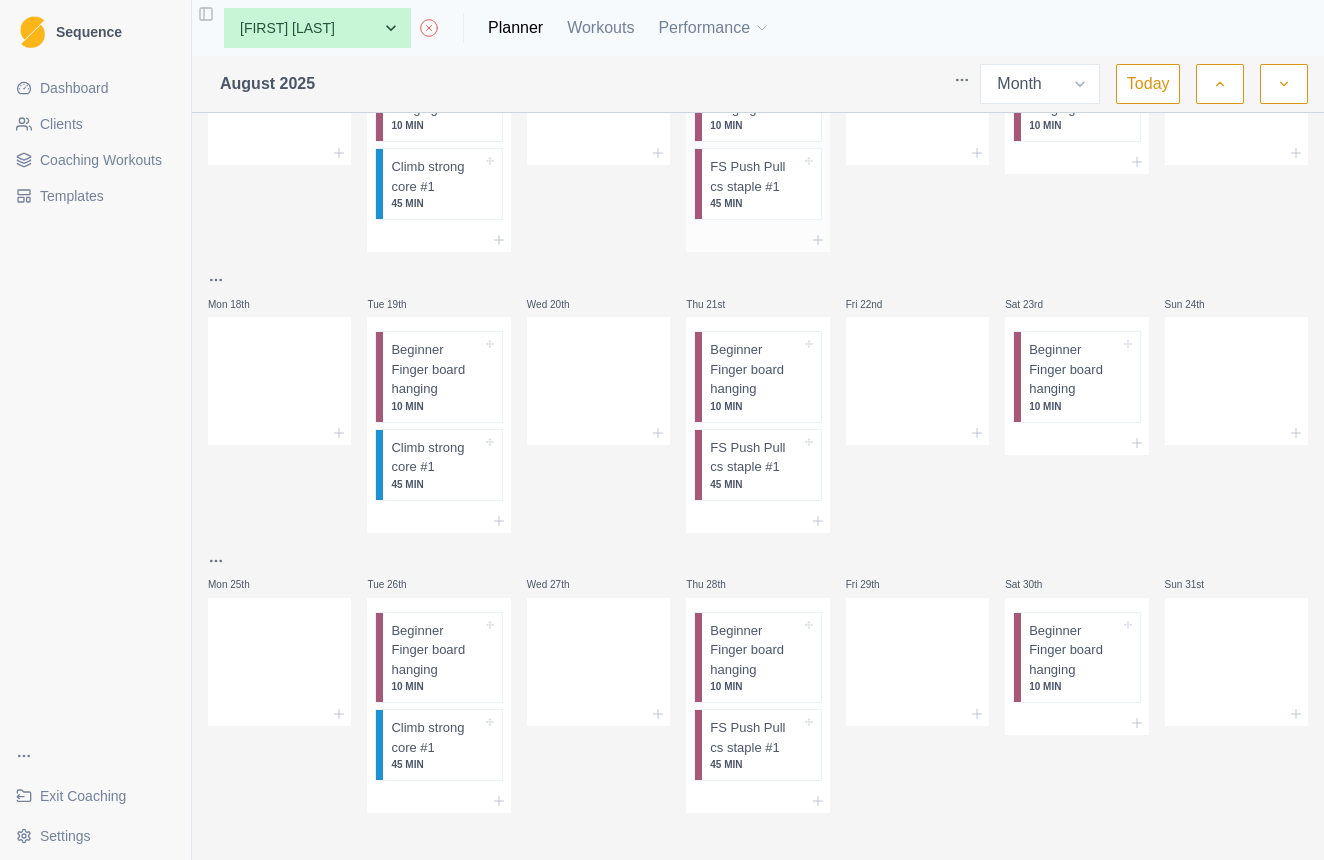 scroll, scrollTop: 607, scrollLeft: 0, axis: vertical 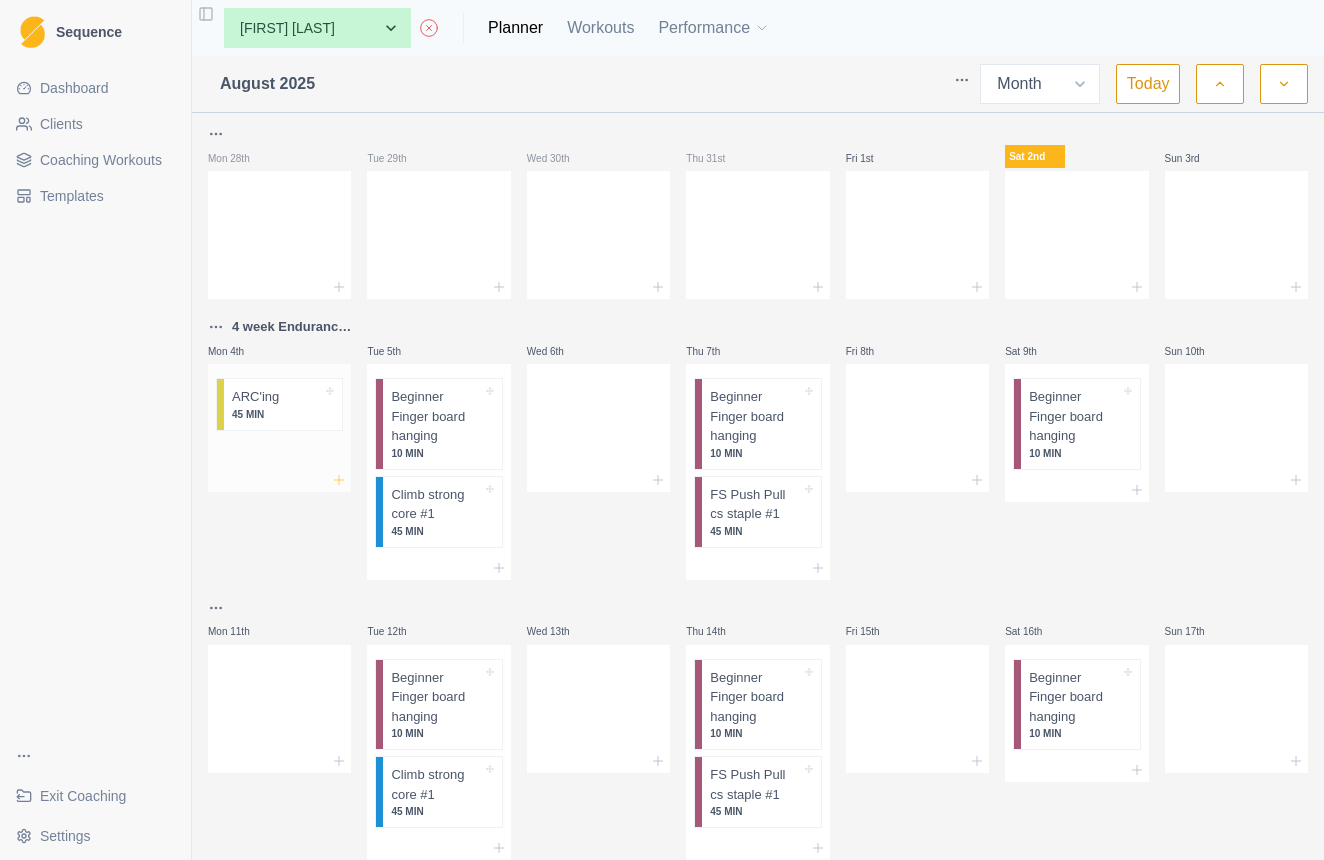 click 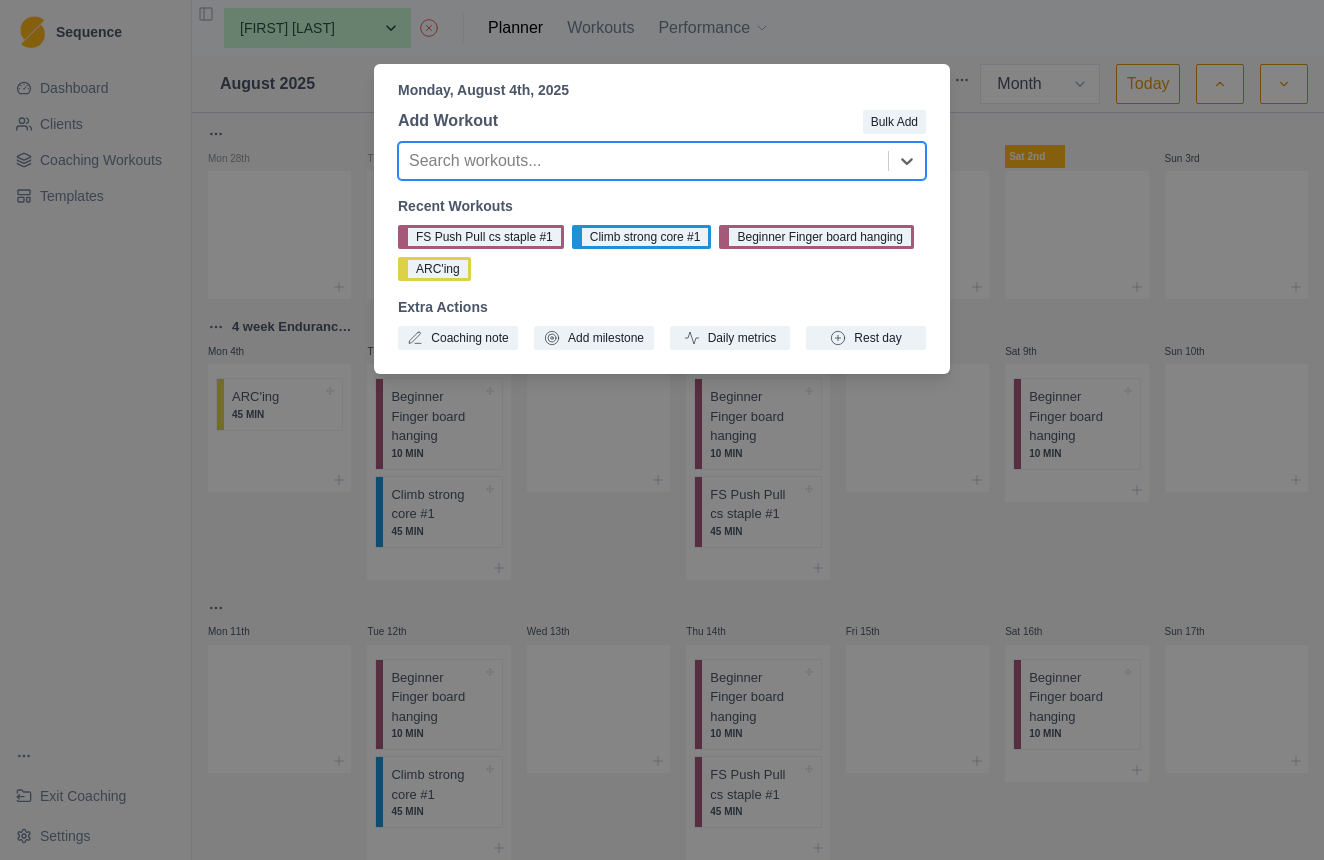 click on "Monday, August 4th, 2025 Add Workout Bulk Add Search workouts... Recent Workouts FS Push Pull cs staple #1 Climb strong core #1 Beginner Finger board hanging  ARC'ing Extra Actions Coaching note Add milestone Daily metrics Rest day" at bounding box center [662, 430] 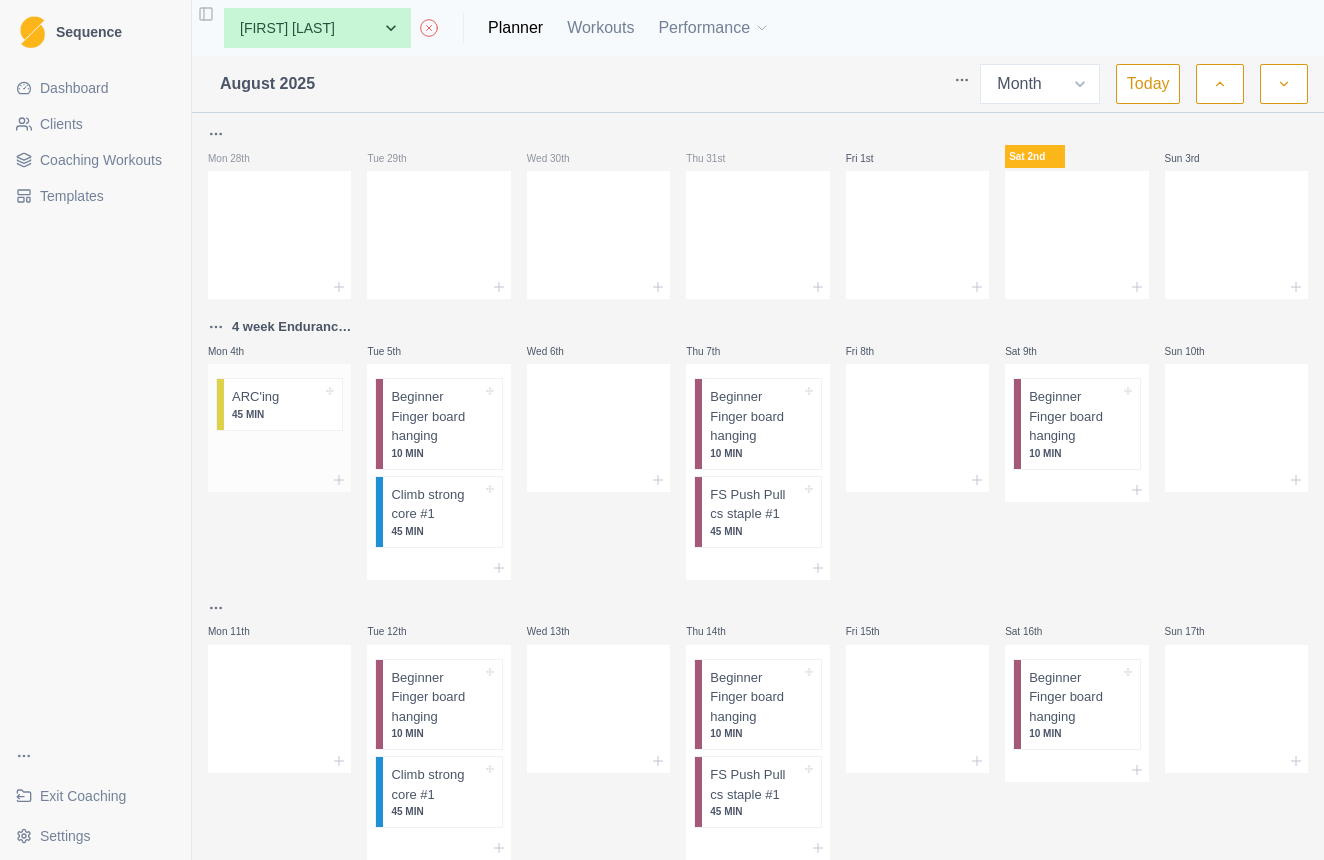 click on "45 MIN" at bounding box center [277, 414] 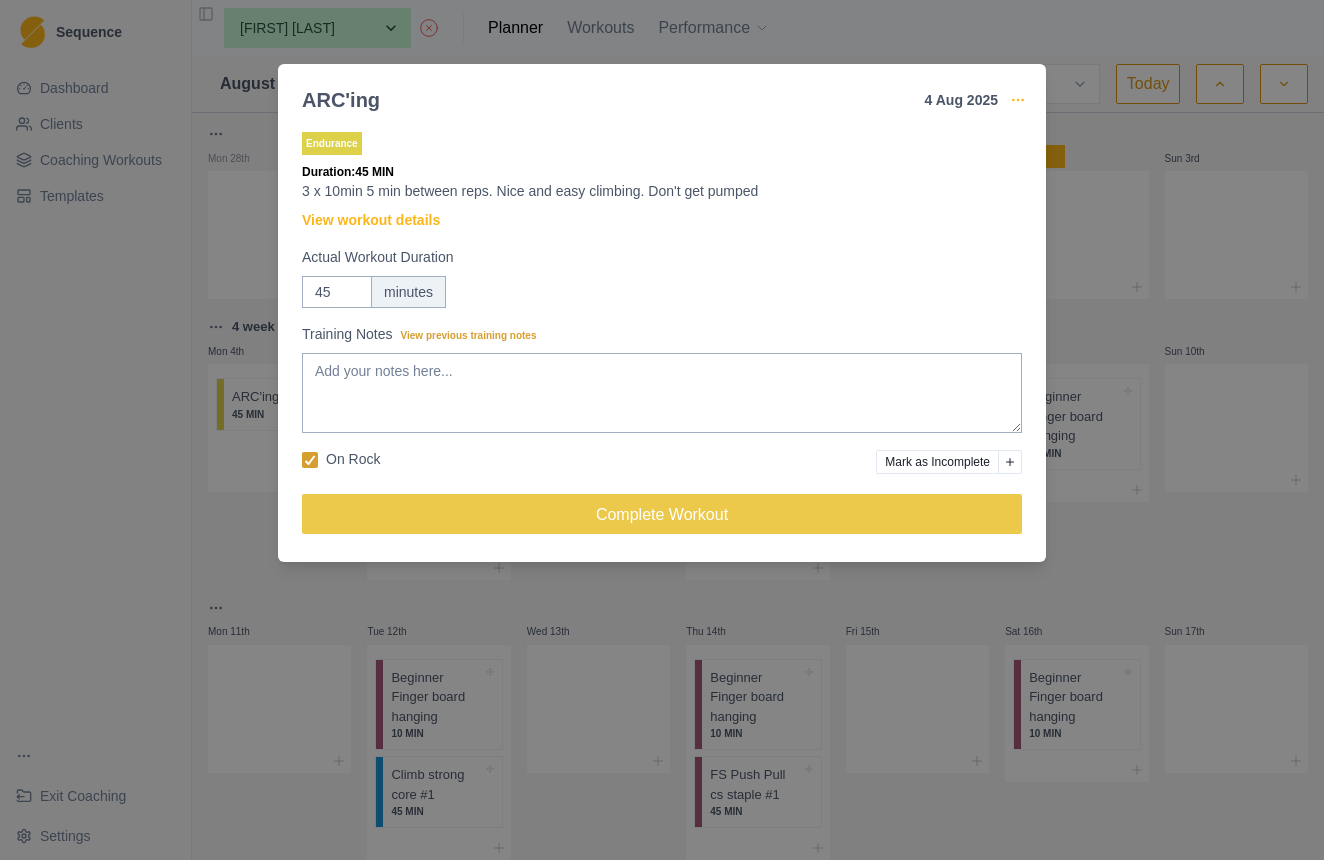 click 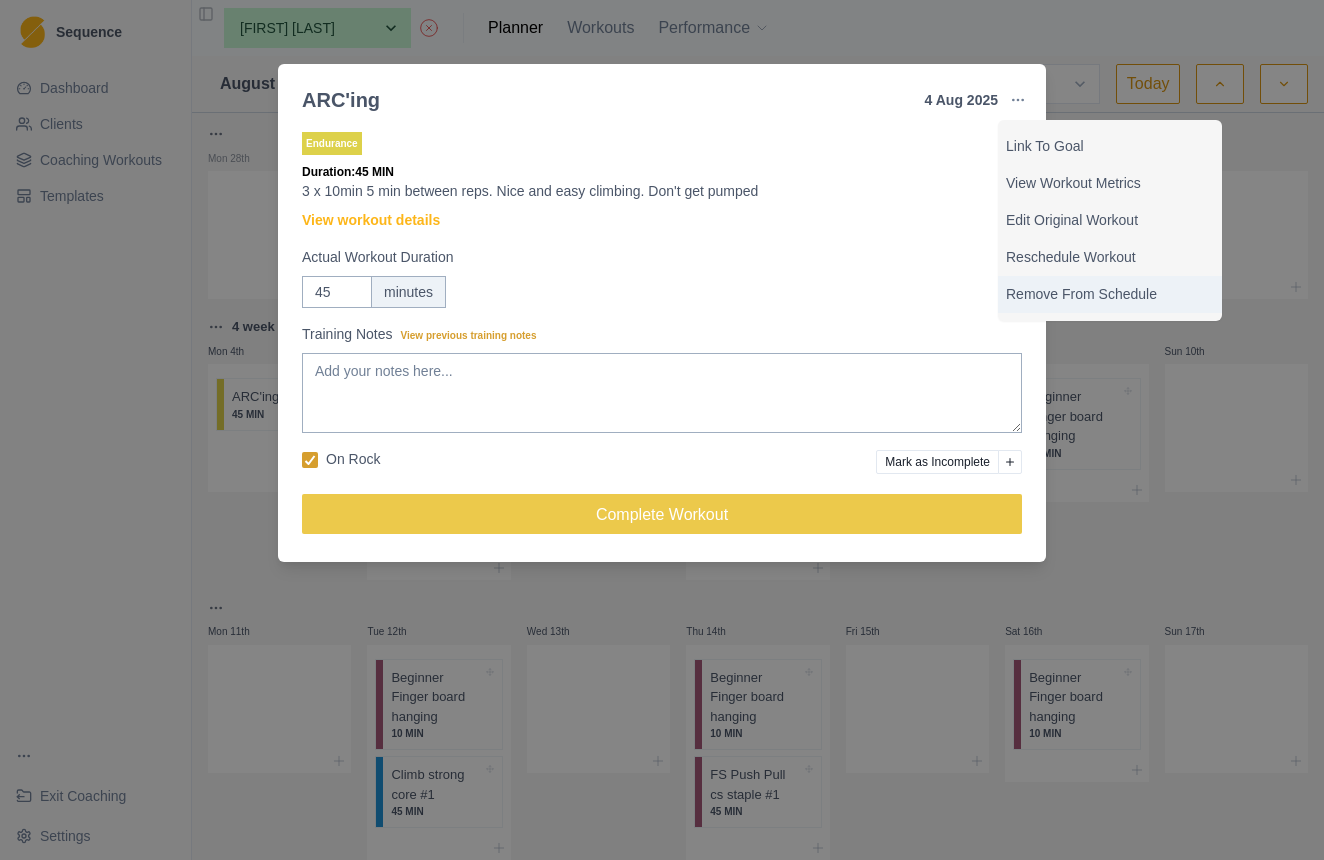 click on "Remove From Schedule" at bounding box center (1110, 294) 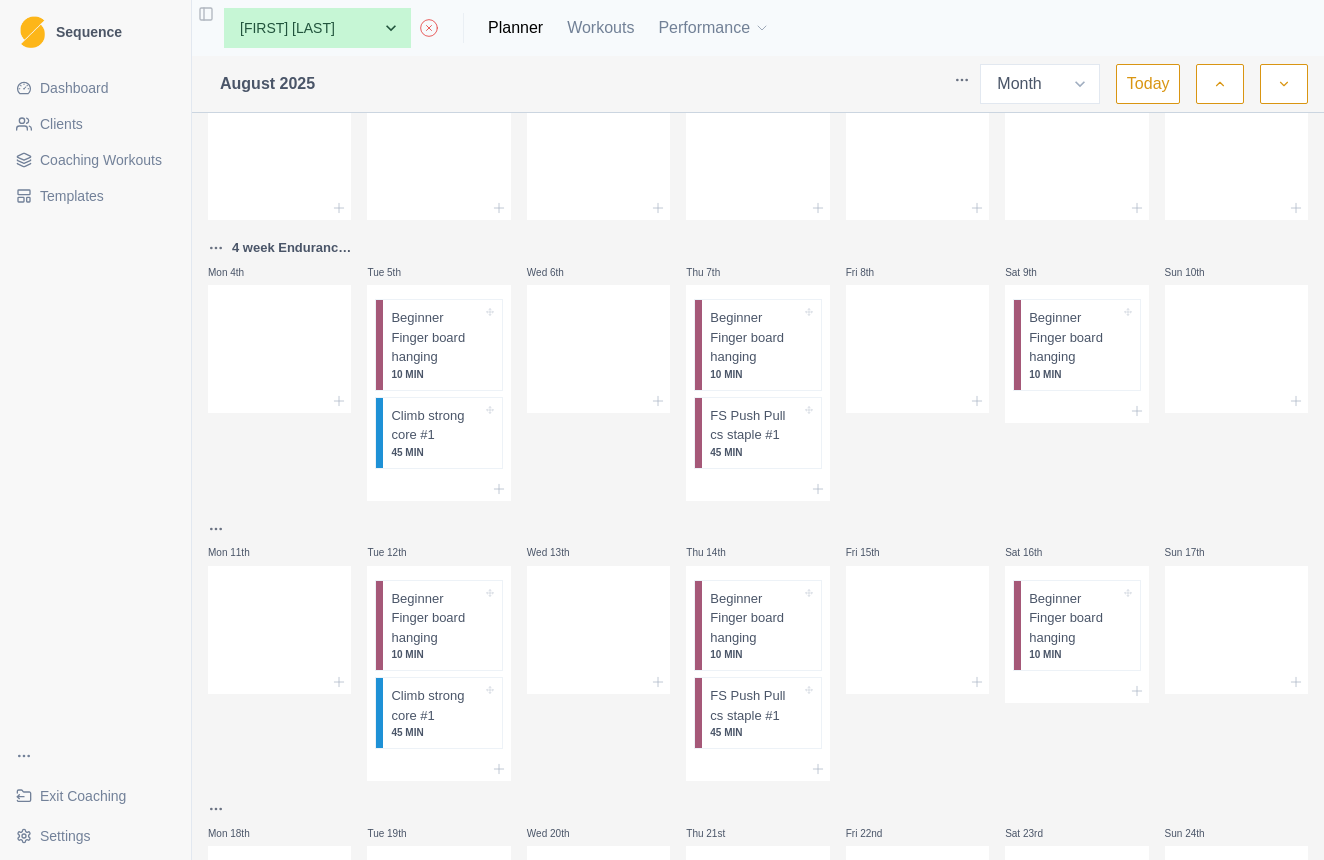 scroll, scrollTop: 76, scrollLeft: 0, axis: vertical 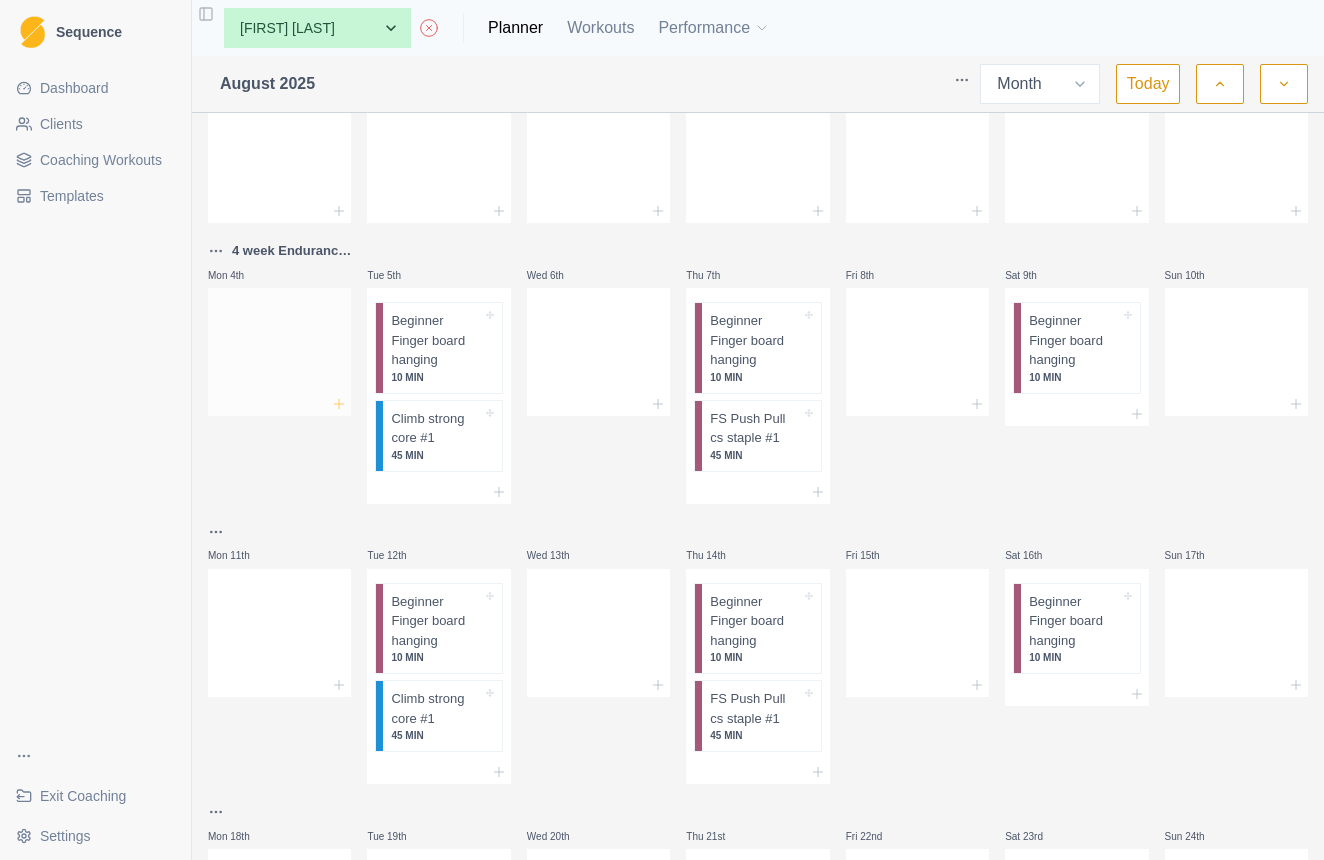 click 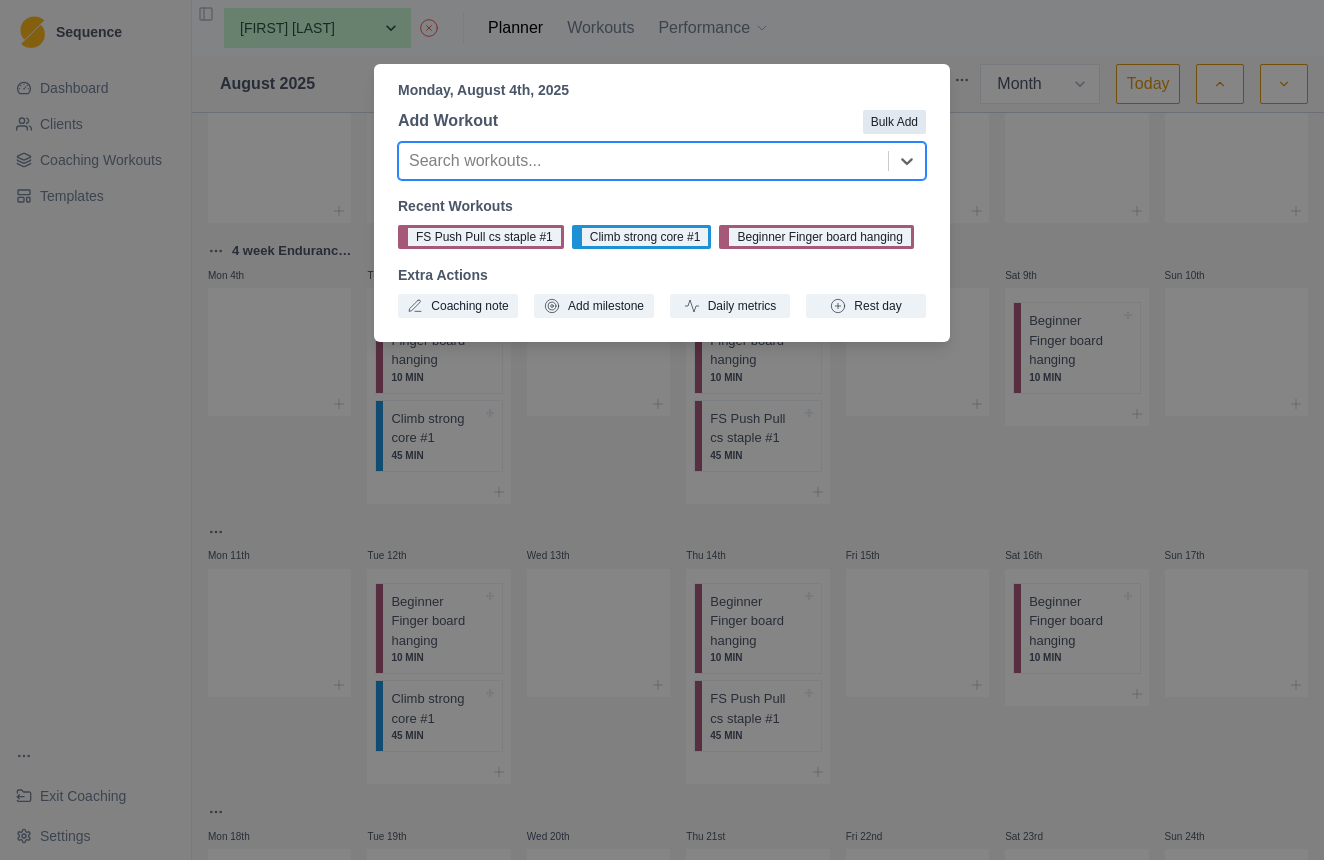 click on "Bulk Add" at bounding box center (894, 122) 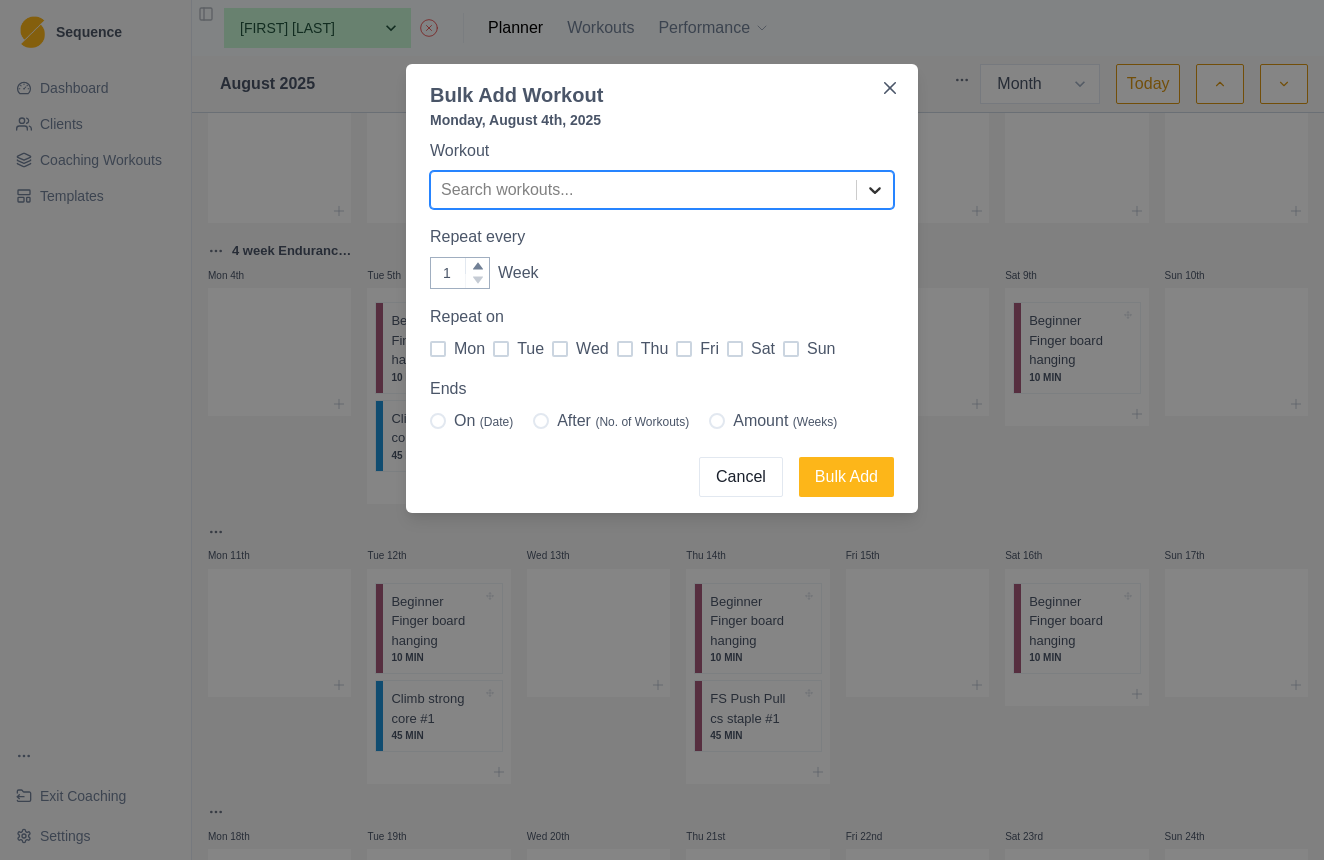 click 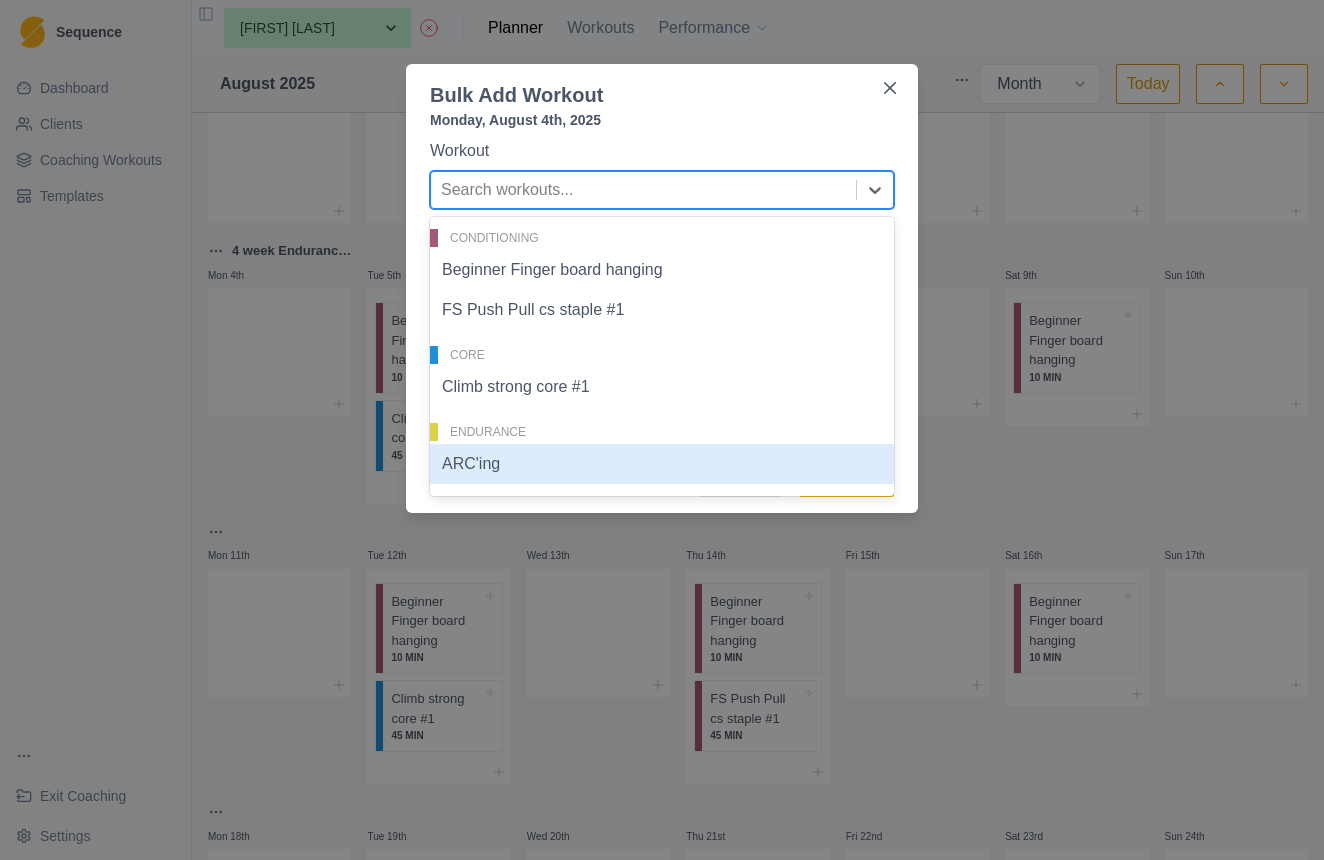 click on "ARC'ing" at bounding box center [662, 464] 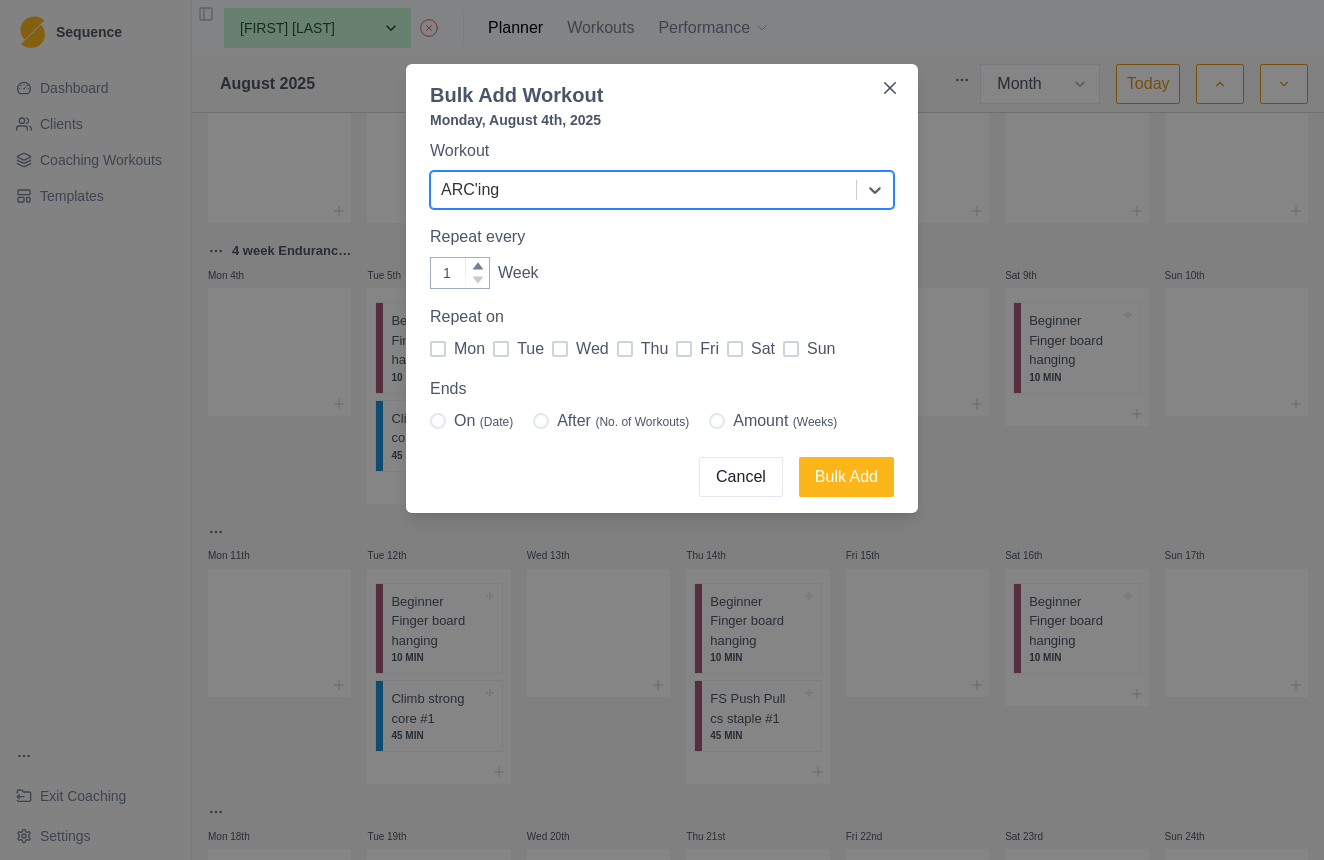 click at bounding box center [438, 349] 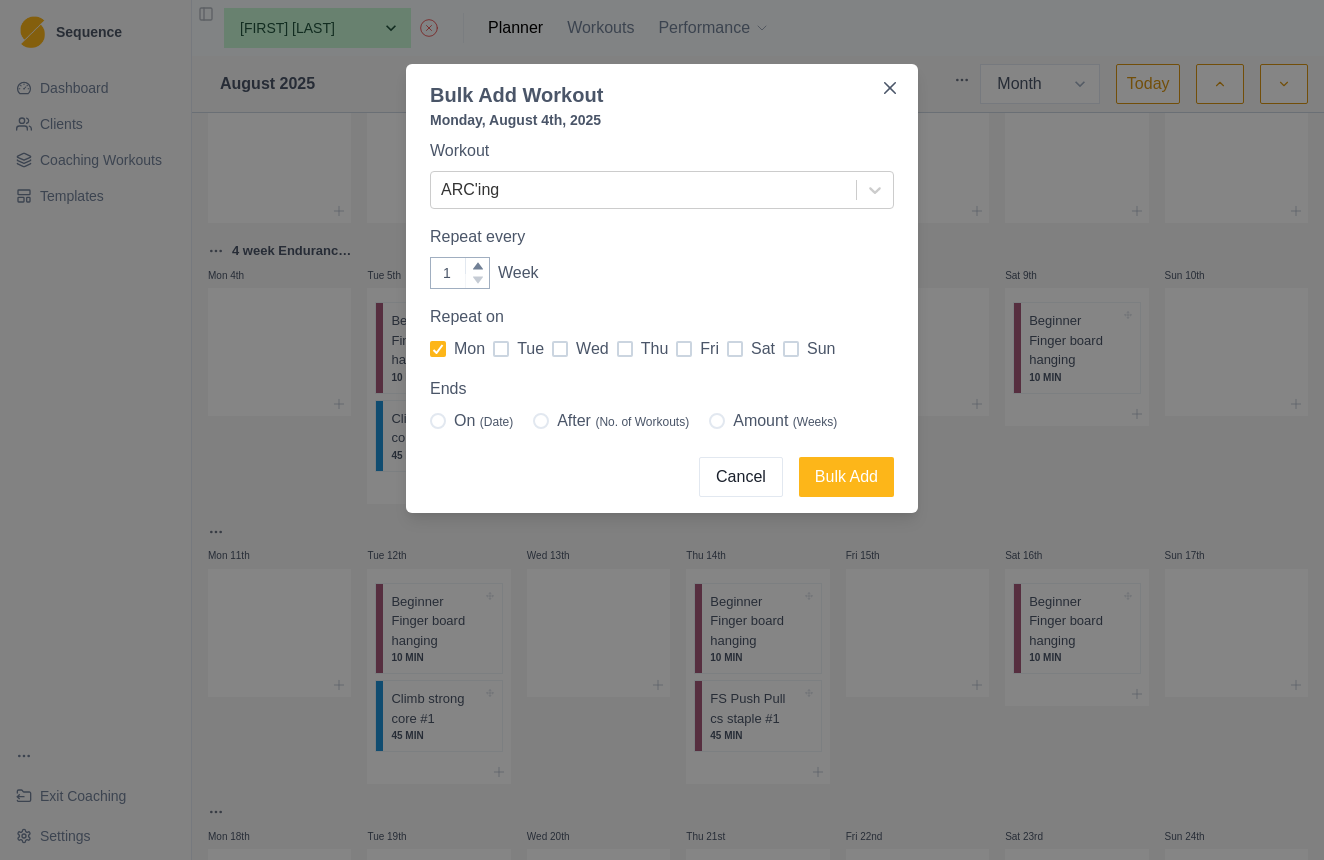 click at bounding box center [717, 421] 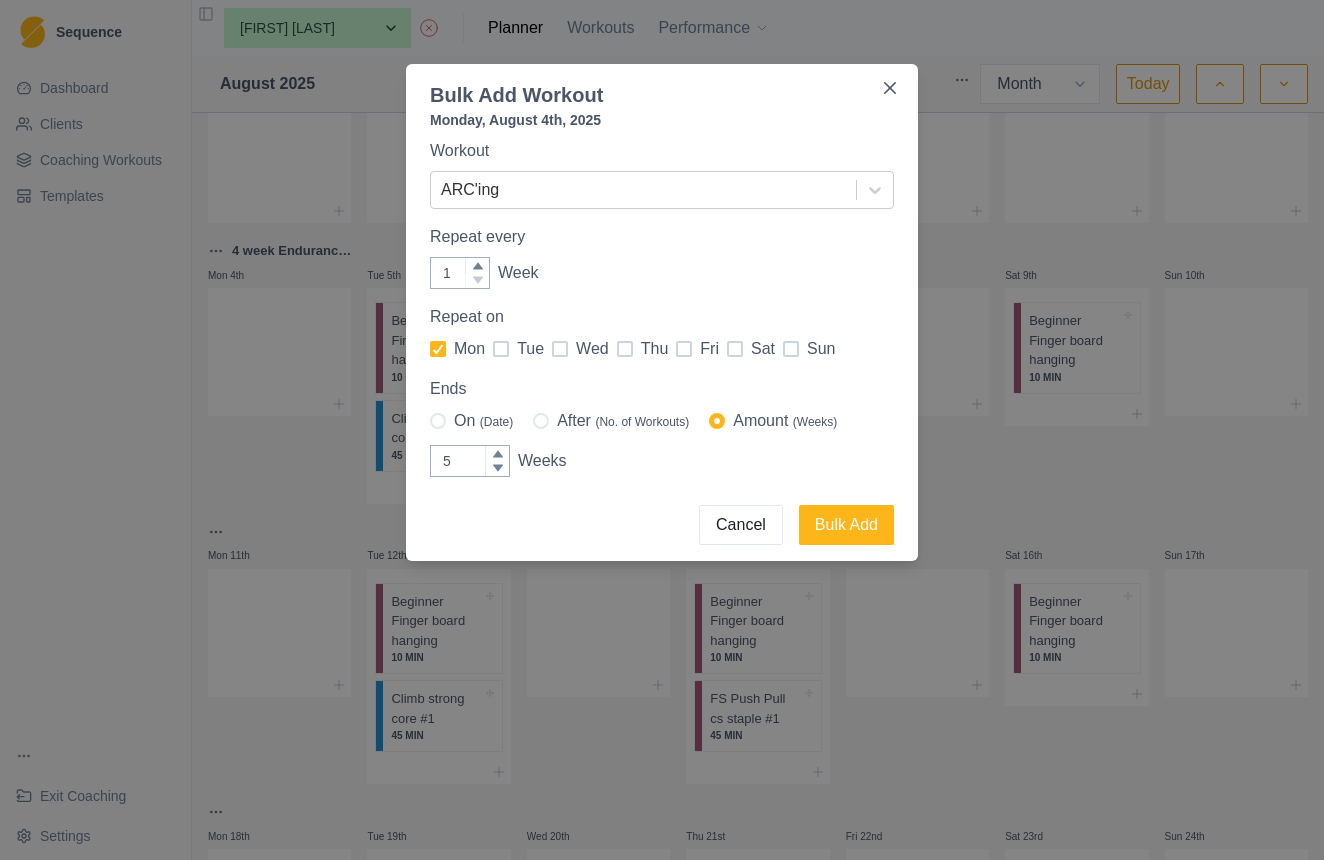 type on "4" 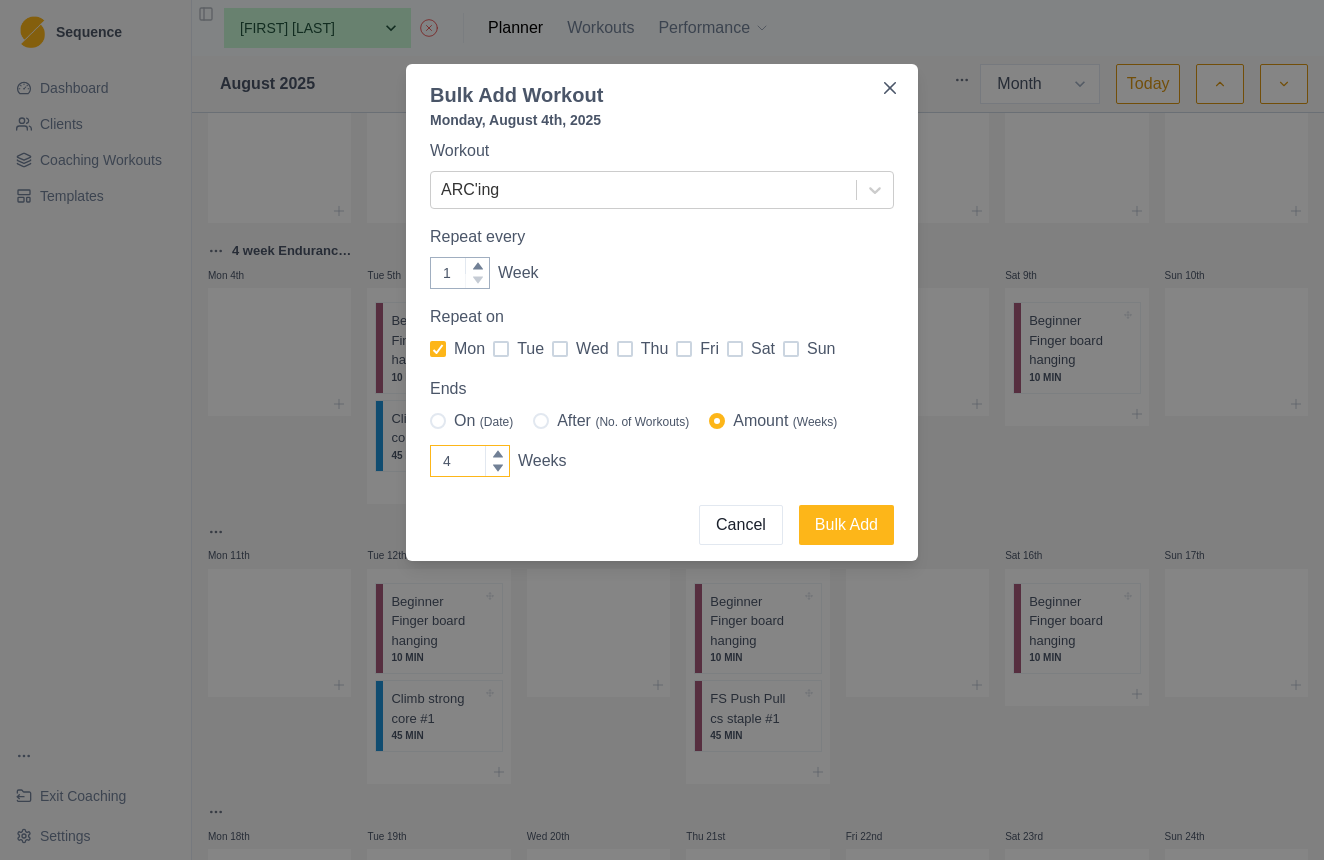 click 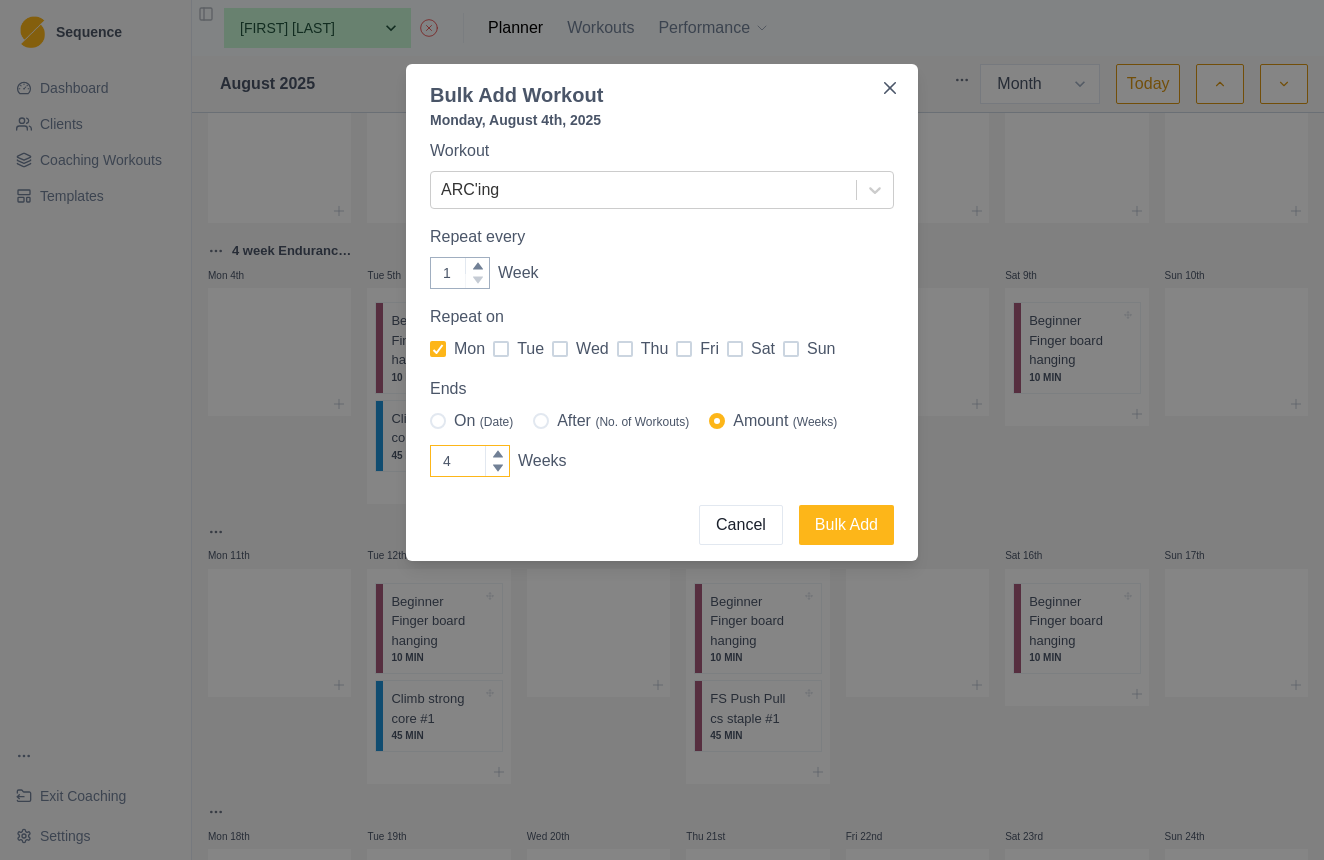 click on "4" at bounding box center (470, 461) 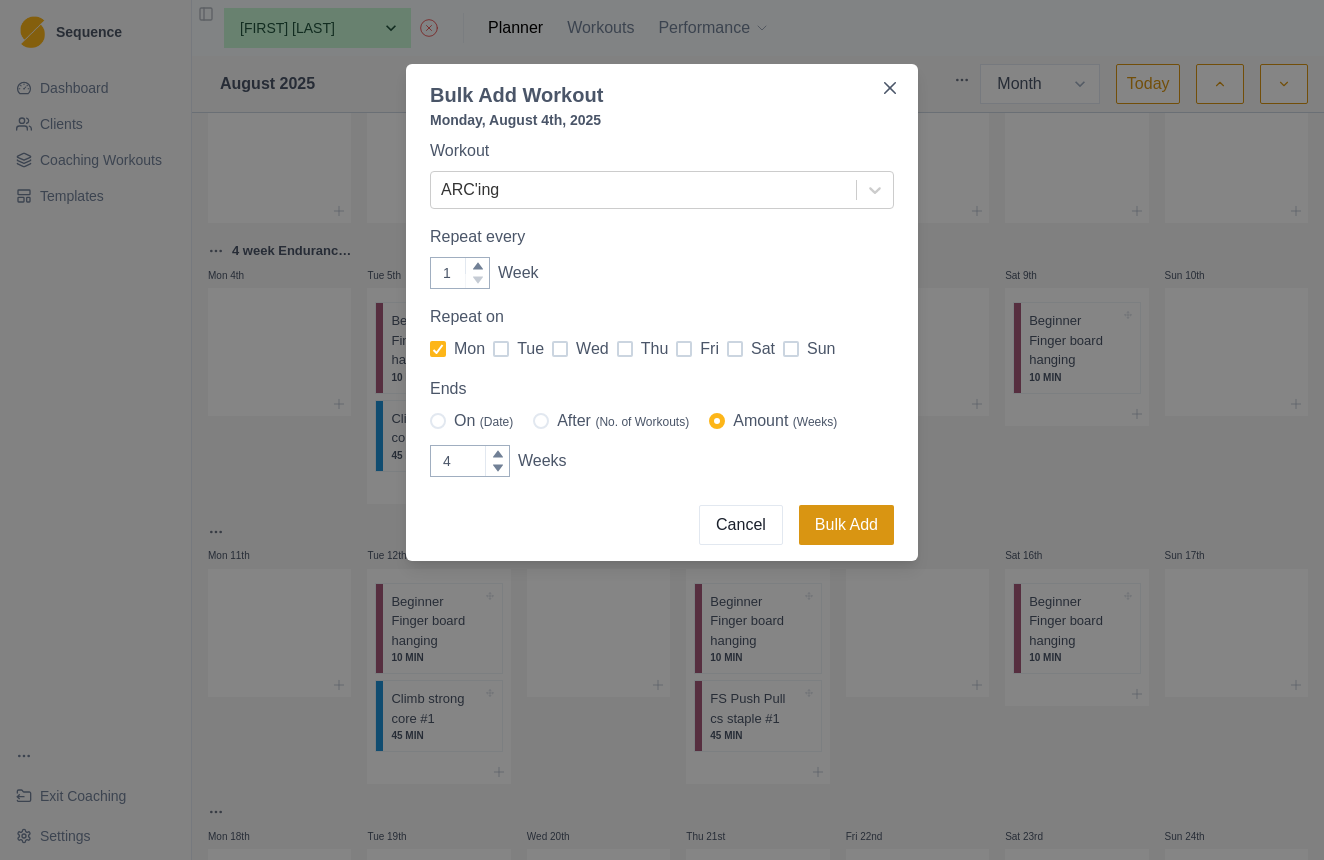 click on "Bulk Add" at bounding box center (846, 525) 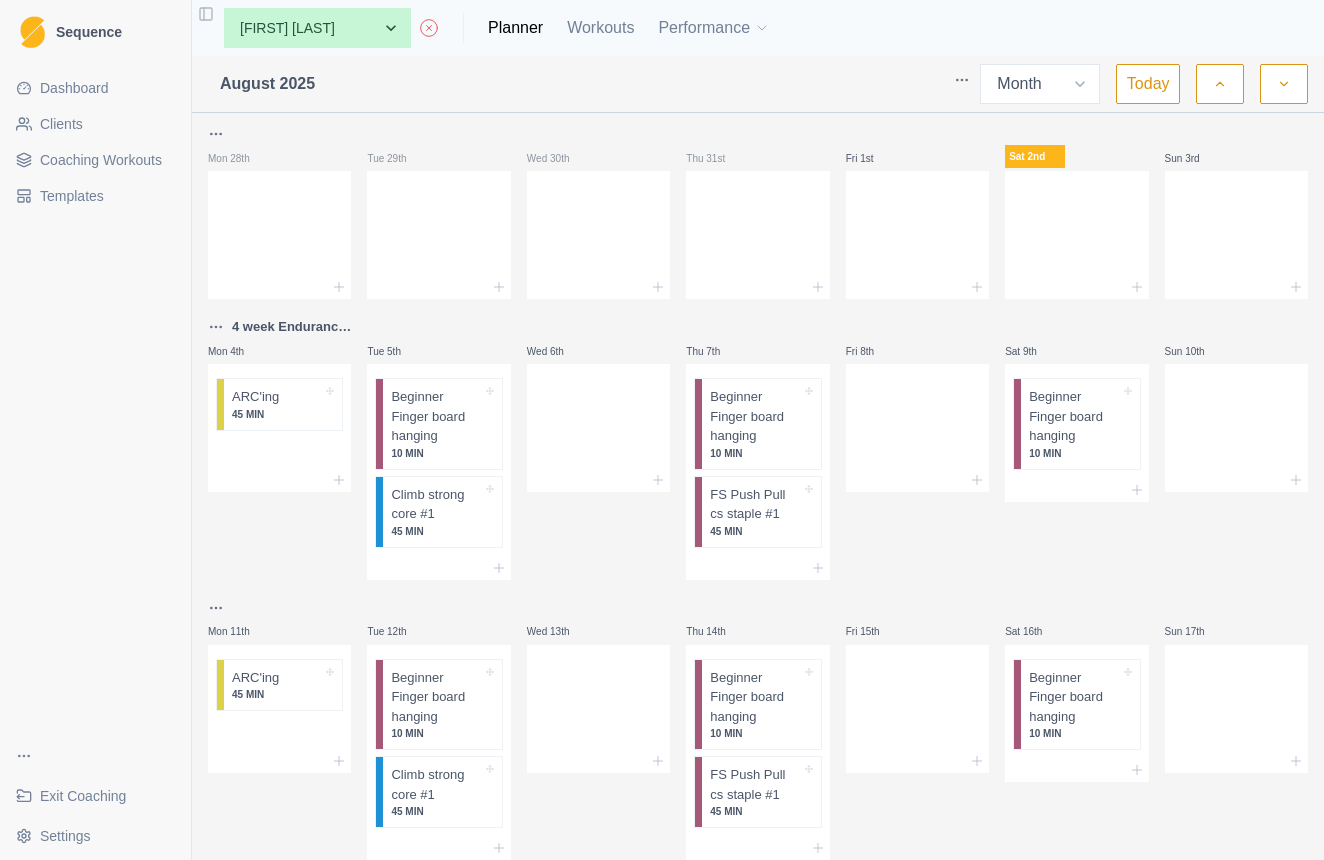 scroll, scrollTop: 0, scrollLeft: 0, axis: both 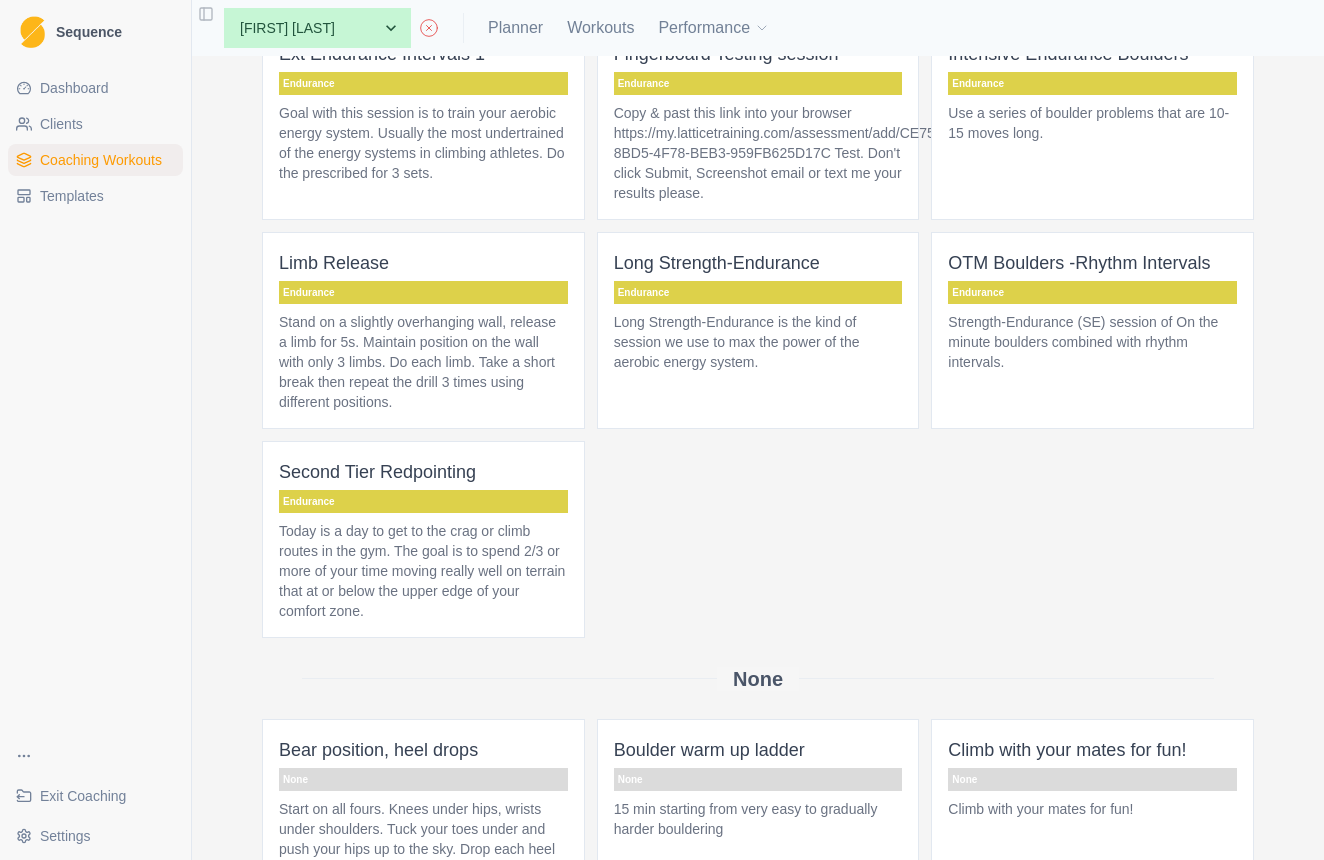 click on "Long Strength-Endurance is the kind of session we use to max the power of the aerobic energy system." at bounding box center (758, 342) 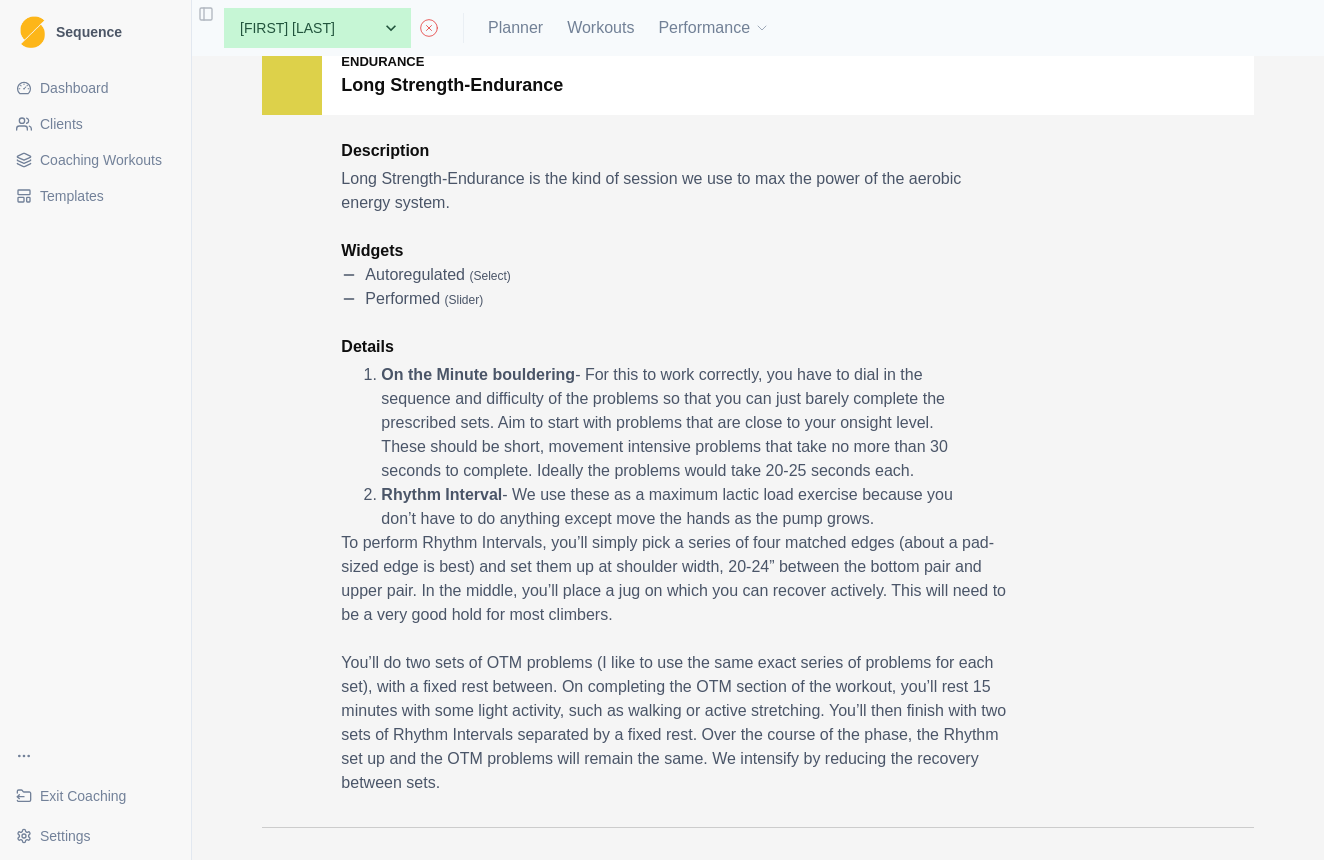 scroll, scrollTop: 123, scrollLeft: 0, axis: vertical 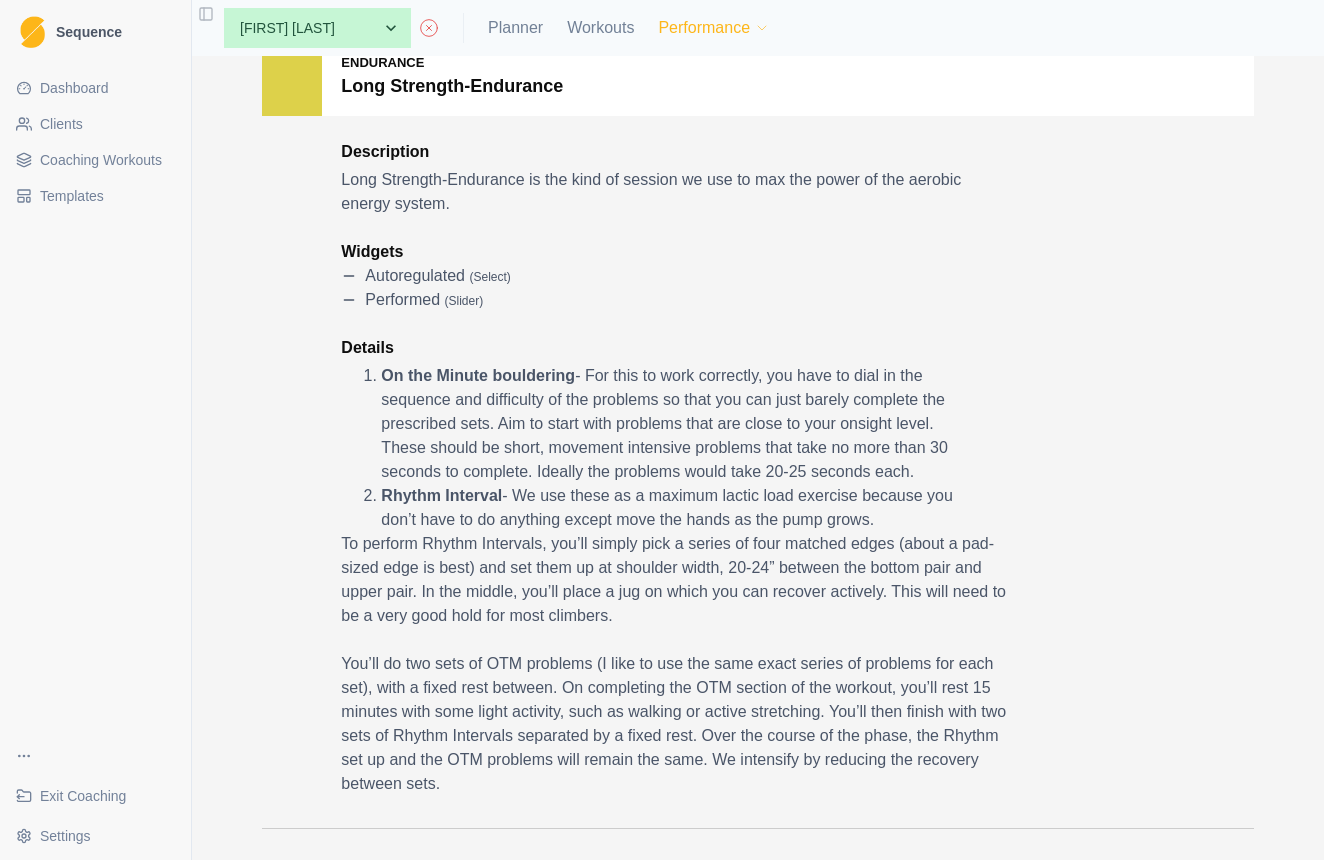 click on "Performance" at bounding box center (714, 28) 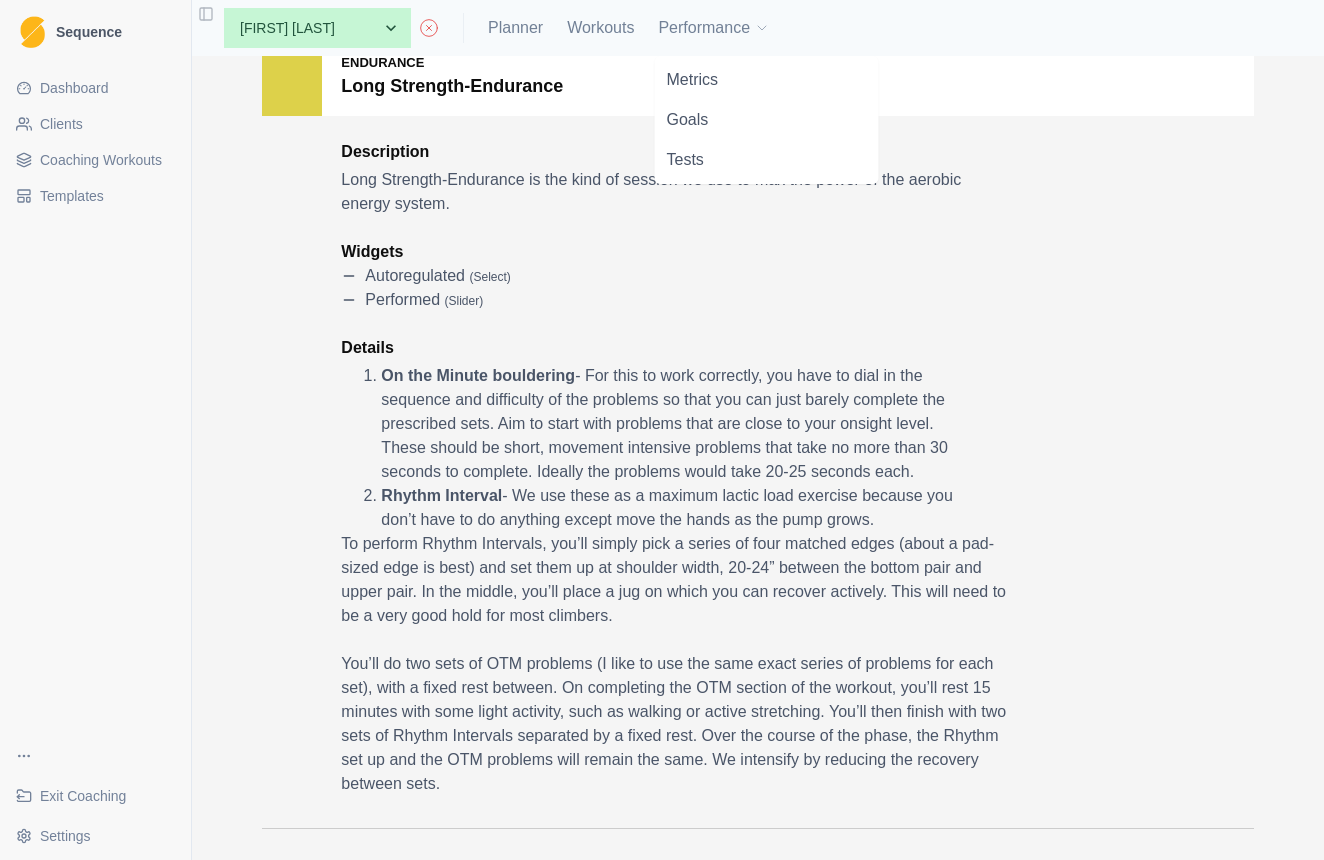 click on "Coaching Workouts" at bounding box center [101, 160] 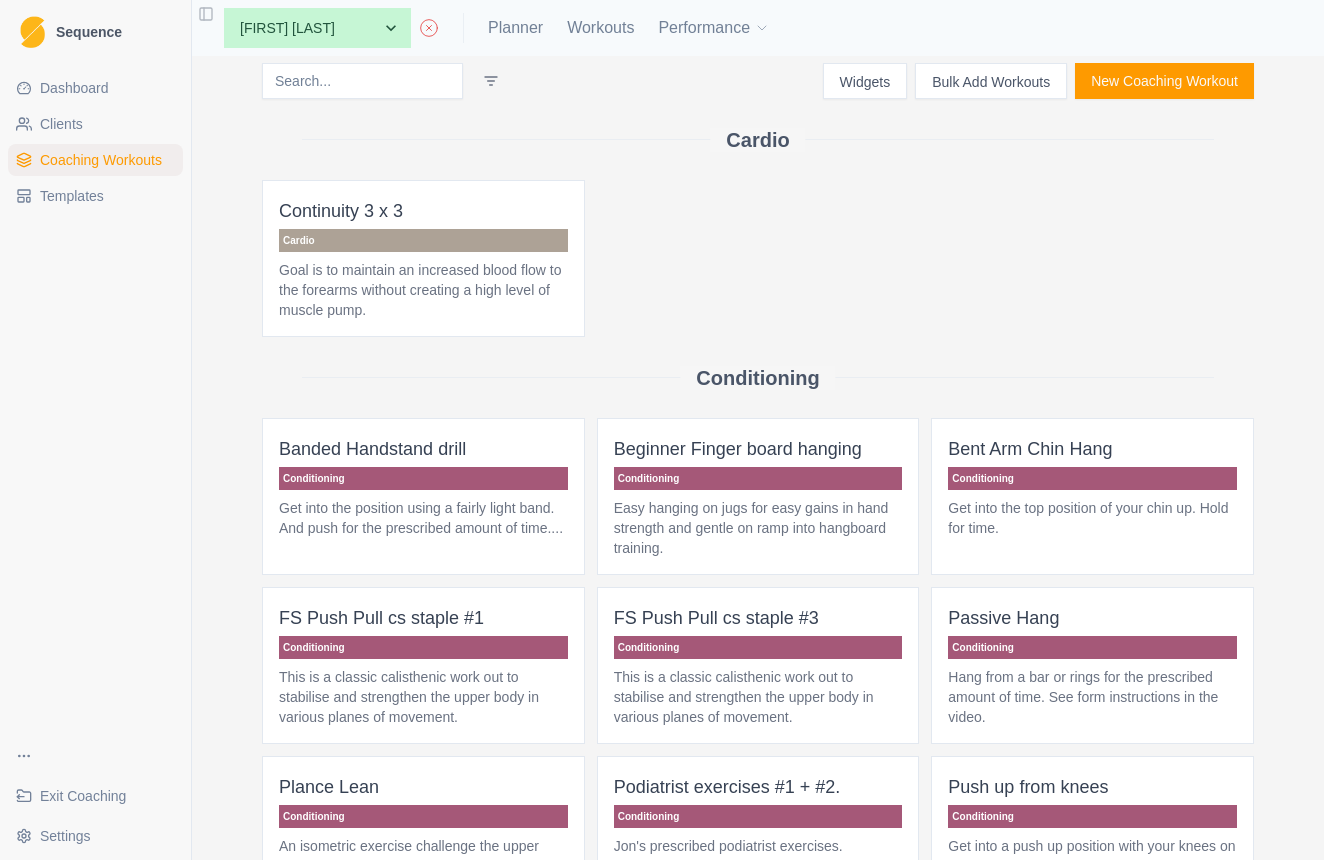 scroll, scrollTop: 34, scrollLeft: 0, axis: vertical 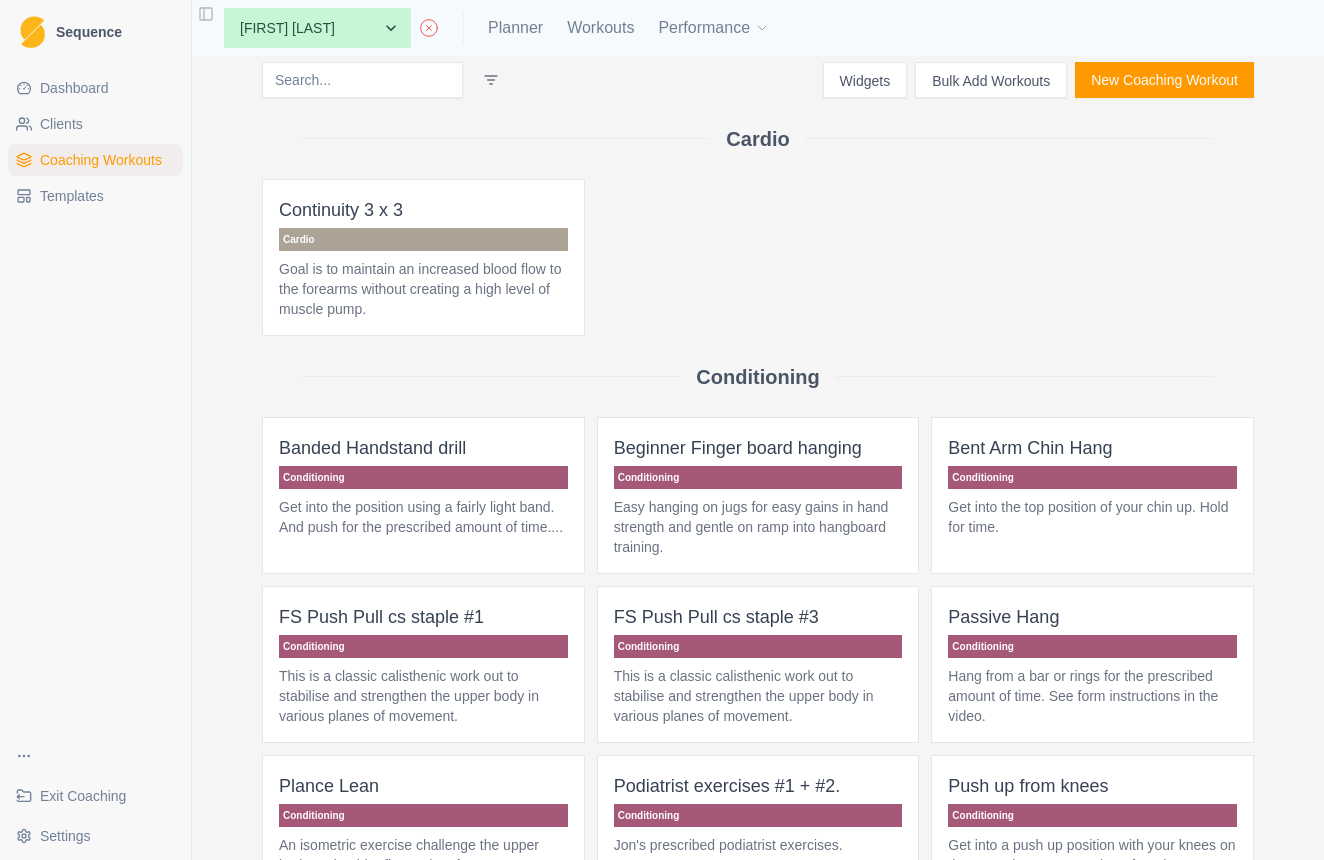 click on "Goal is to maintain an increased blood flow to the forearms without creating a high level of muscle pump." at bounding box center [423, 289] 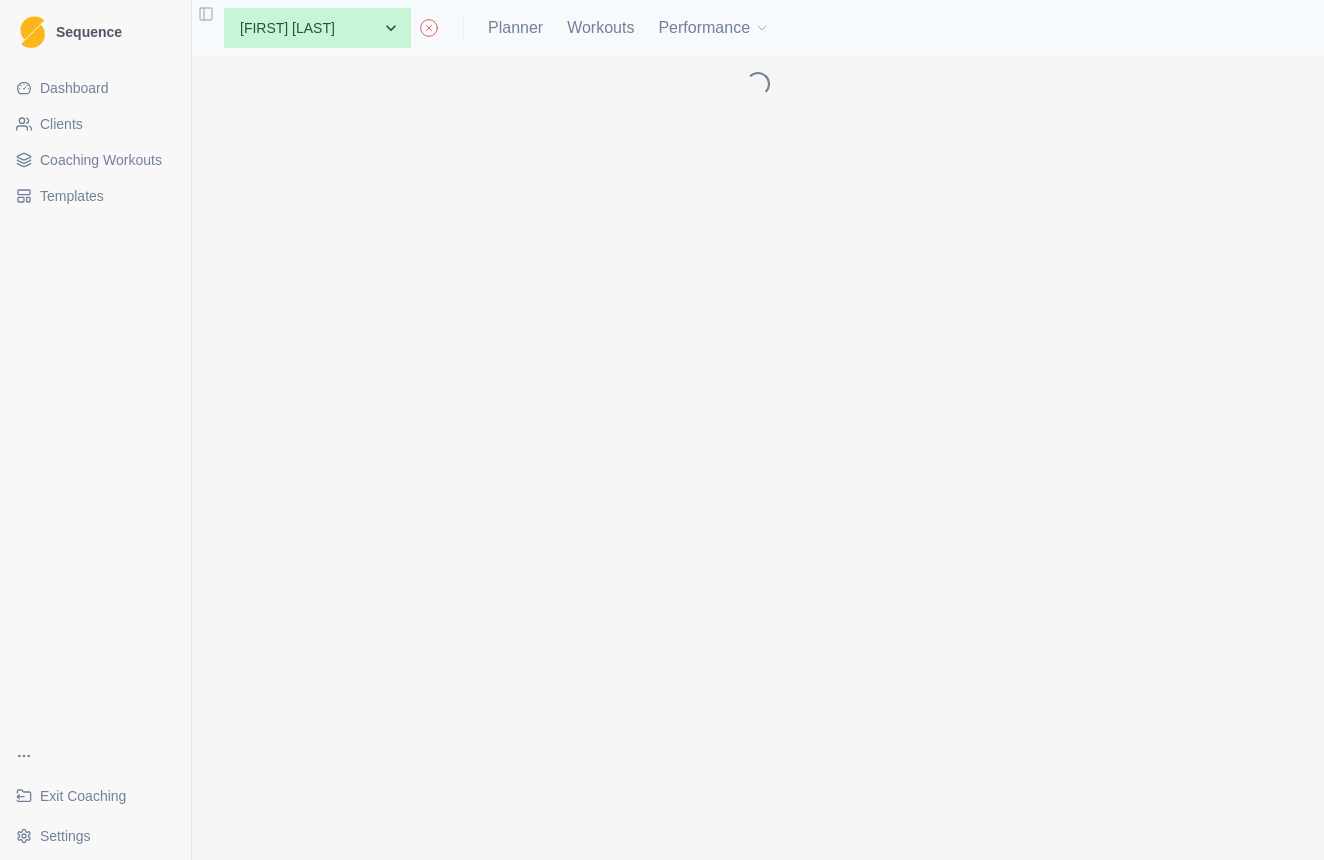 scroll, scrollTop: 0, scrollLeft: 0, axis: both 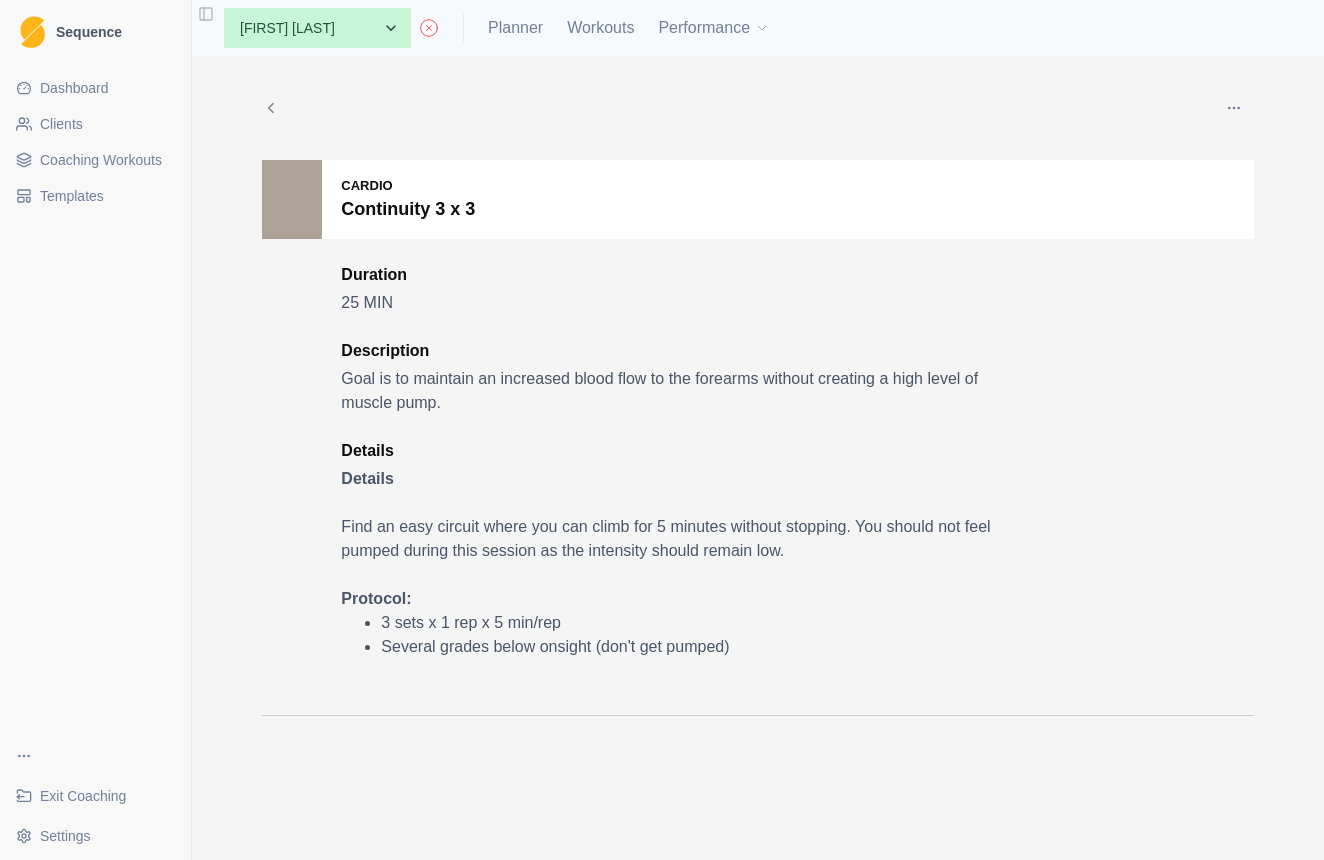 click on "Coaching Workouts" at bounding box center [101, 160] 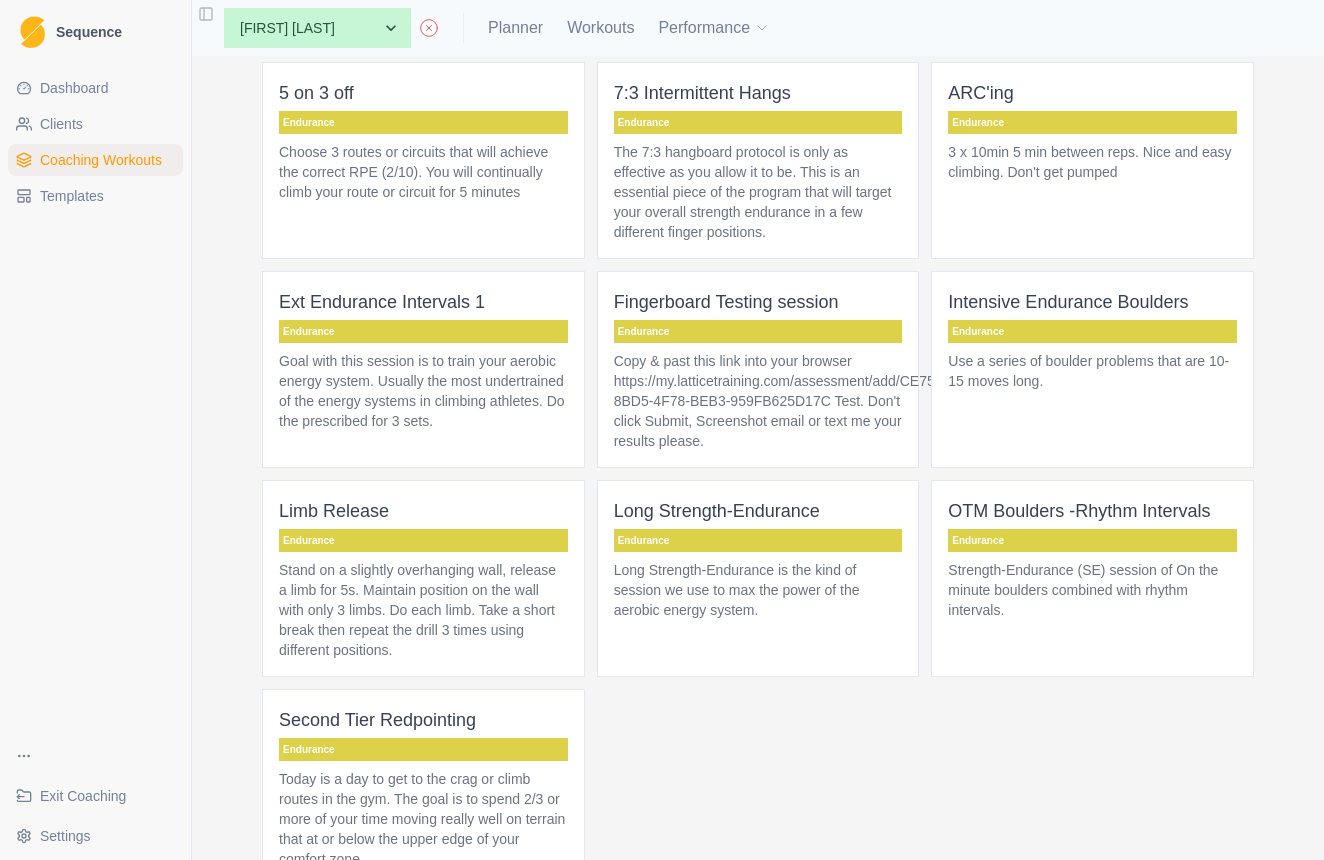 scroll, scrollTop: 1795, scrollLeft: 0, axis: vertical 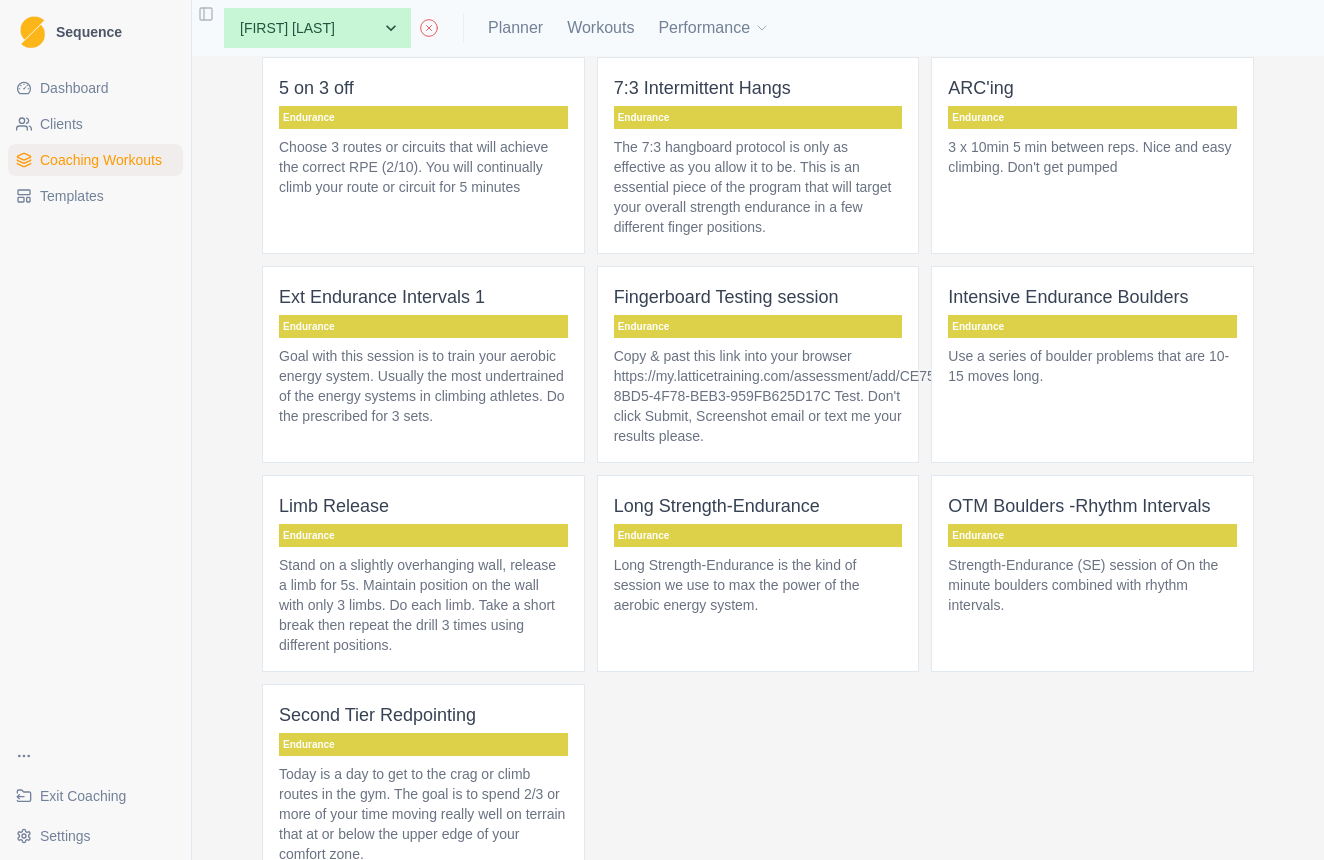 click on "Long Strength-Endurance is the kind of session we use to max the power of the aerobic energy system." at bounding box center [758, 585] 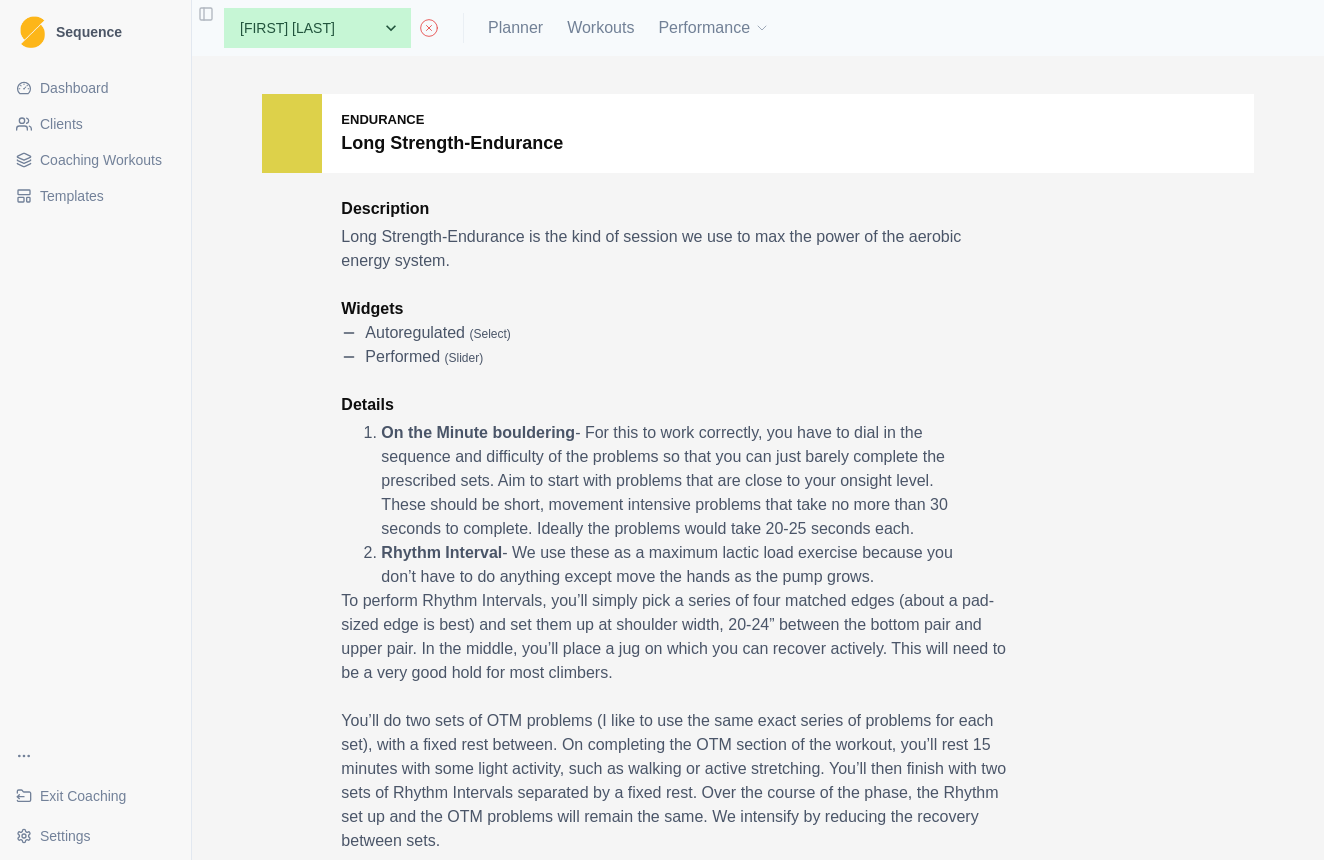 scroll, scrollTop: 67, scrollLeft: 0, axis: vertical 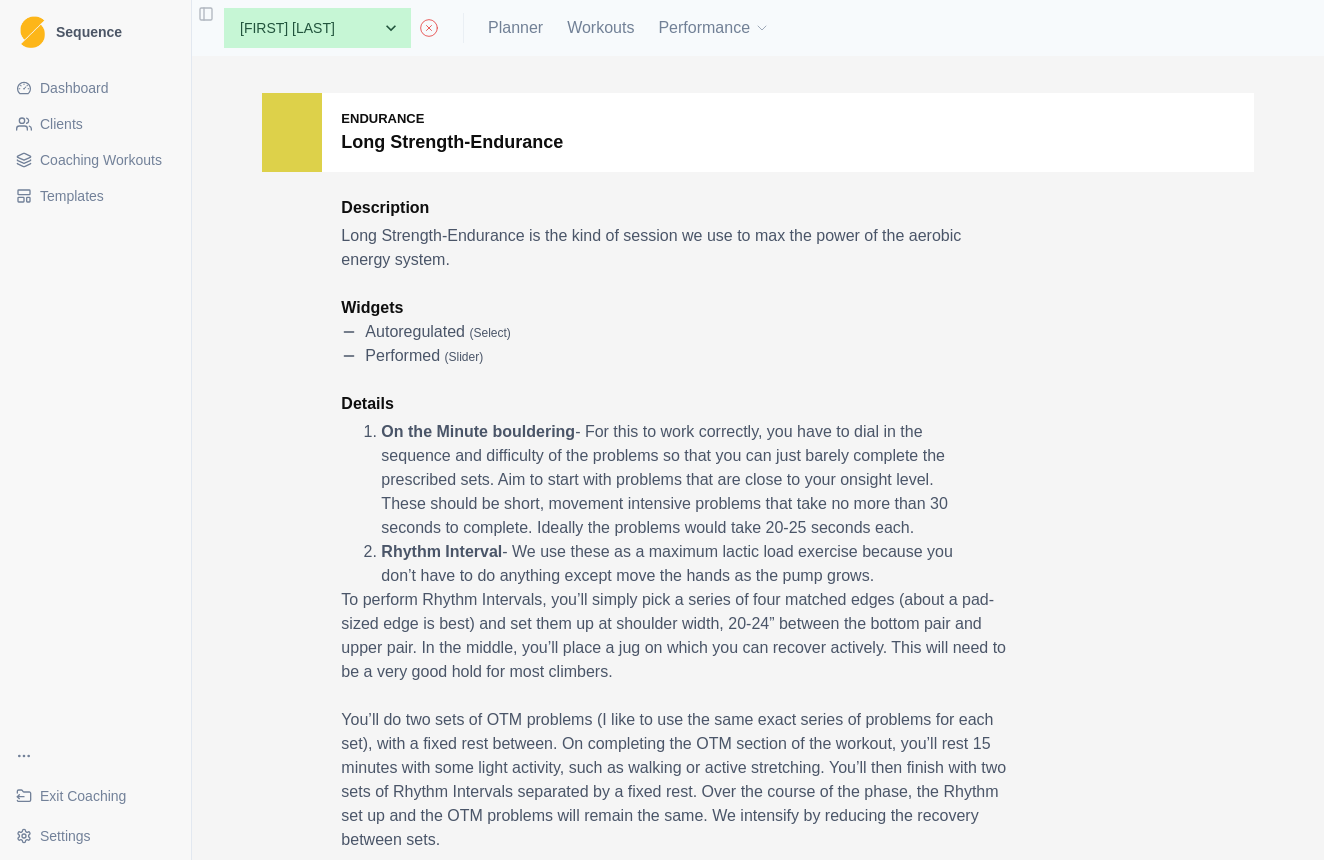 click on "Coaching Workouts" at bounding box center [101, 160] 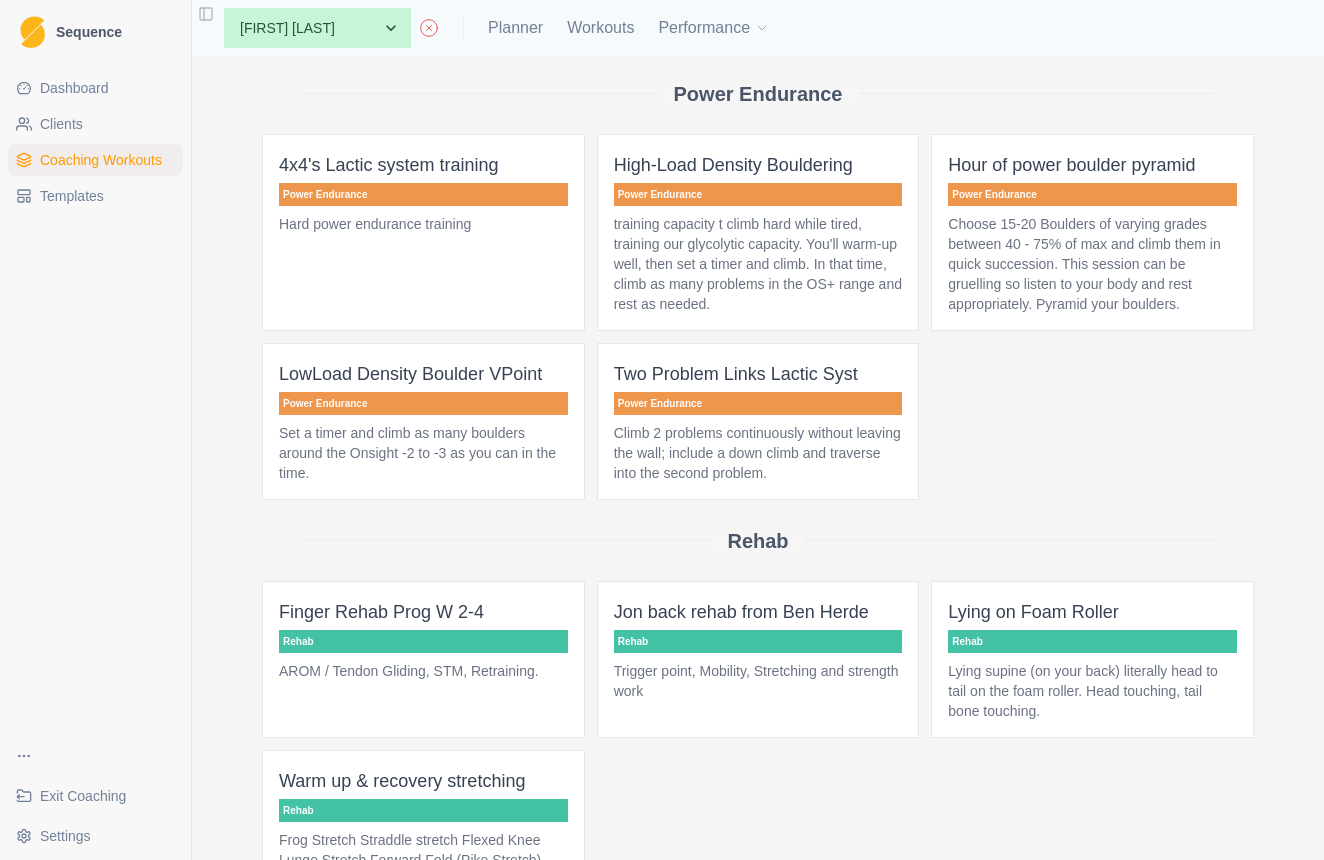 scroll, scrollTop: 3075, scrollLeft: 0, axis: vertical 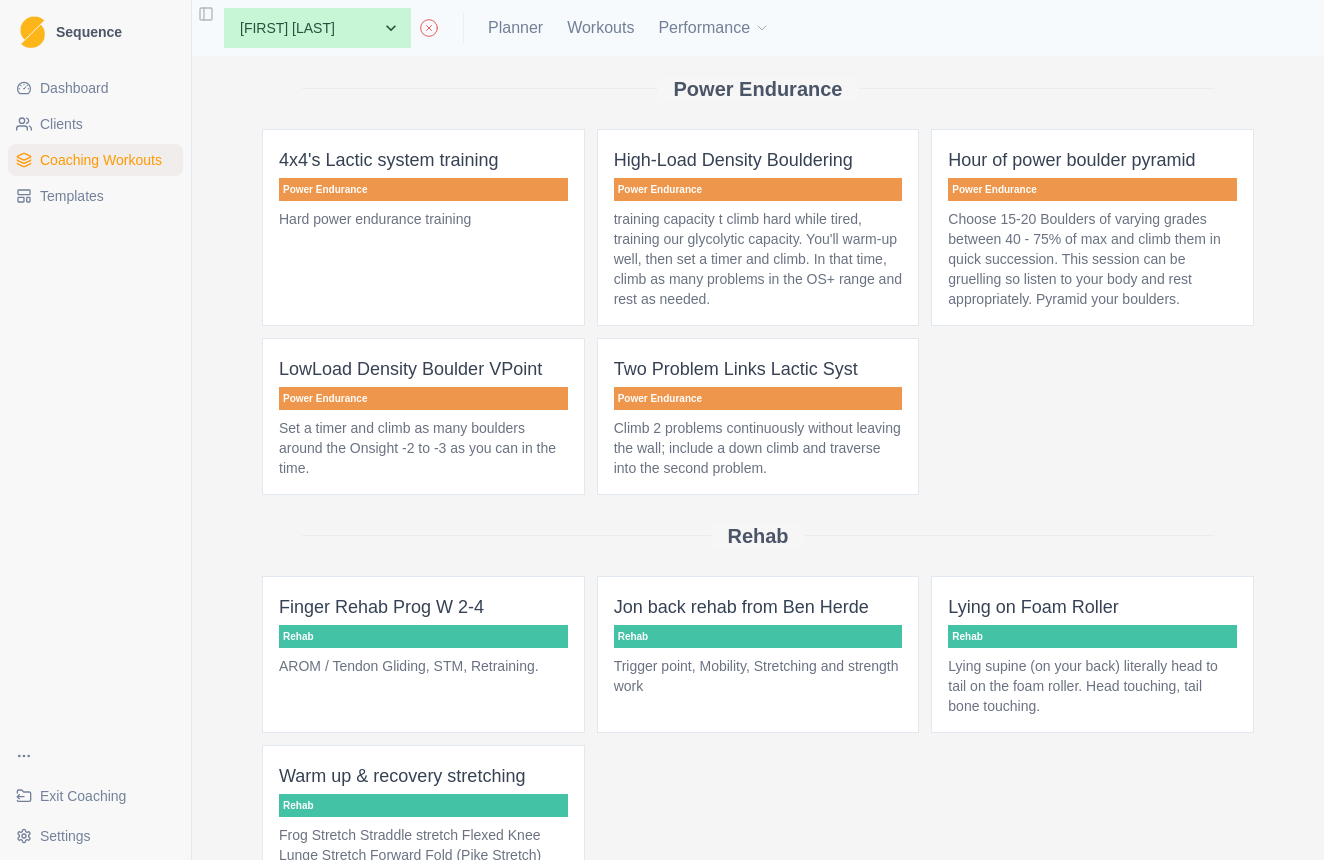 click on "training capacity t climb hard while tired, training our glycolytic capacity. You'll warm-up well, then set a timer and climb. In that time, climb as many problems in the OS+ range and rest as needed." at bounding box center [758, 259] 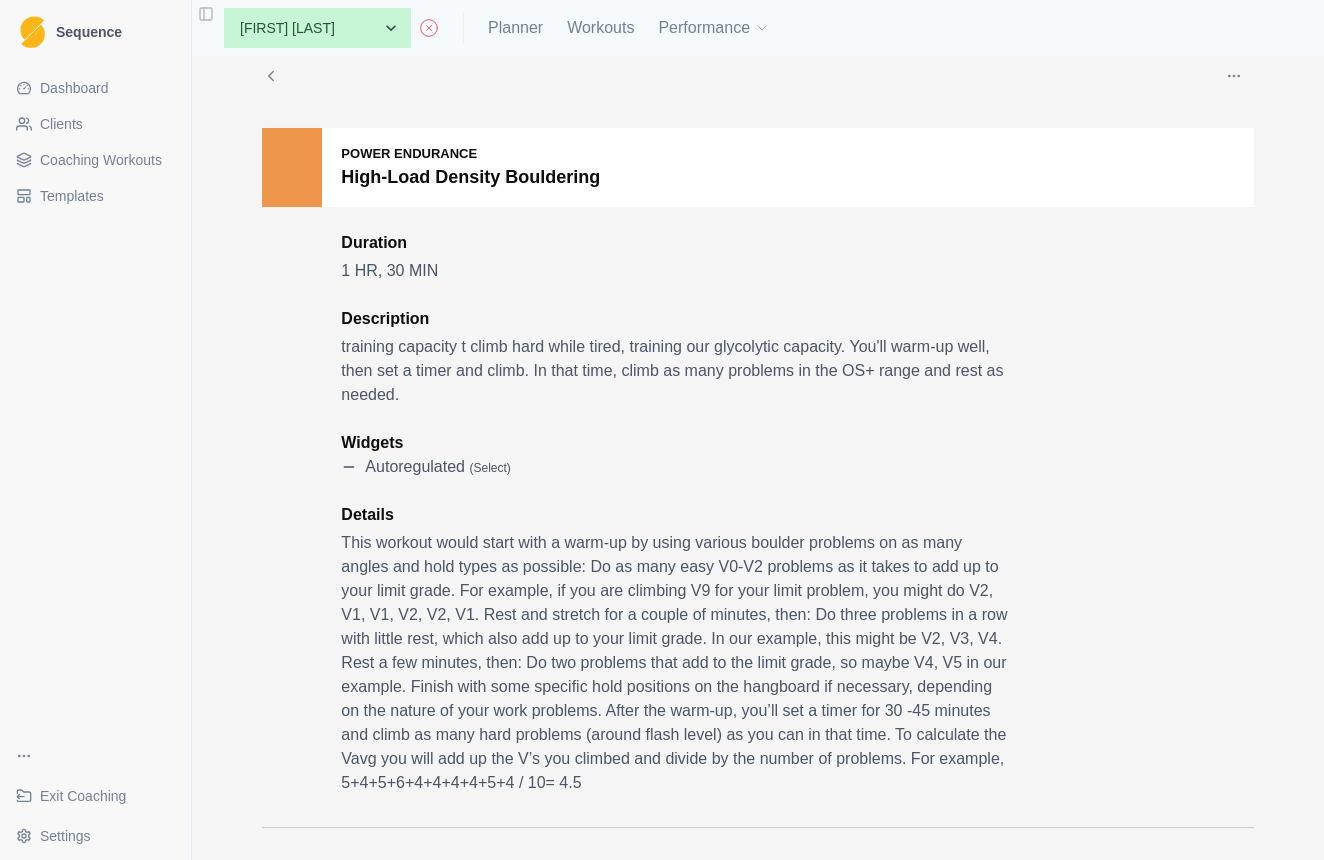 scroll, scrollTop: 31, scrollLeft: 0, axis: vertical 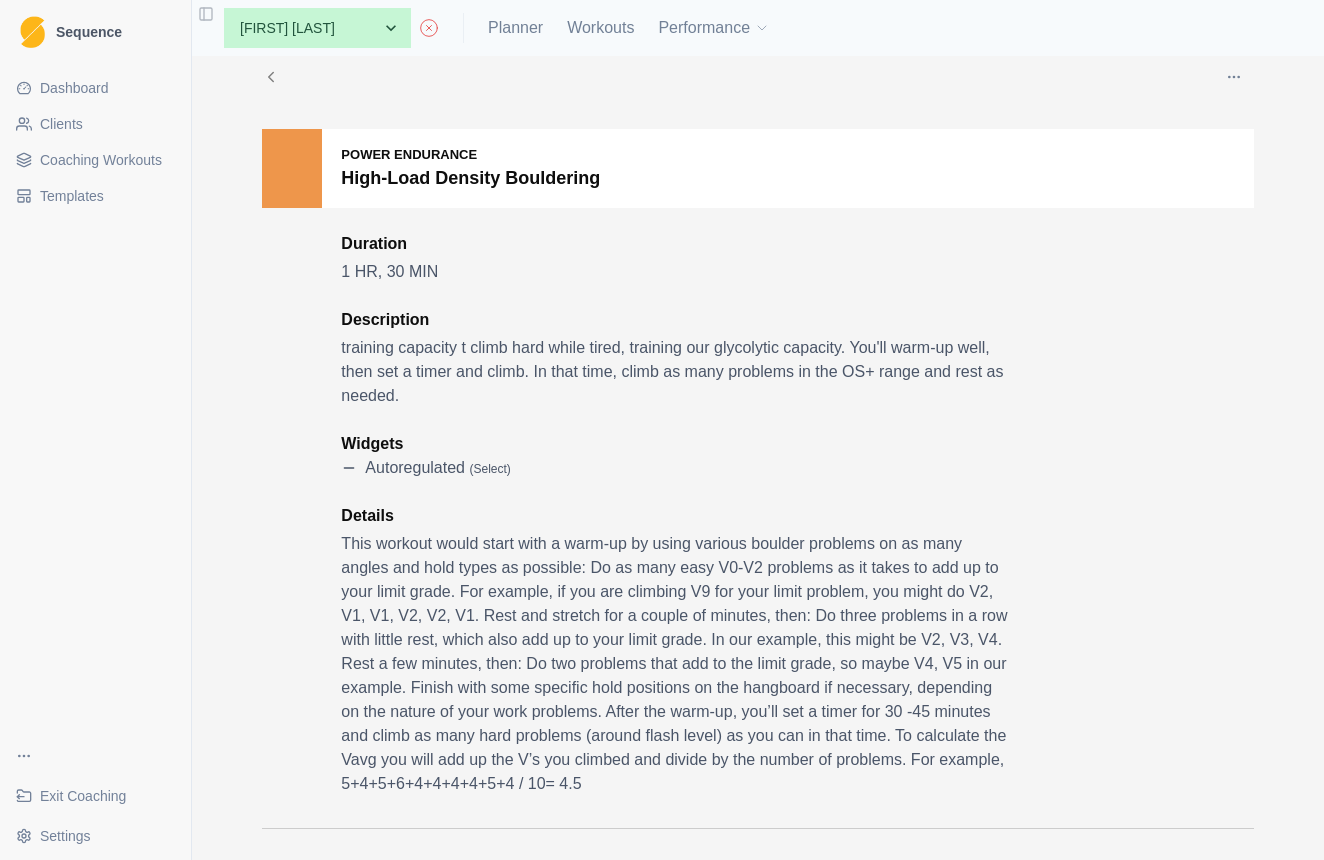 click on "Coaching Workouts" at bounding box center (101, 160) 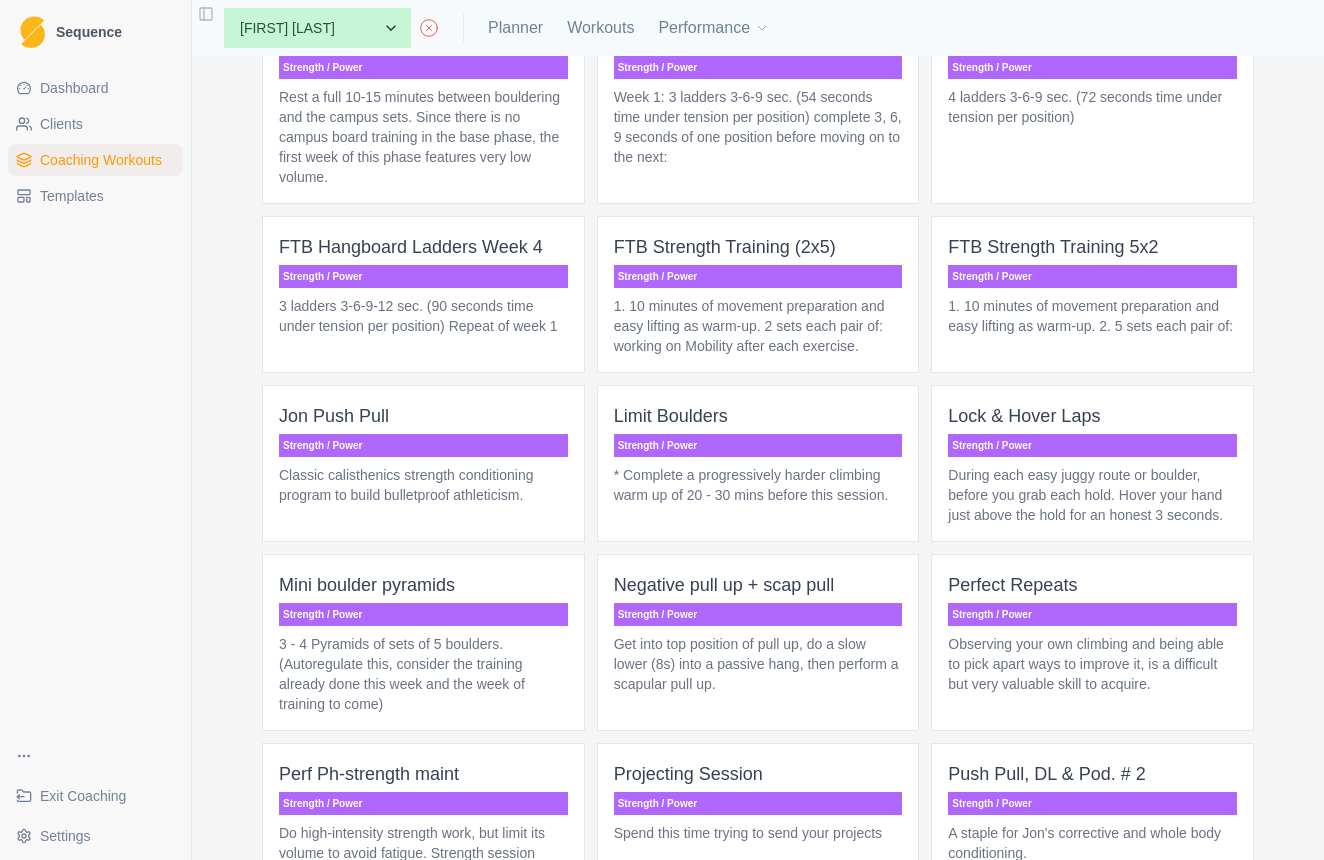 scroll, scrollTop: 4683, scrollLeft: 0, axis: vertical 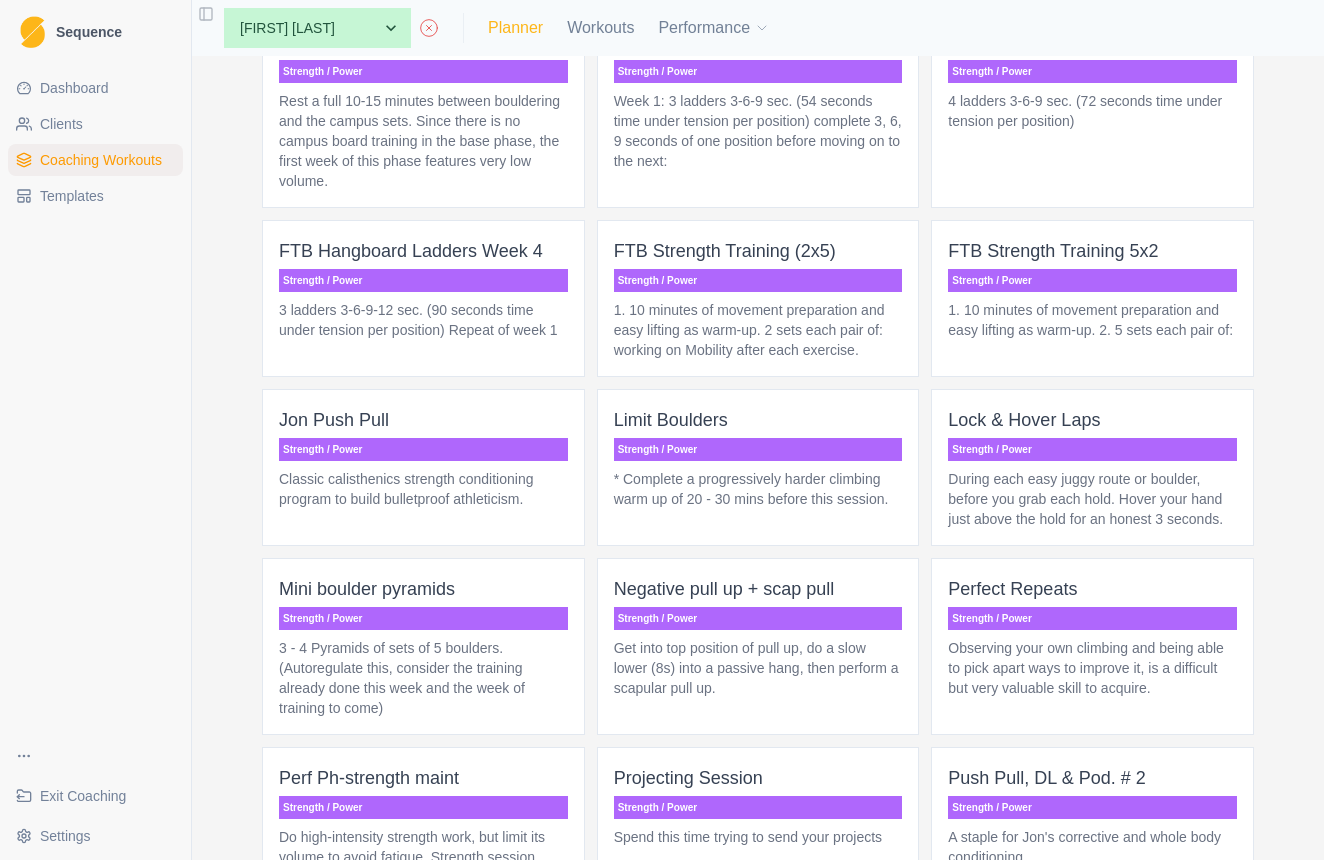 click on "Planner" at bounding box center [515, 28] 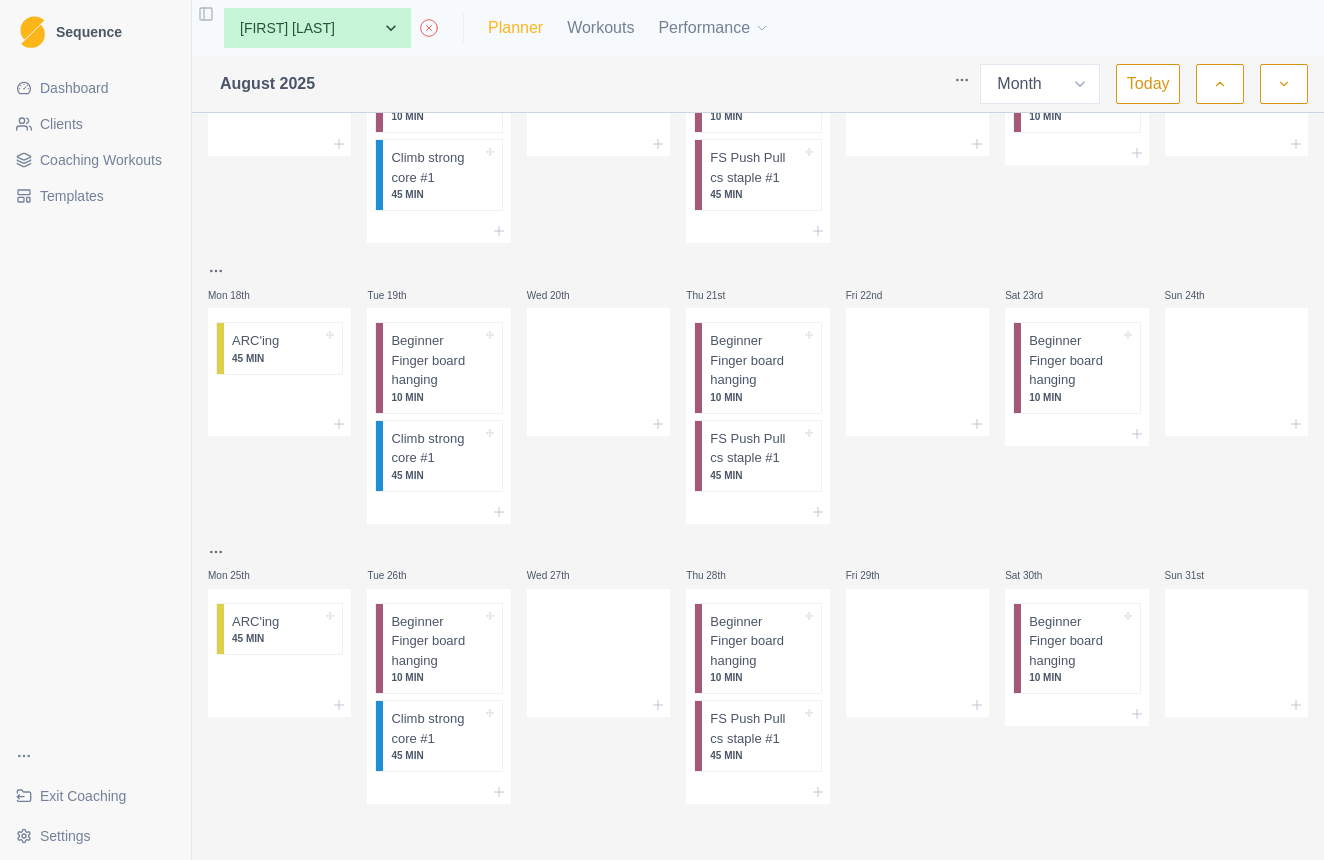 scroll, scrollTop: 0, scrollLeft: 0, axis: both 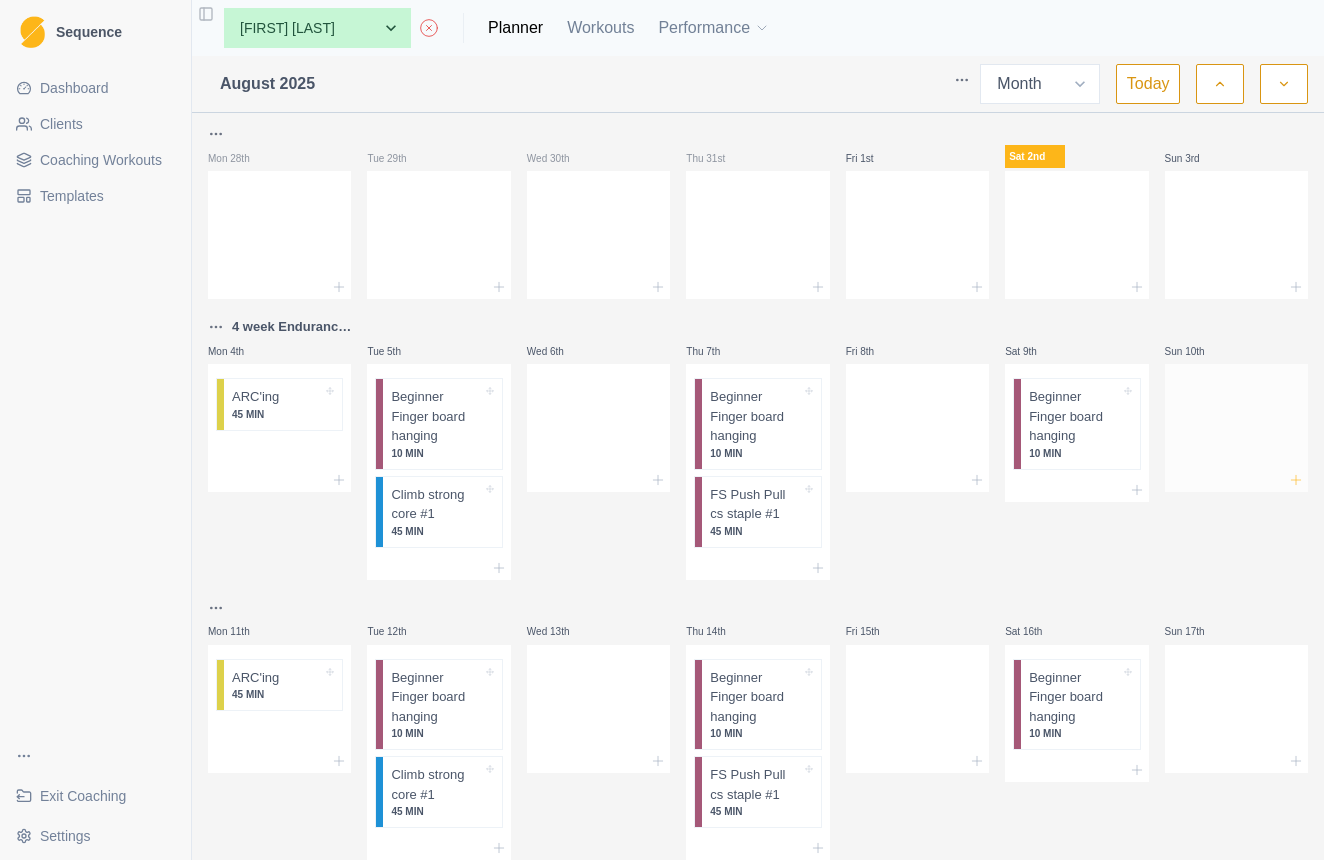click 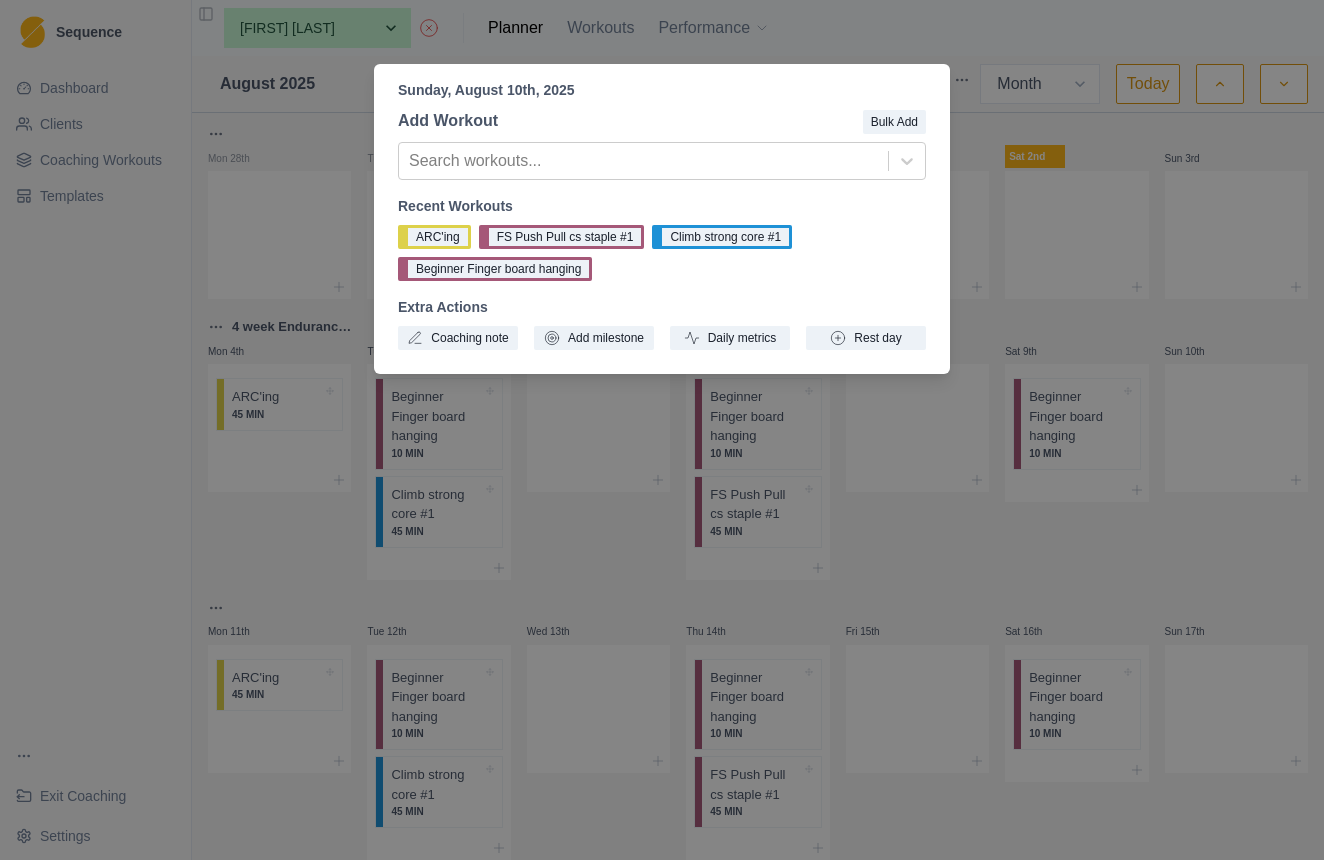 click on "Sunday, August 10th, [YEAR] Add Workout Bulk Add Search workouts... Recent Workouts ARC'ing FS Push Pull cs staple #1 Climb strong core #1 Beginner Finger board hanging  Extra Actions Coaching note Add milestone Daily metrics Rest day" at bounding box center (662, 430) 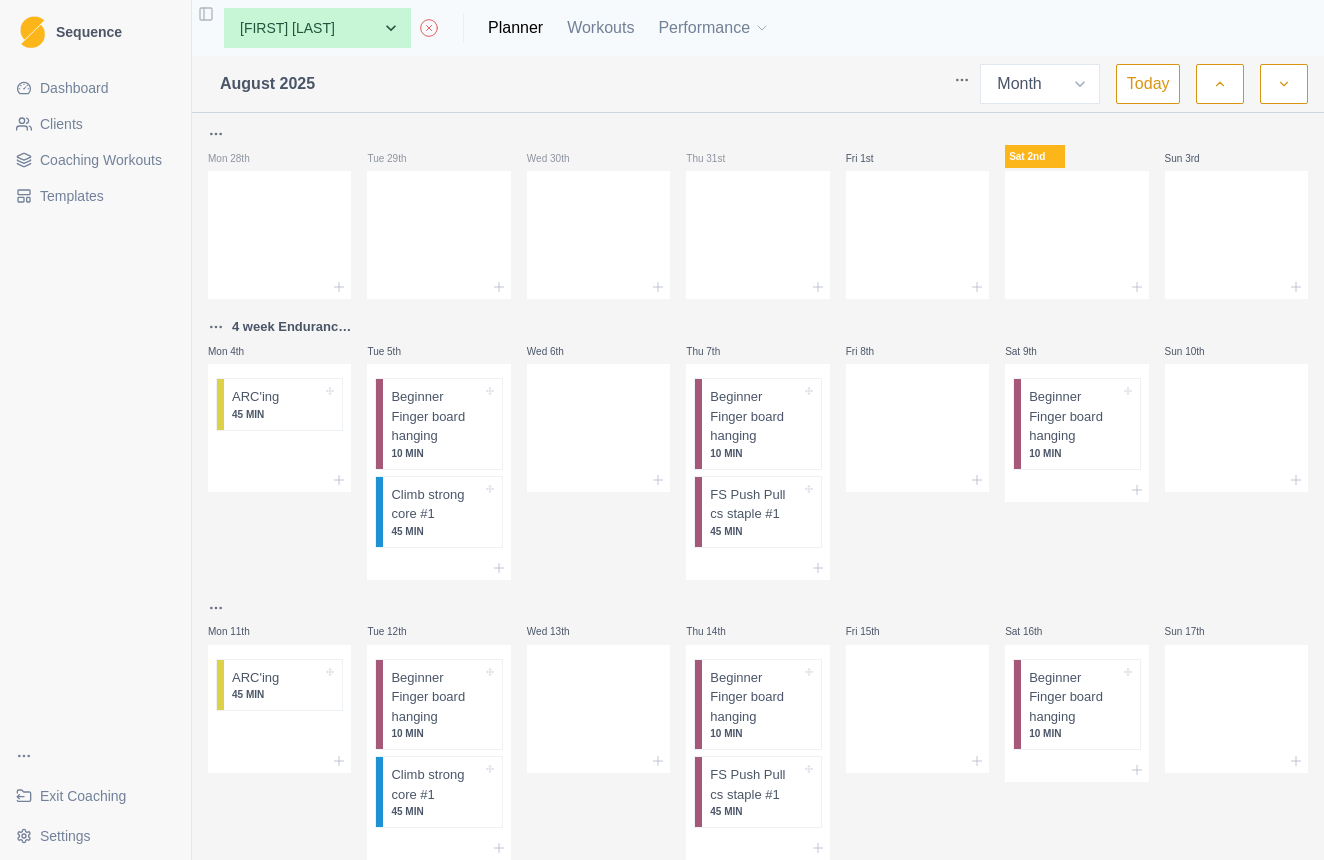 click 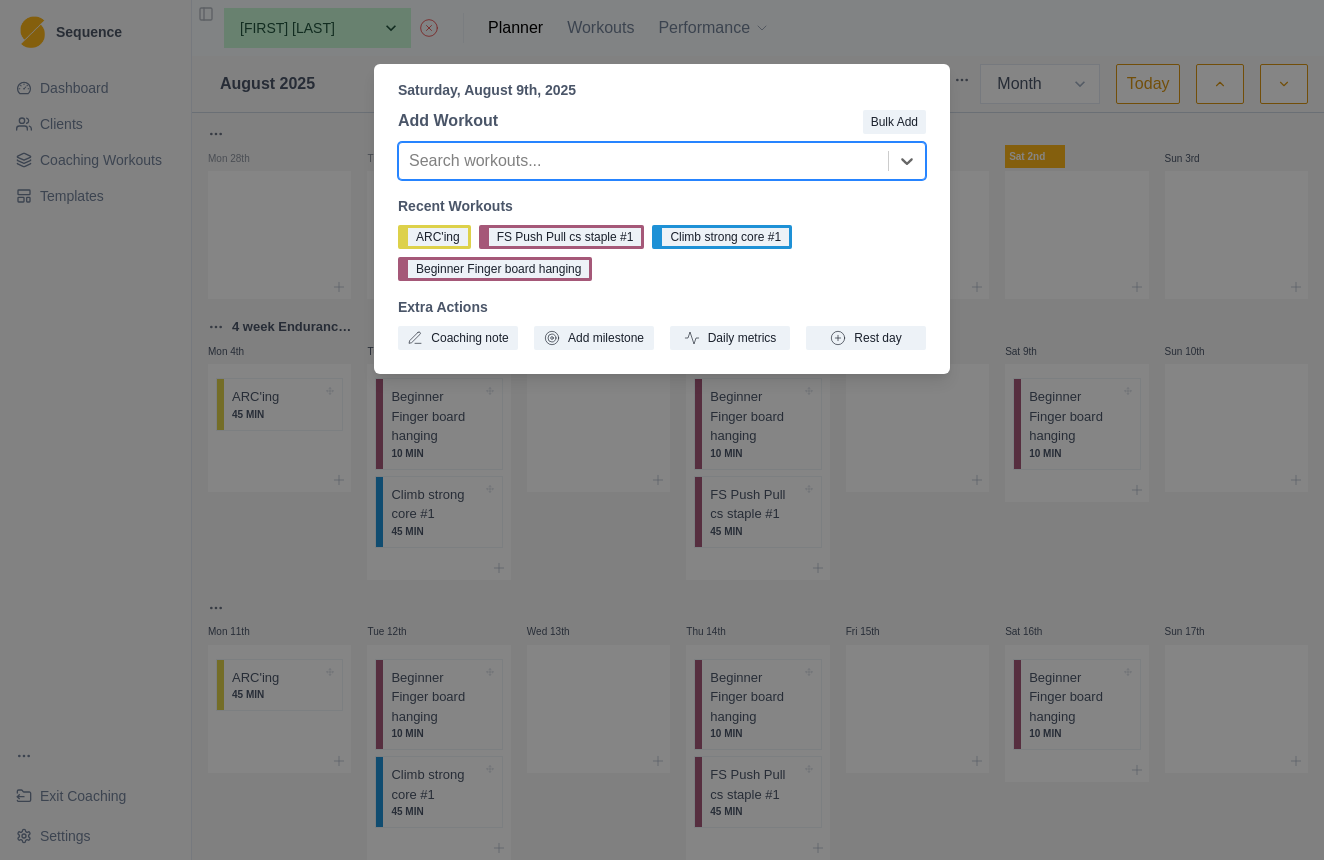 click on "Saturday, August 9th, 2025 Add Workout Bulk Add option , selected. Select is focused ,type to refine list, press Down to open the menu,  Search workouts... Recent Workouts ARC'ing FS Push Pull cs staple #1 Climb strong core #1 Beginner Finger board hanging  Extra Actions Coaching note Add milestone Daily metrics Rest day" at bounding box center [662, 430] 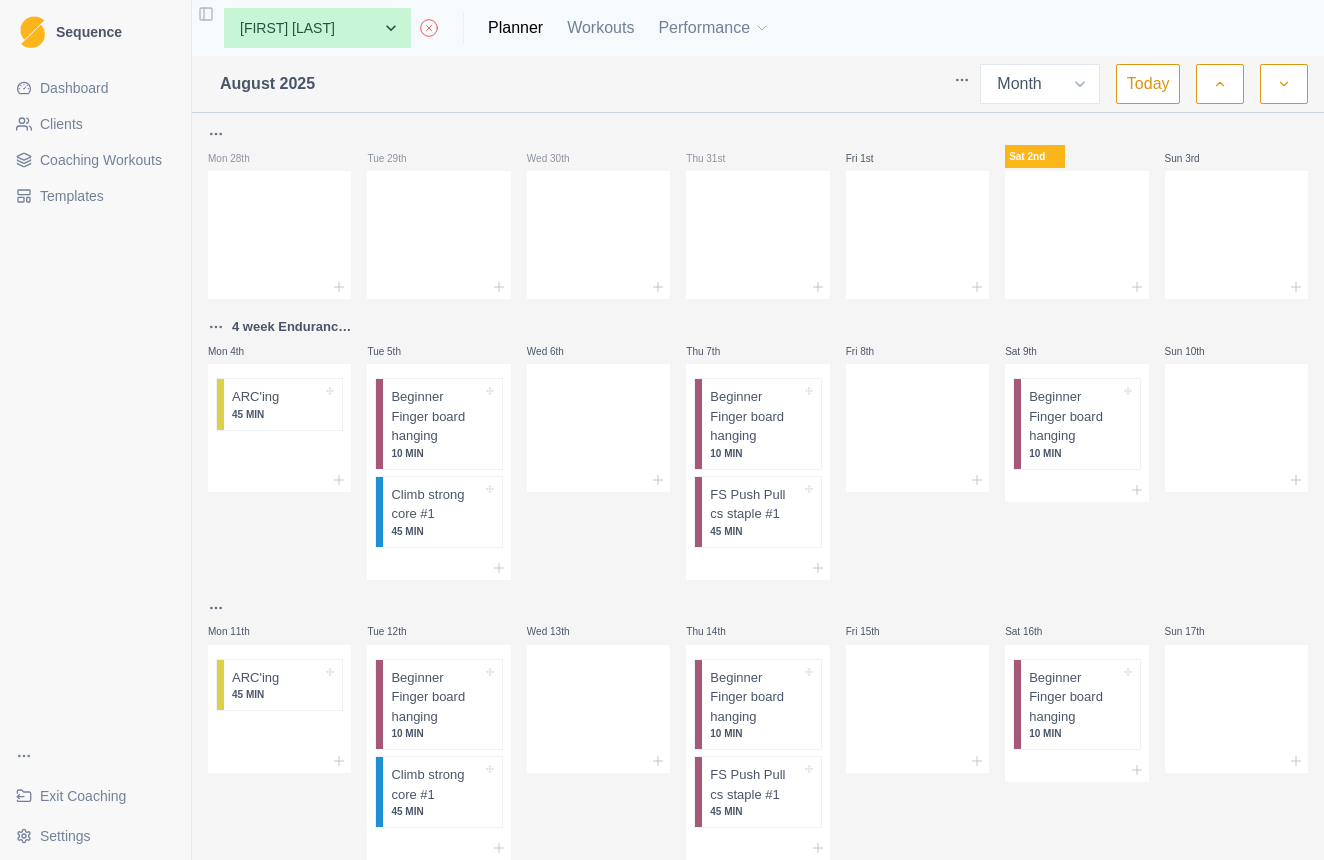 click on "Coaching Workouts" at bounding box center (101, 160) 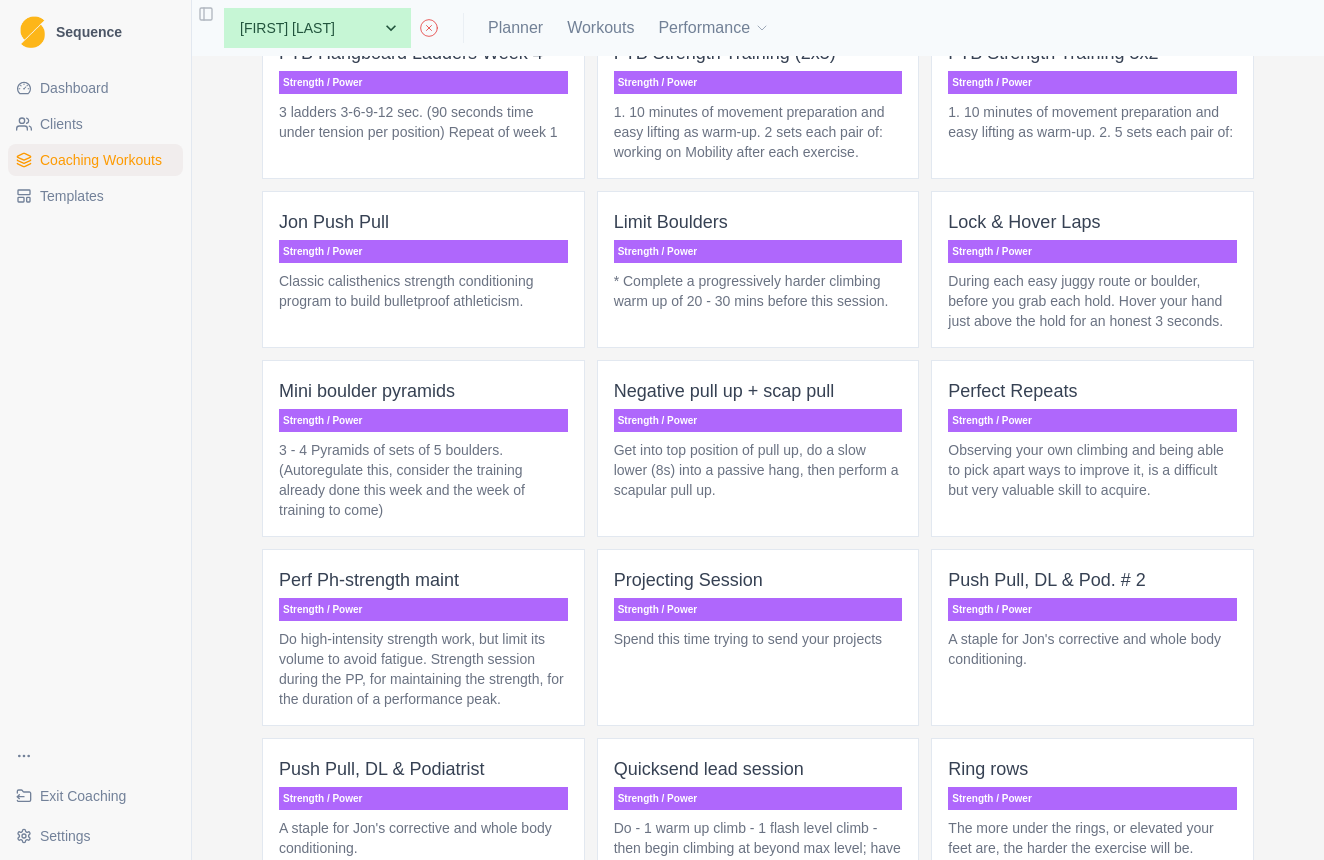 scroll, scrollTop: 4880, scrollLeft: 0, axis: vertical 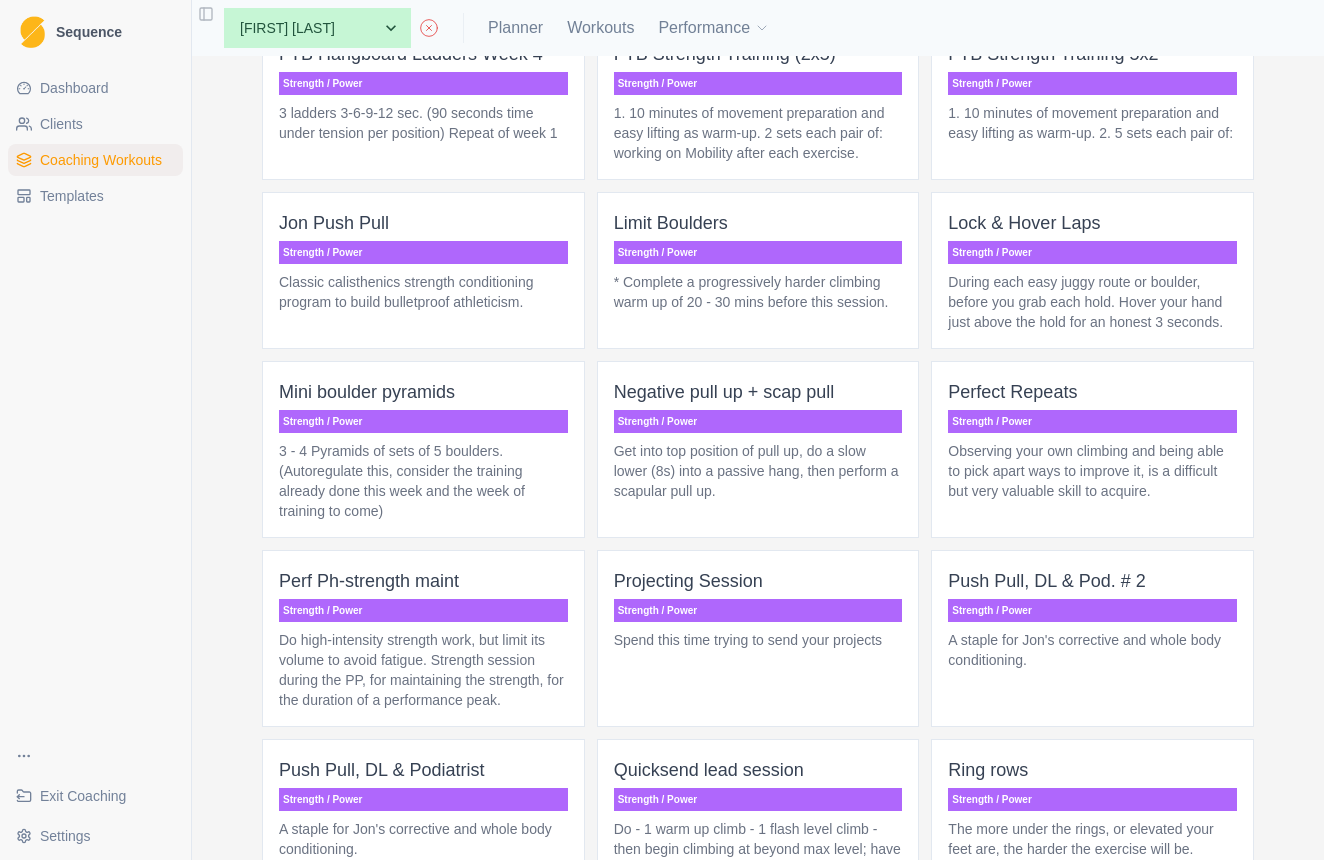 click on "Limit Boulders Strength / Power * Complete a progressively harder climbing warm up of 20 - 30 mins before this session." at bounding box center [758, 270] 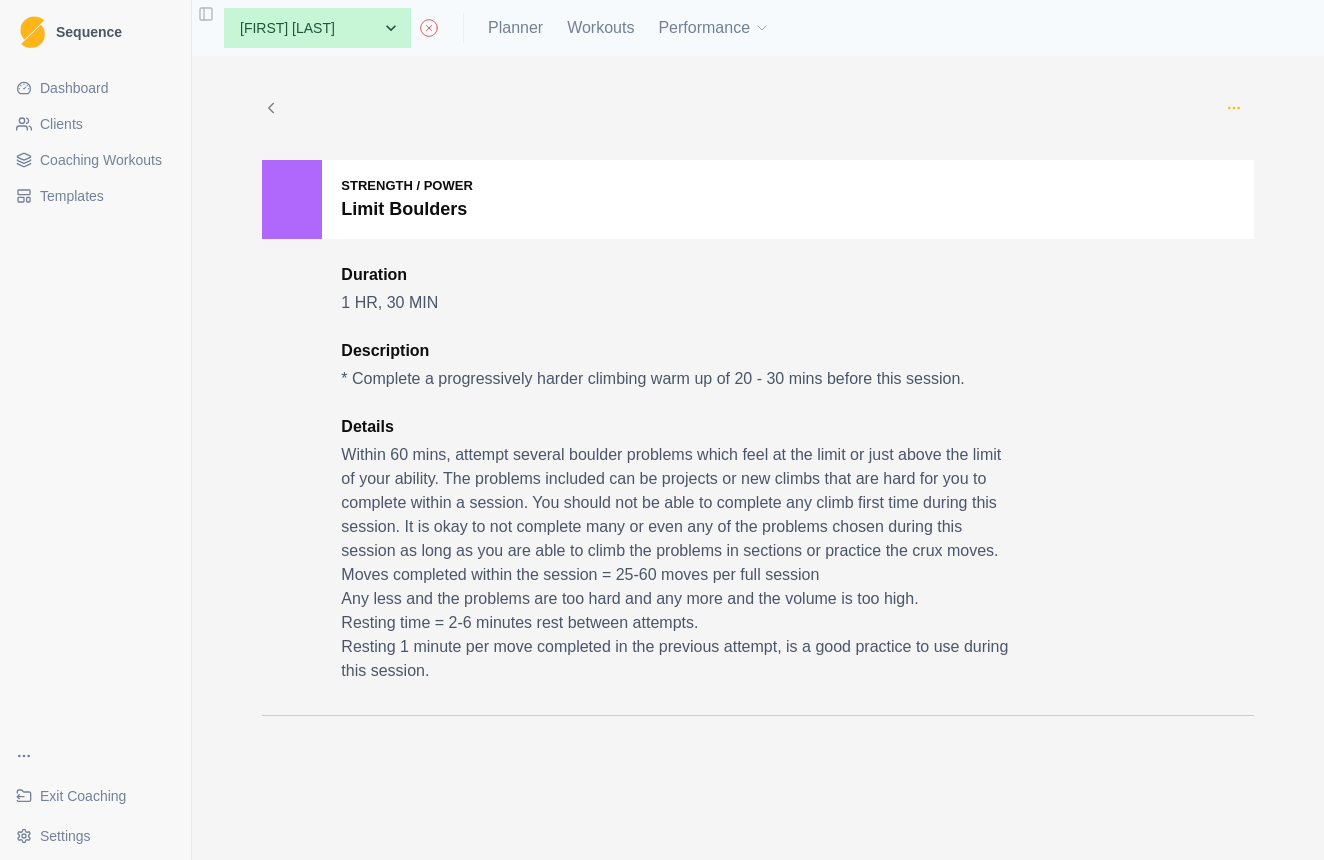 click 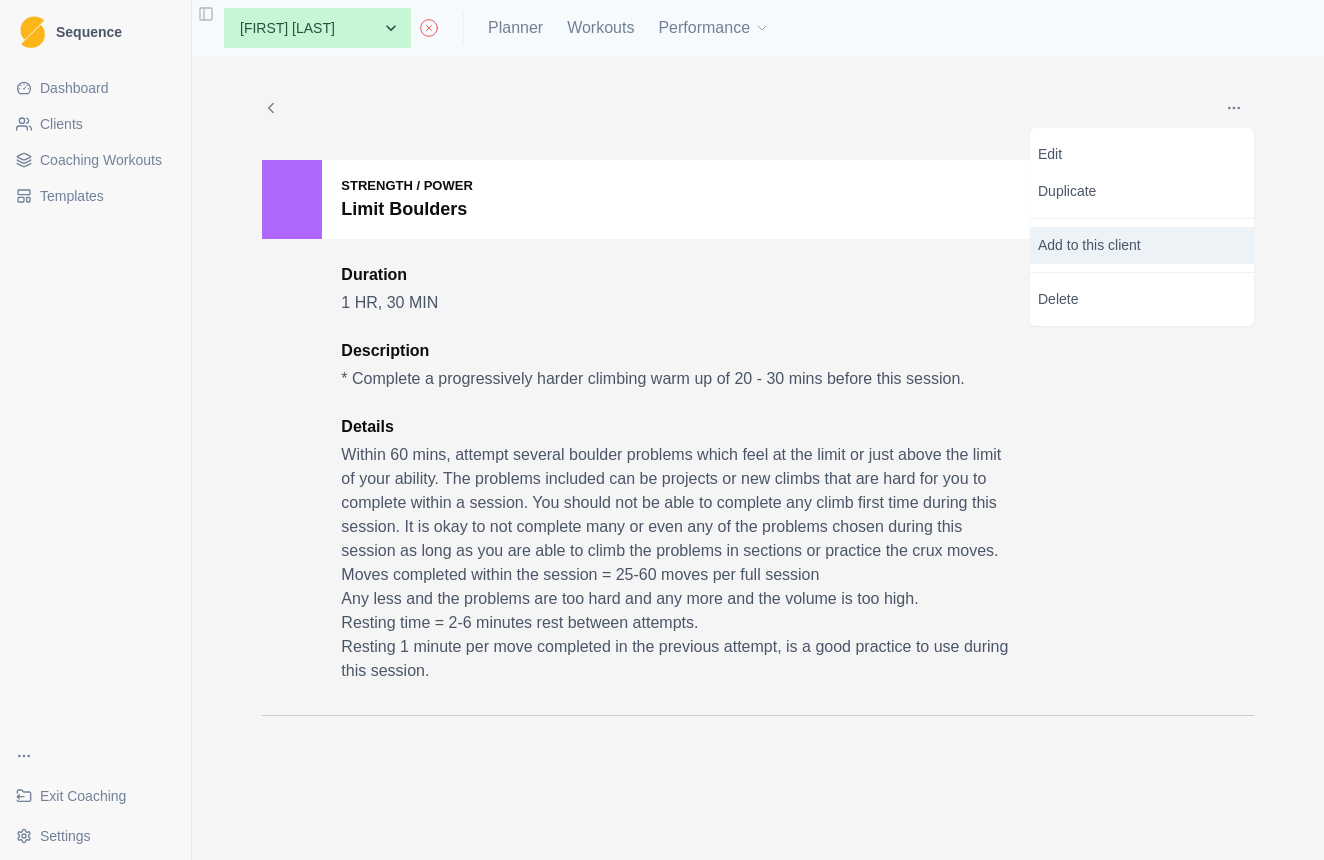 click on "Add to this client" at bounding box center [1142, 245] 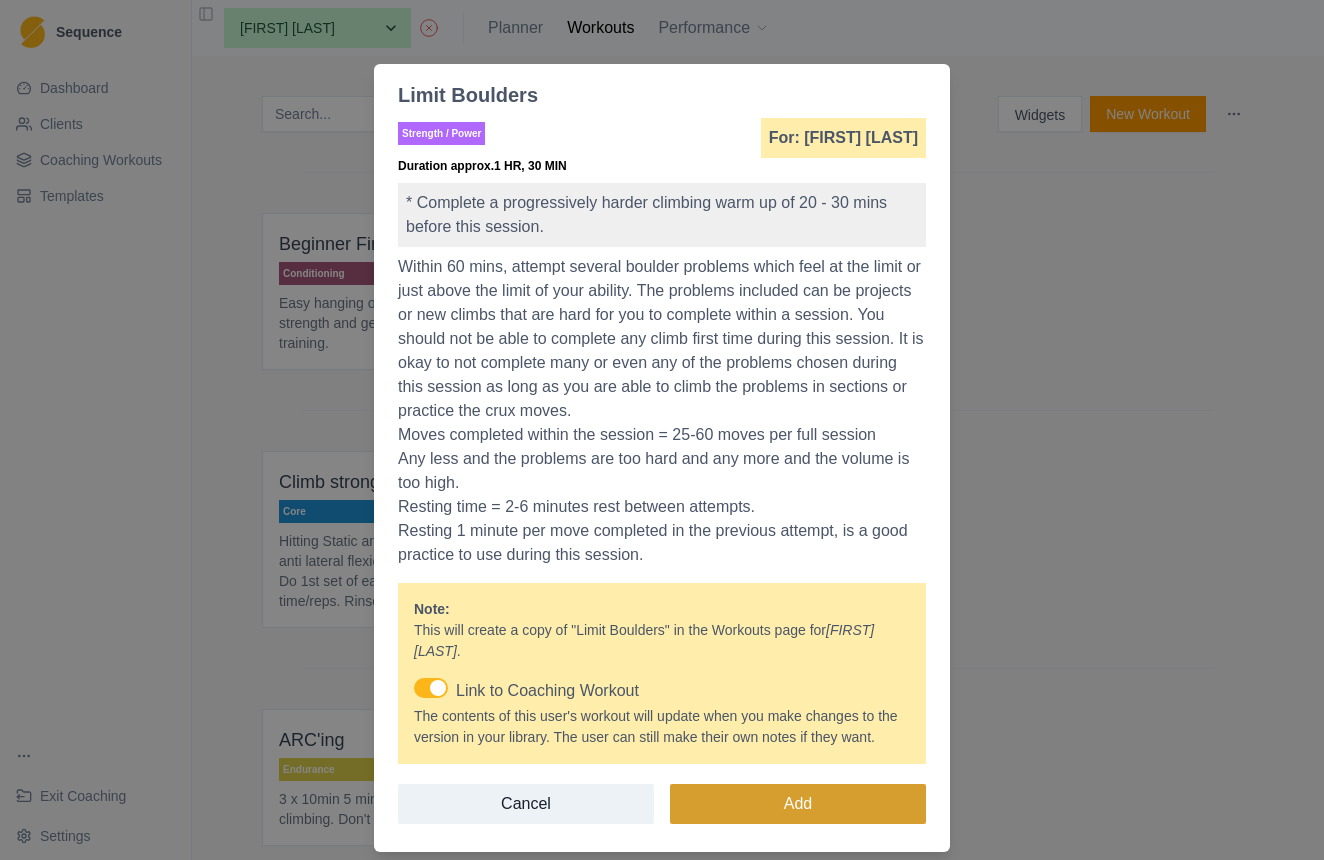 click on "Add" at bounding box center (798, 804) 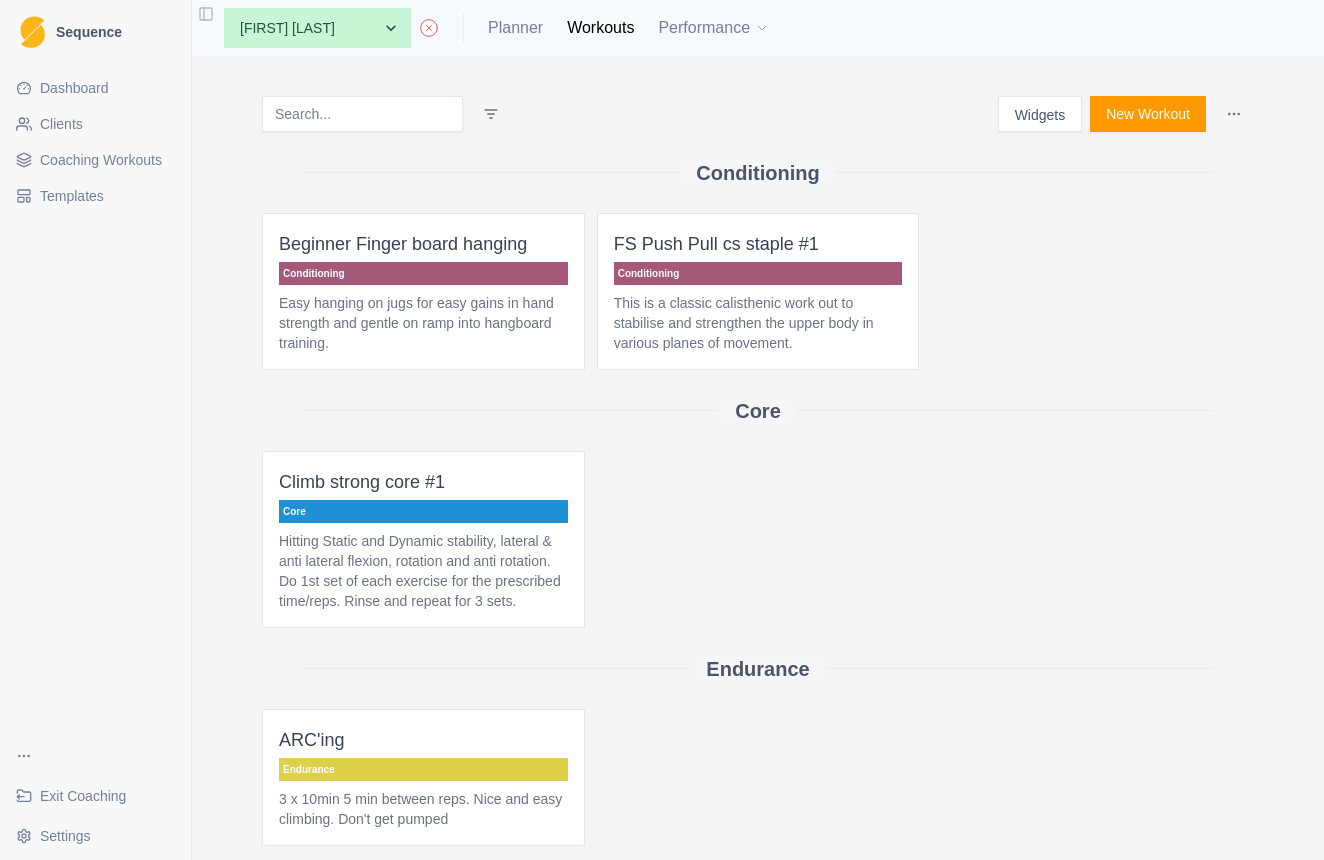 scroll, scrollTop: 0, scrollLeft: 0, axis: both 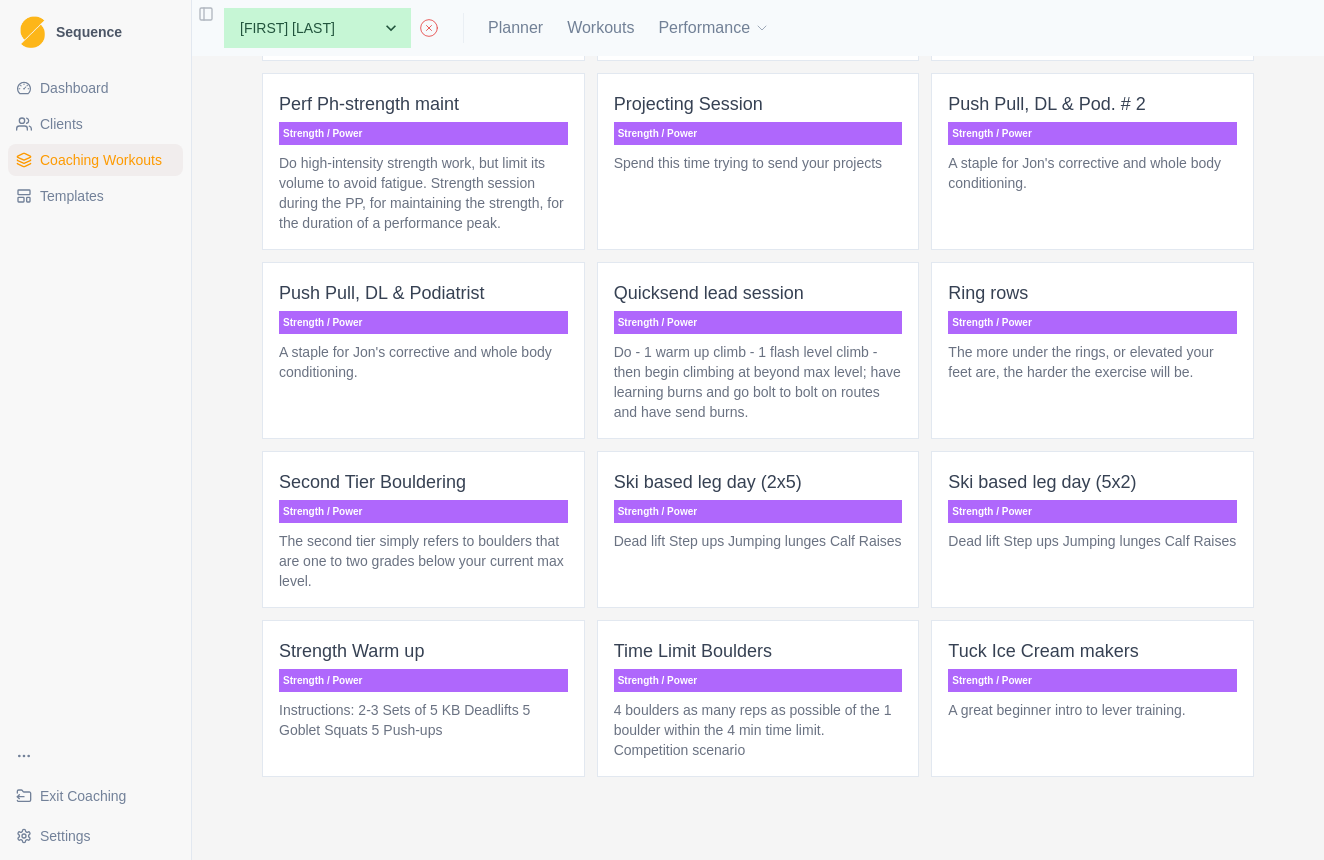click on "Do
- 1 warm up climb
- 1 flash level climb
- then begin climbing at beyond max level; have learning burns and go bolt to bolt on routes and have send burns." at bounding box center [758, 382] 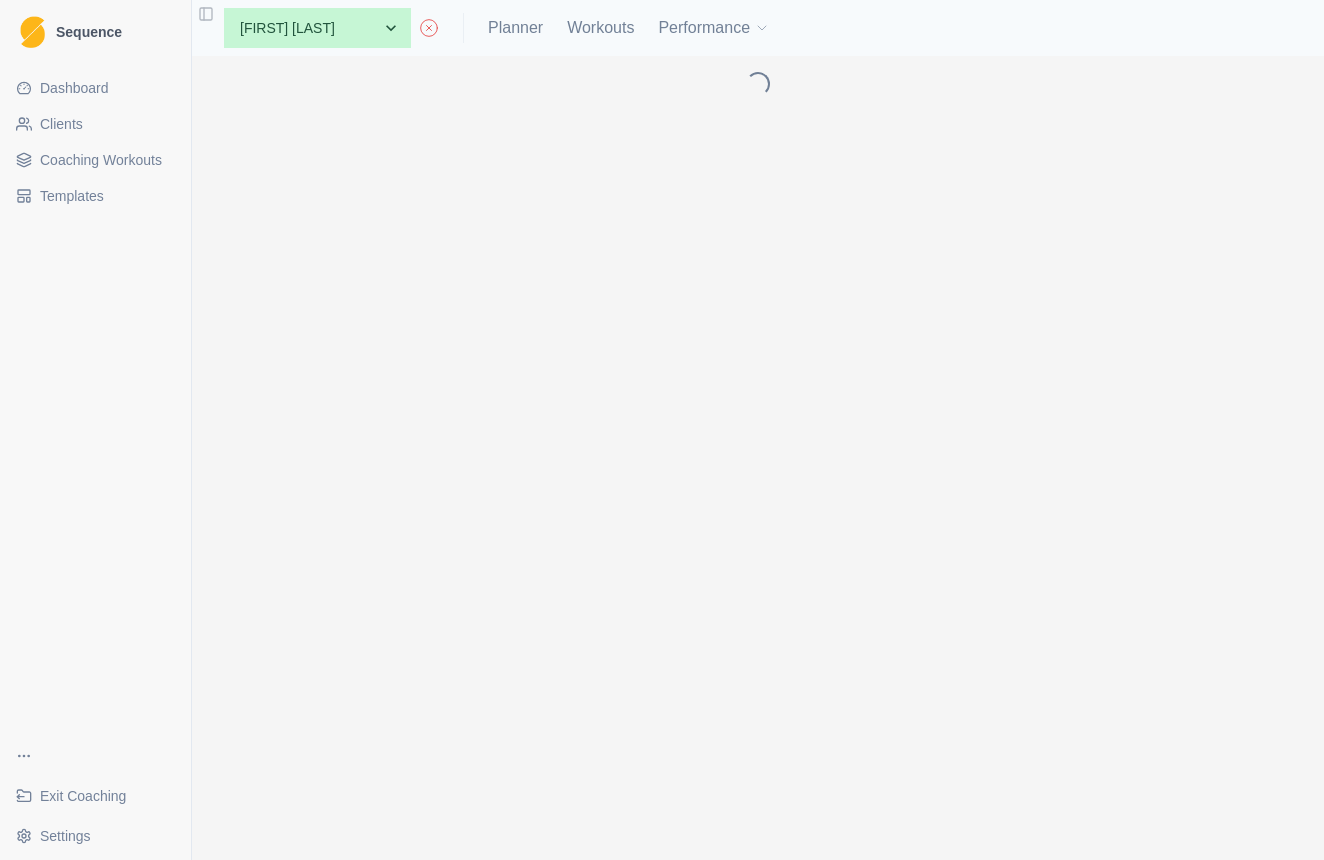 scroll, scrollTop: 0, scrollLeft: 0, axis: both 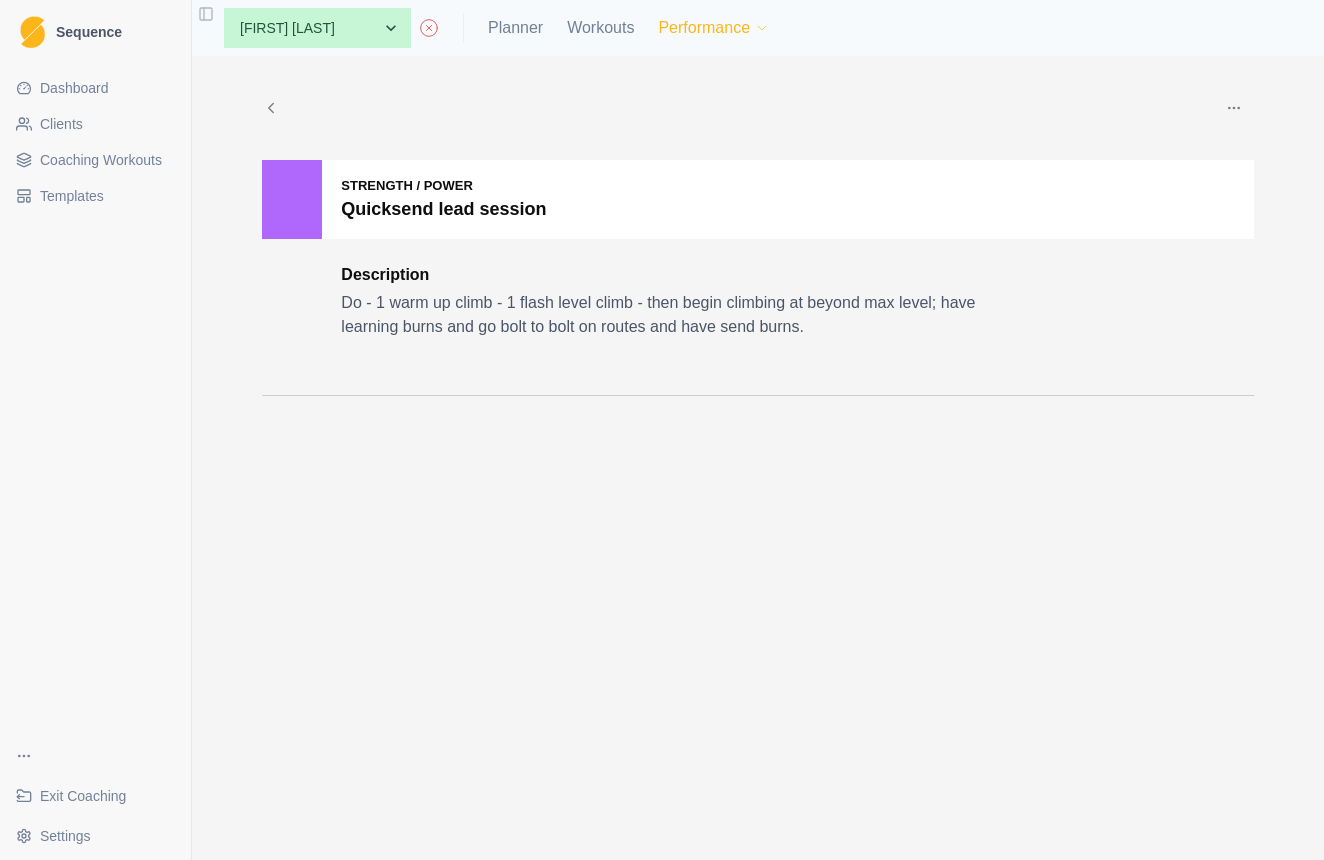 click on "Performance" at bounding box center [714, 28] 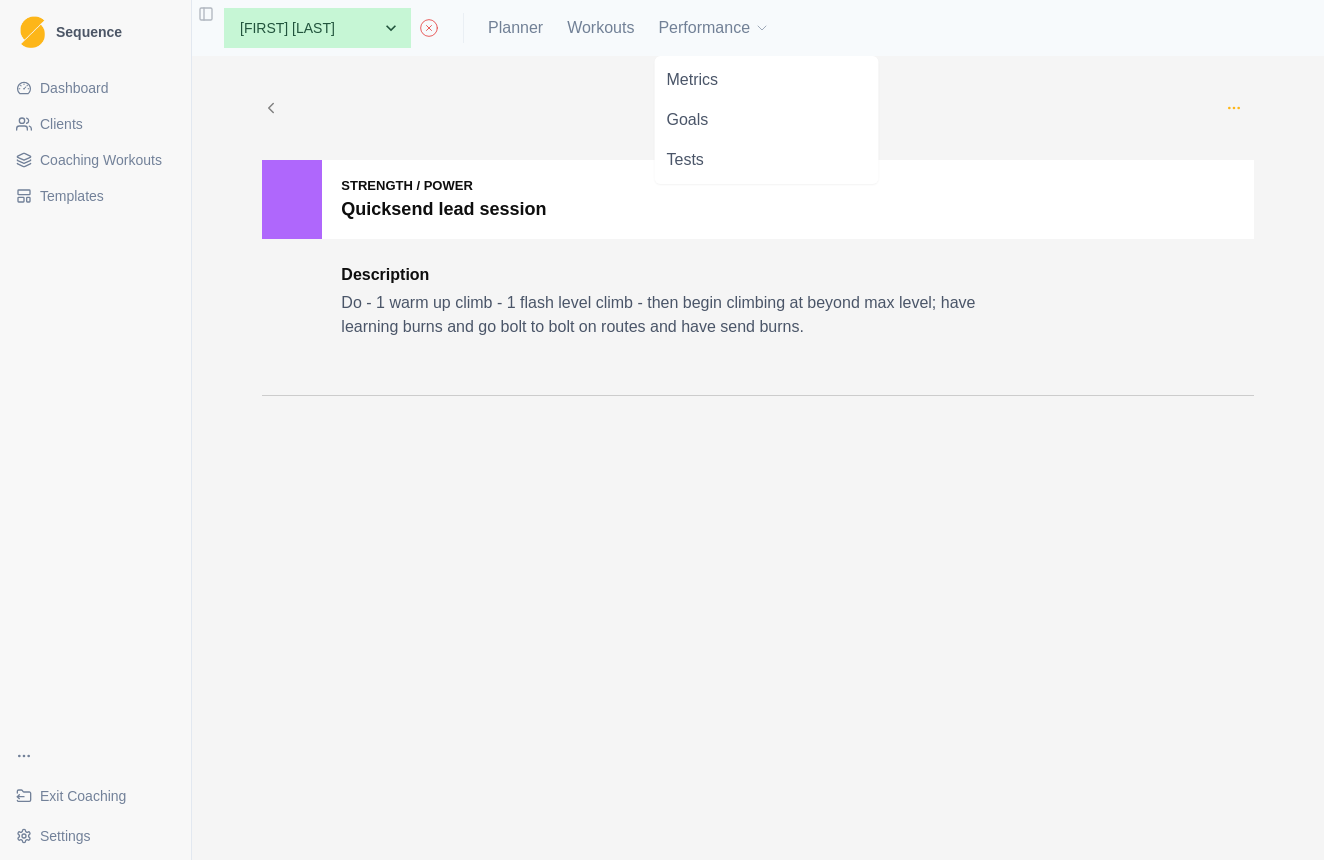 click 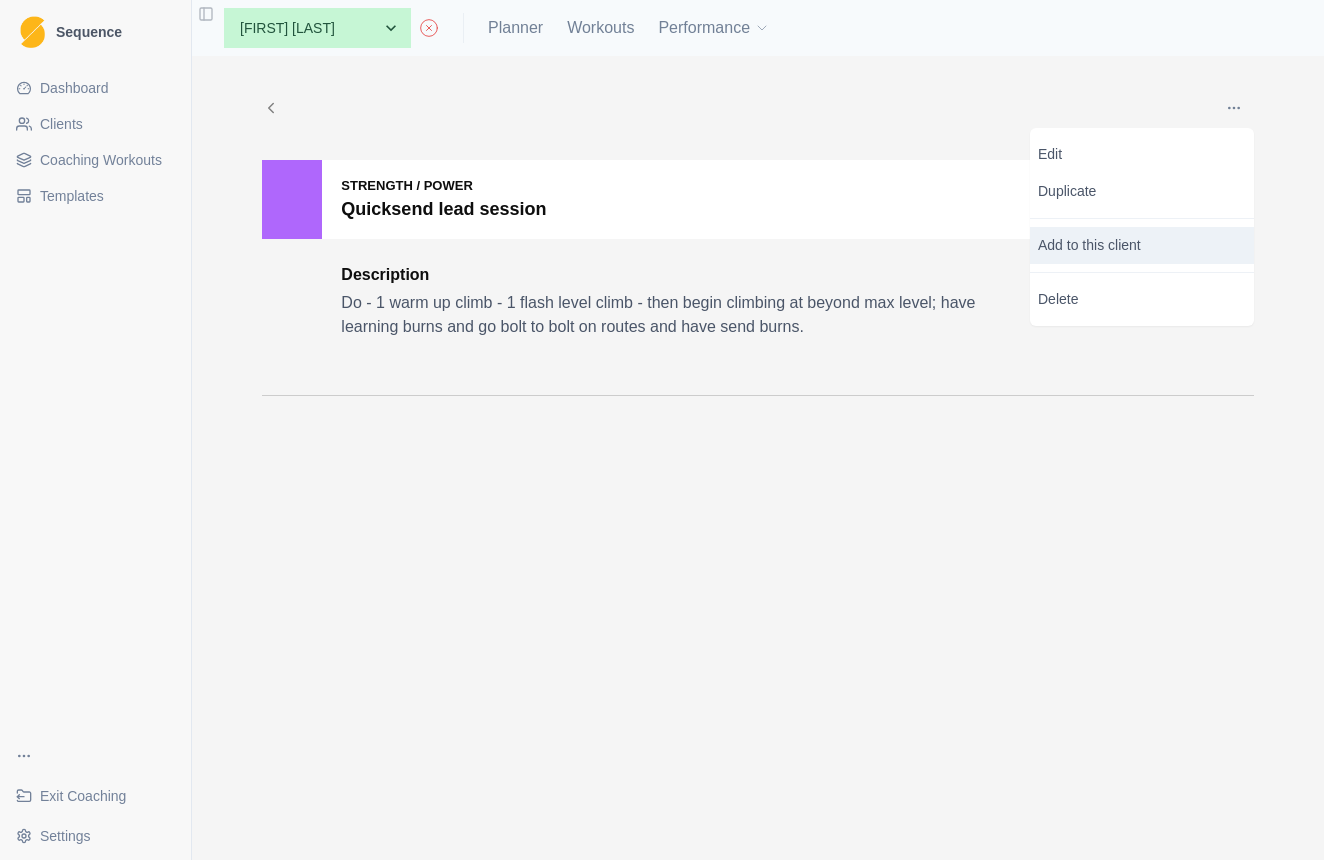 click on "Add to this client" at bounding box center (1142, 245) 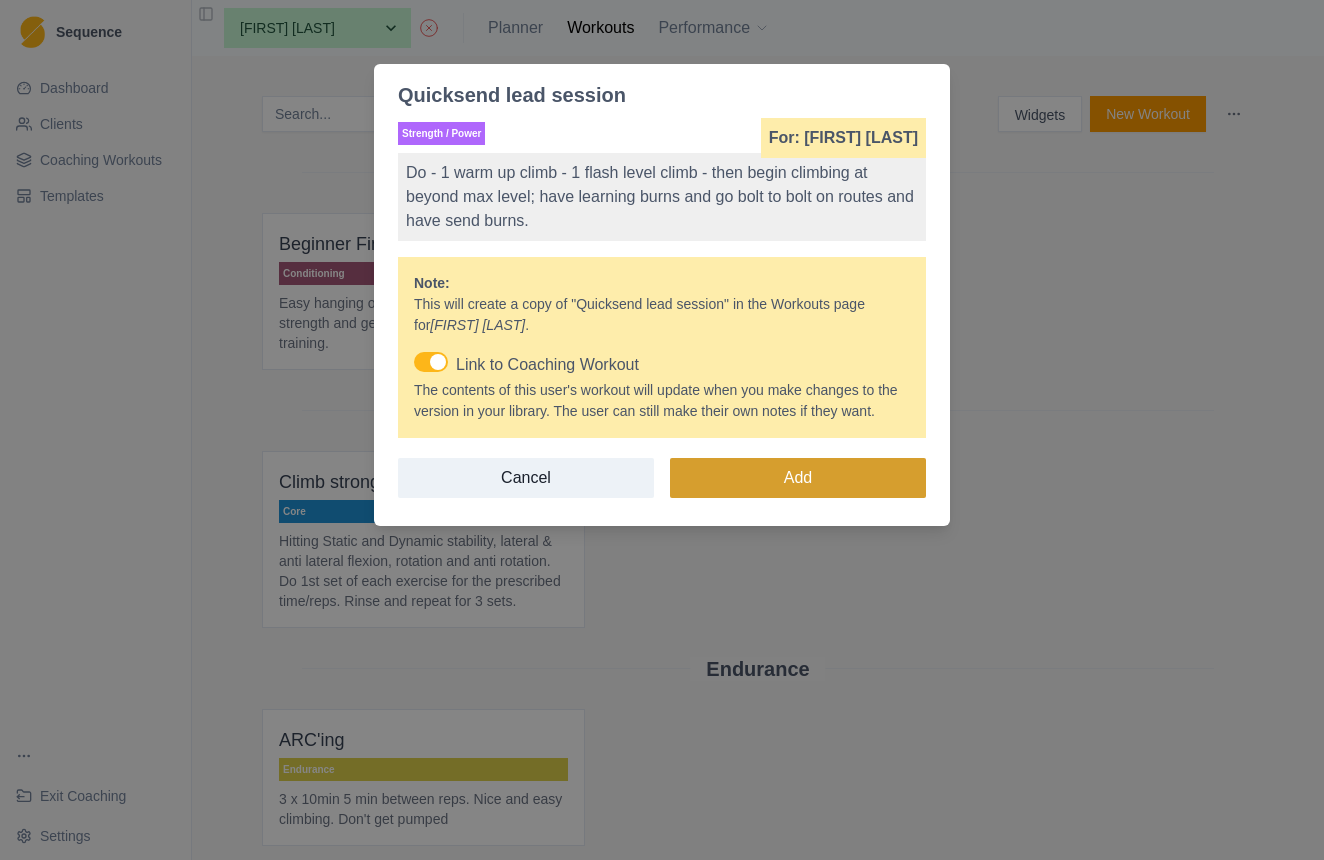 click on "Add" at bounding box center (798, 478) 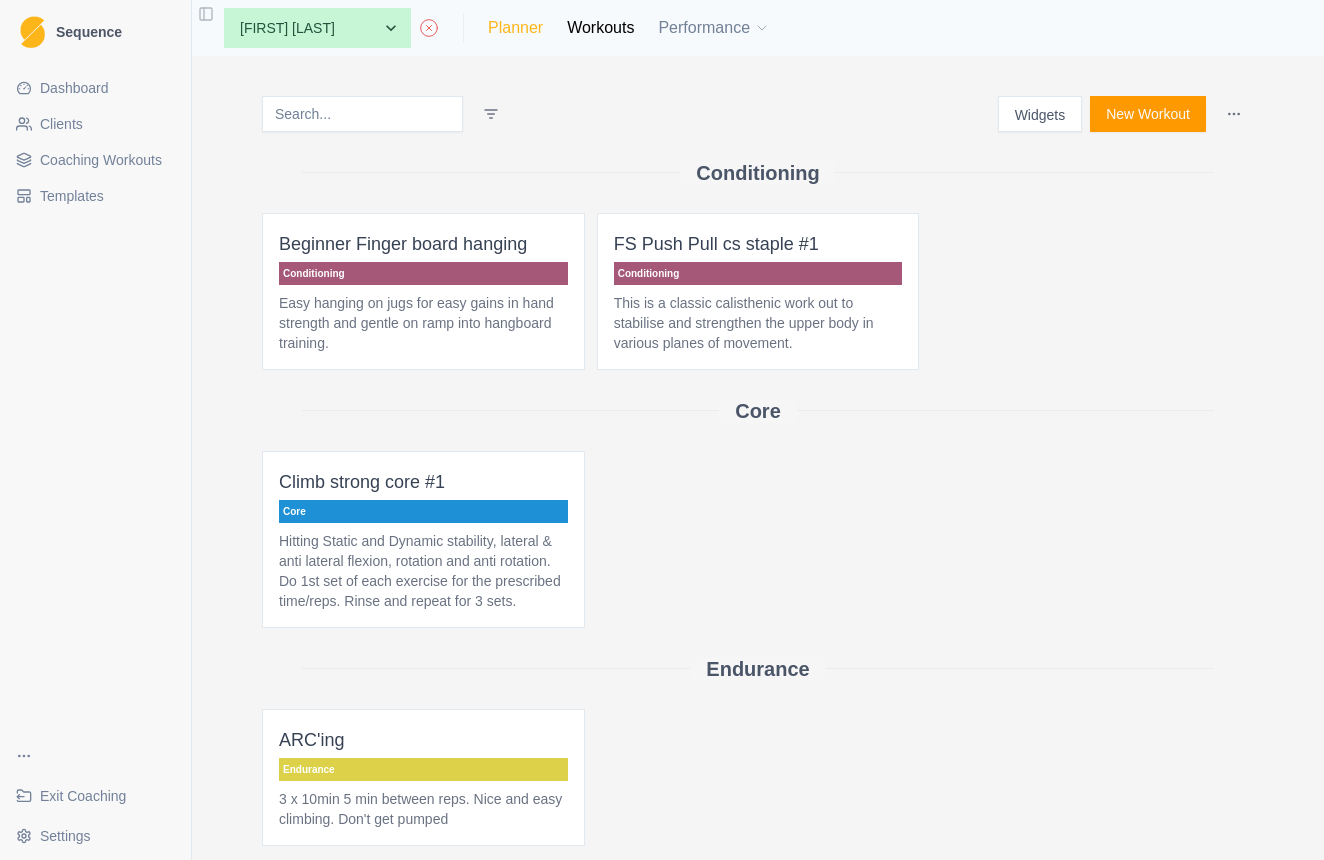 click on "Planner" at bounding box center [515, 28] 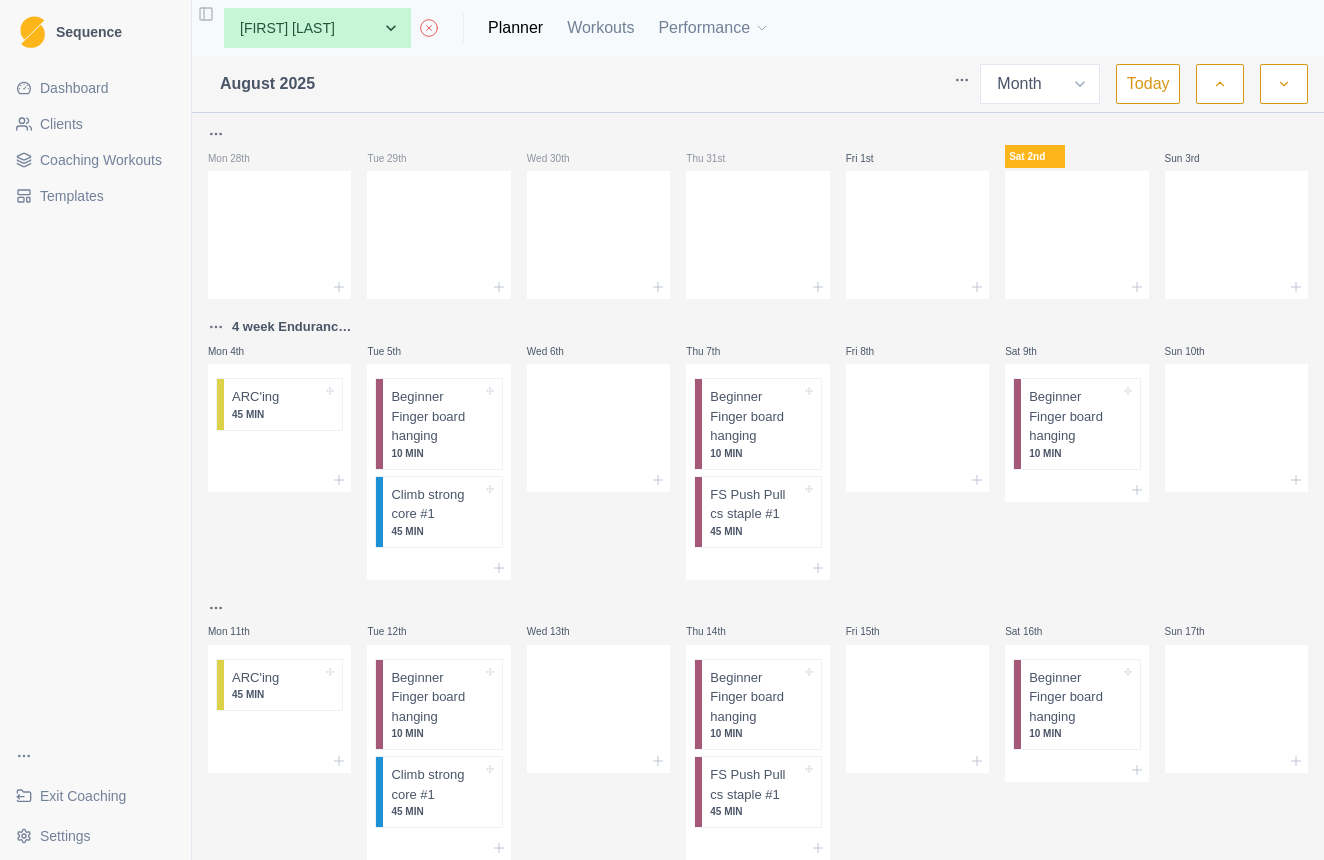scroll, scrollTop: 0, scrollLeft: 0, axis: both 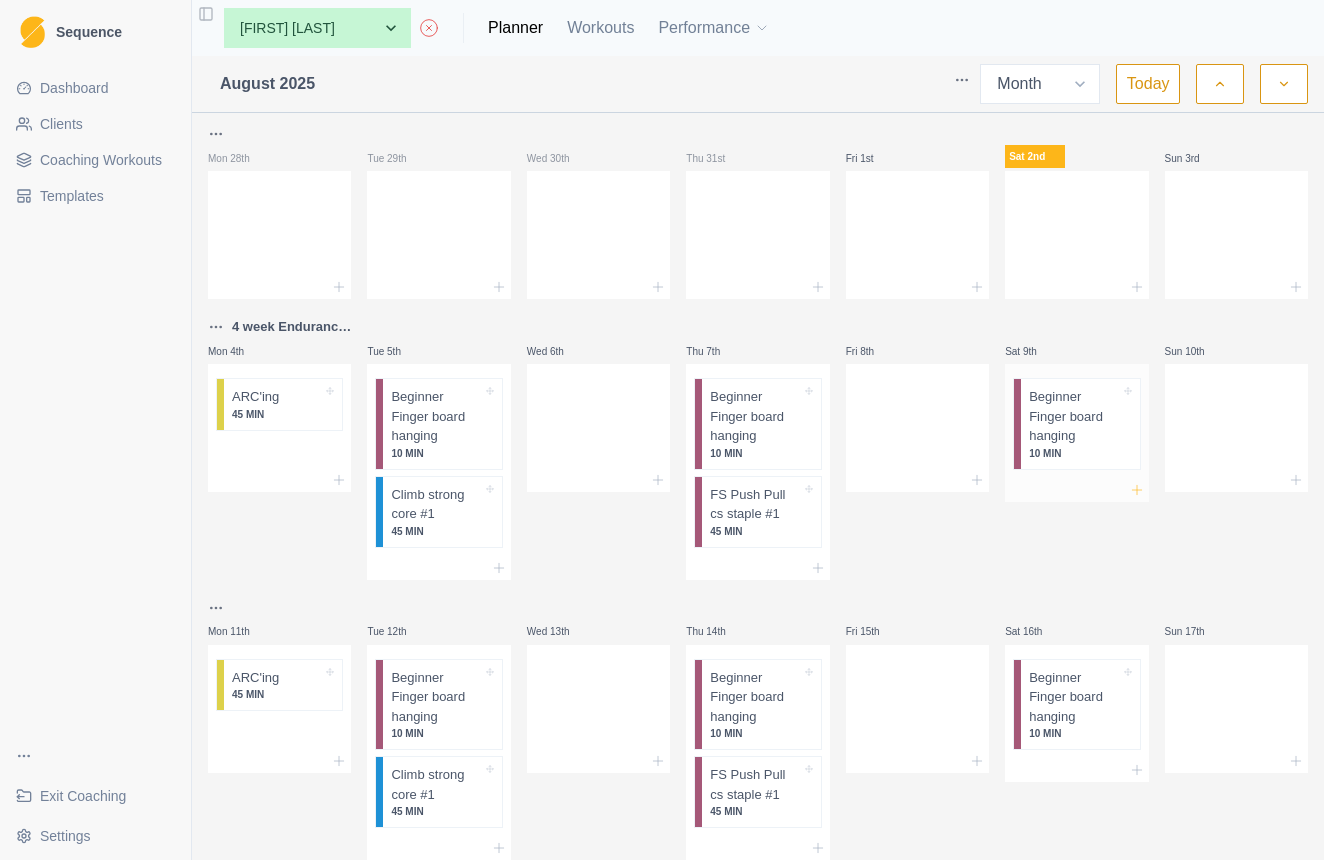 click 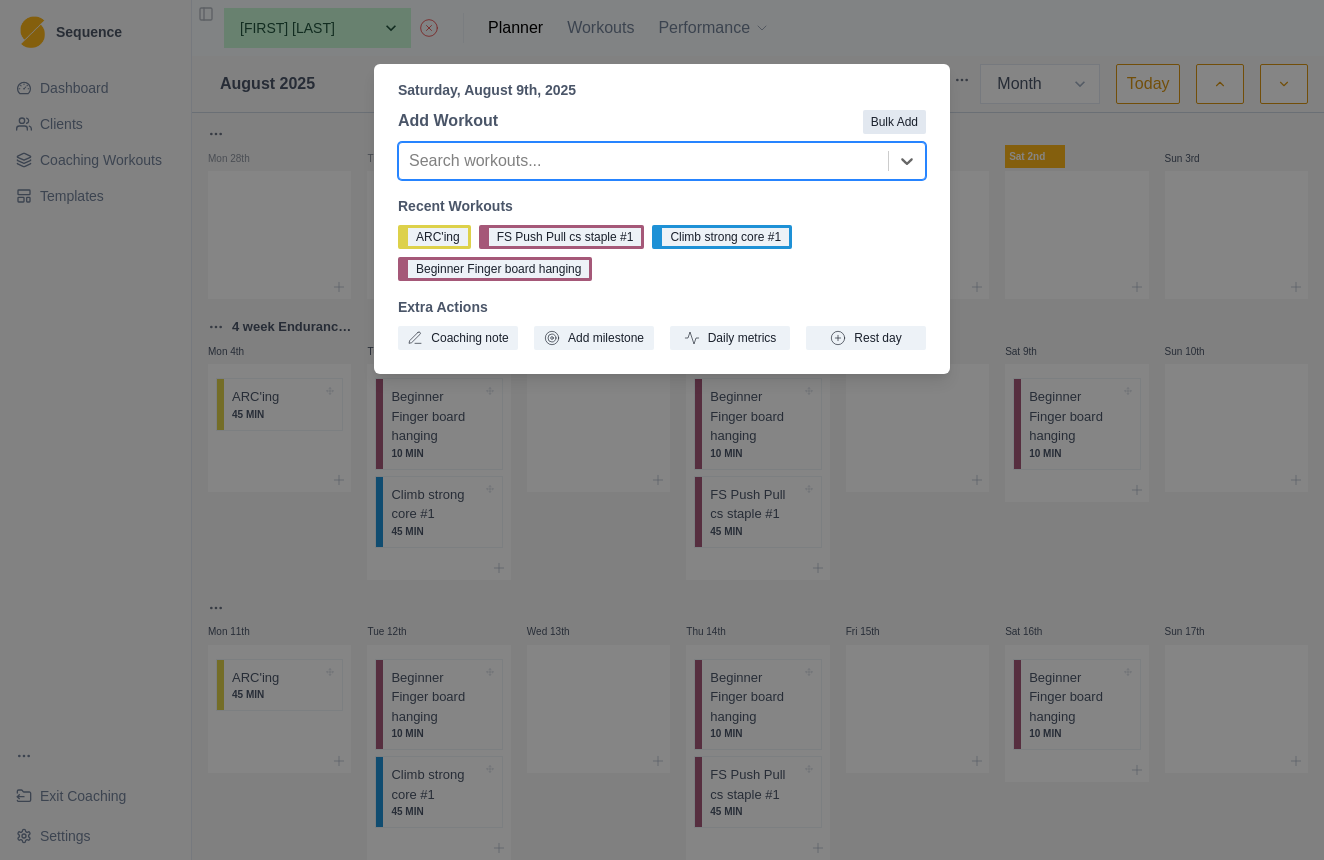 click on "Bulk Add" at bounding box center [894, 122] 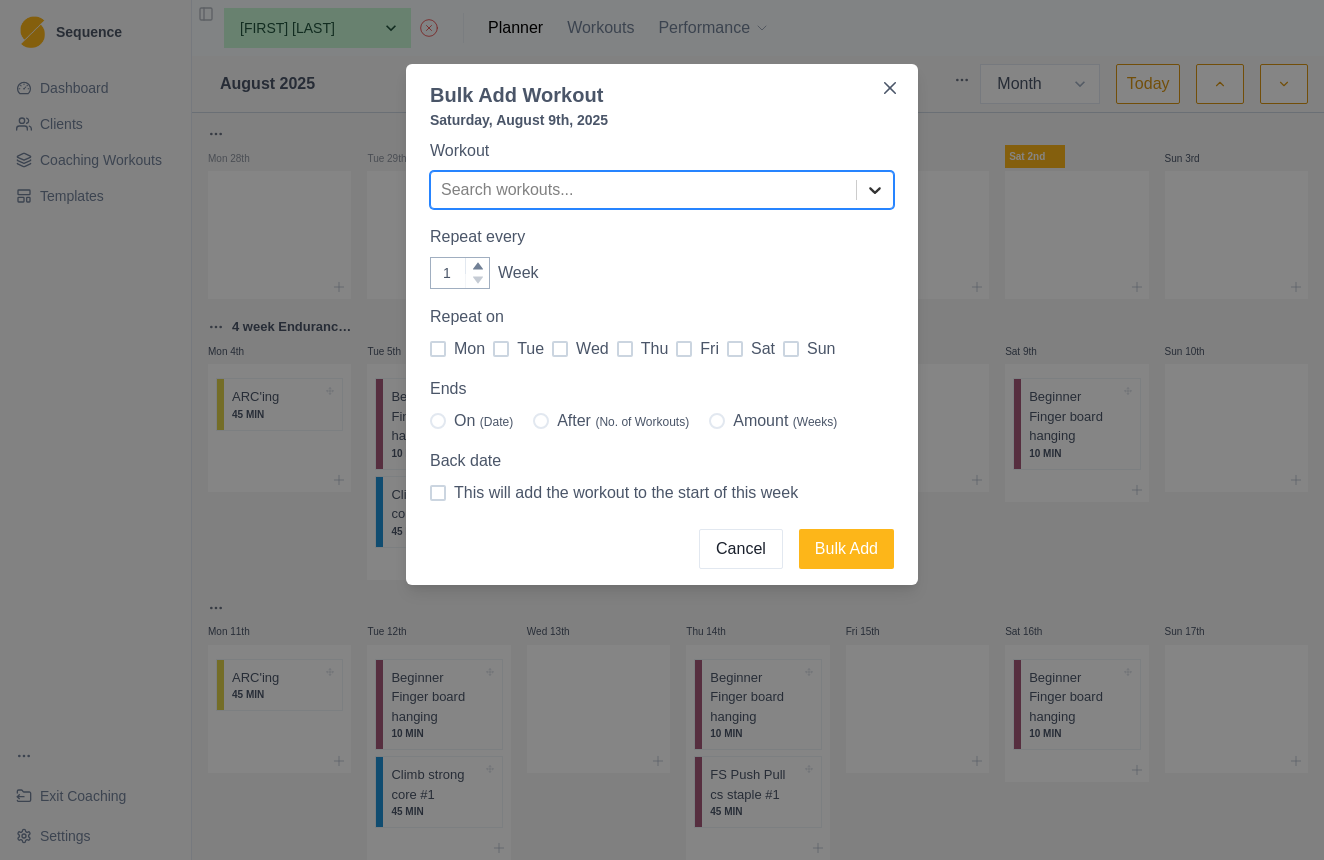 click 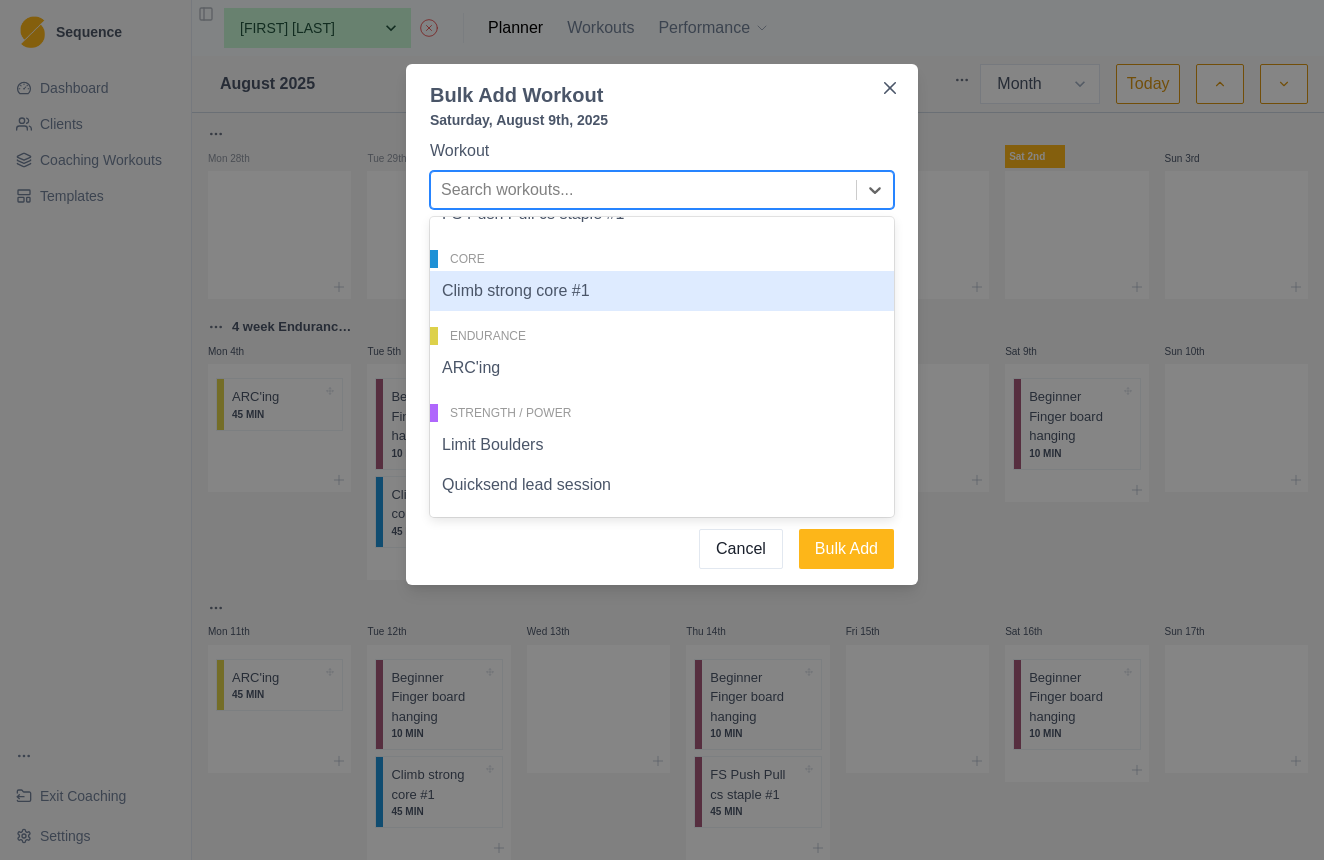 scroll, scrollTop: 96, scrollLeft: 0, axis: vertical 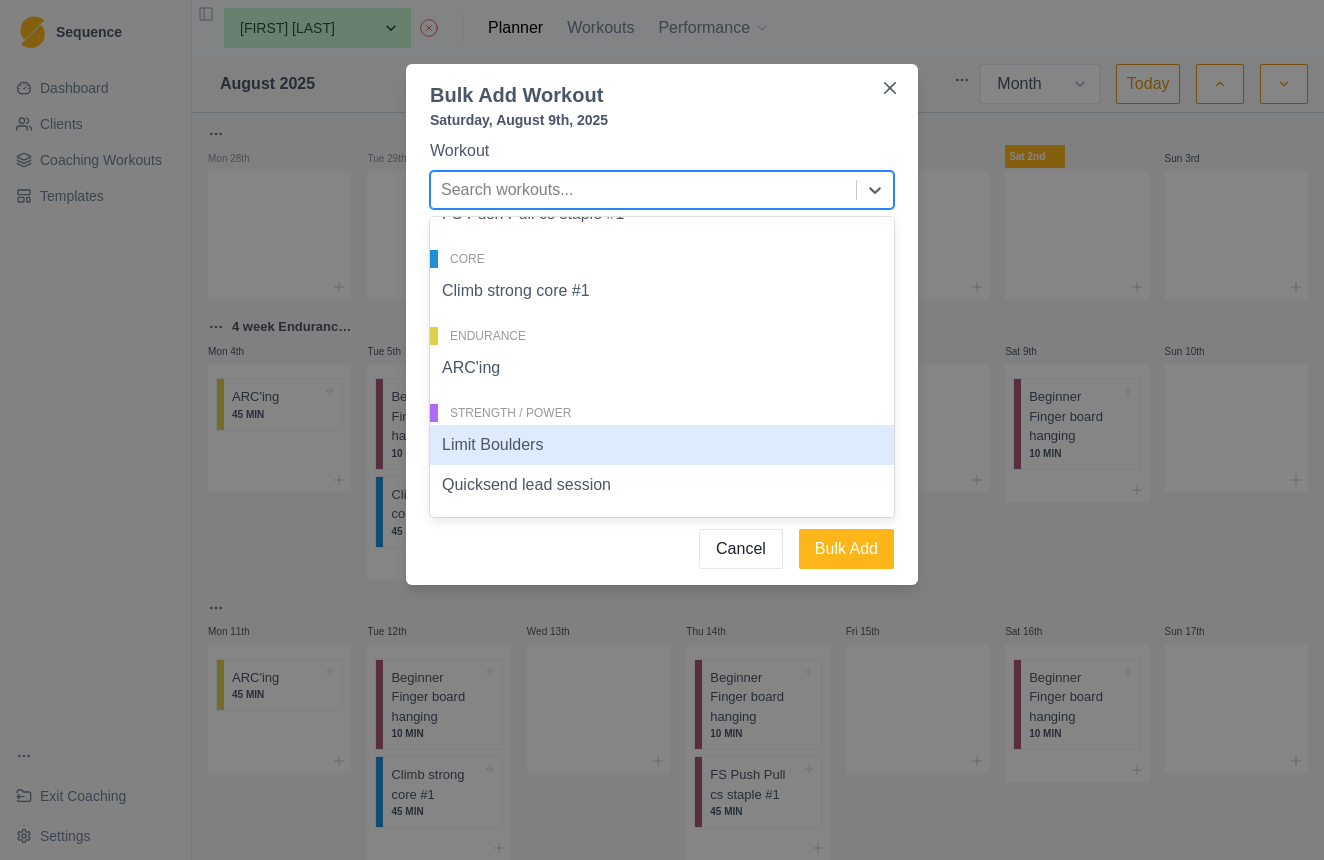 click on "Limit Boulders" at bounding box center (662, 445) 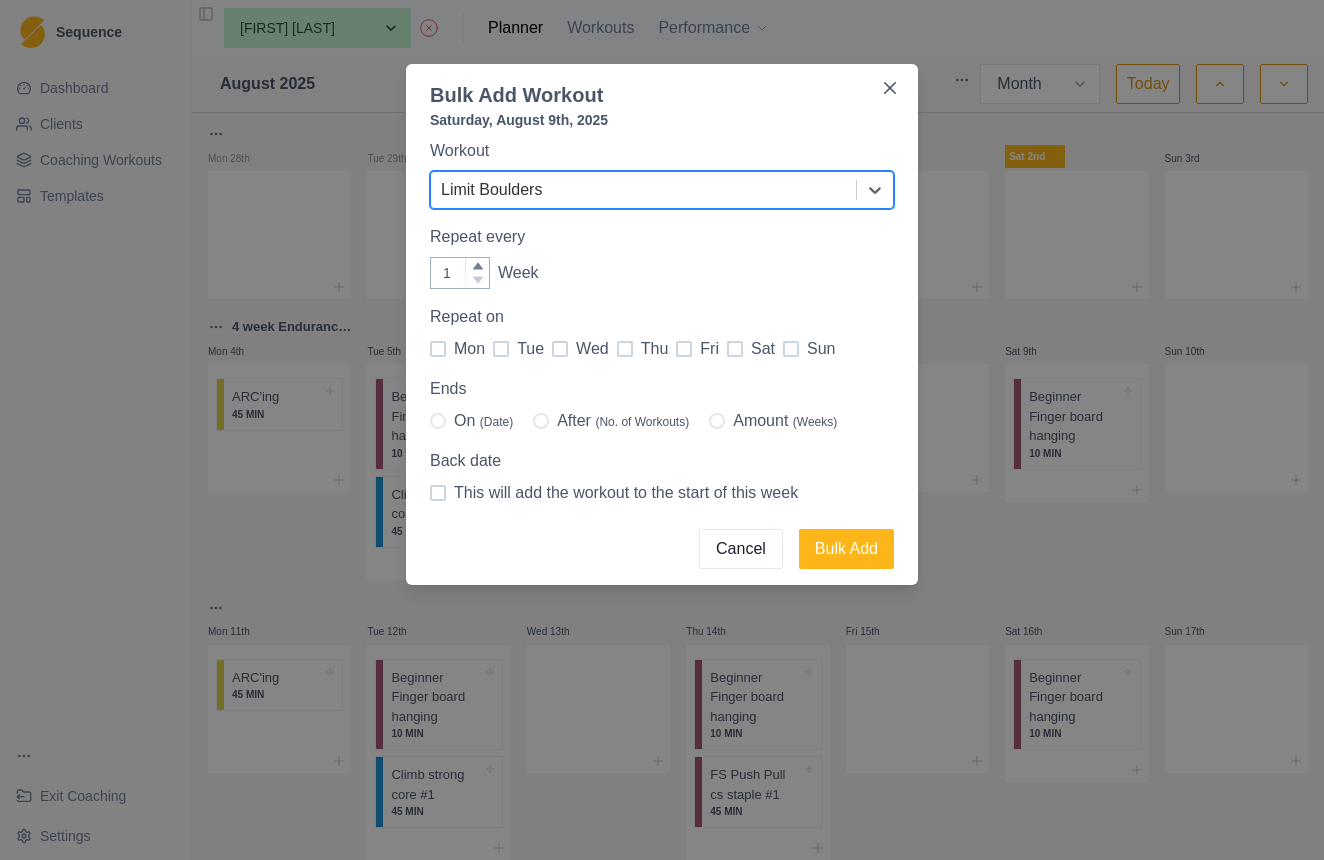 type on "2" 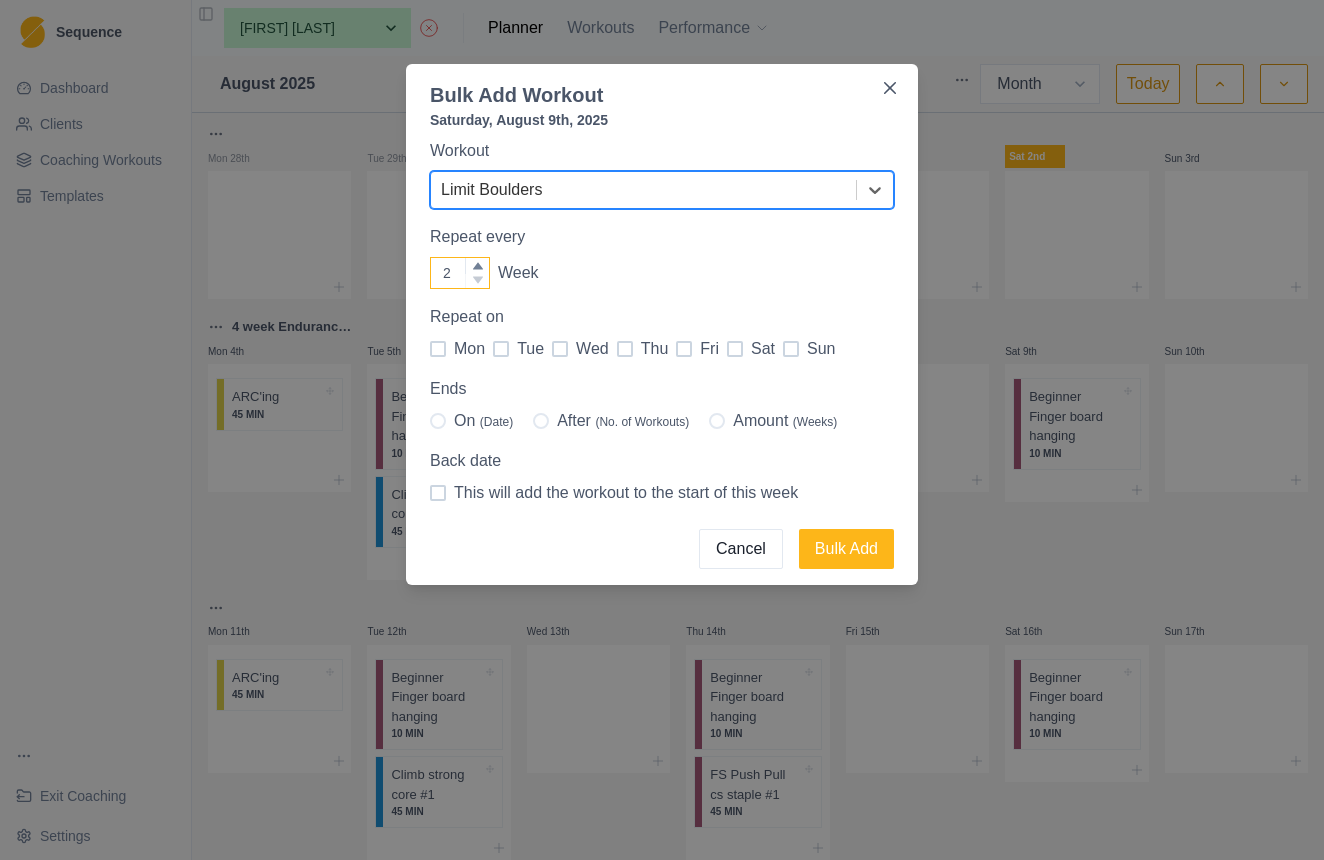 click 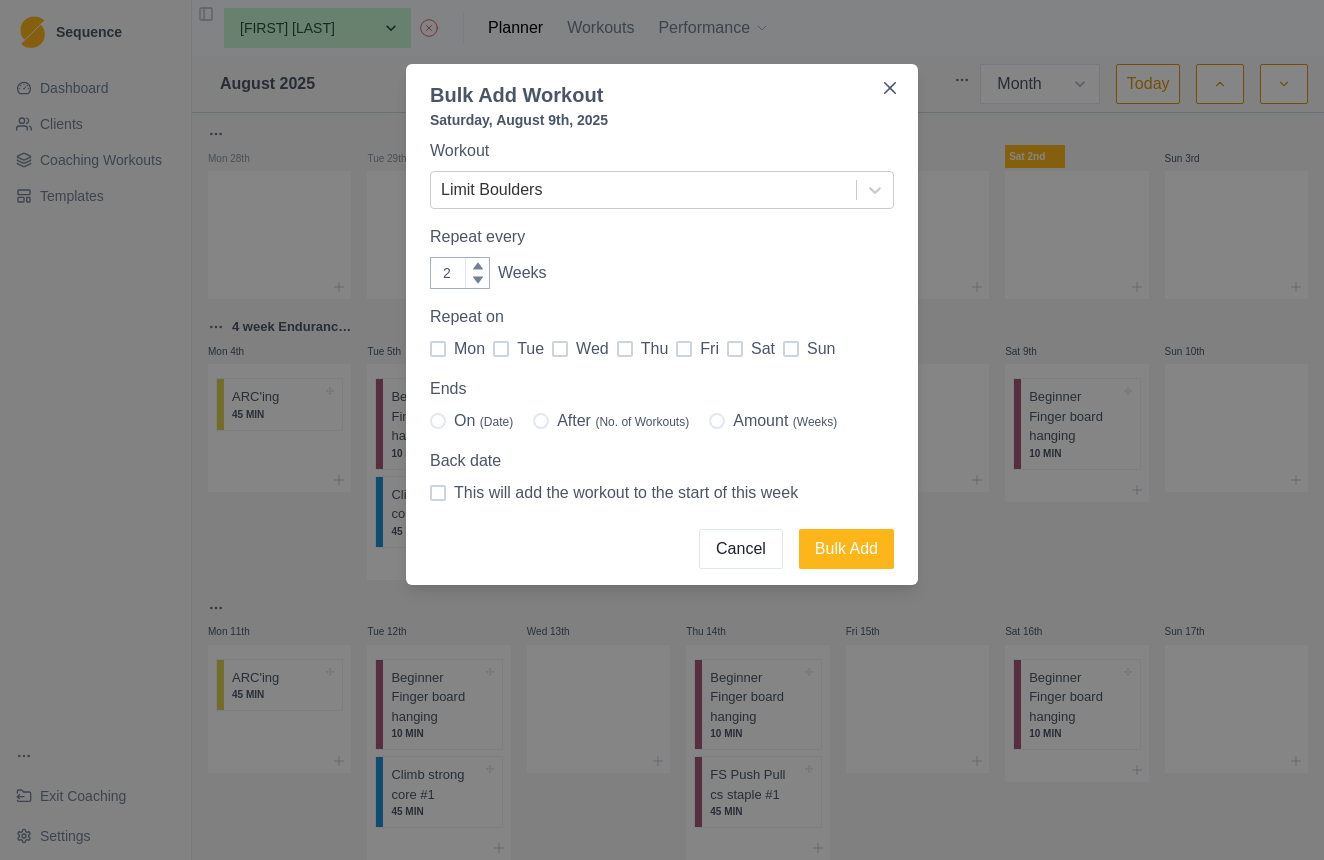 click at bounding box center (735, 349) 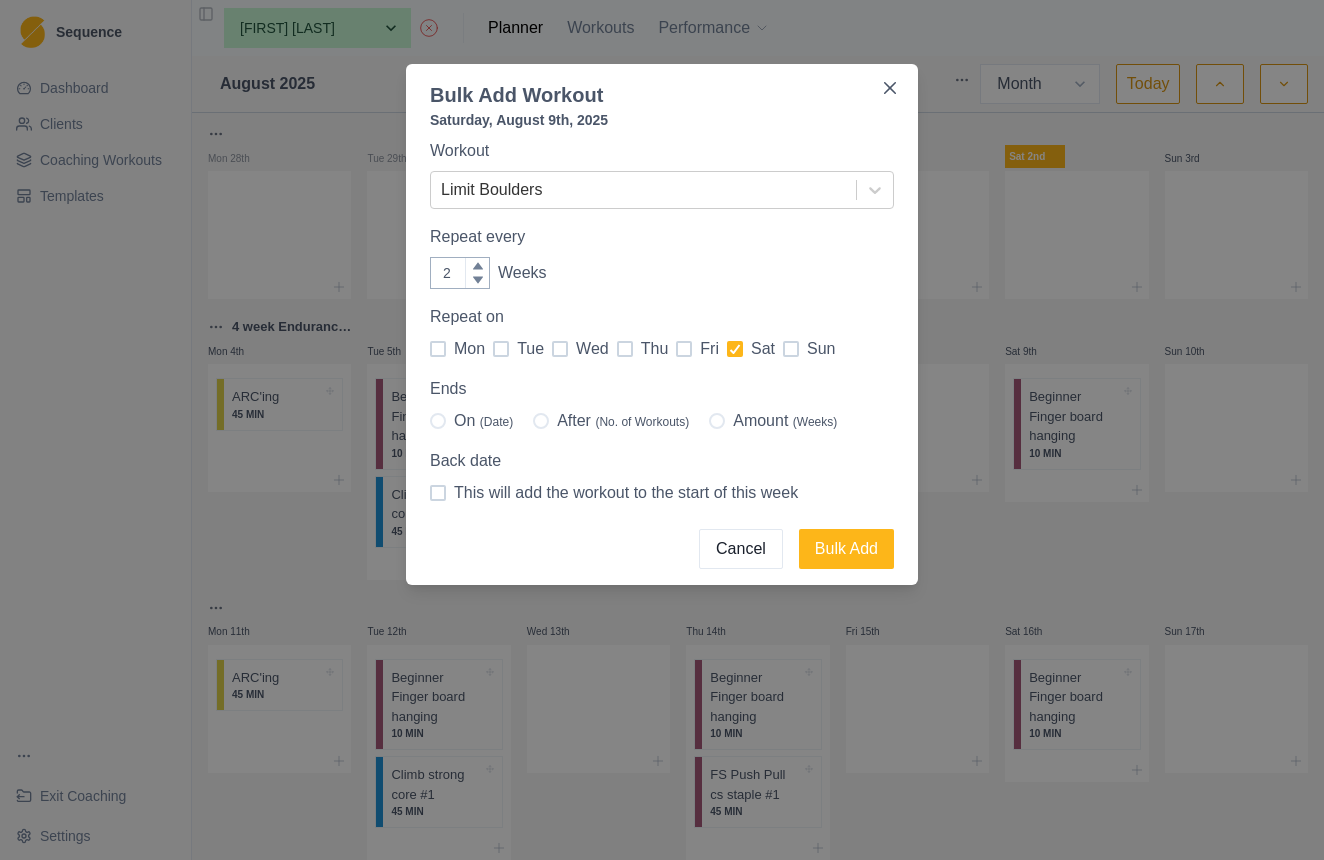 click at bounding box center (717, 421) 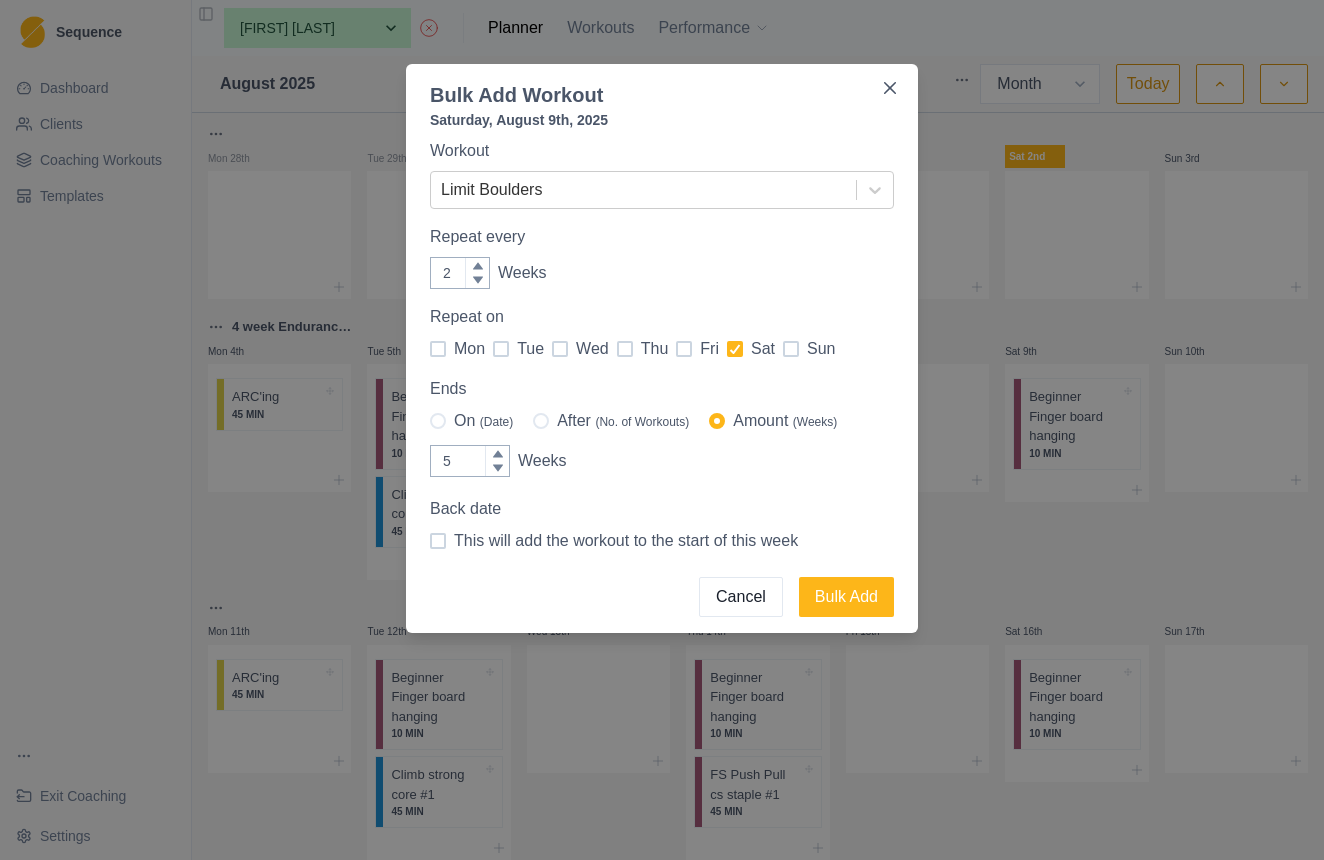 type on "4" 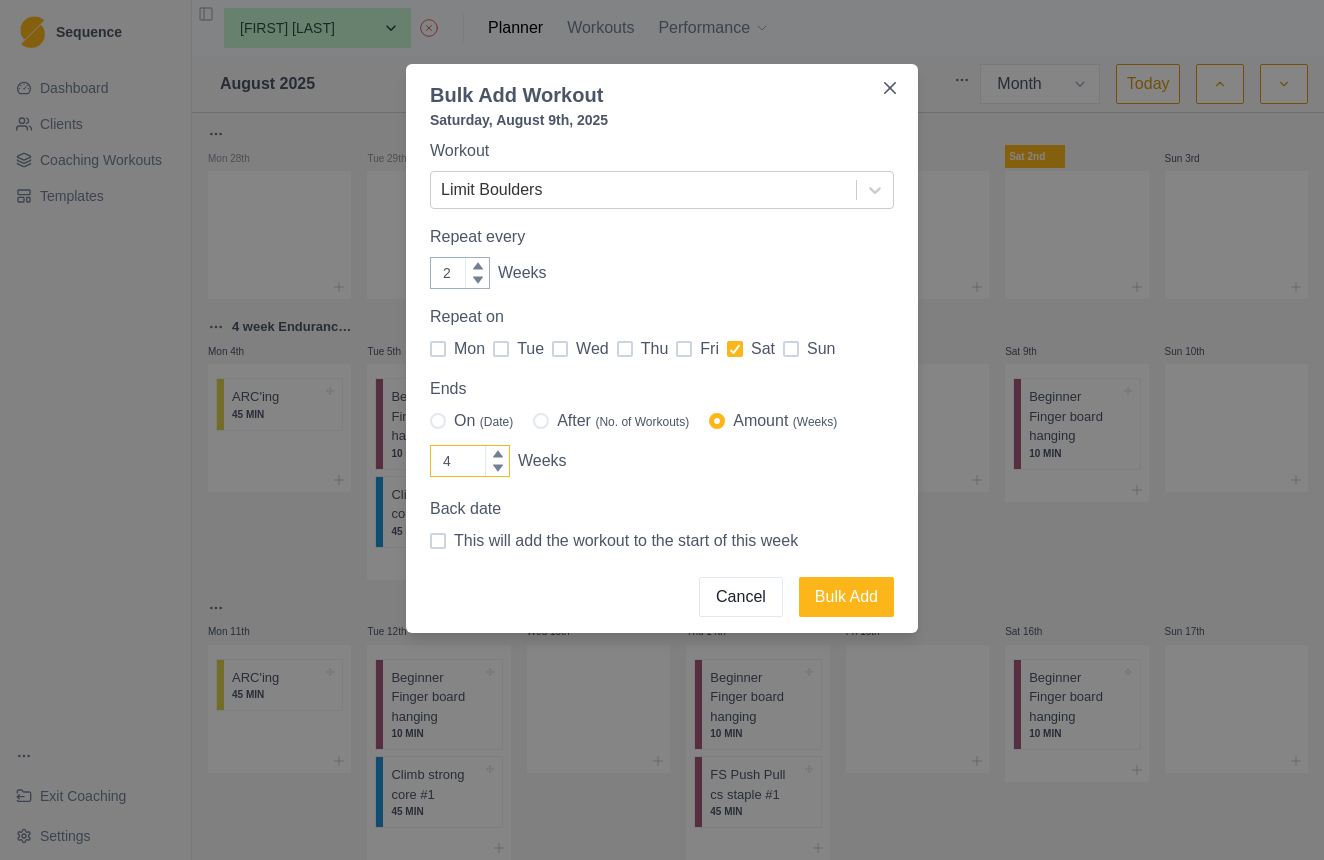 click 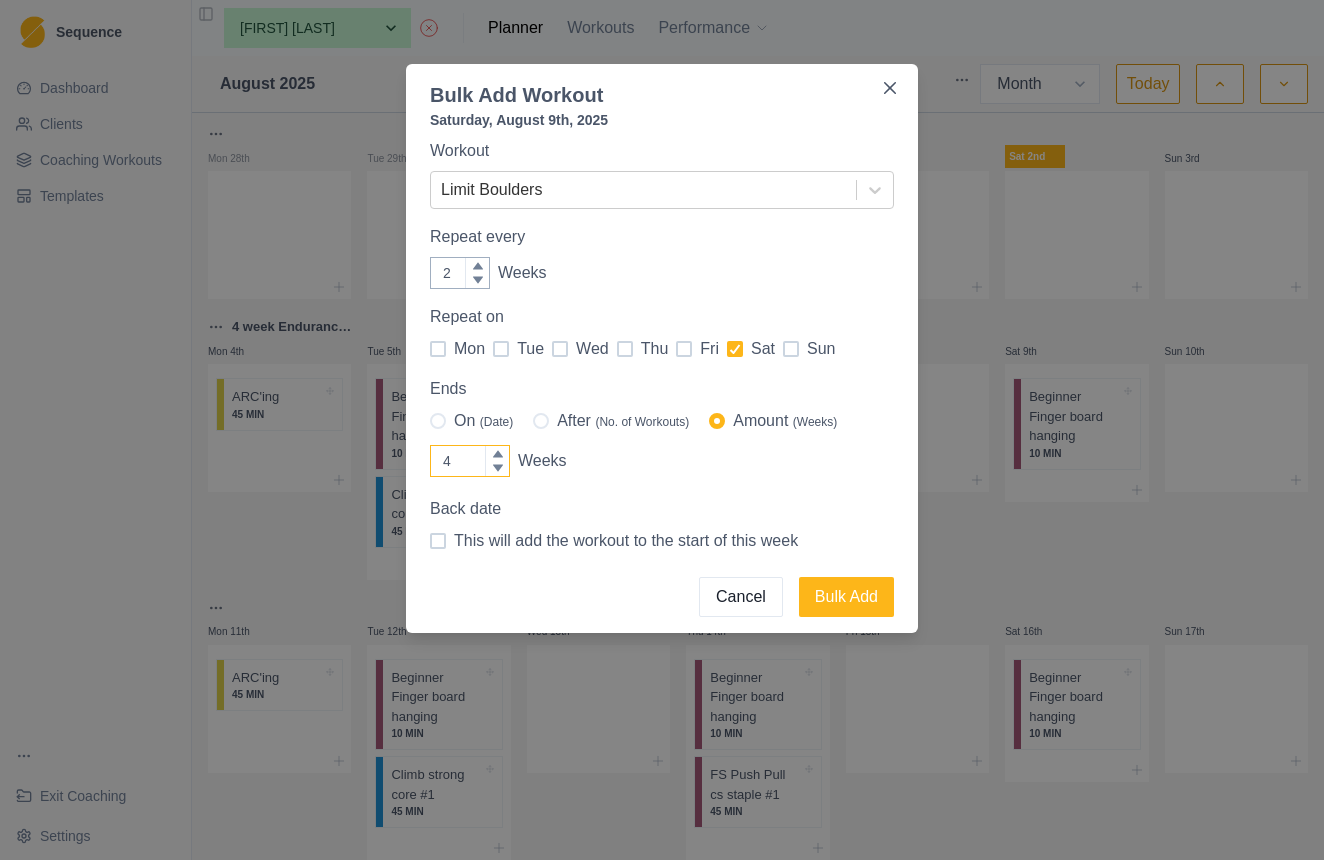 click on "4" at bounding box center (470, 461) 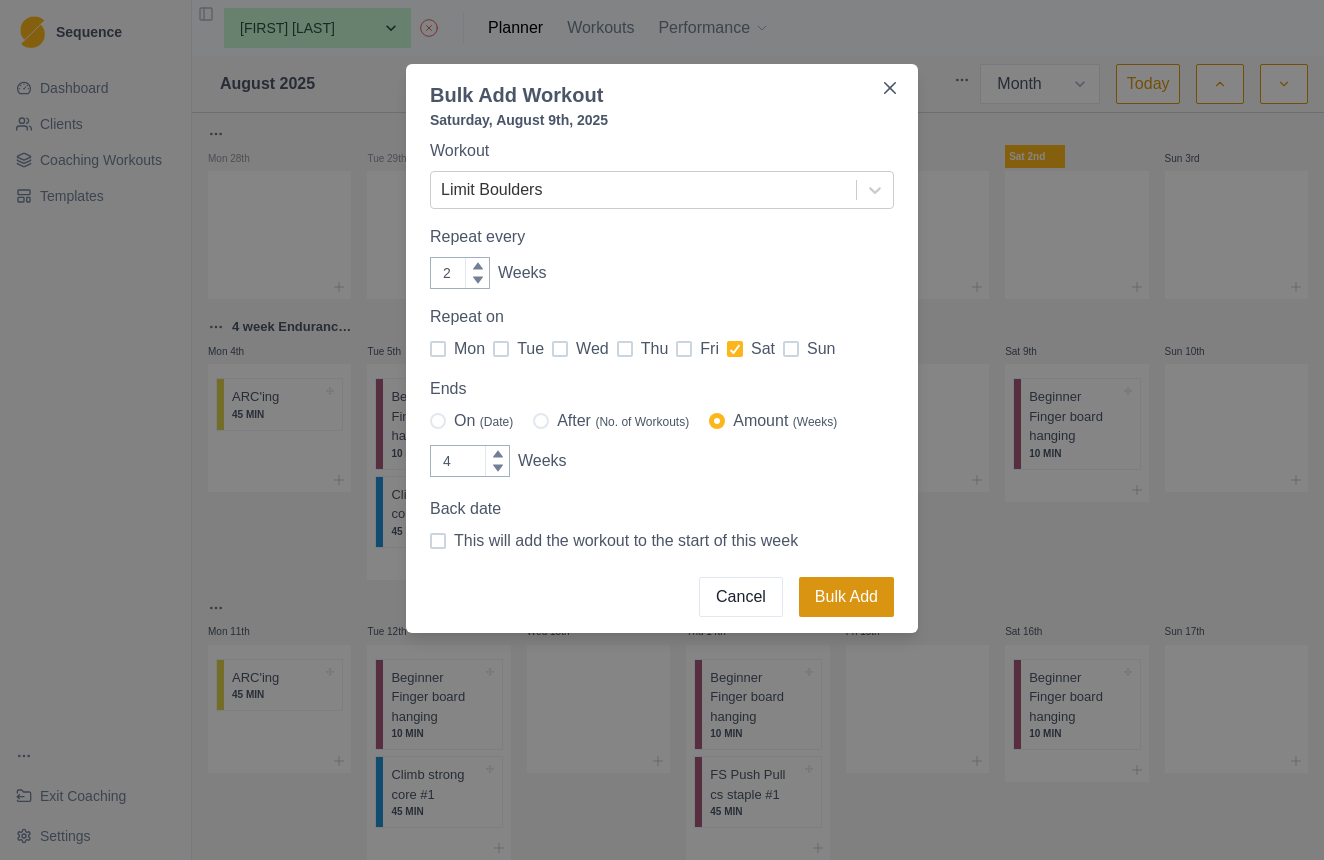 click on "Bulk Add" at bounding box center [846, 597] 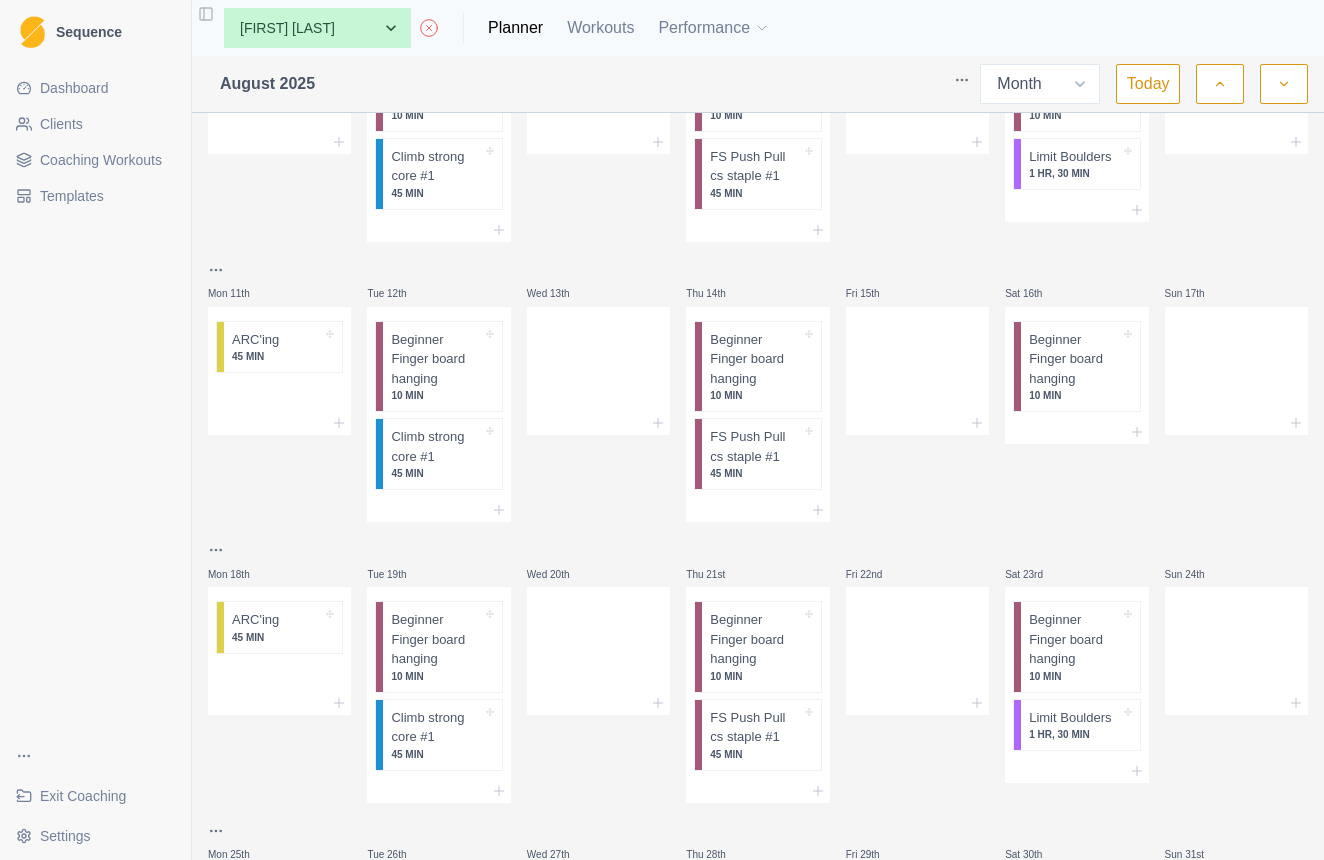 scroll, scrollTop: 337, scrollLeft: 0, axis: vertical 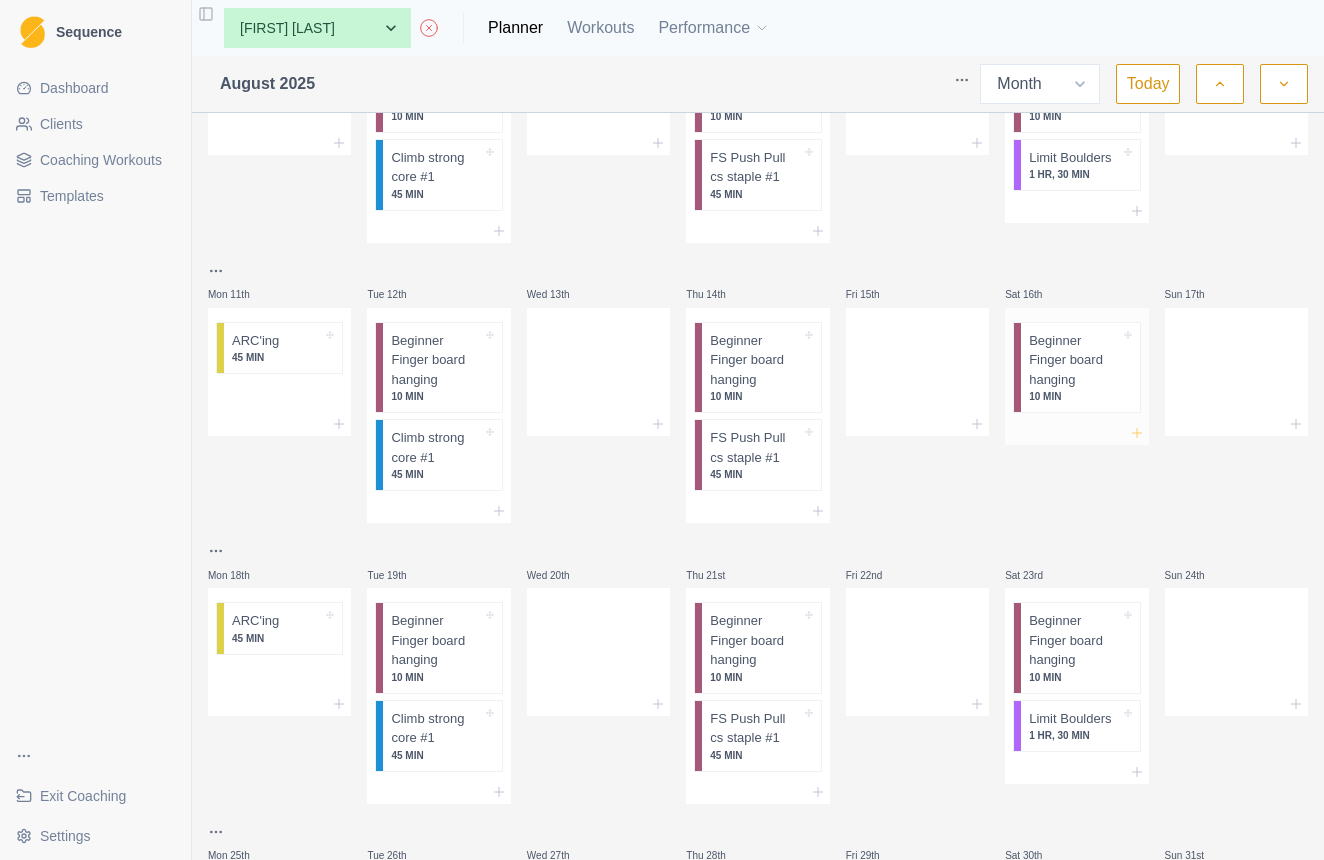 click 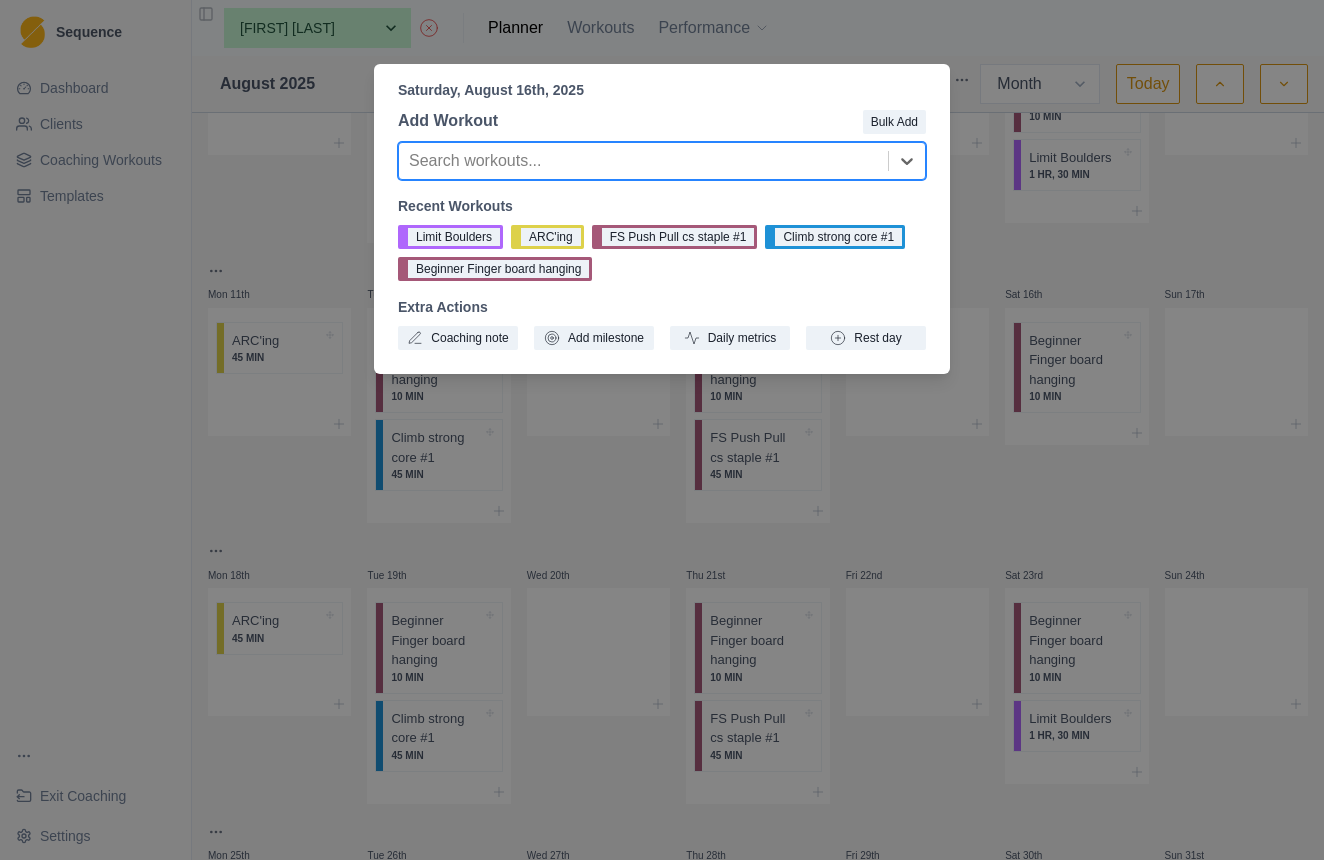click on "Add Workout Bulk Add option , selected. Select is focused ,type to refine list, press Down to open the menu,  Search workouts... Recent Workouts Limit Boulders ARC'ing FS Push Pull cs staple #1 Climb strong core #1 Beginner Finger board hanging  Extra Actions Coaching note Add milestone Daily metrics Rest day" at bounding box center (662, 229) 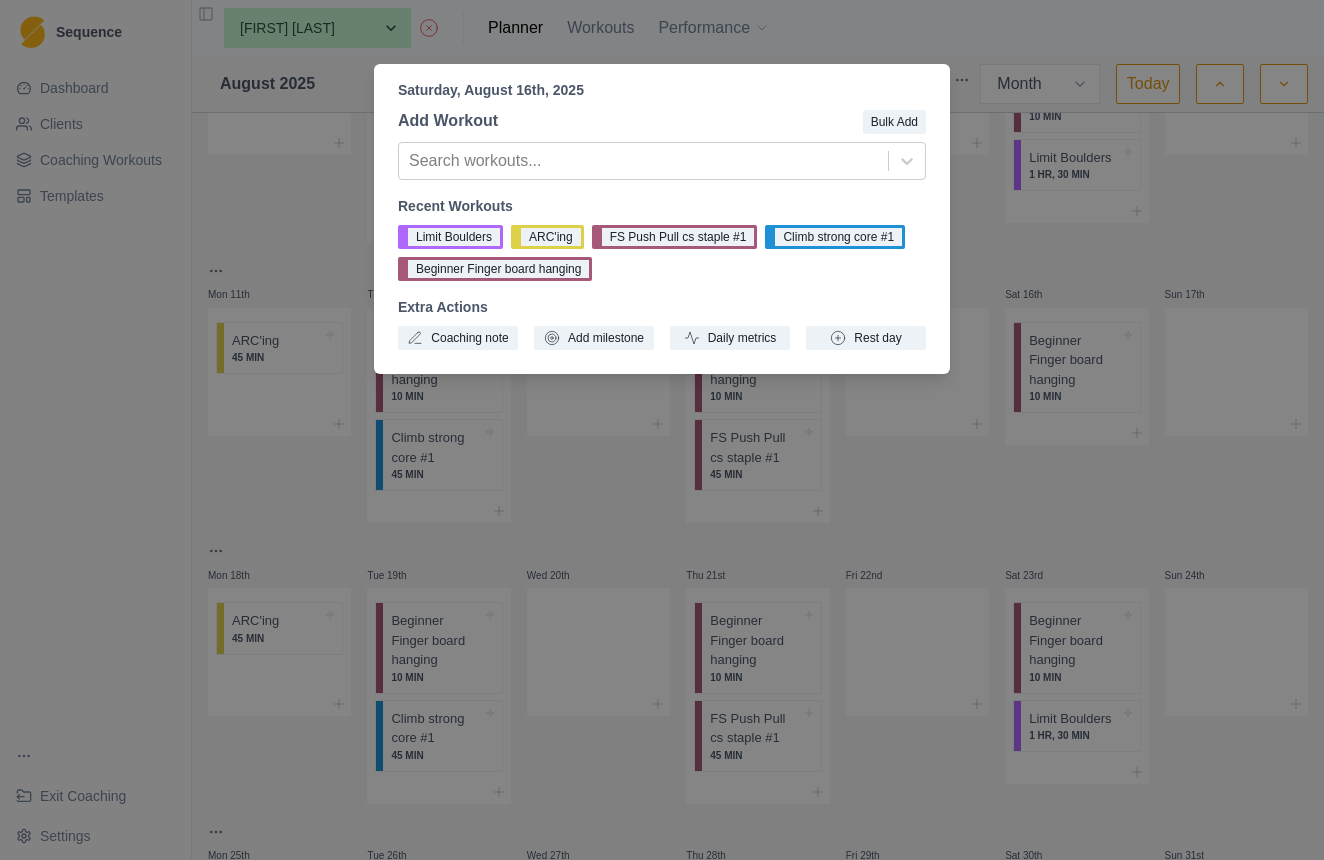 click on "Saturday, August [DAY]th, [YEAR] Add Workout Bulk Add Search workouts... Recent Workouts Limit Boulders ARC'ing FS Push Pull cs staple #1 Climb strong core #1 Beginner Finger board hanging  Extra Actions Coaching note Add milestone Daily metrics Rest day" at bounding box center [662, 430] 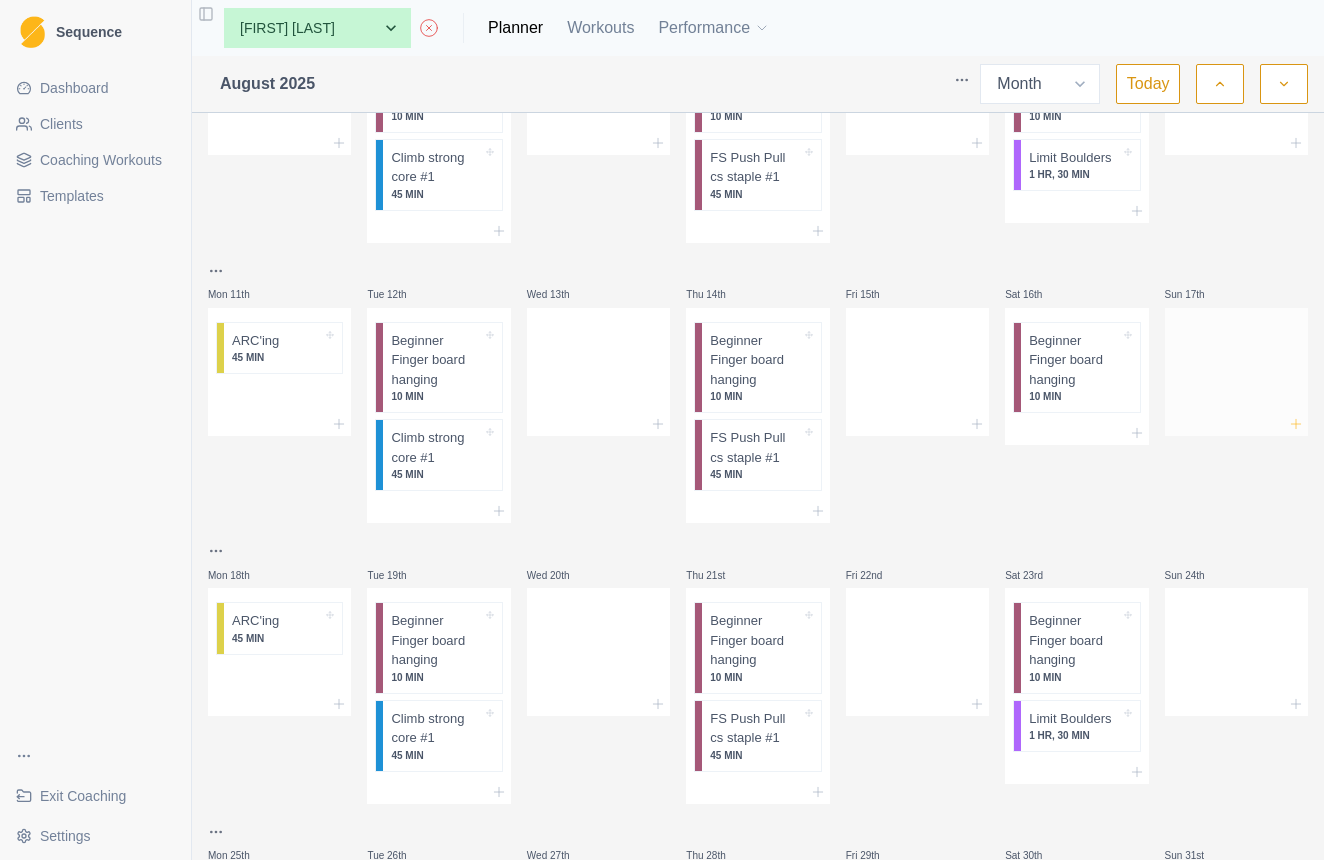 click 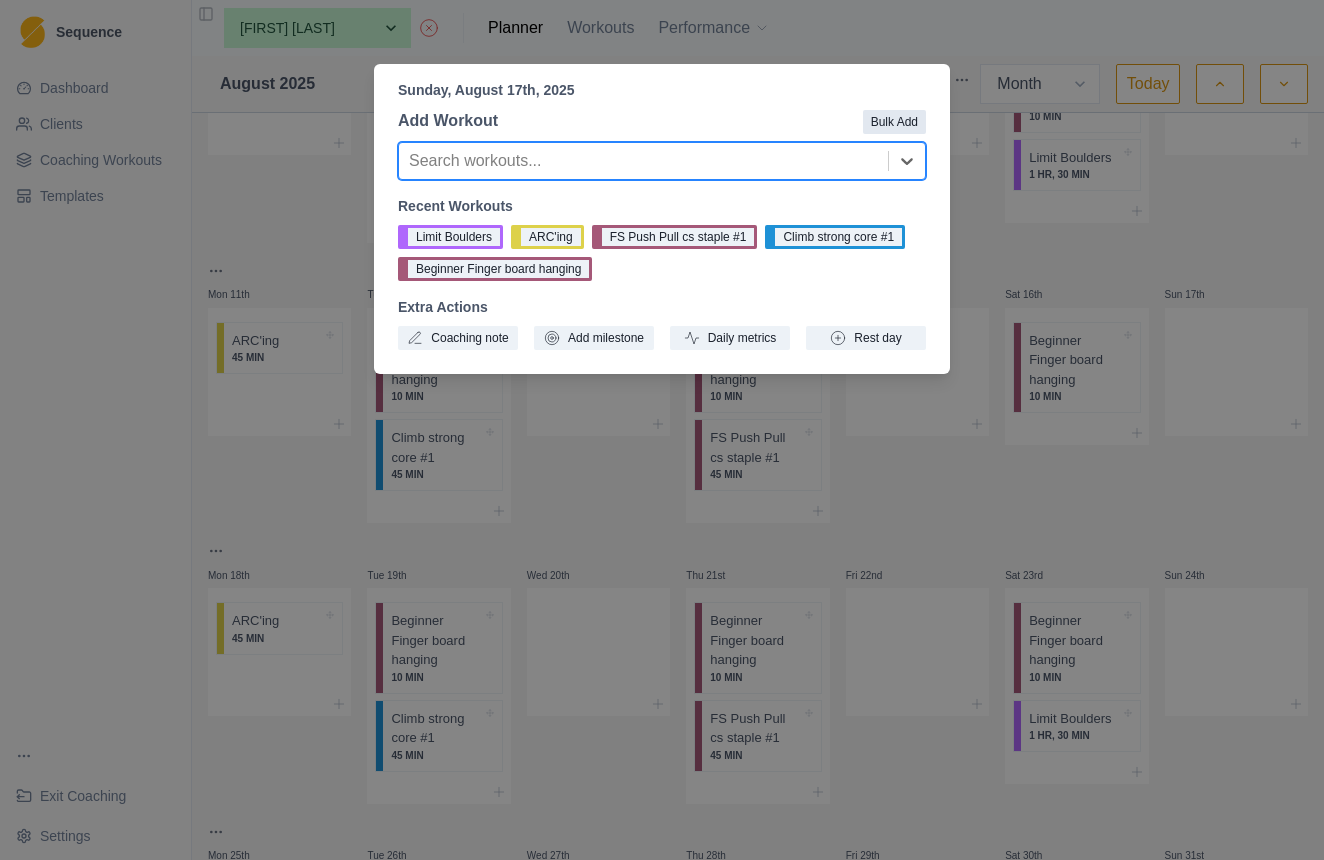 click on "Bulk Add" at bounding box center (894, 122) 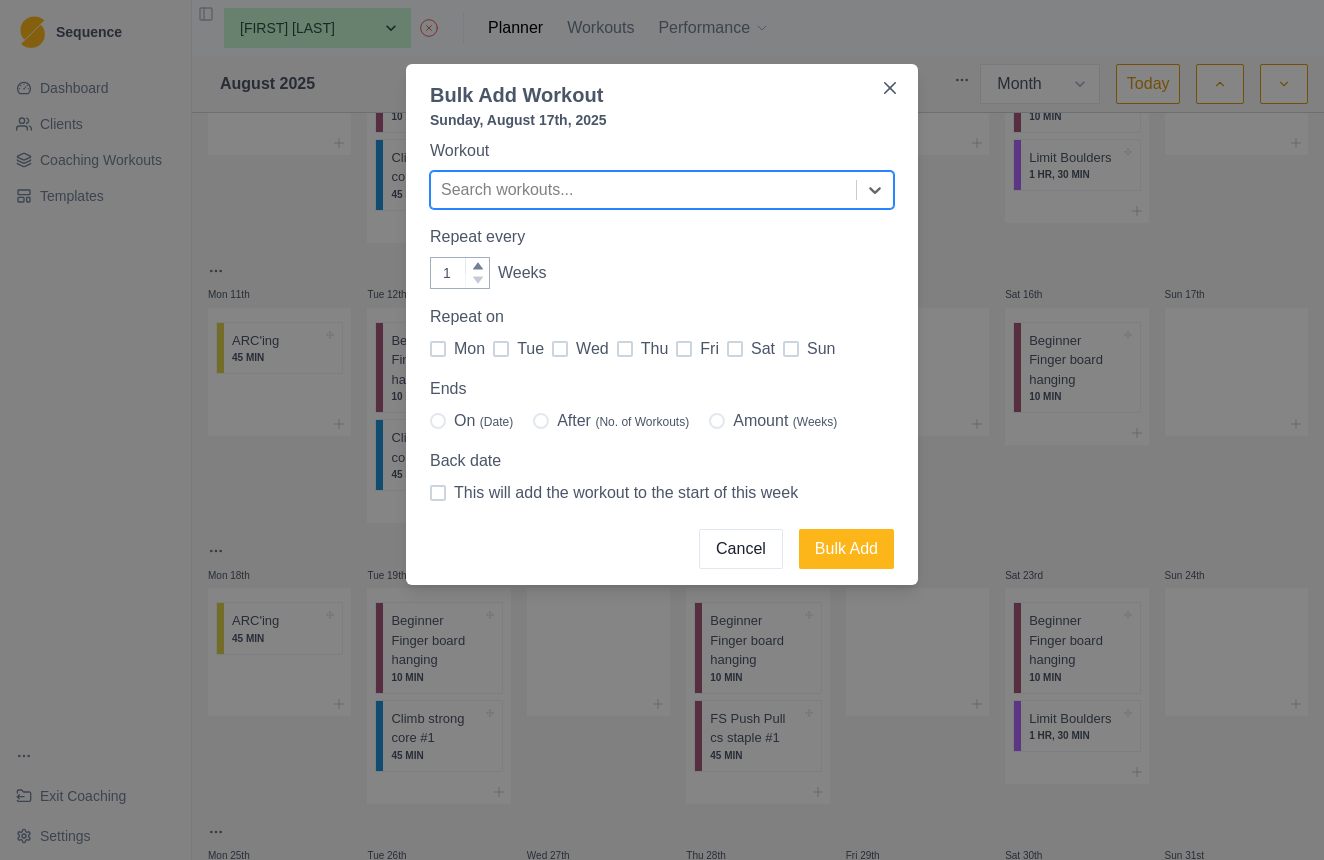 click at bounding box center (791, 349) 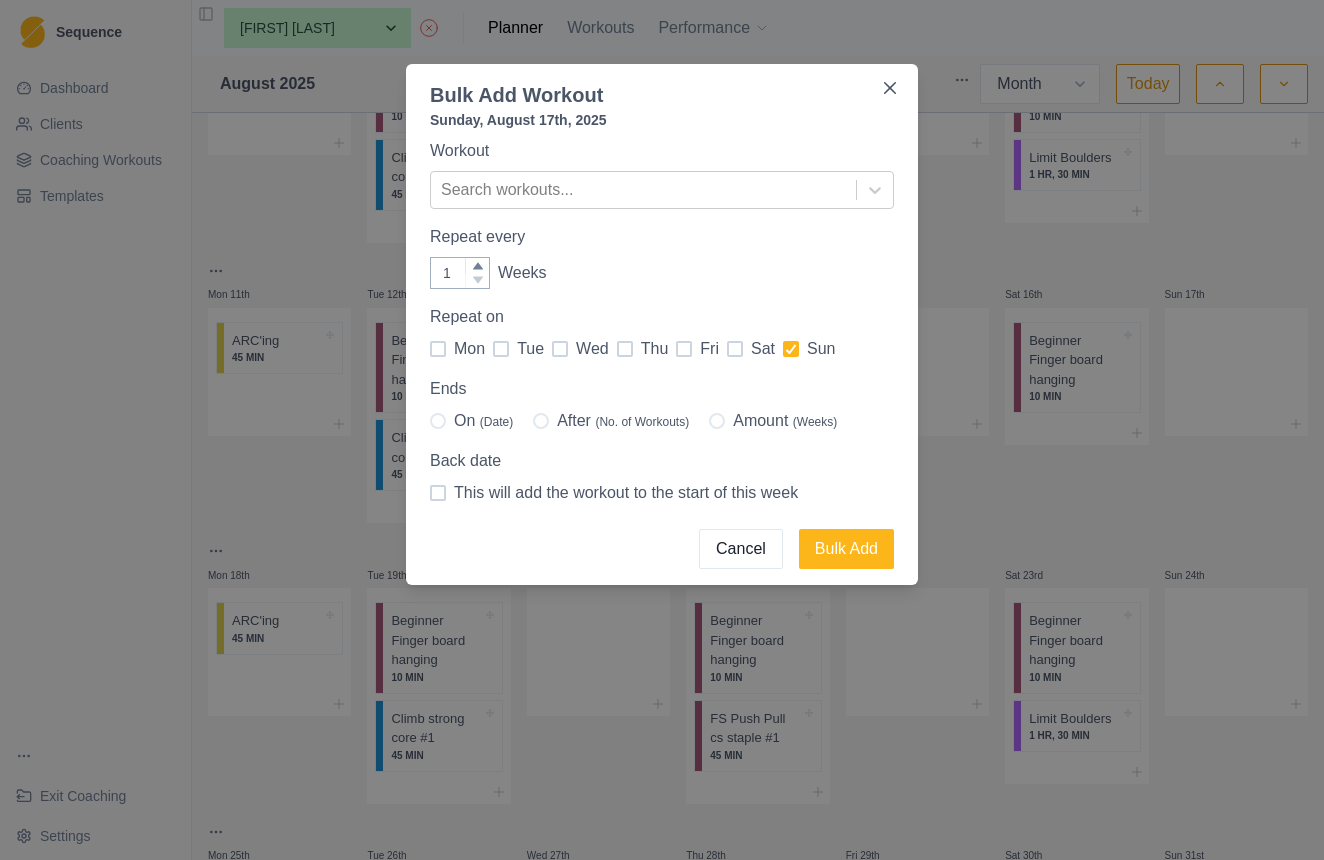 type on "2" 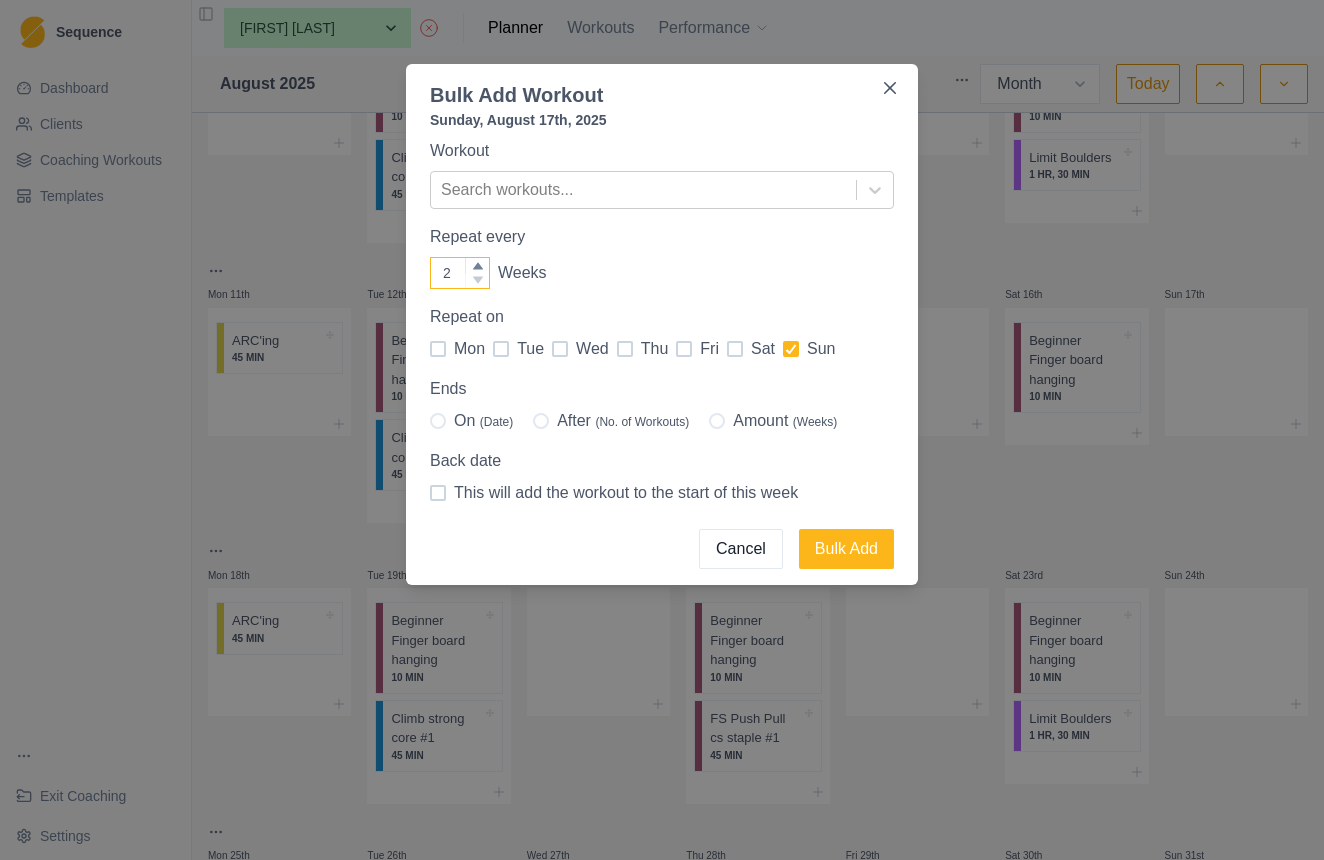 click 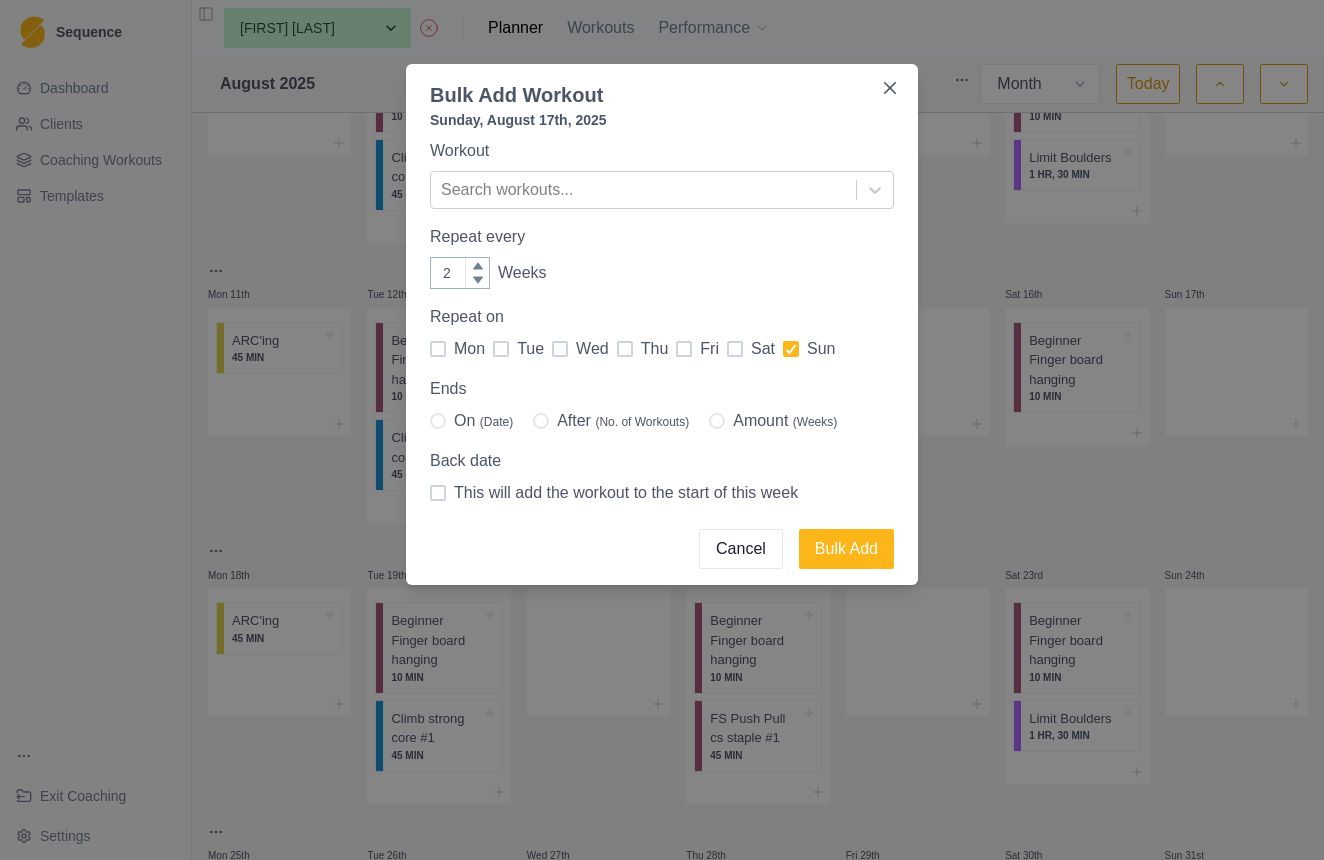 click at bounding box center [717, 421] 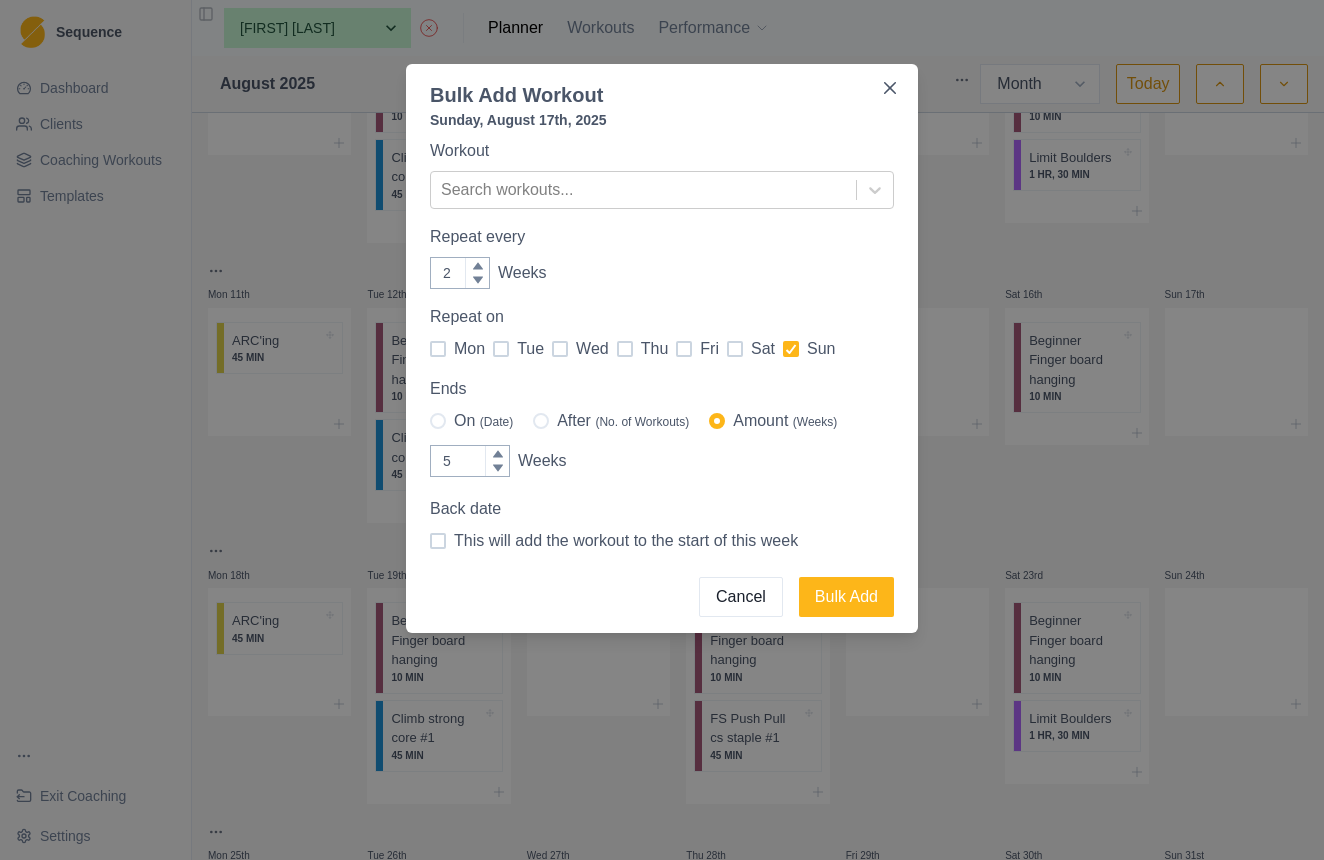 type on "4" 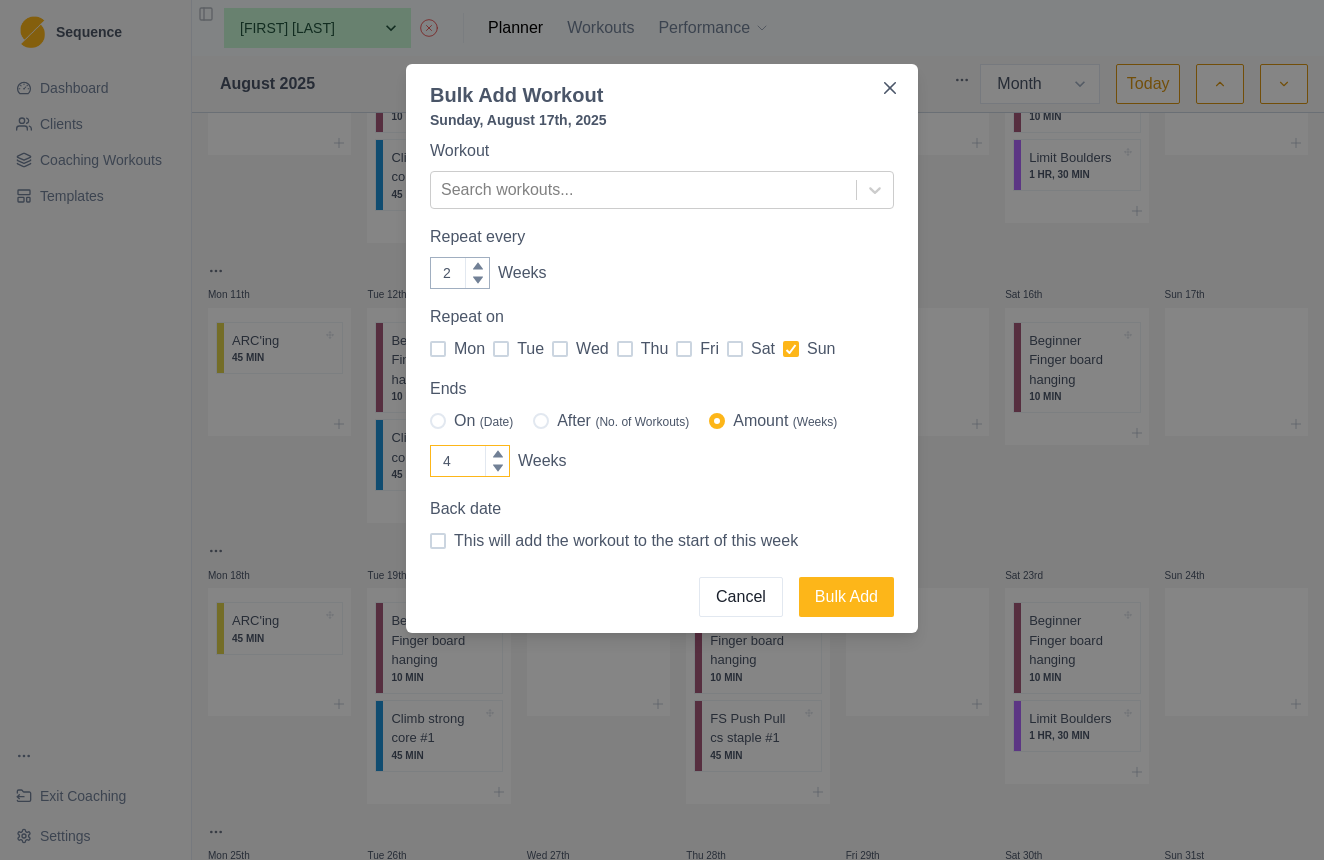 click 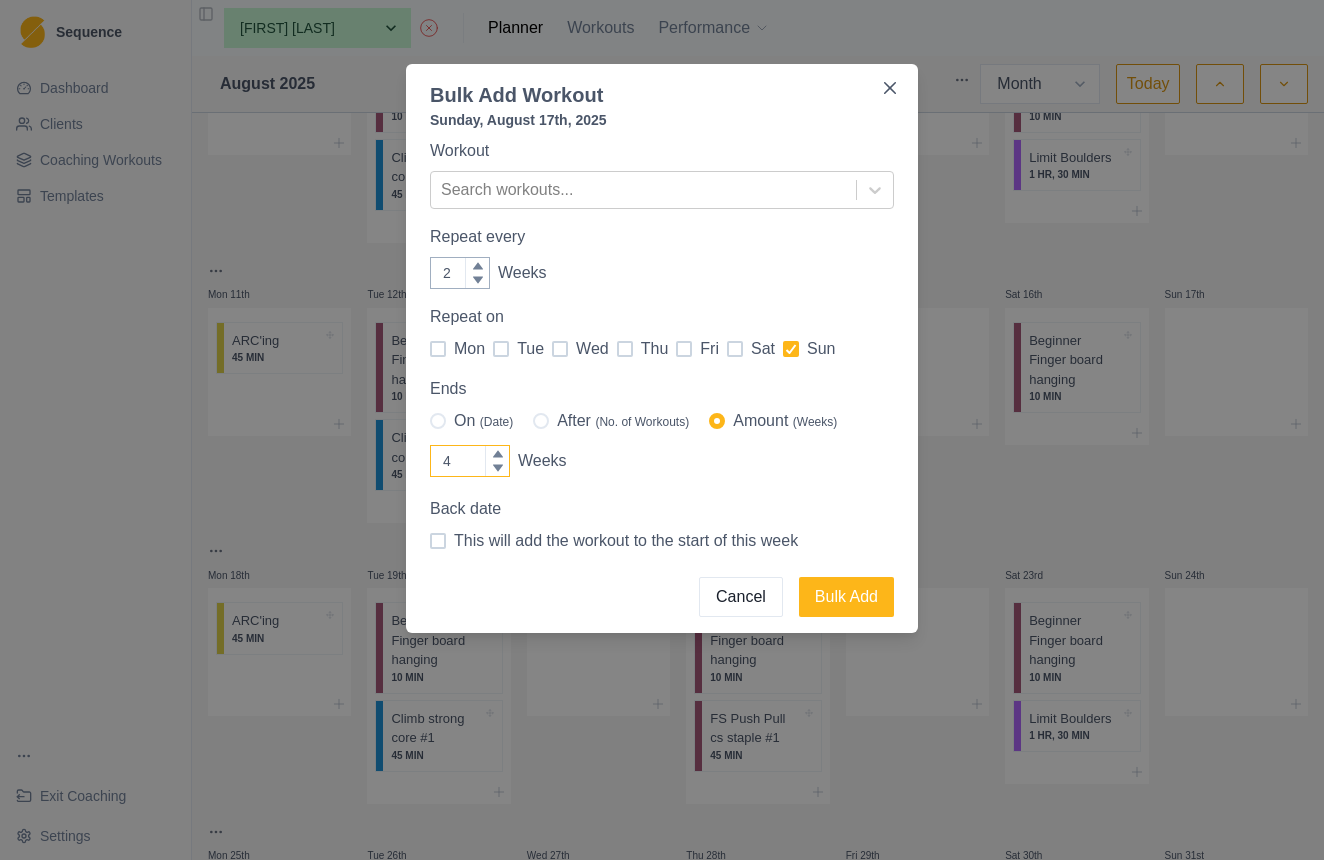 click on "4" at bounding box center [470, 461] 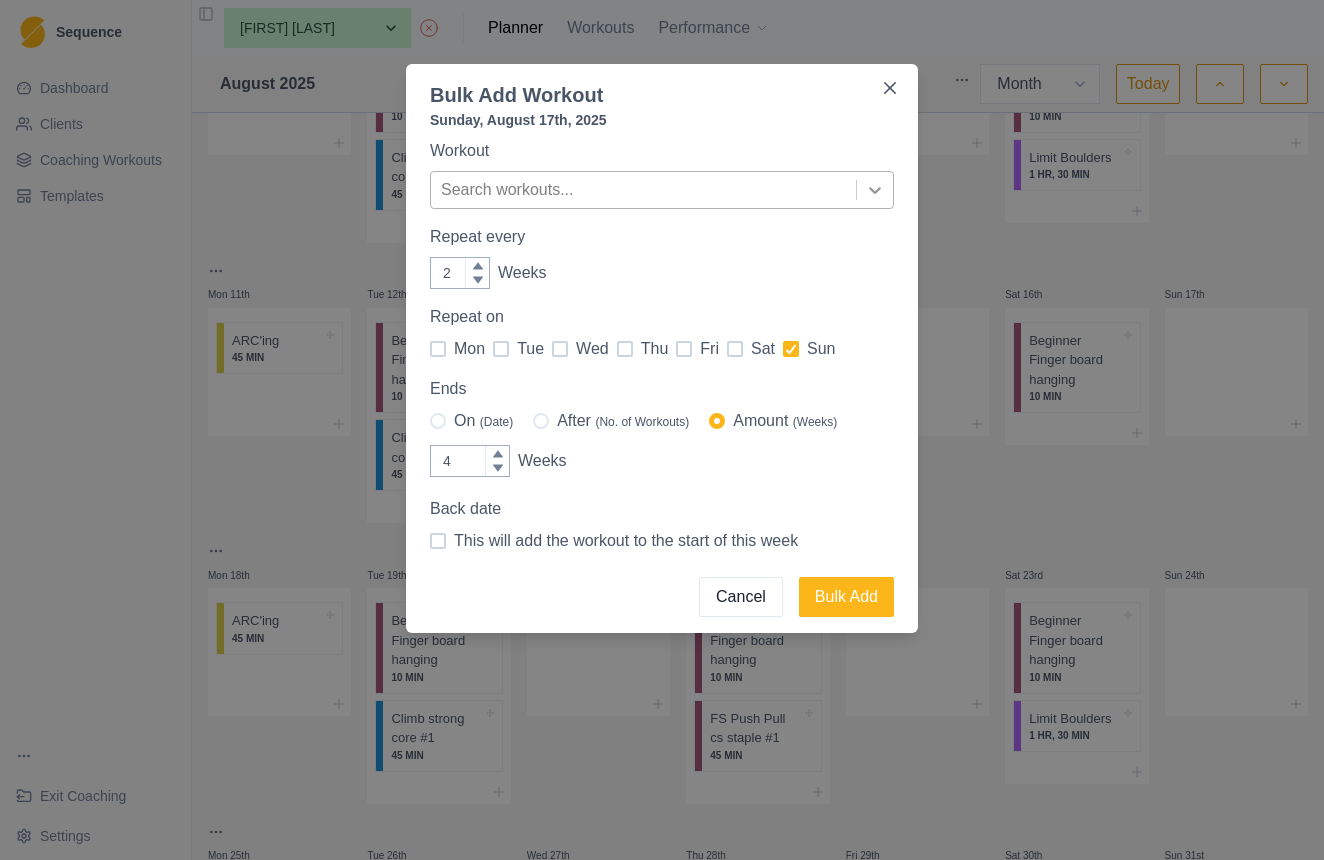 click 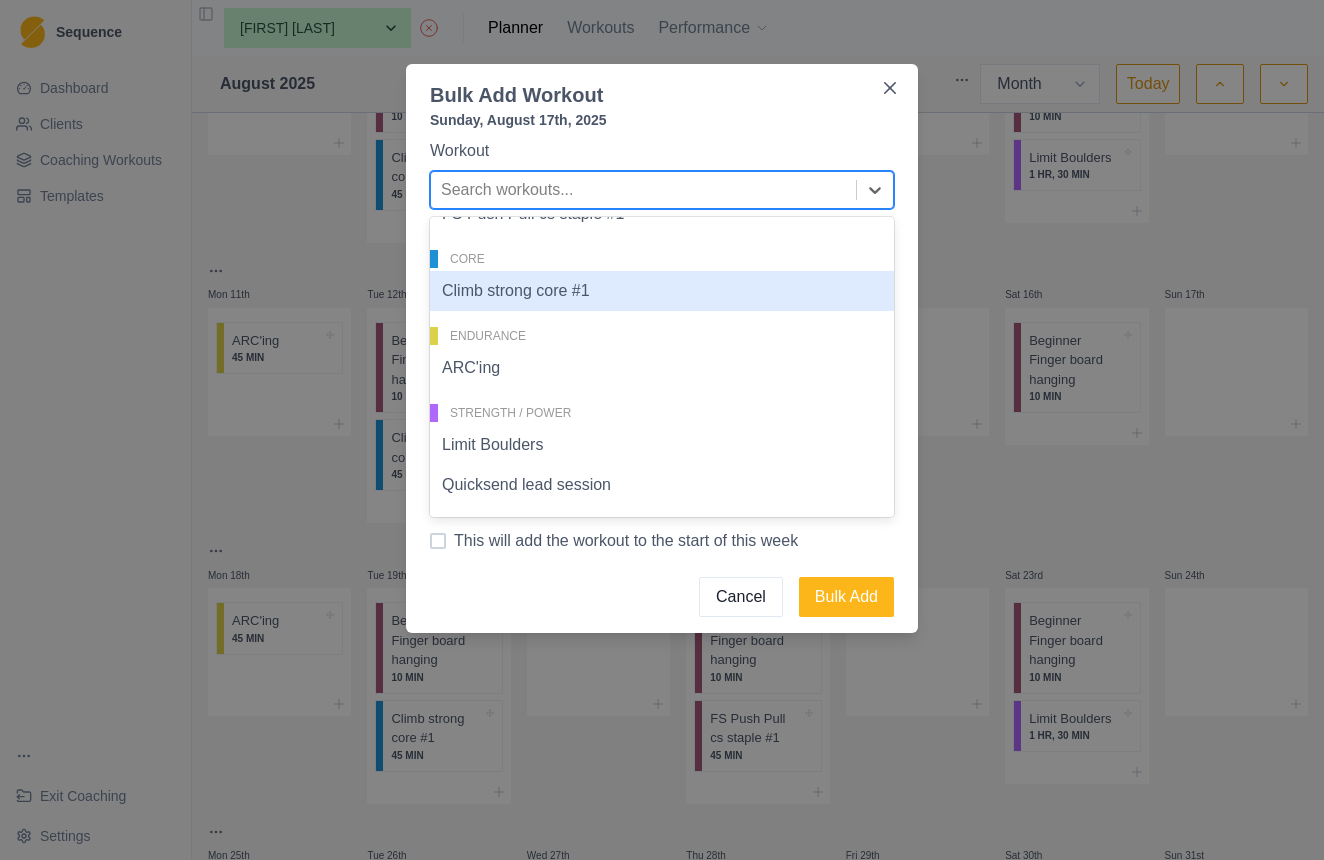 scroll, scrollTop: 96, scrollLeft: 0, axis: vertical 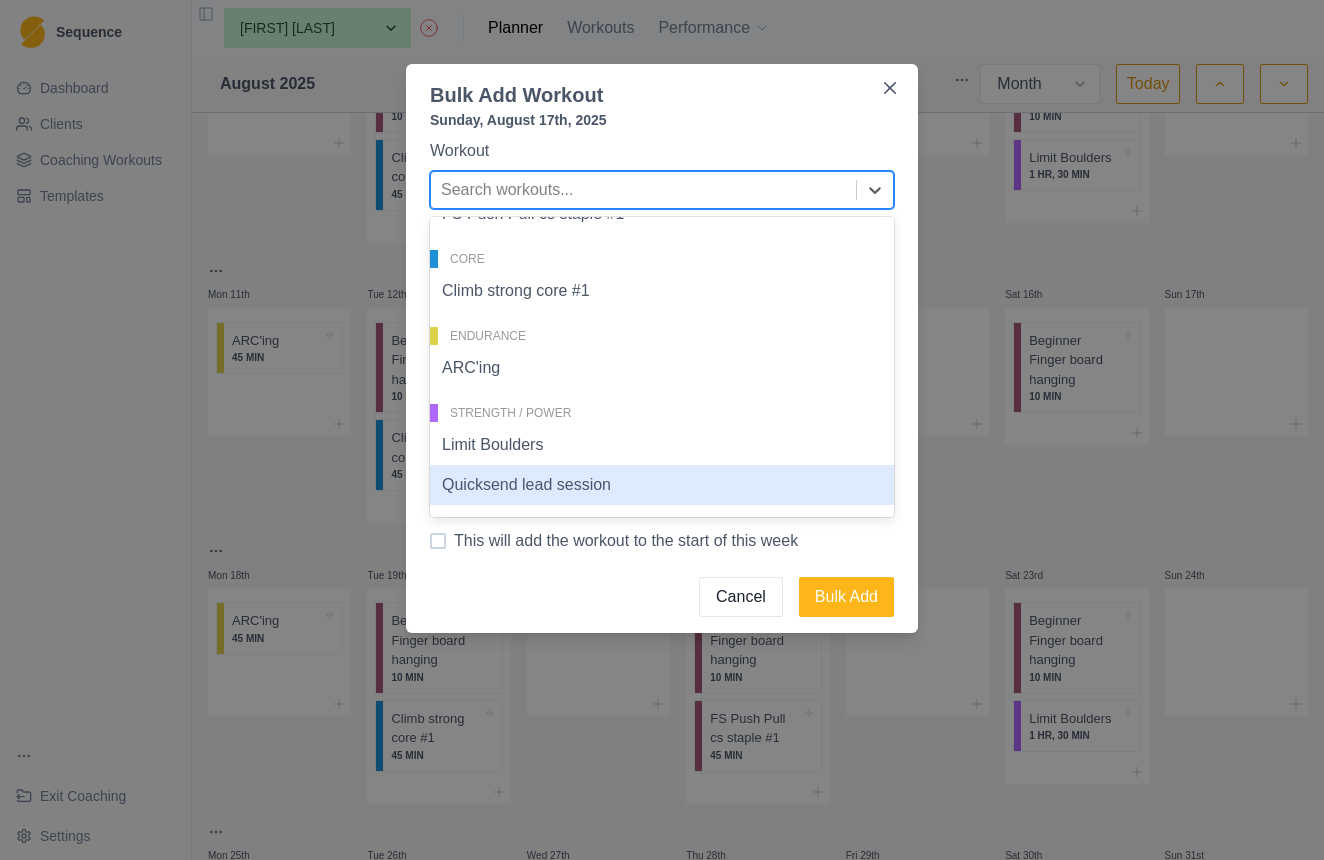 click on "Quicksend lead session" at bounding box center [662, 485] 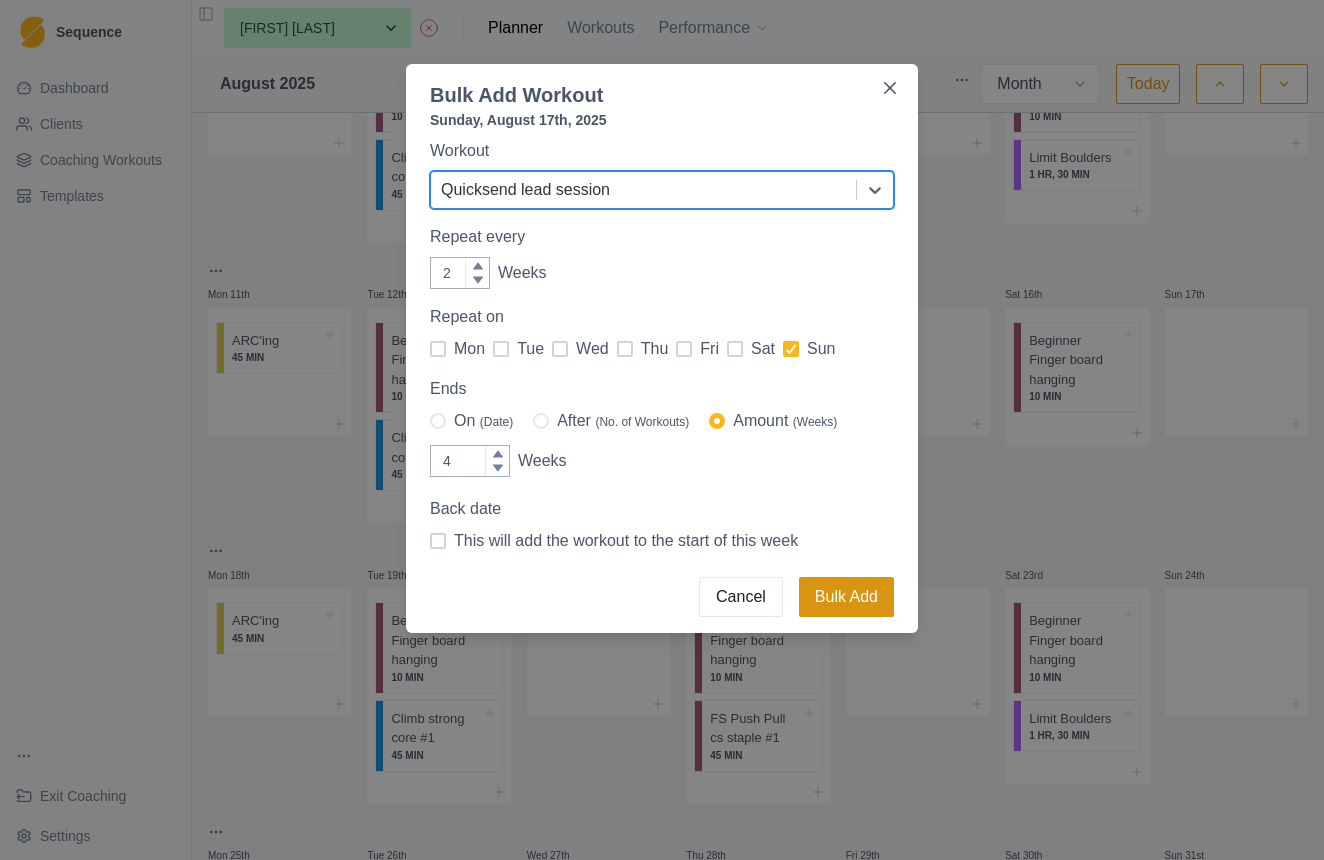 click on "Bulk Add" at bounding box center [846, 597] 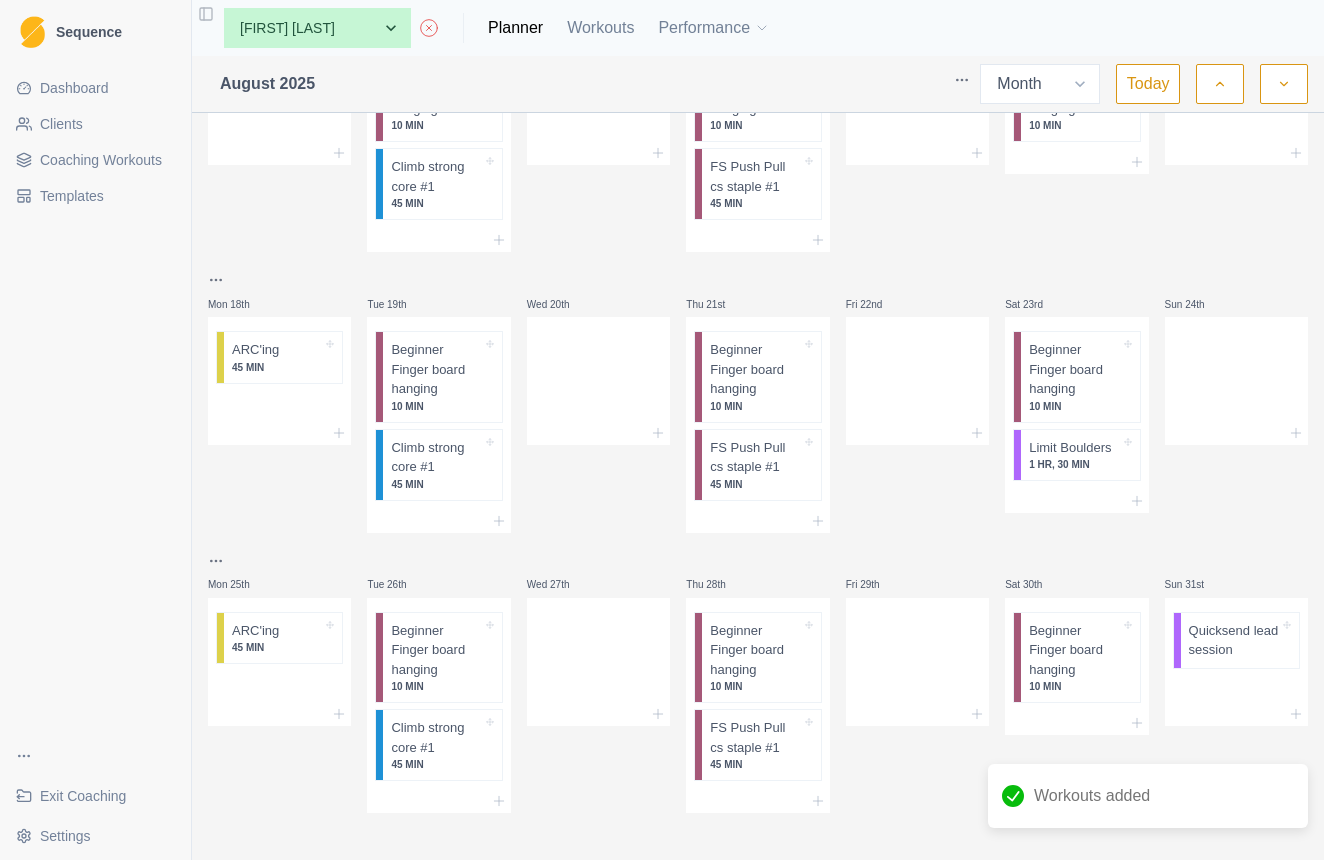 scroll, scrollTop: 607, scrollLeft: 0, axis: vertical 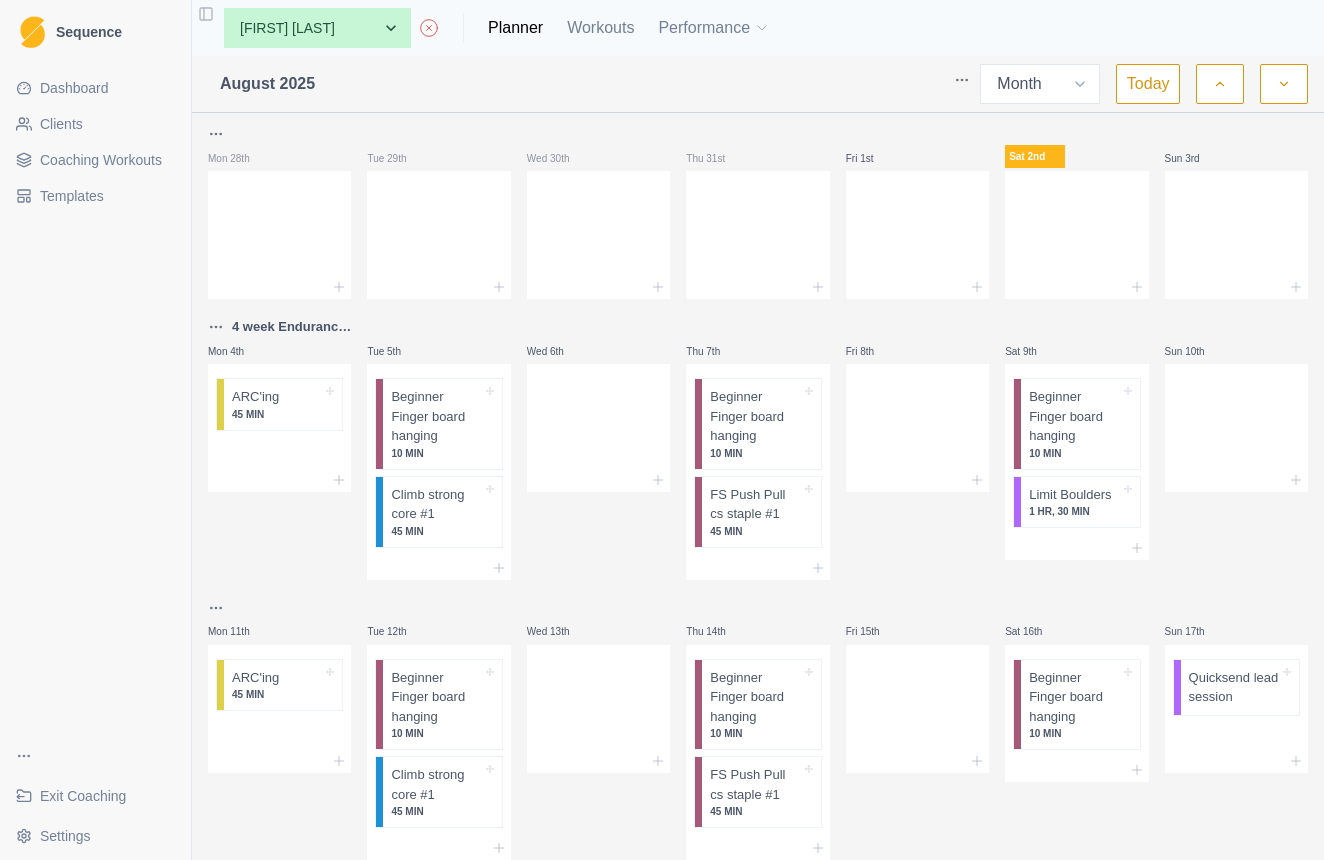 click on "Clients" at bounding box center [61, 124] 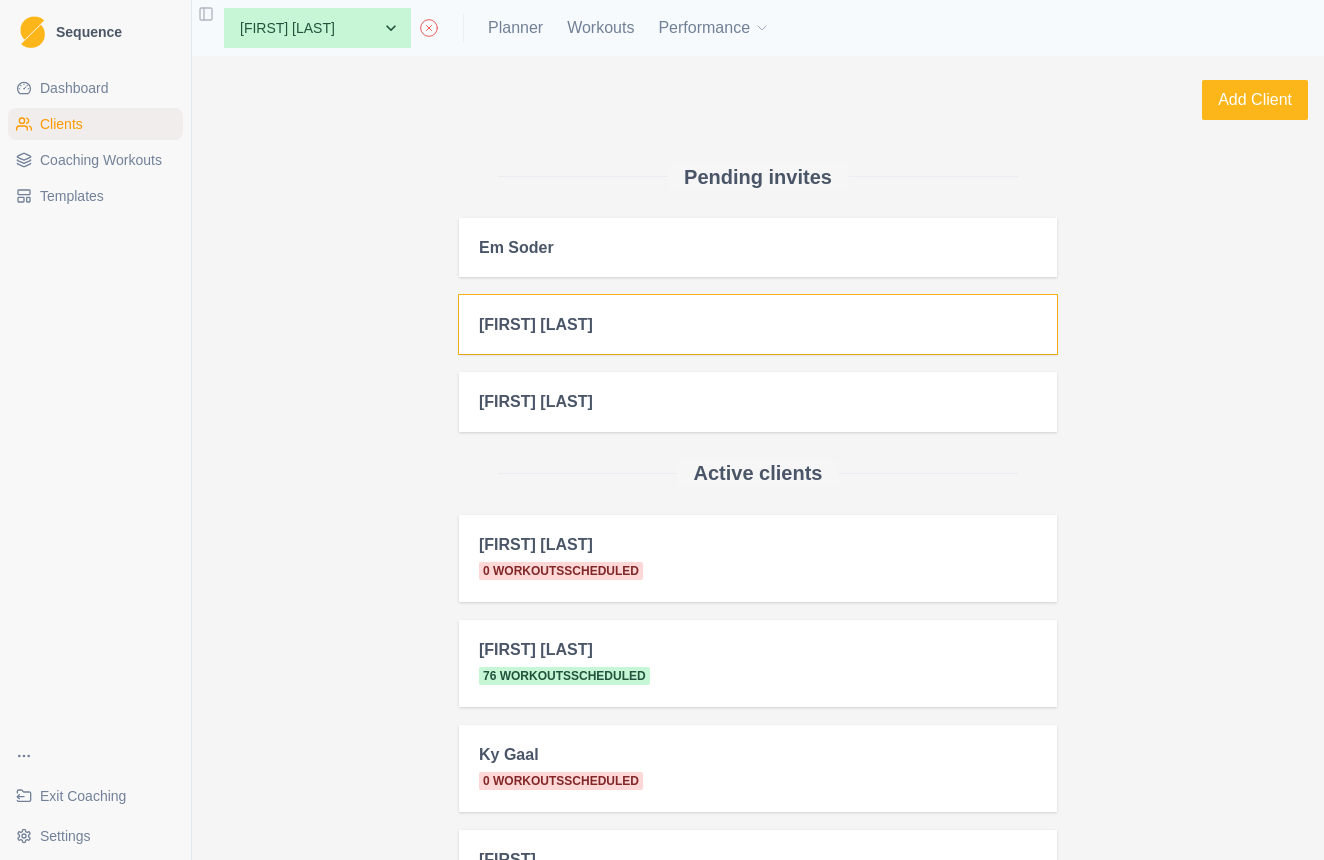 click on "[FIRST] [LAST]" at bounding box center [758, 324] 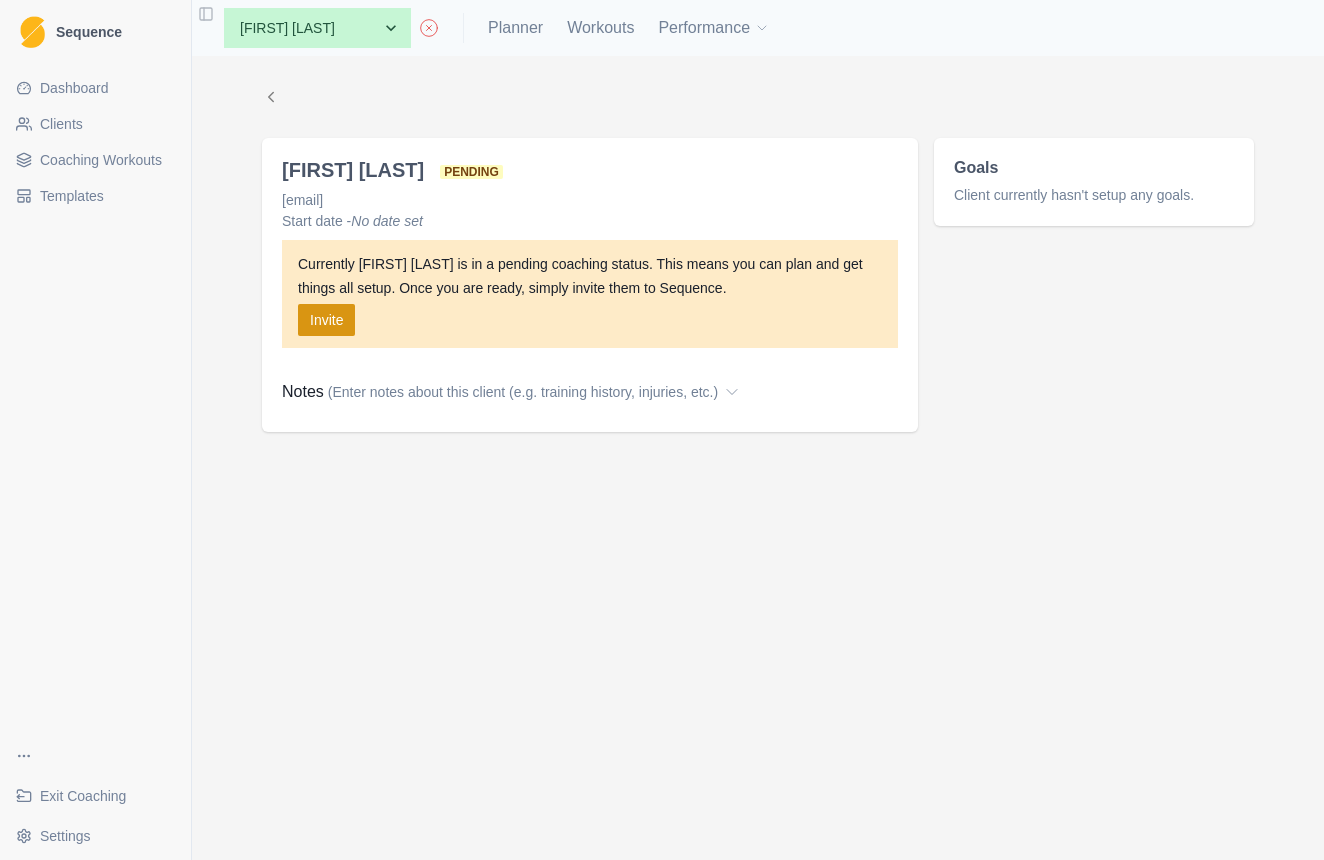 click on "Invite" at bounding box center (326, 320) 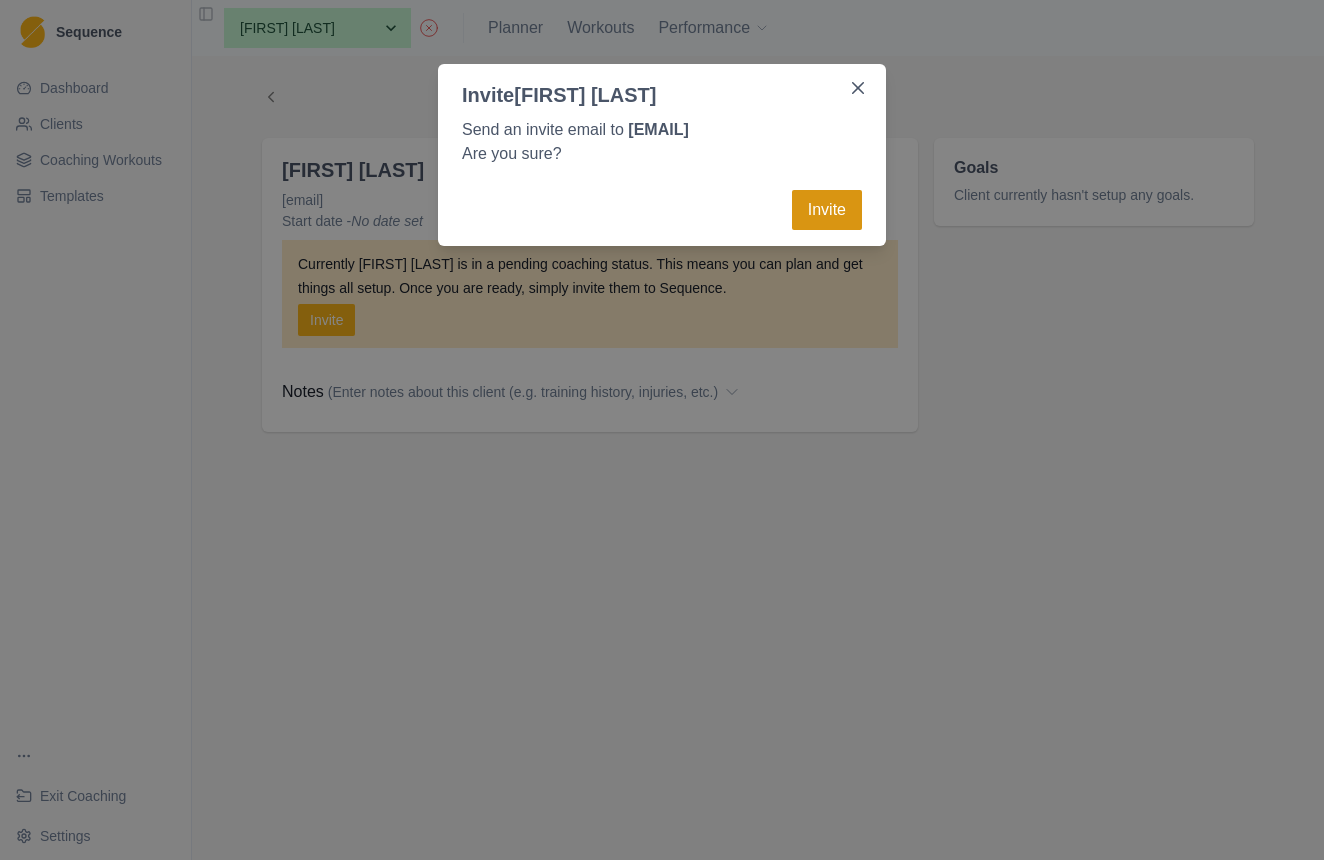 click on "Invite" at bounding box center [827, 210] 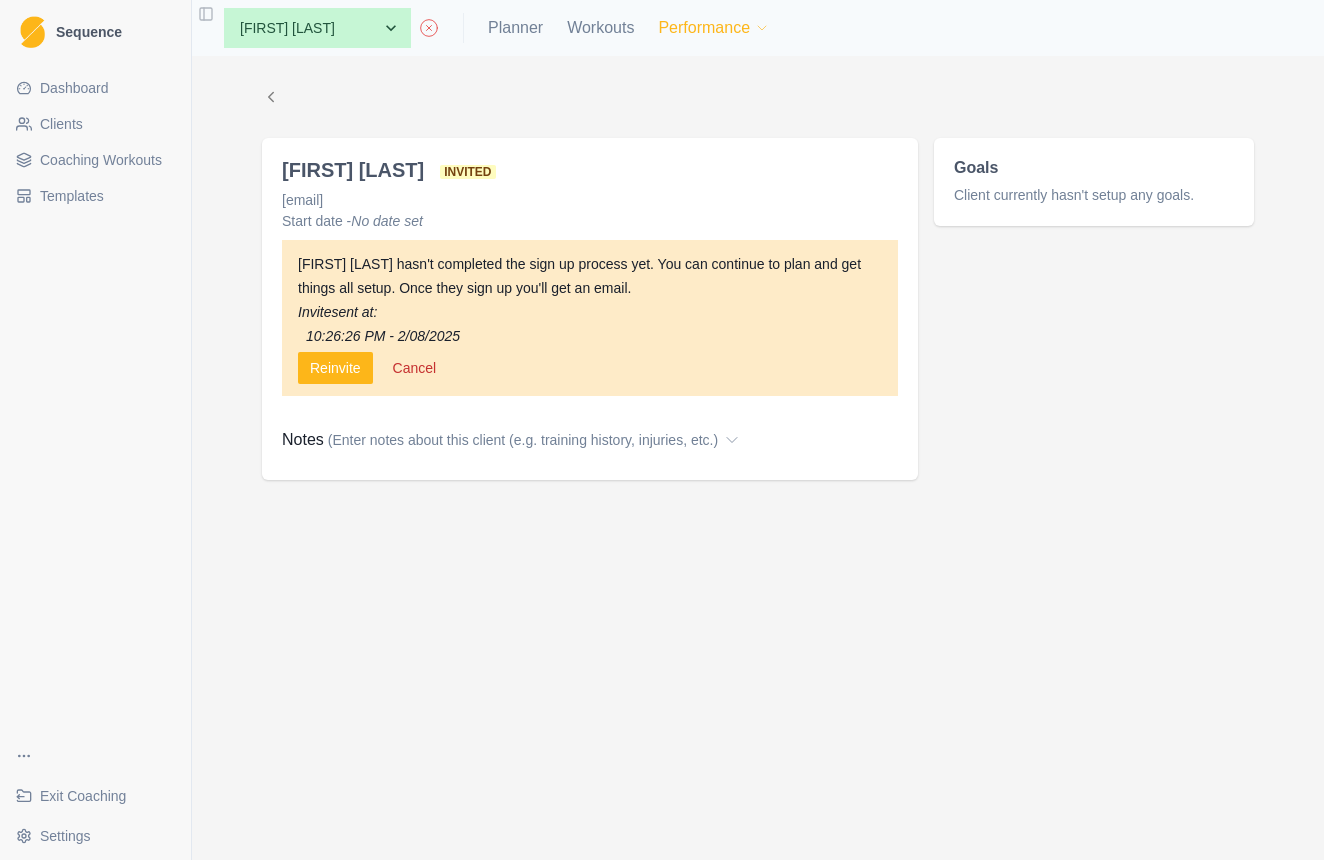 click 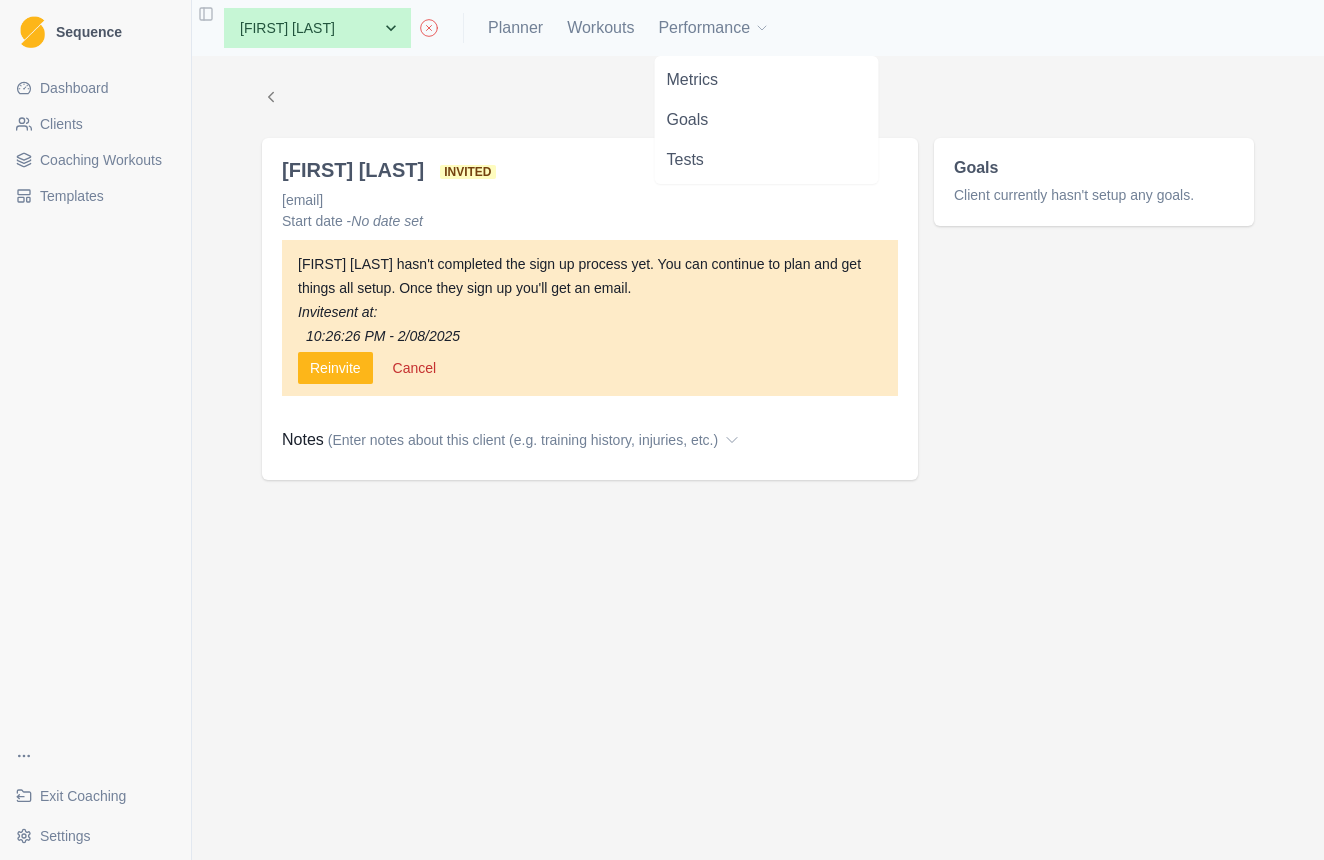 click on "Dashboard" at bounding box center (74, 88) 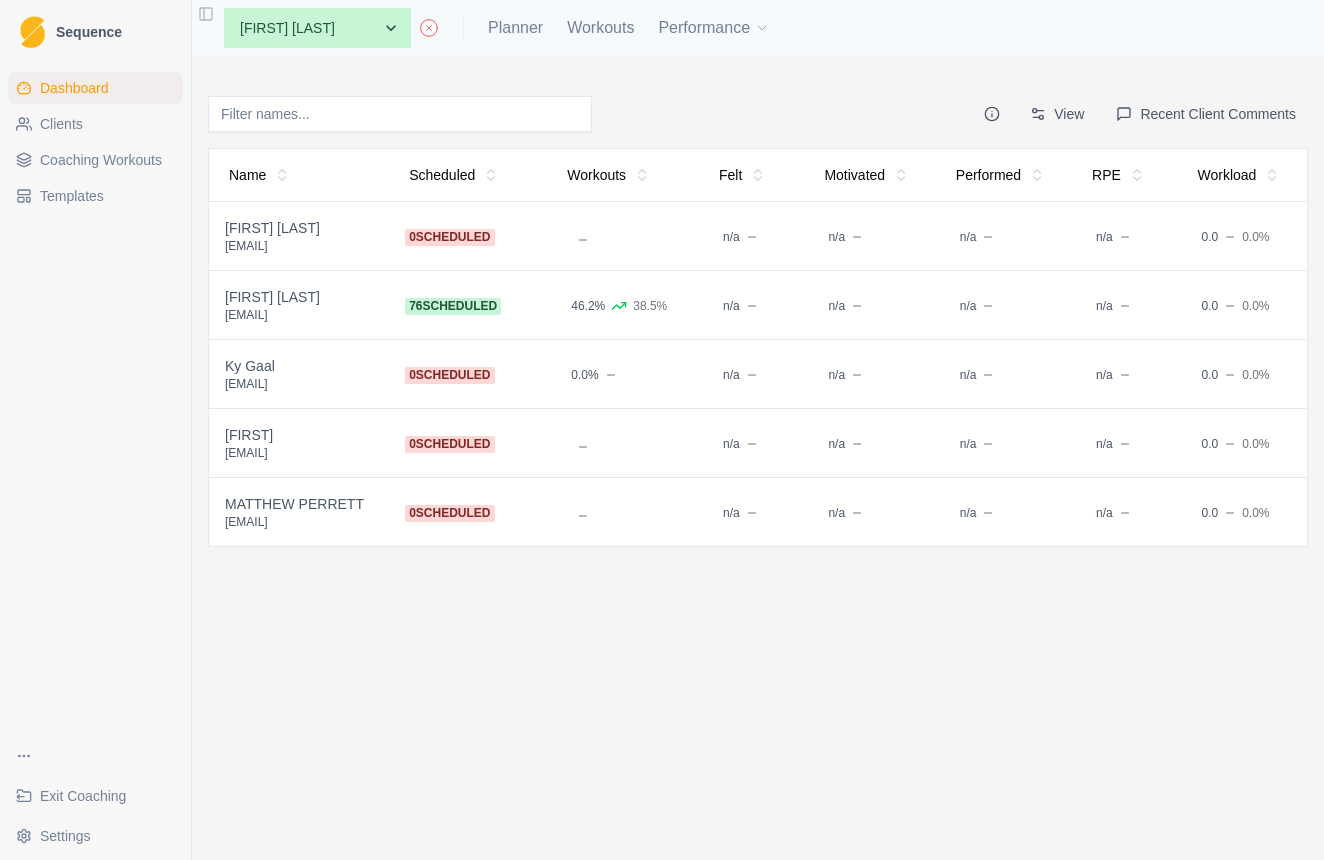 click on "Clients" at bounding box center (61, 124) 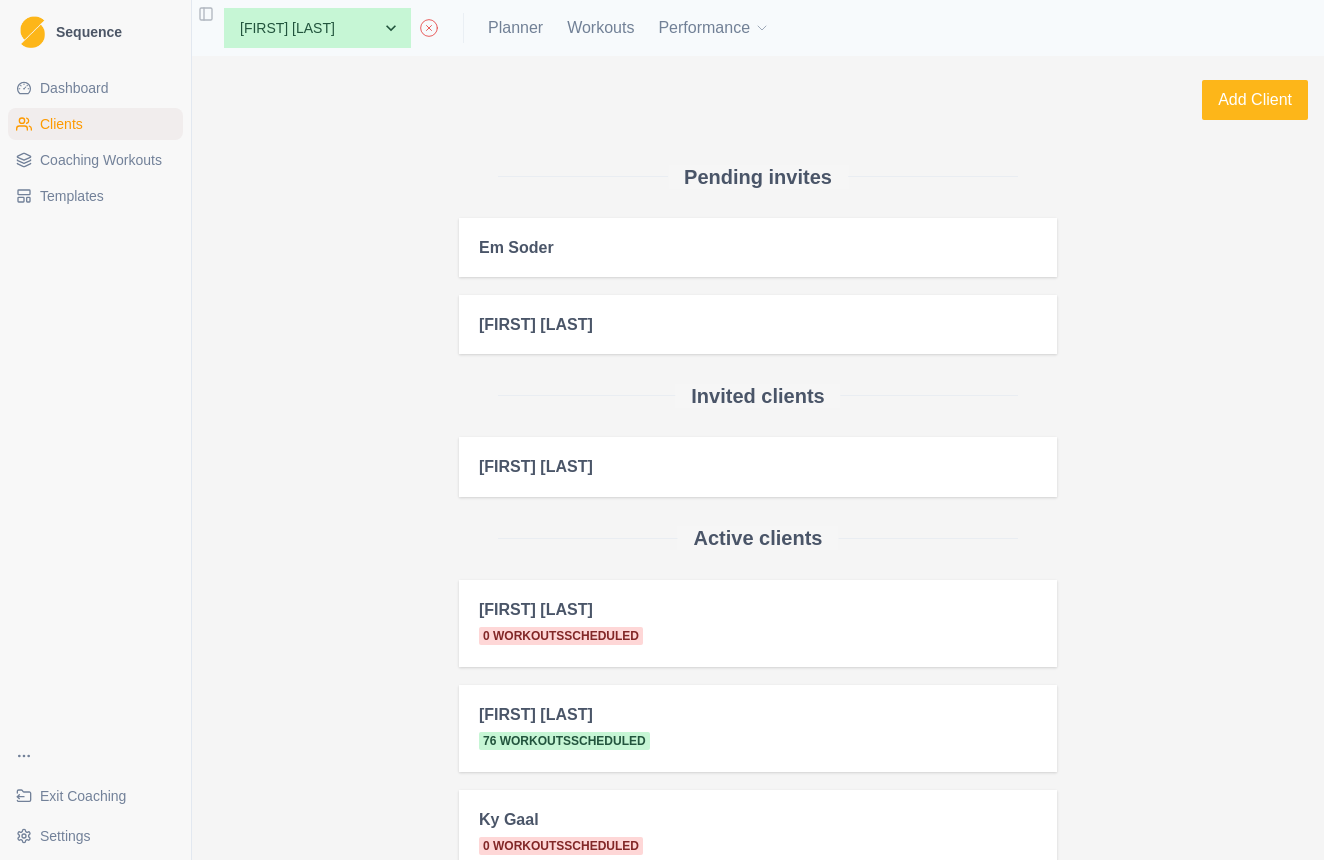 click on "Templates" at bounding box center [72, 196] 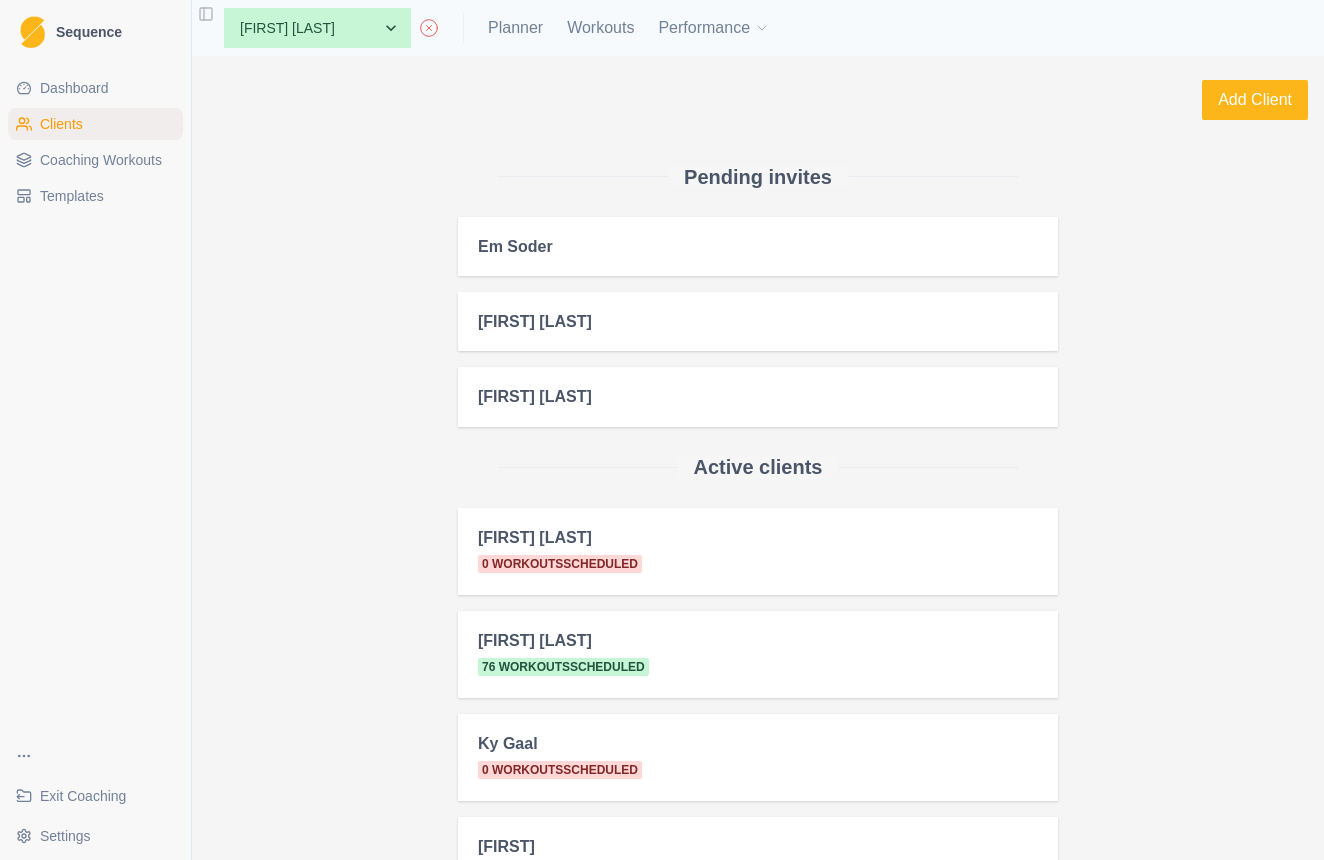 scroll, scrollTop: 0, scrollLeft: 0, axis: both 